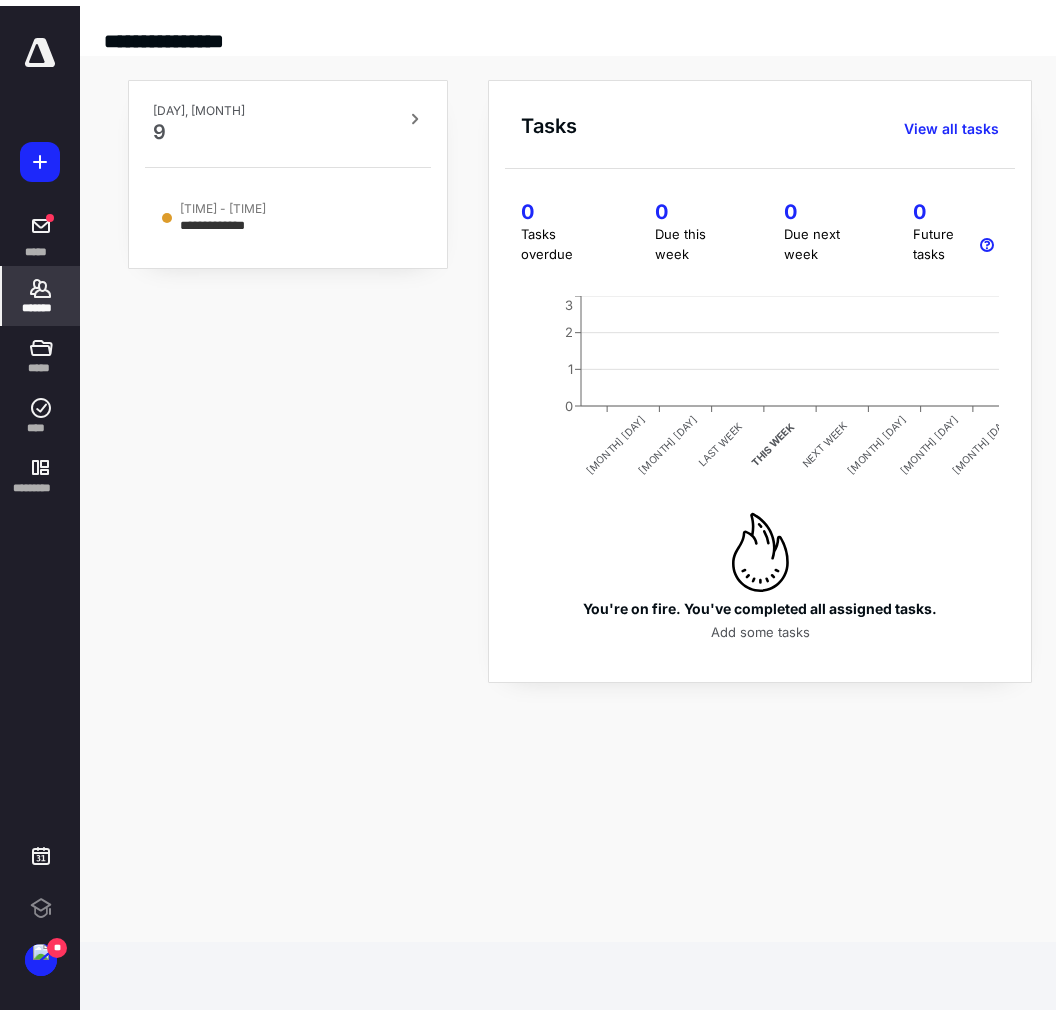 scroll, scrollTop: 0, scrollLeft: 0, axis: both 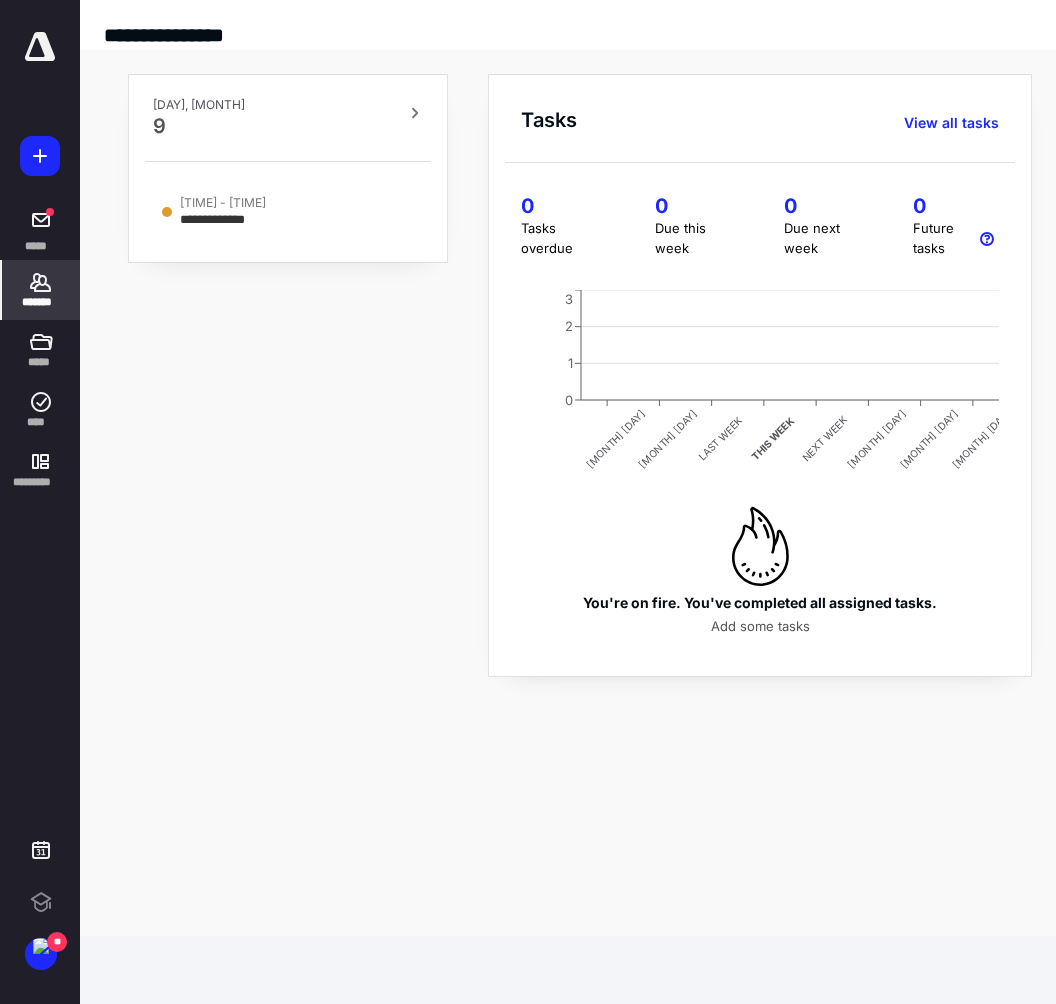 click on "*******" at bounding box center (36, 245) 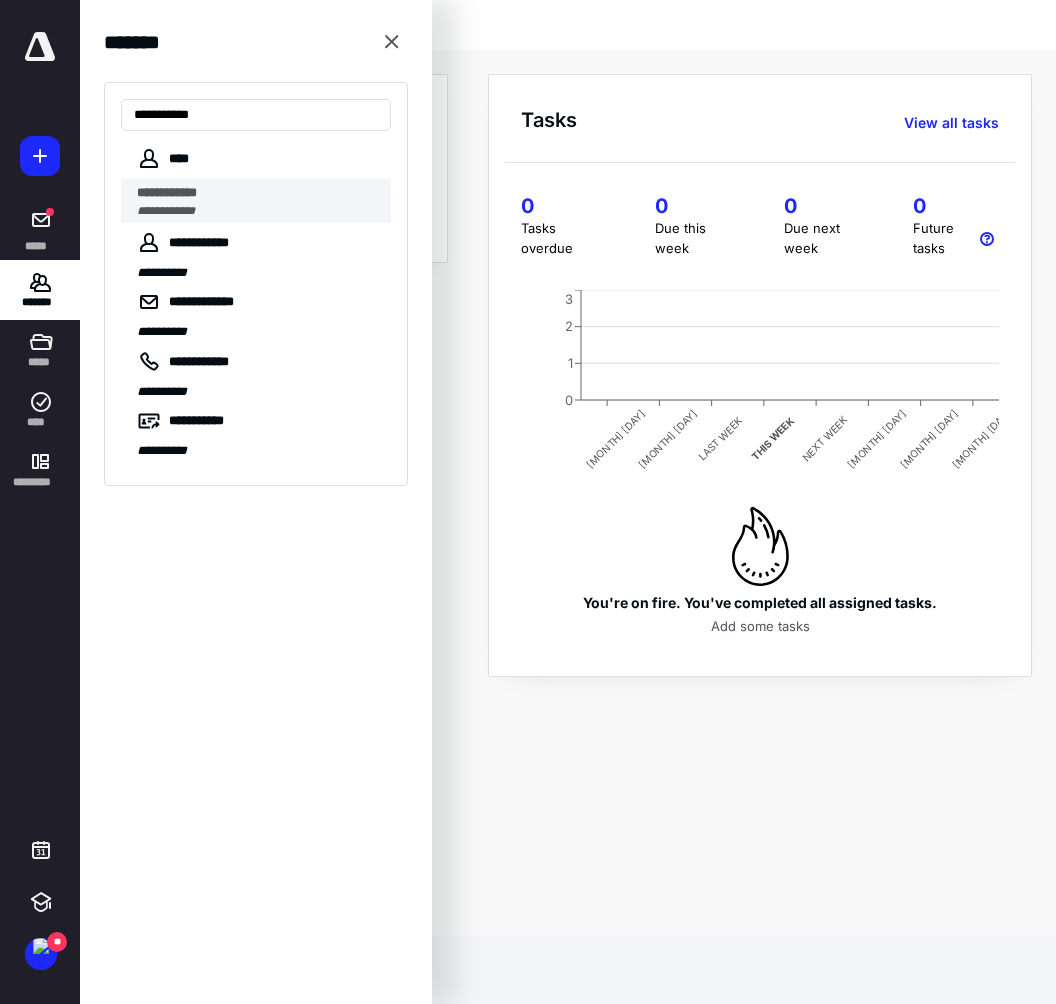 type on "**********" 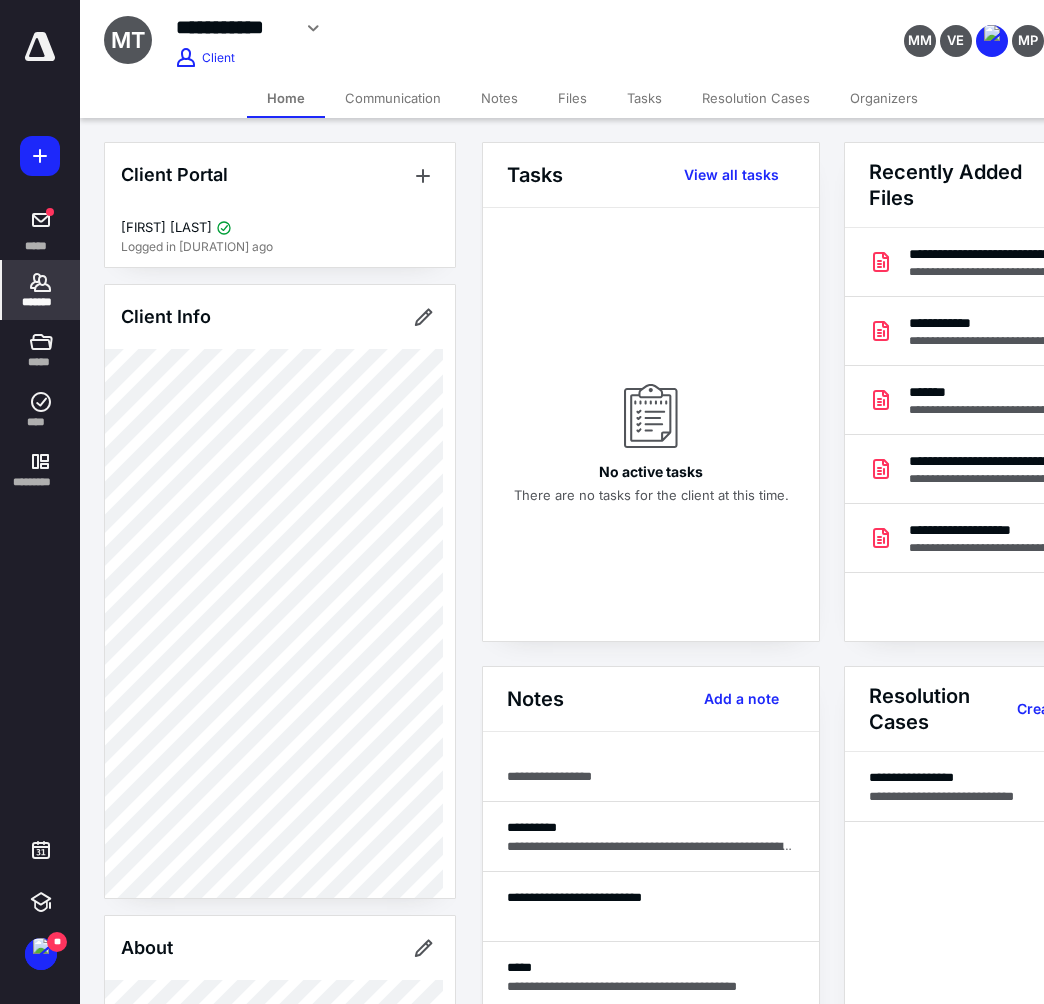 click on "Files" at bounding box center [572, 98] 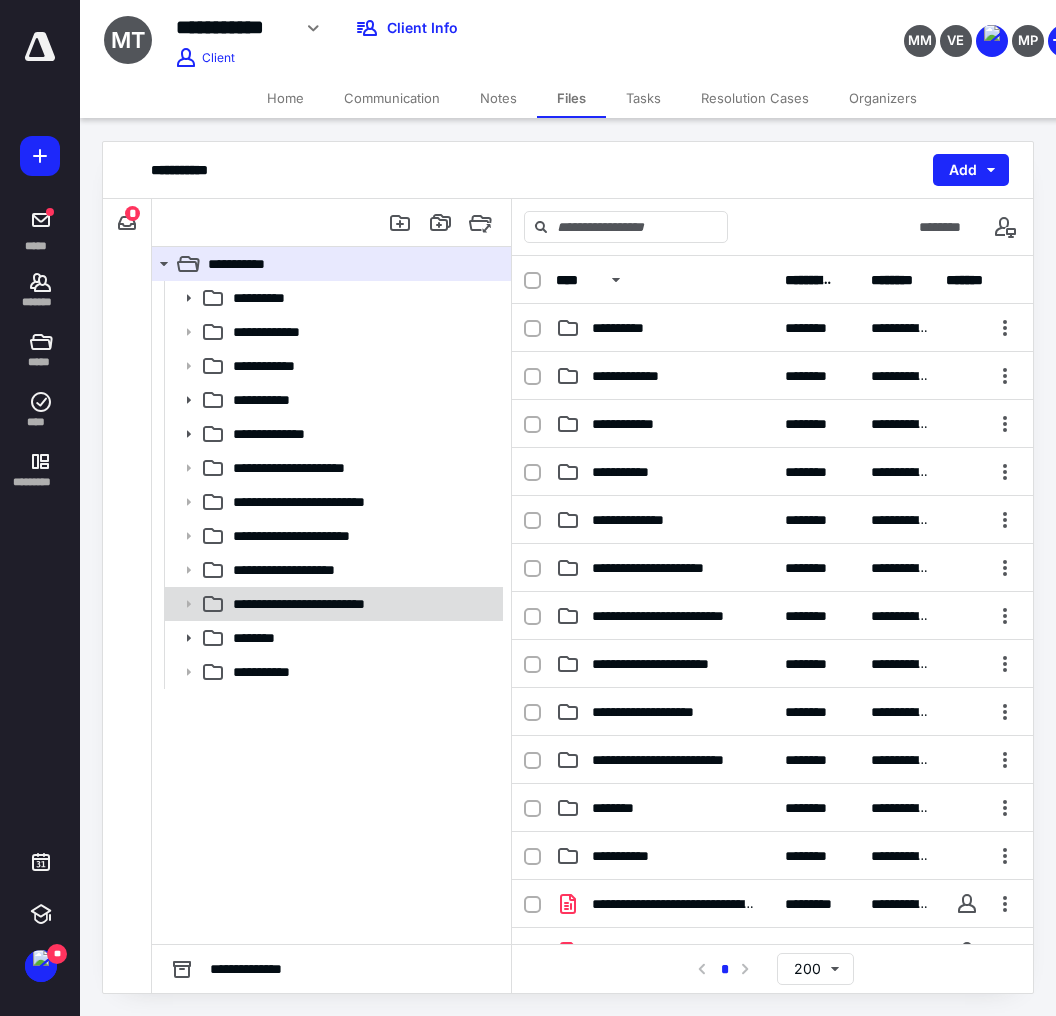 click on "**********" at bounding box center [273, 298] 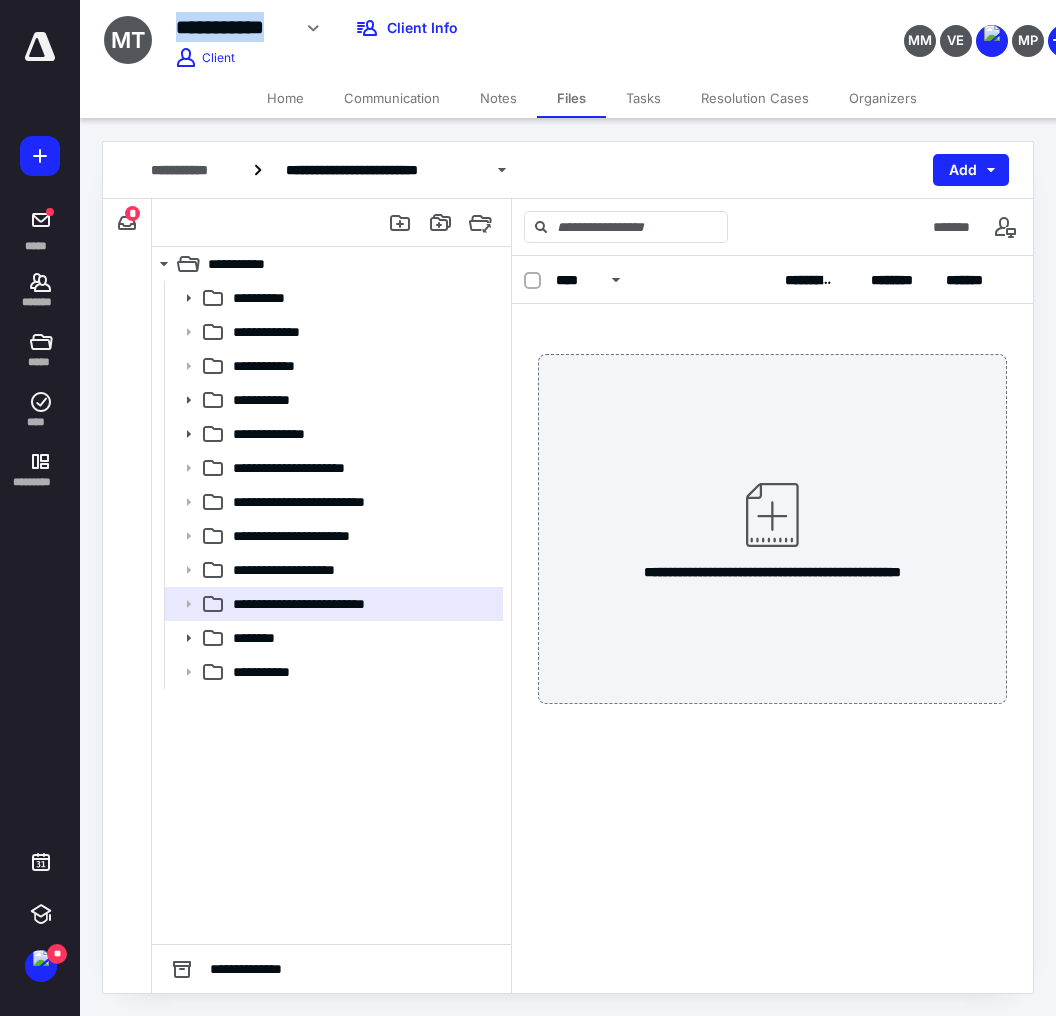 click on "**********" at bounding box center (233, 27) 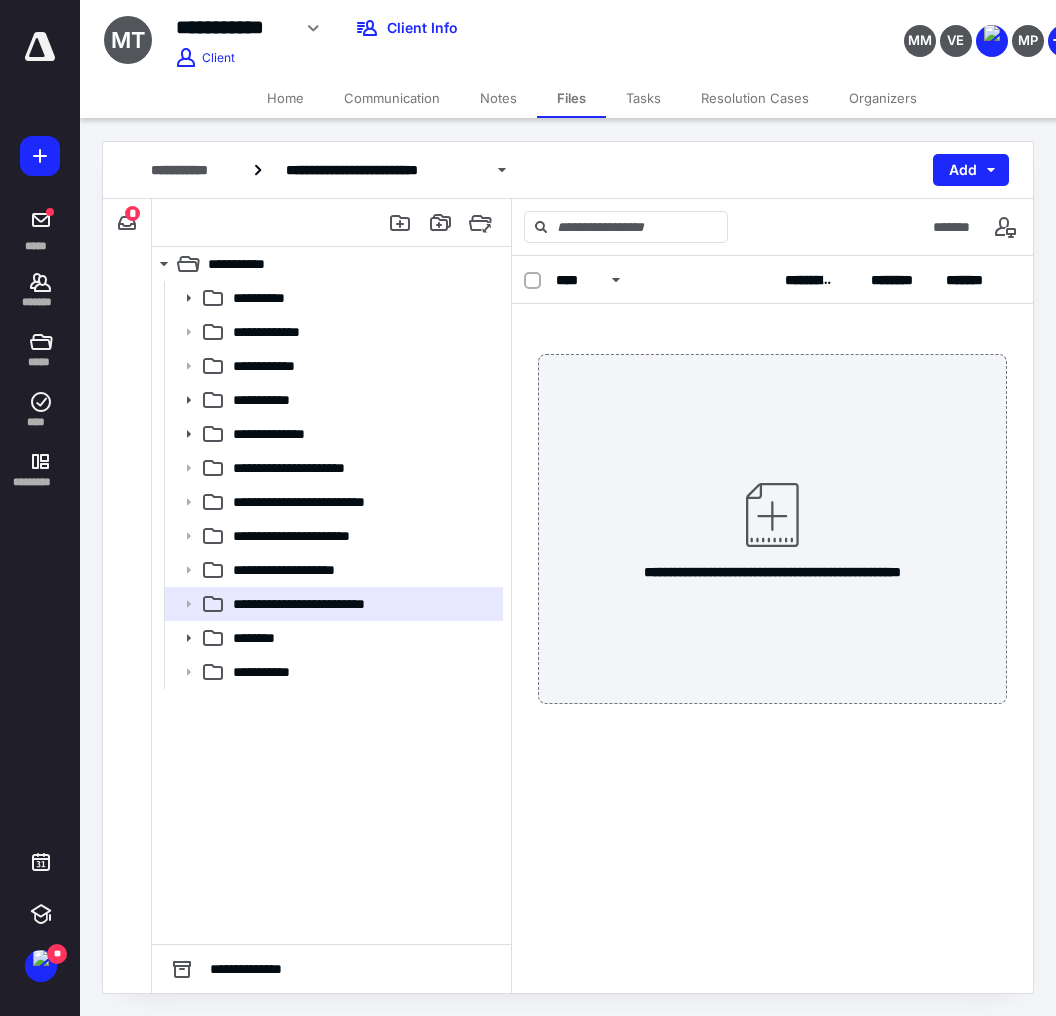 click on "[CLIENT] [CLIENT] Edit Client Info Client" at bounding box center [426, 22] 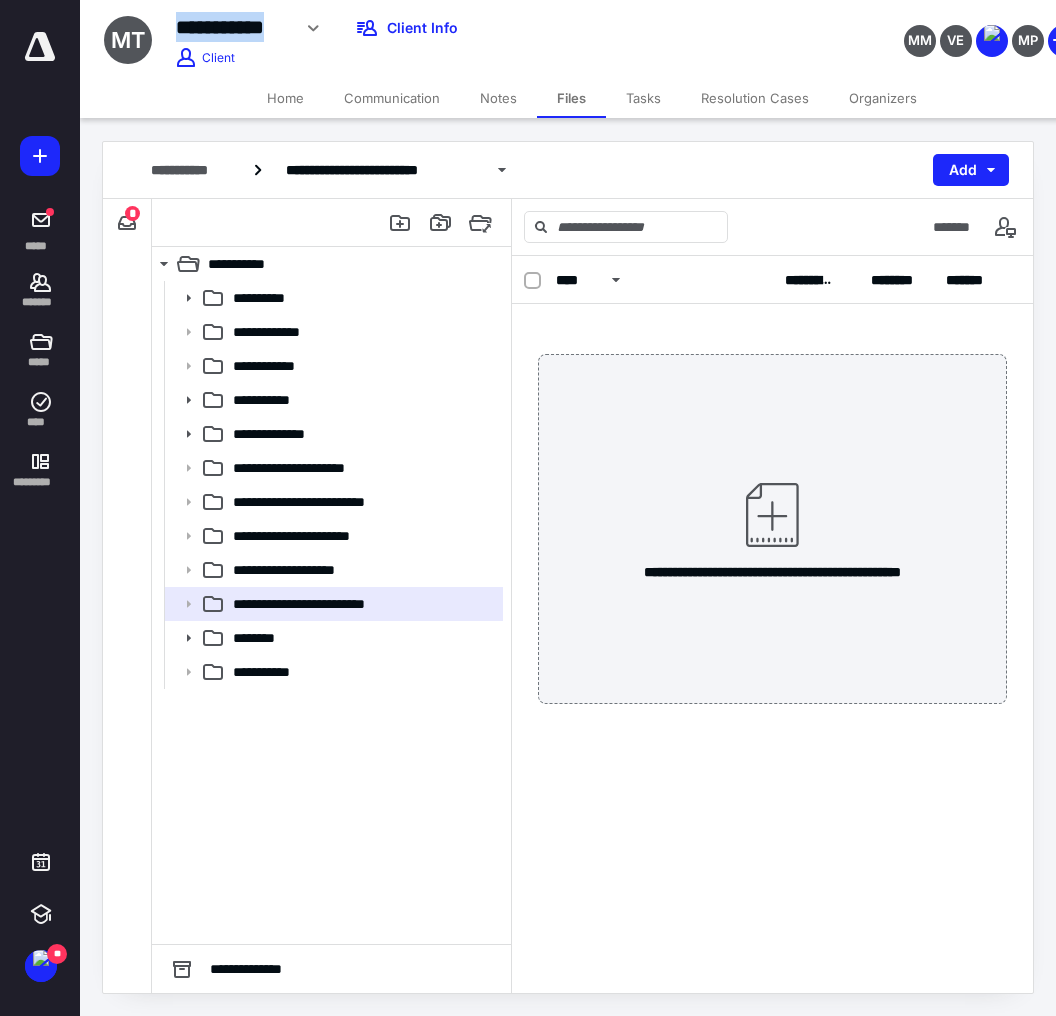 click on "[CLIENT] [CLIENT] Edit Client Info Client" at bounding box center [426, 22] 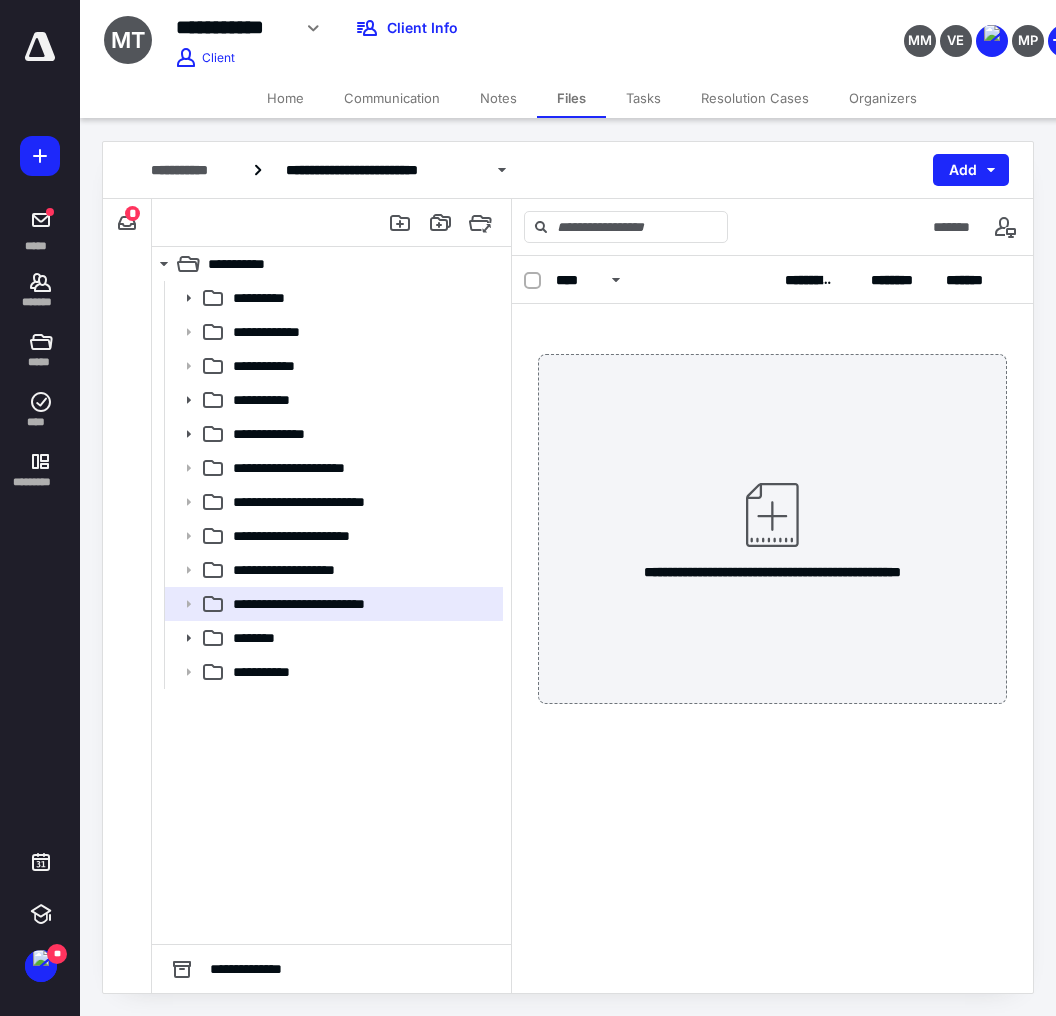 click on "Home Communication Notes Files Tasks Resolution Cases Organizers" at bounding box center (592, 98) 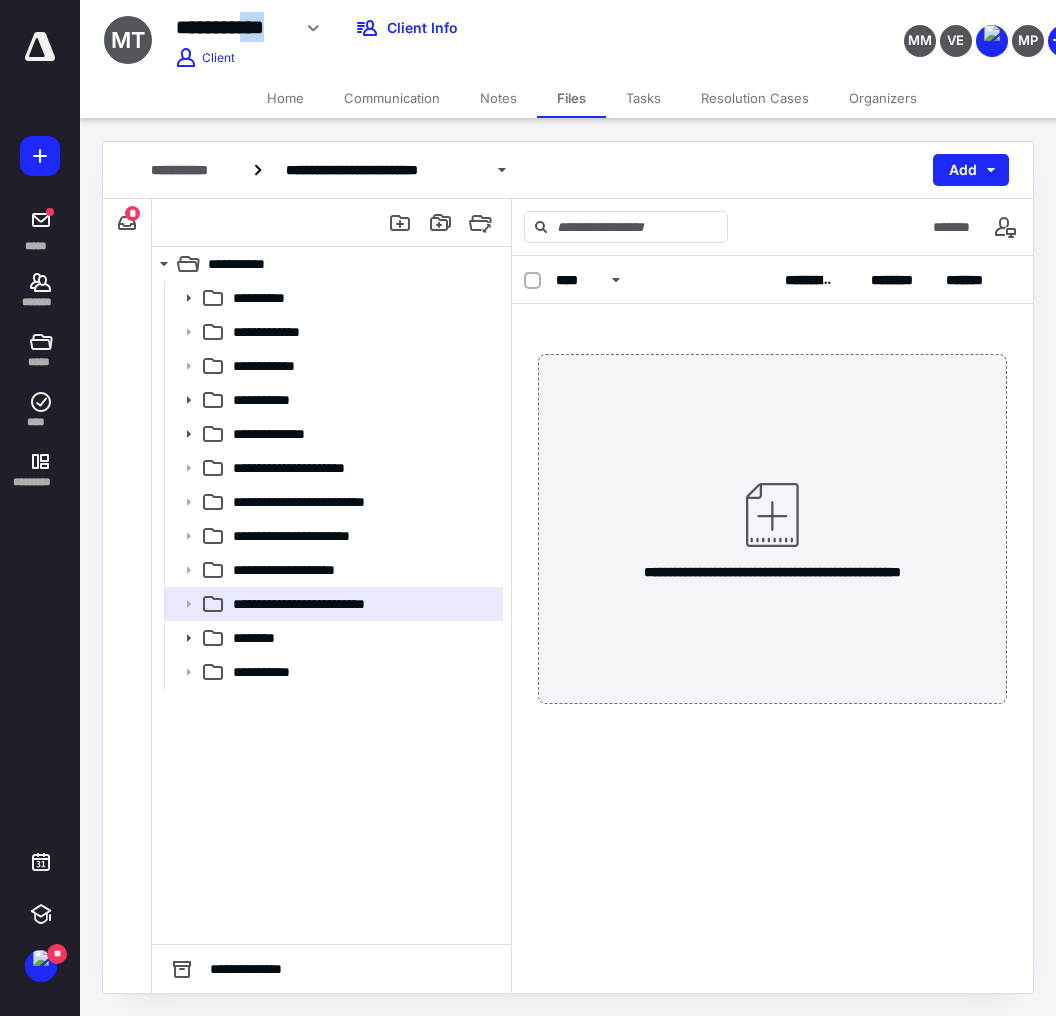 drag, startPoint x: 254, startPoint y: 28, endPoint x: 288, endPoint y: 36, distance: 34.928497 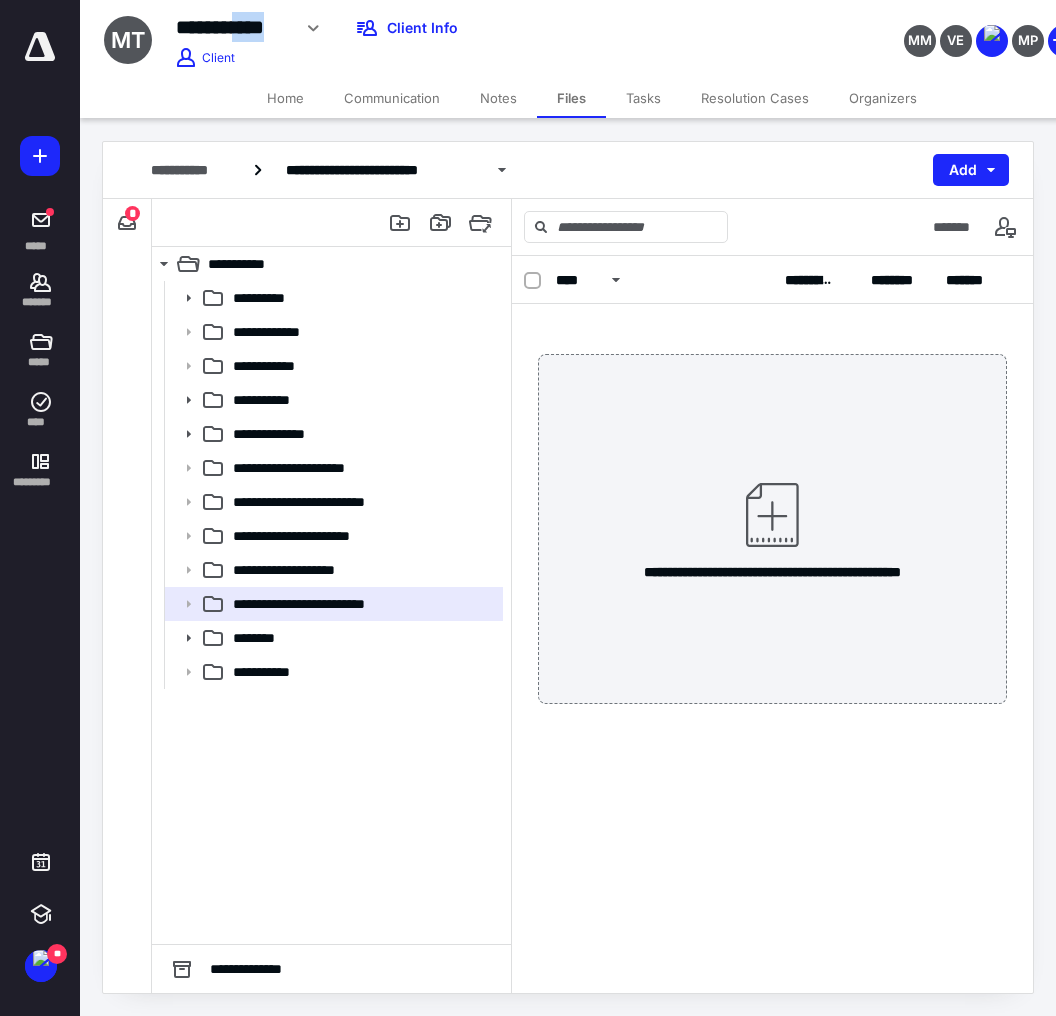 drag, startPoint x: 251, startPoint y: 28, endPoint x: 287, endPoint y: 31, distance: 36.124783 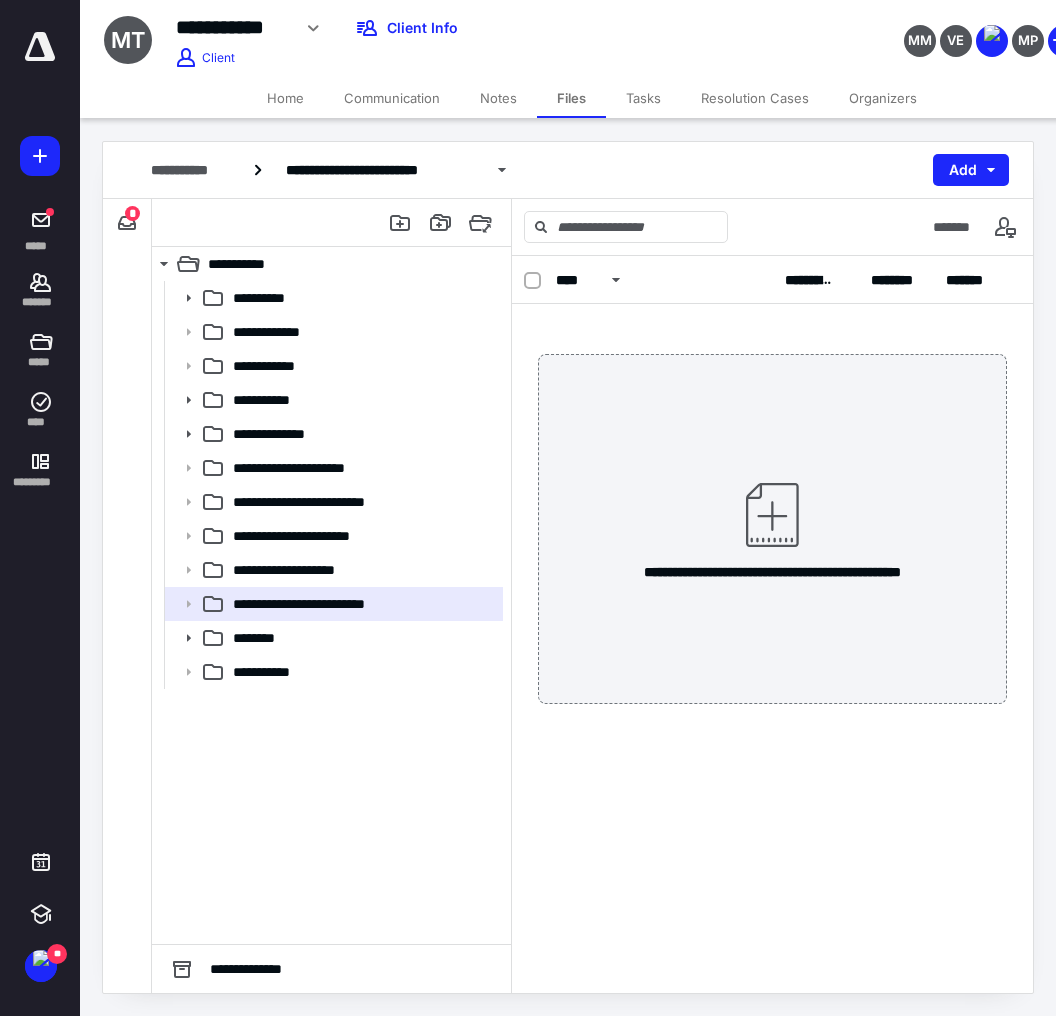 click on "**********" at bounding box center (331, 612) 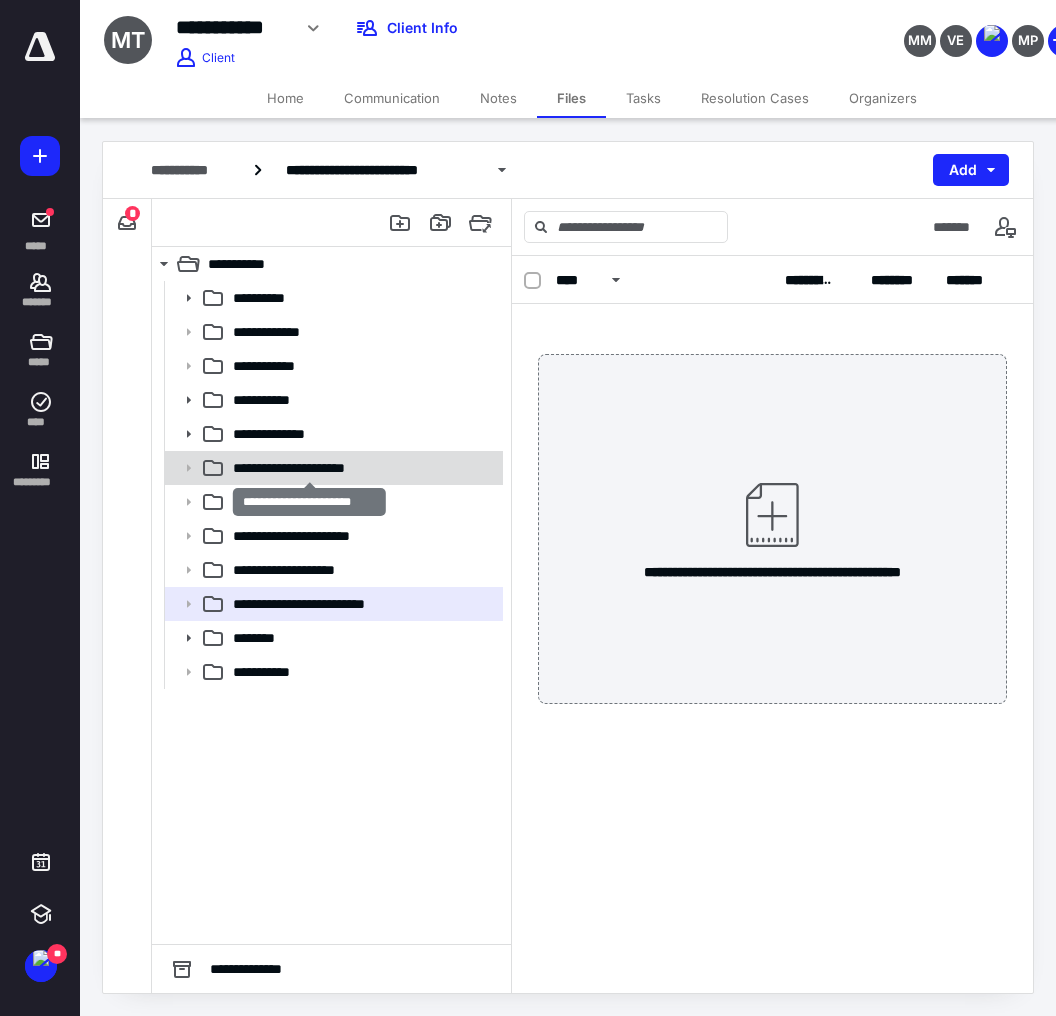 click on "**********" at bounding box center [273, 298] 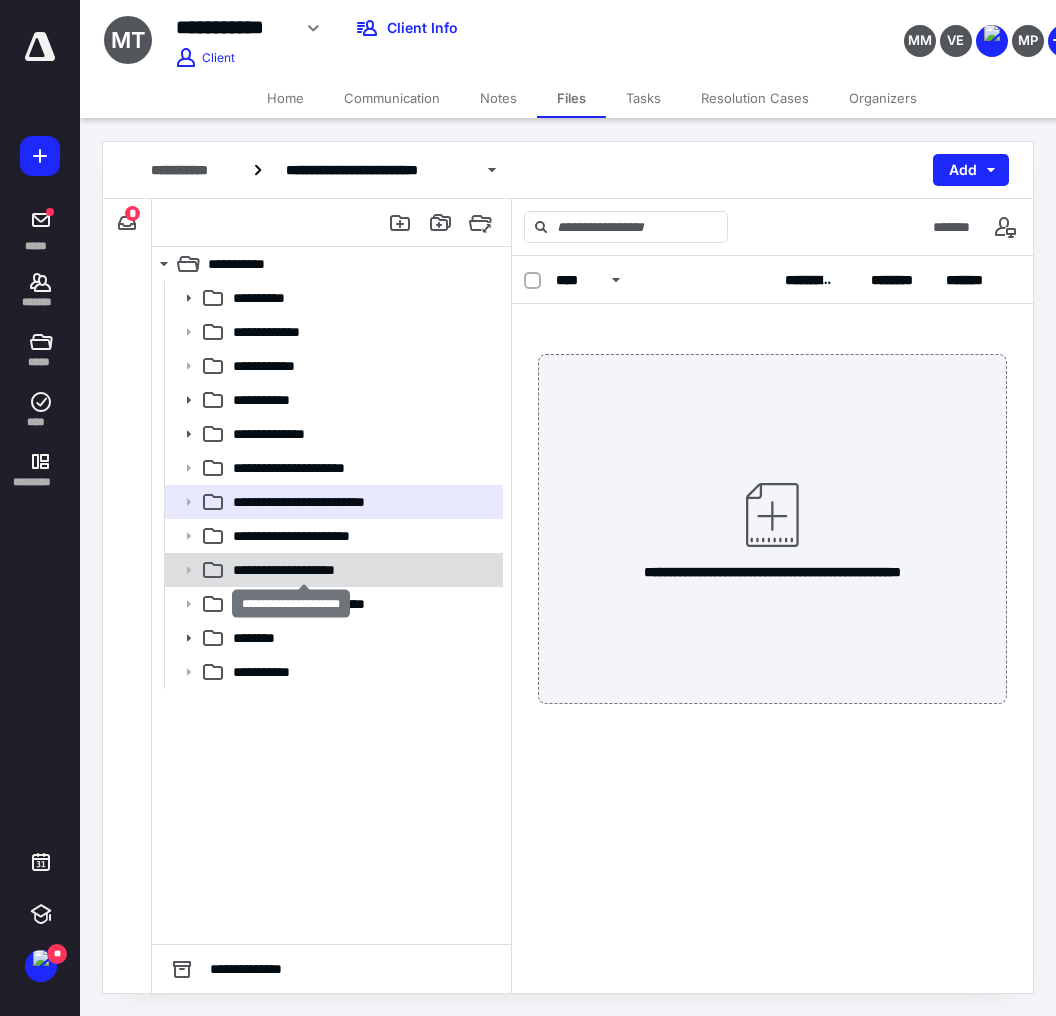 click on "**********" at bounding box center [273, 298] 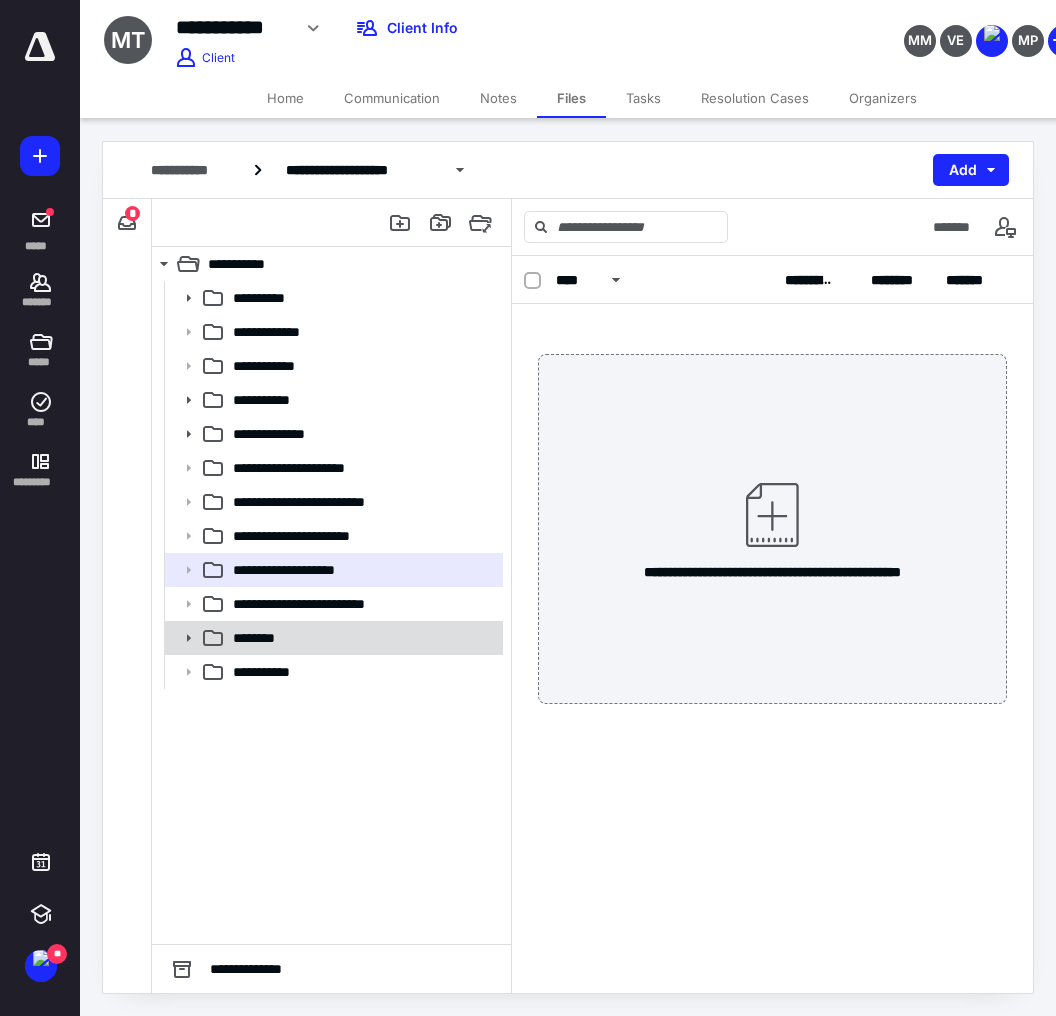 click on "********" at bounding box center (332, 298) 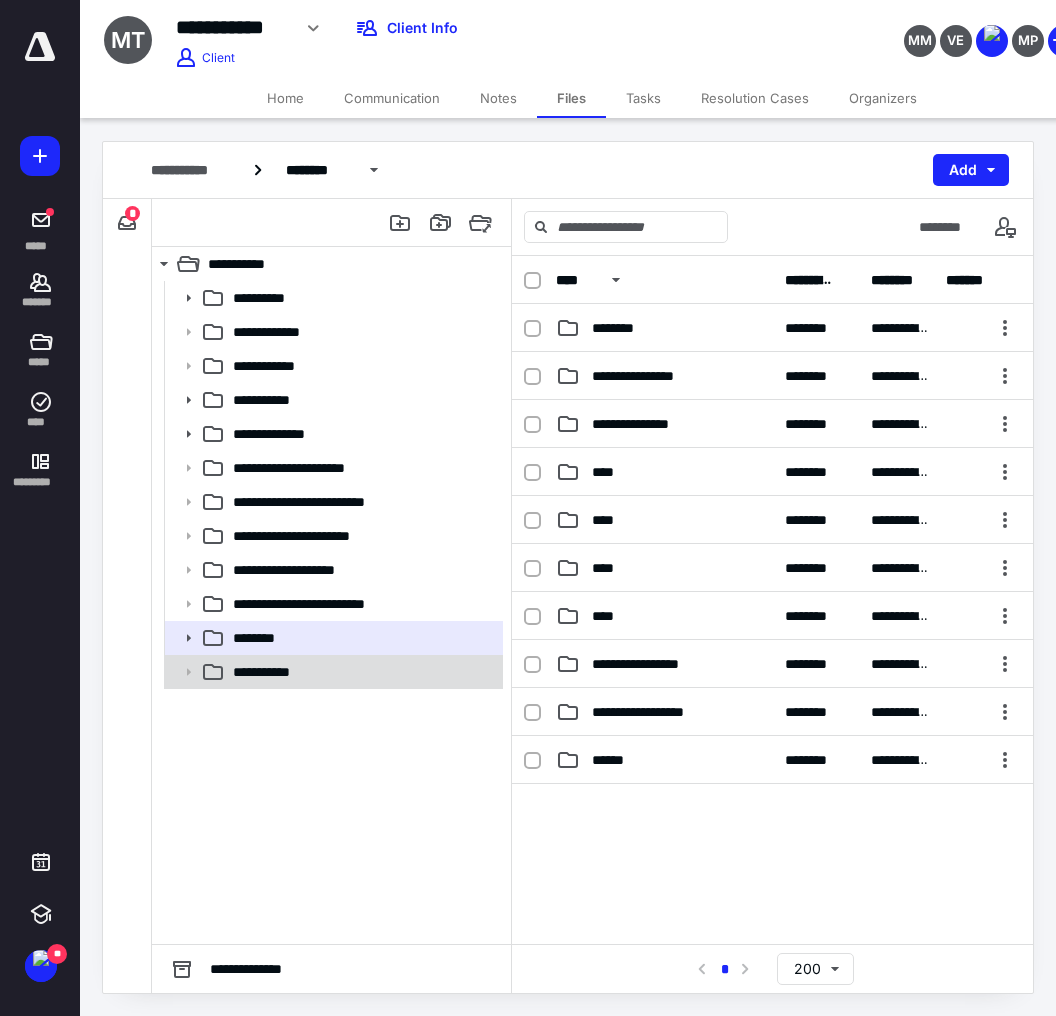 click on "**********" at bounding box center (362, 298) 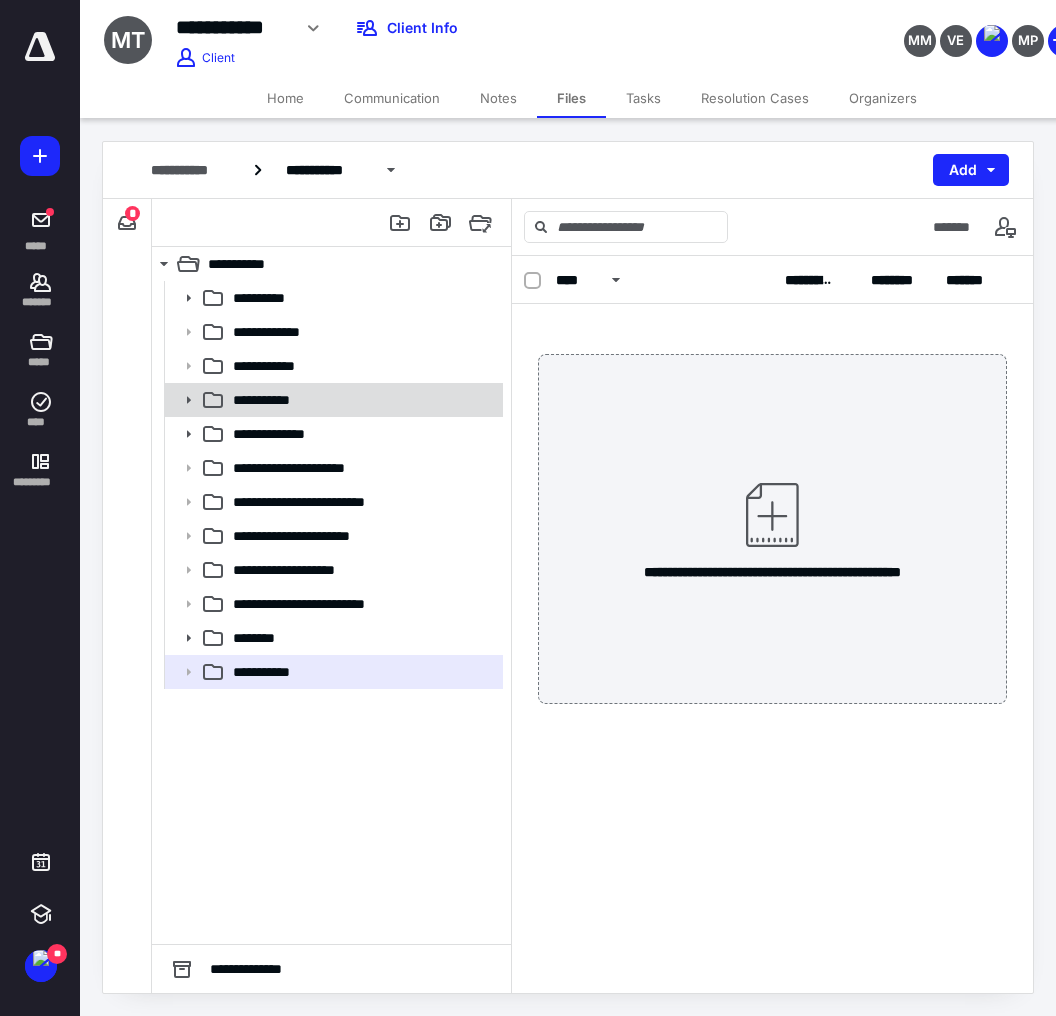 click on "**********" at bounding box center [362, 298] 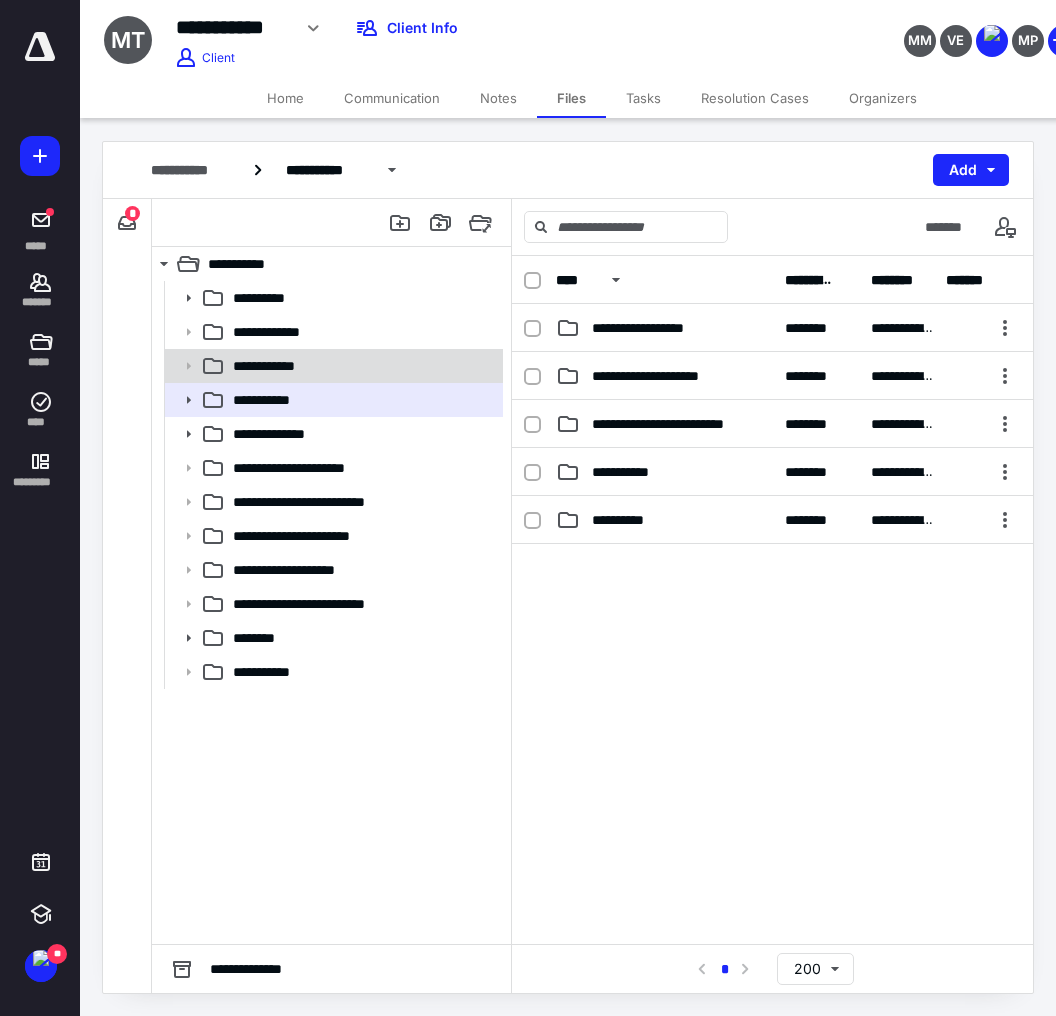 click on "**********" at bounding box center (362, 298) 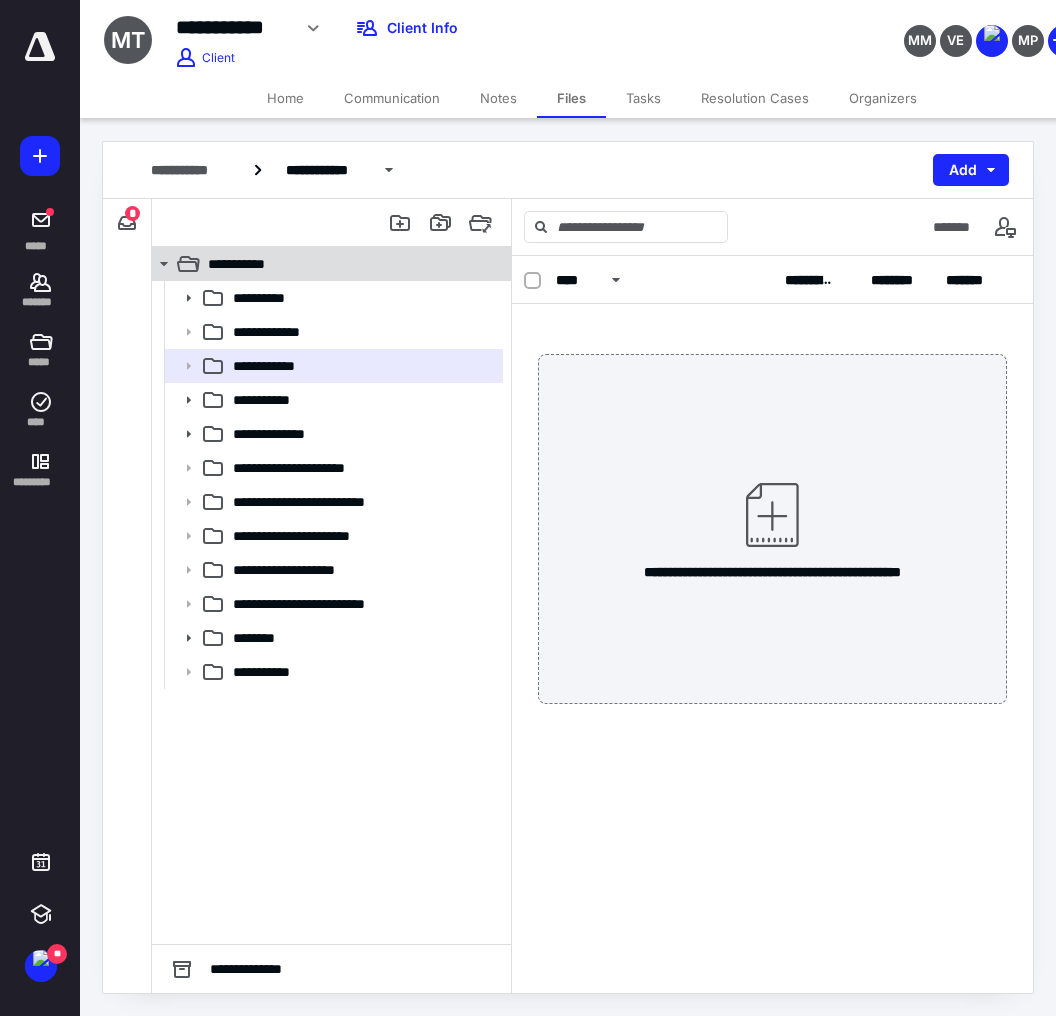 click on "**********" at bounding box center [344, 264] 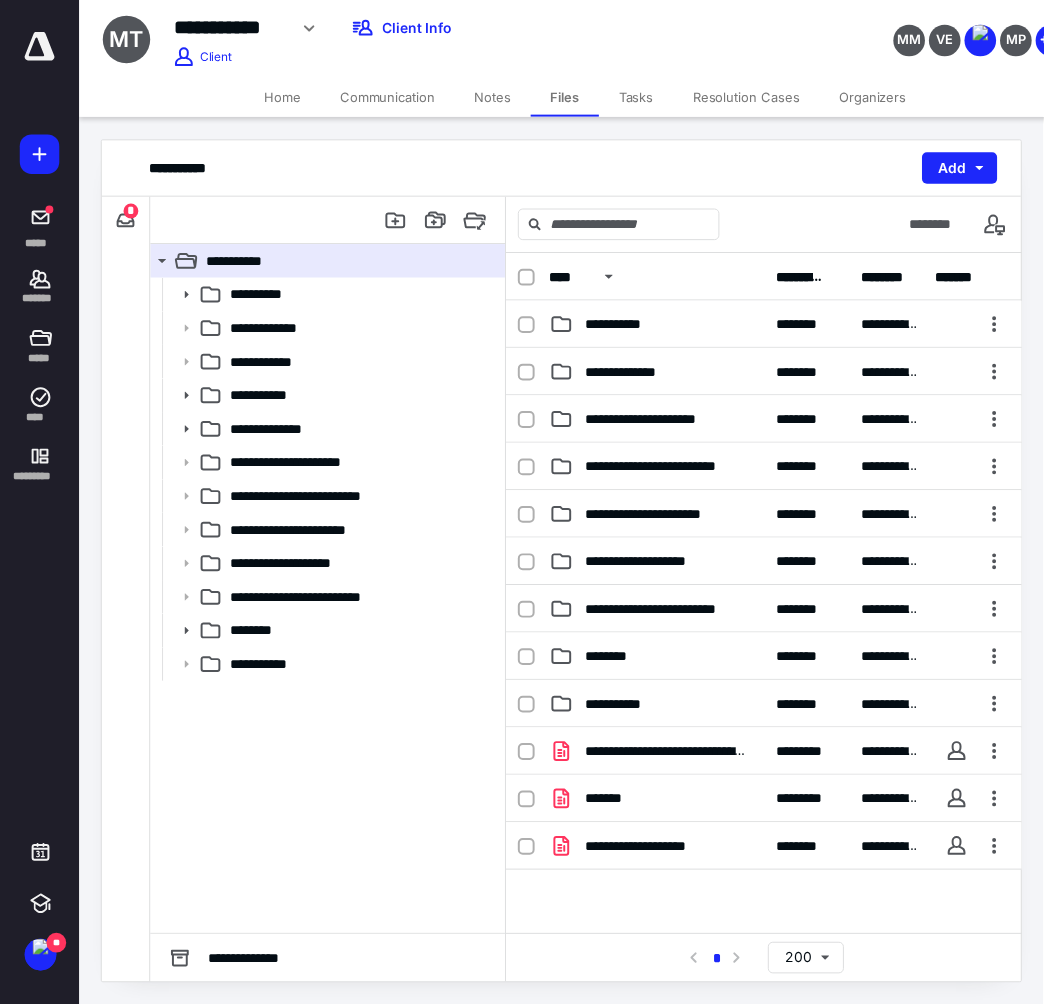 scroll, scrollTop: 232, scrollLeft: 0, axis: vertical 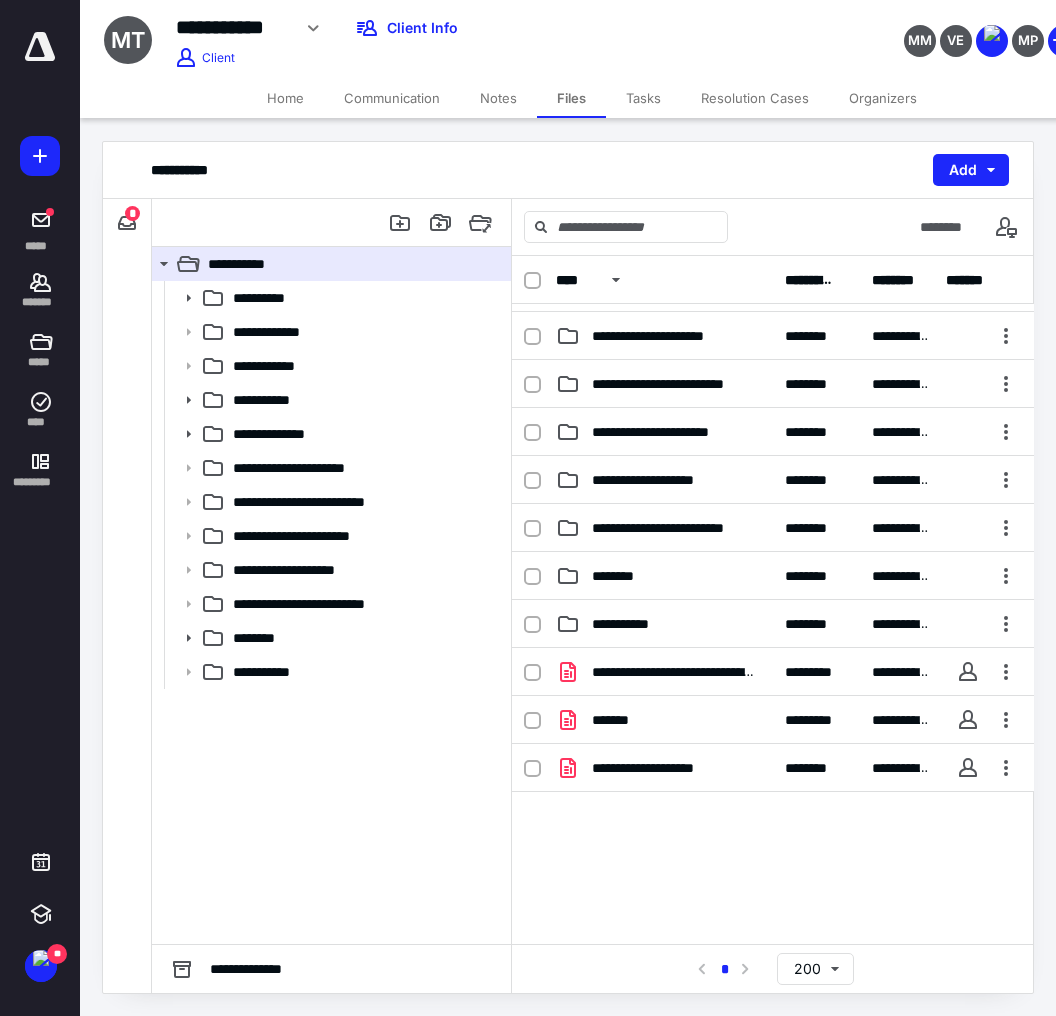 click on "Home" at bounding box center [285, 98] 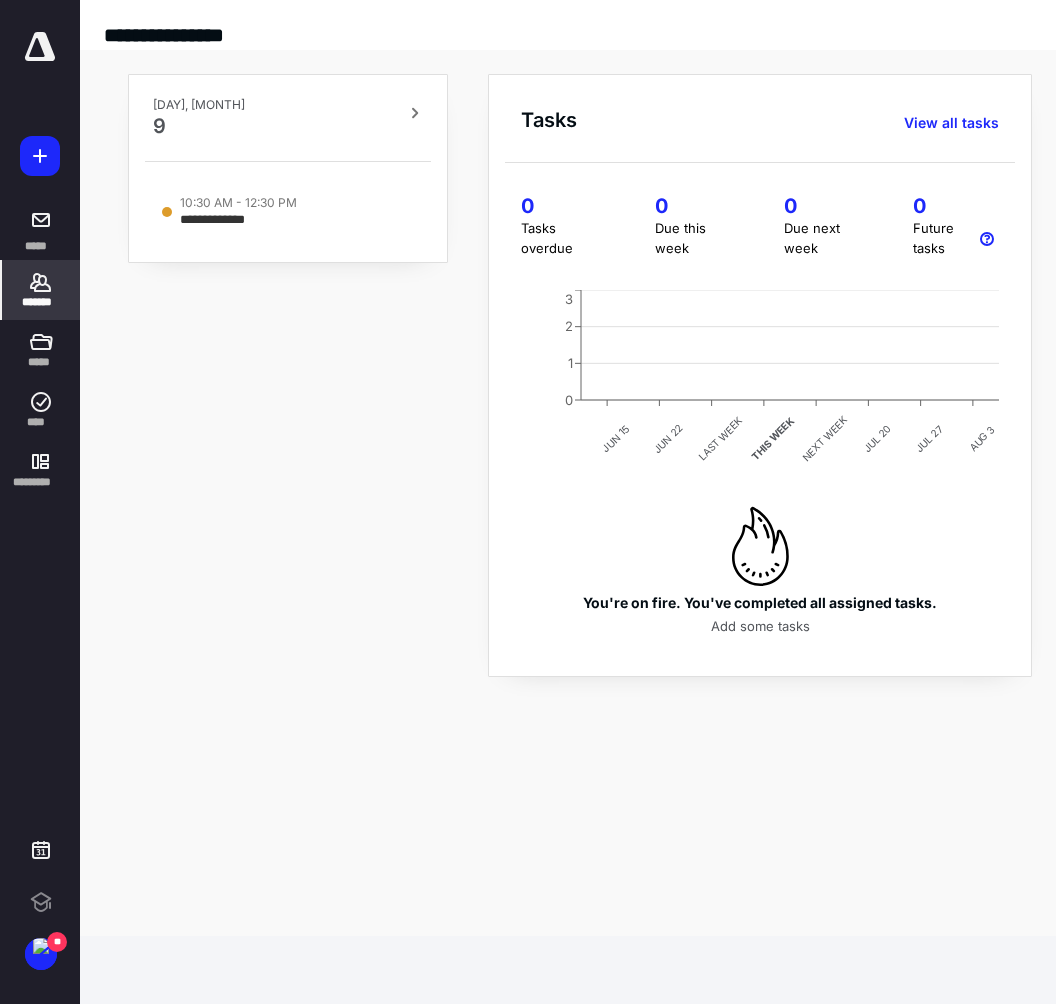 scroll, scrollTop: 0, scrollLeft: 0, axis: both 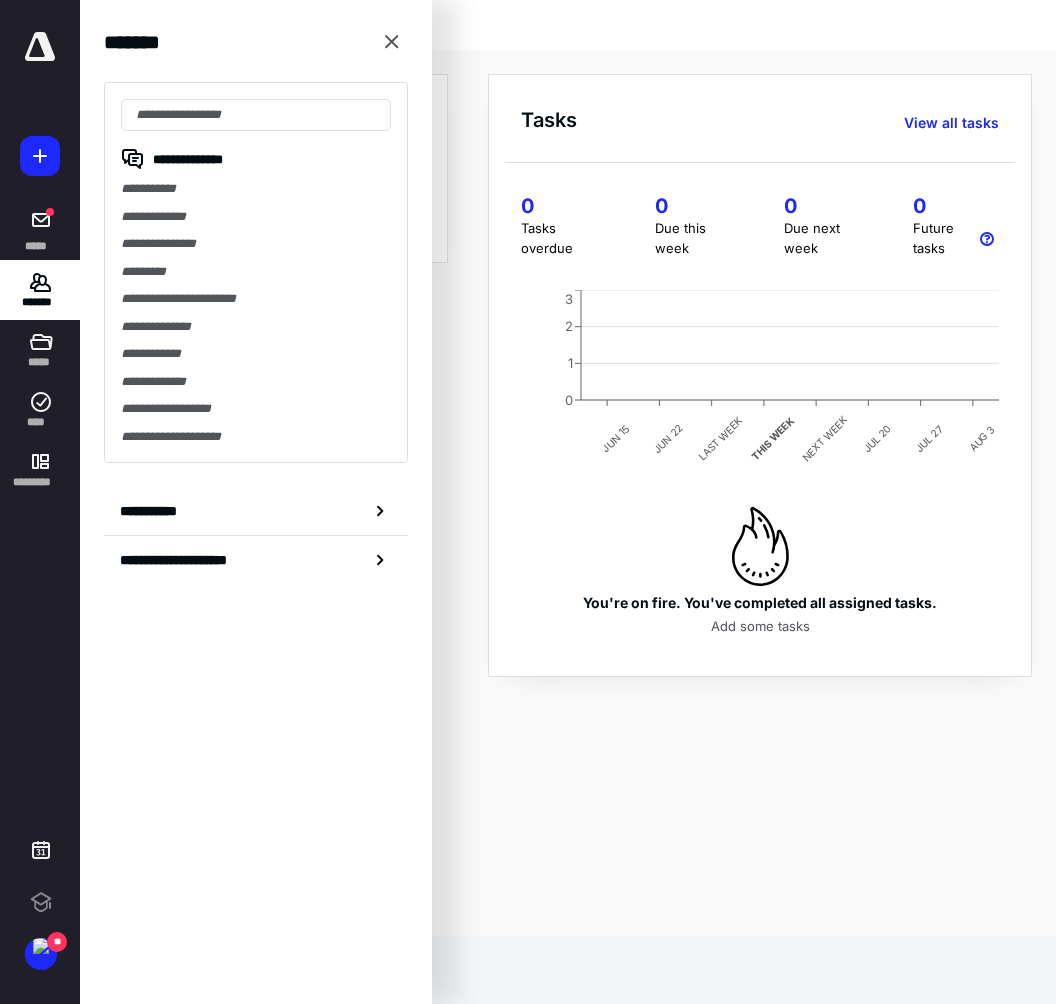 click on "**********" at bounding box center (580, 375) 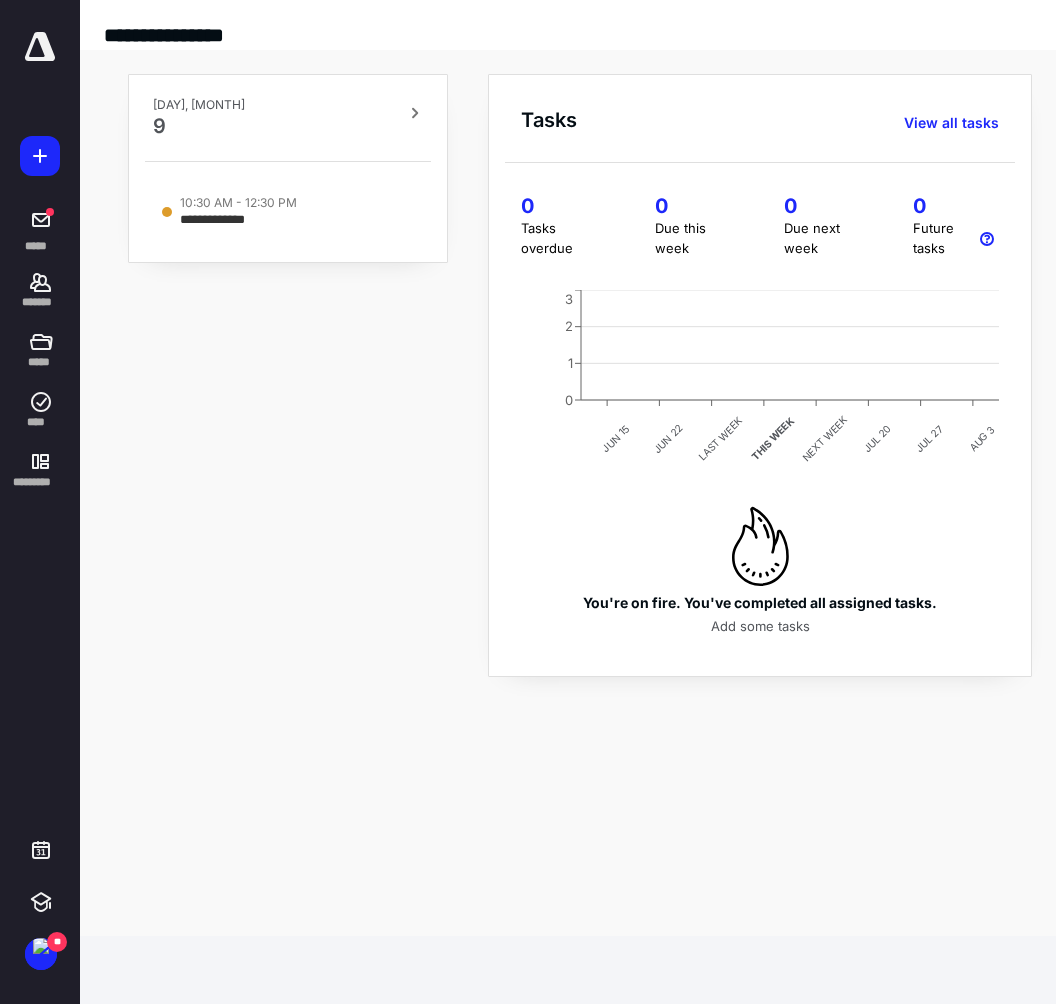 click on "**********" at bounding box center [288, 375] 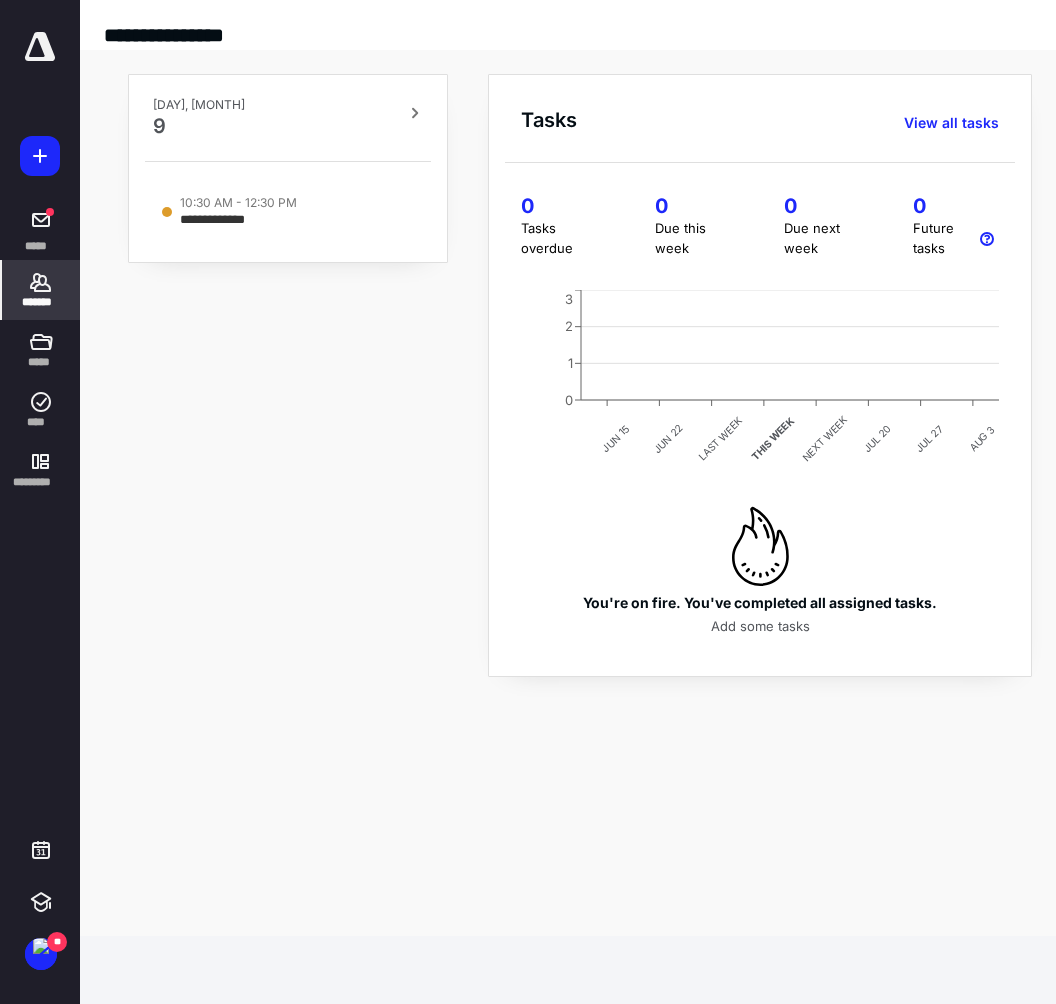 click on "*******" at bounding box center (41, 230) 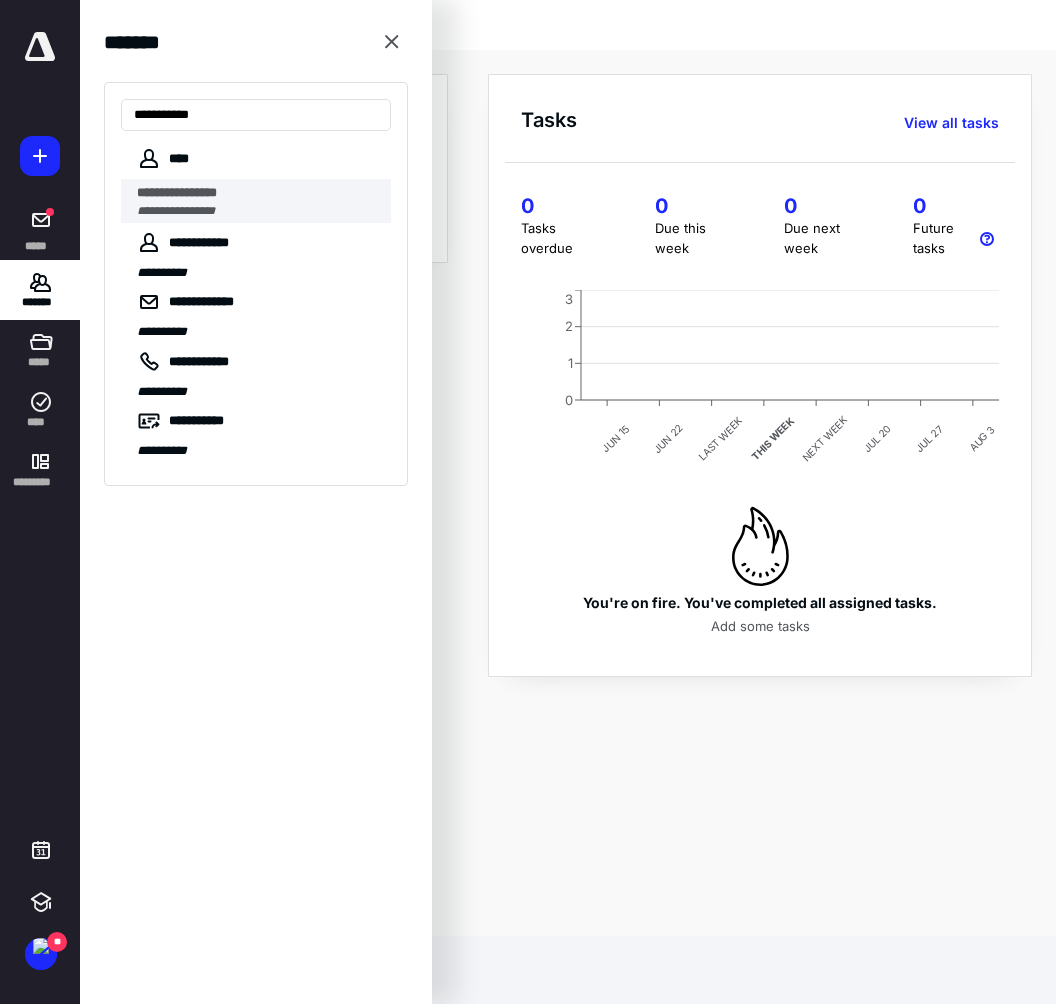 type on "**********" 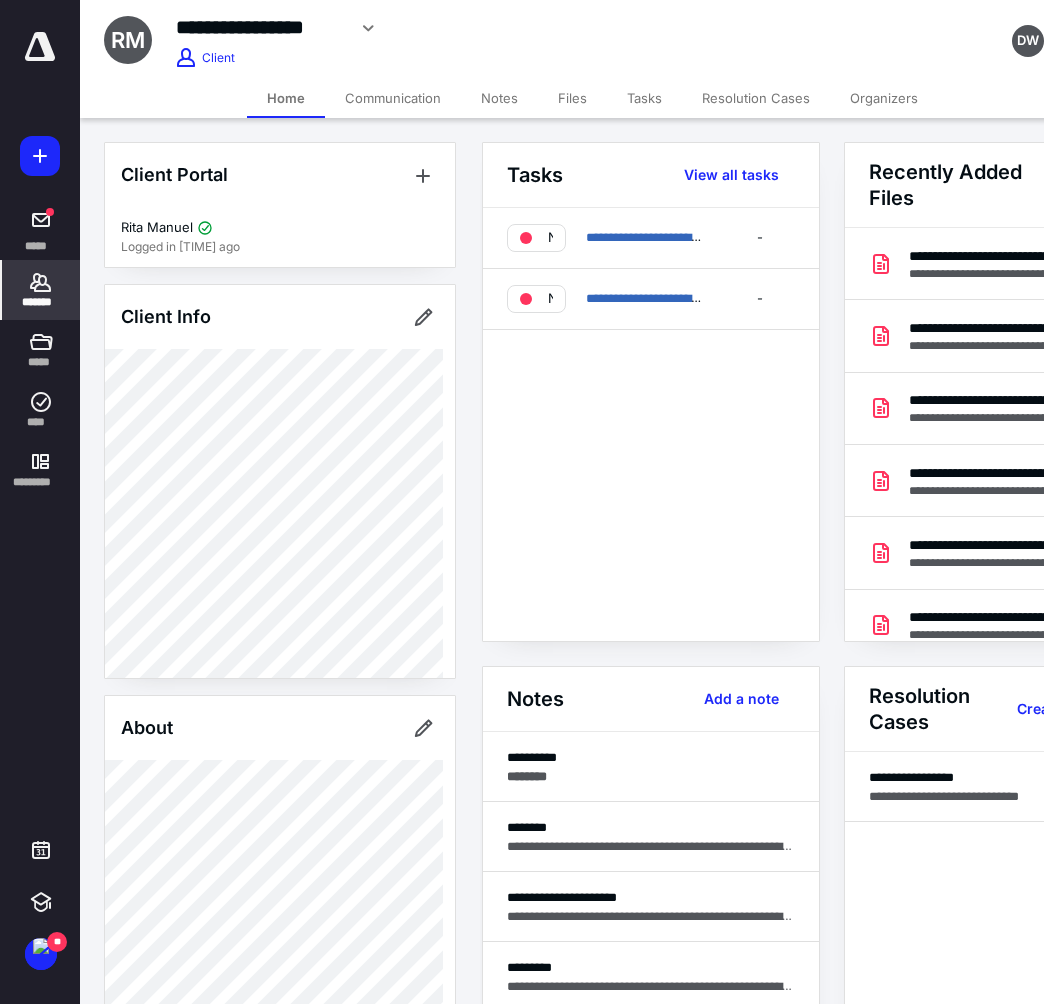 click on "Files" at bounding box center (572, 98) 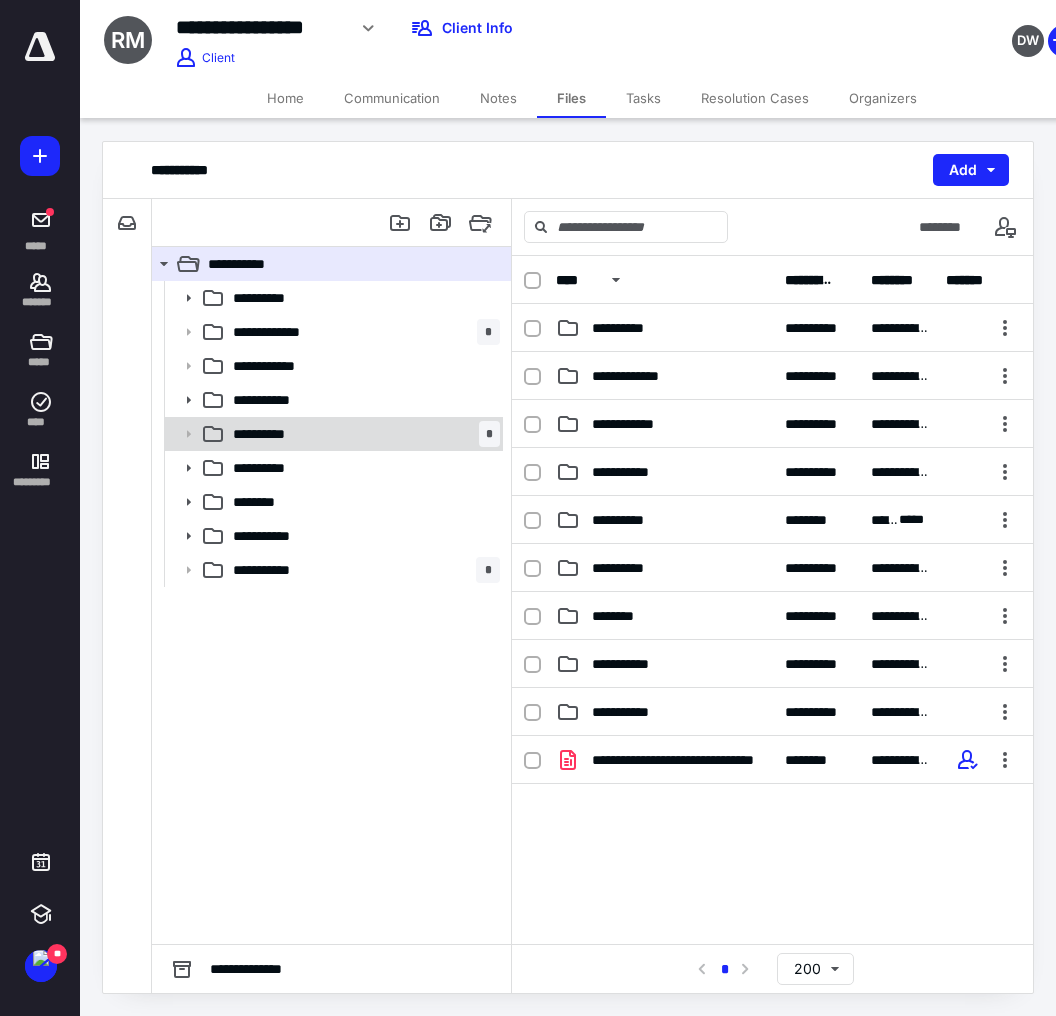 click on "**********" at bounding box center [362, 298] 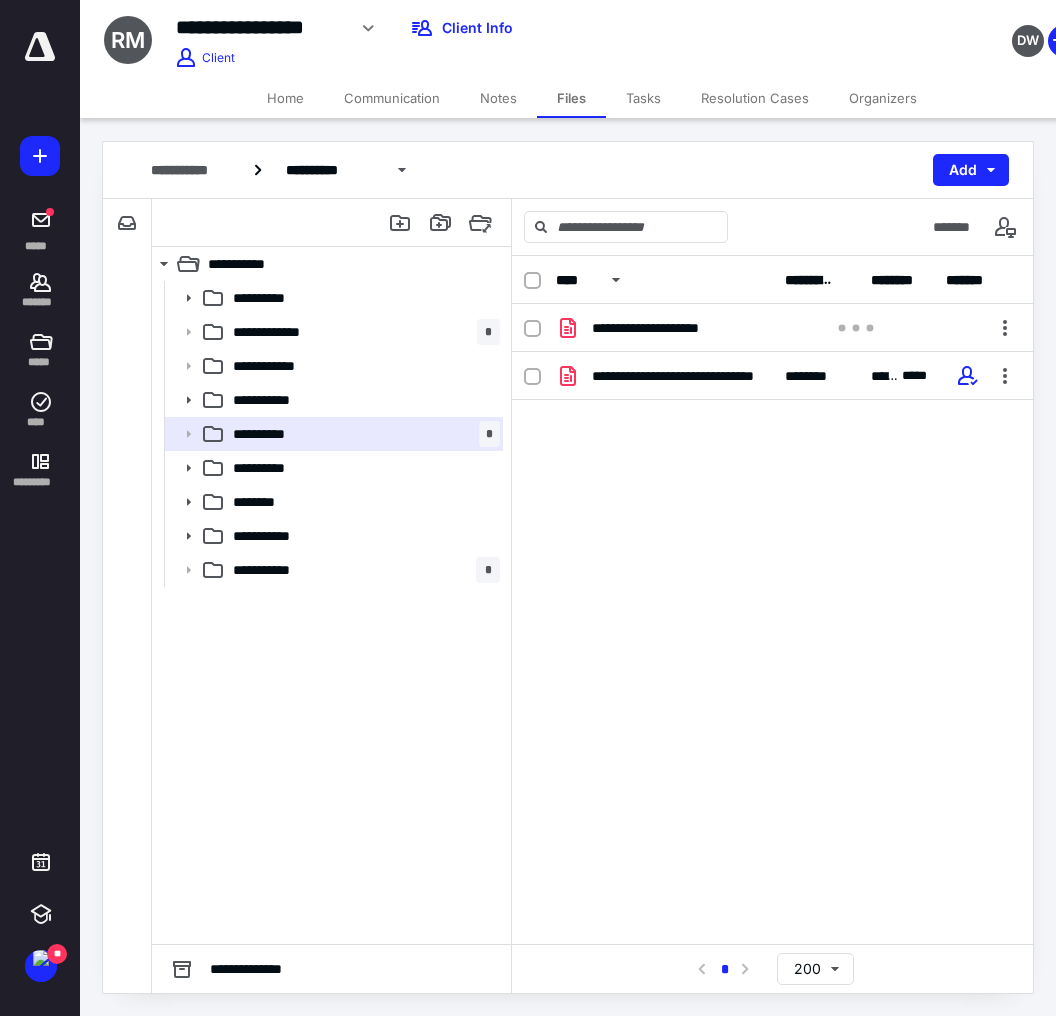 click on "**********" at bounding box center [772, 454] 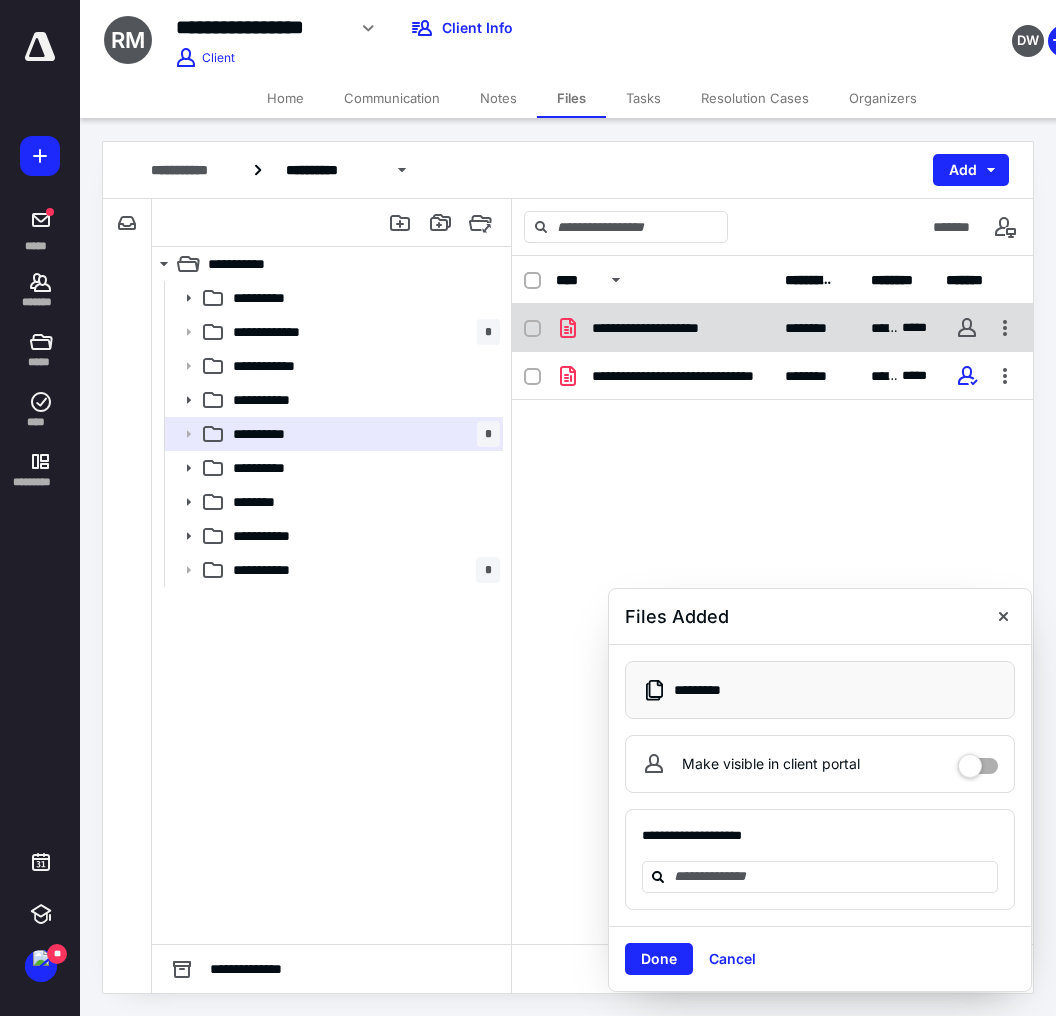 click on "**********" at bounding box center [664, 328] 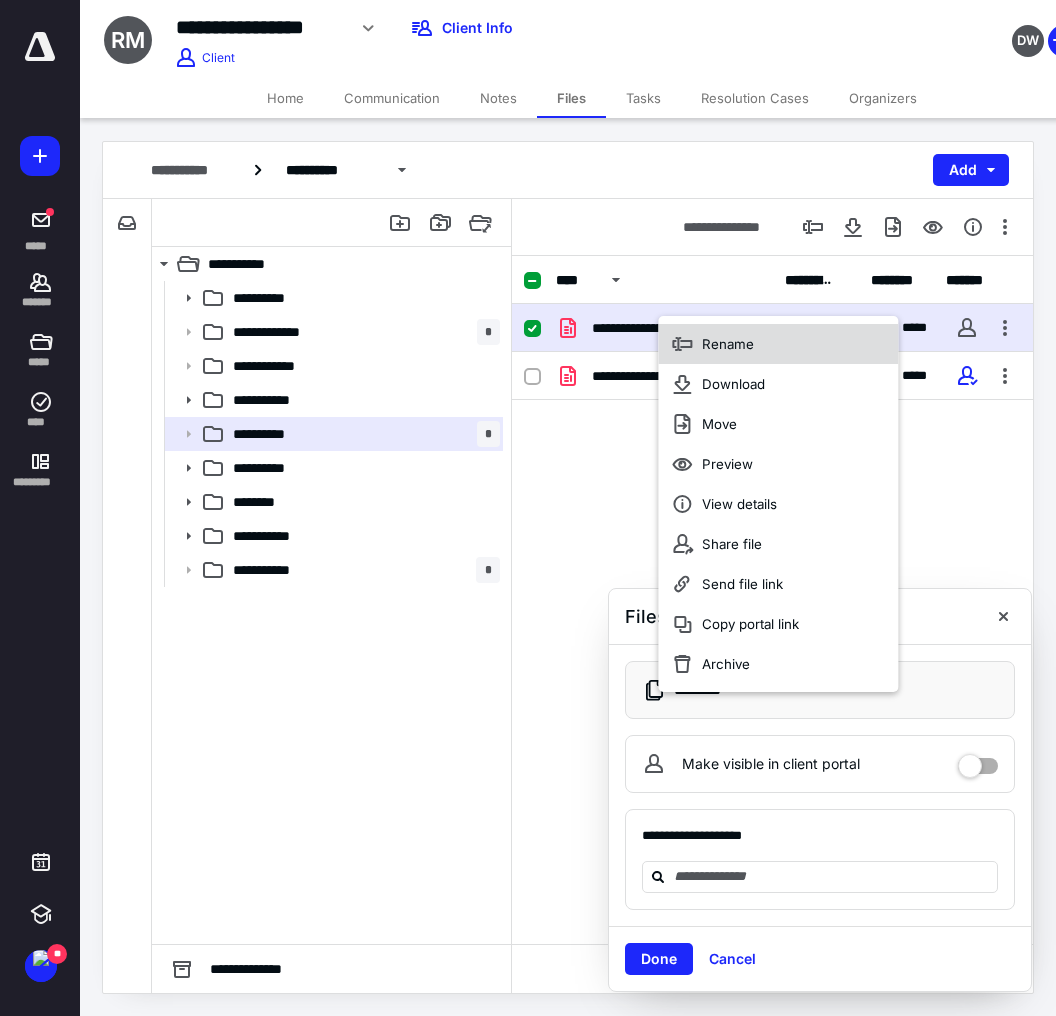 click on "Rename" at bounding box center (778, 344) 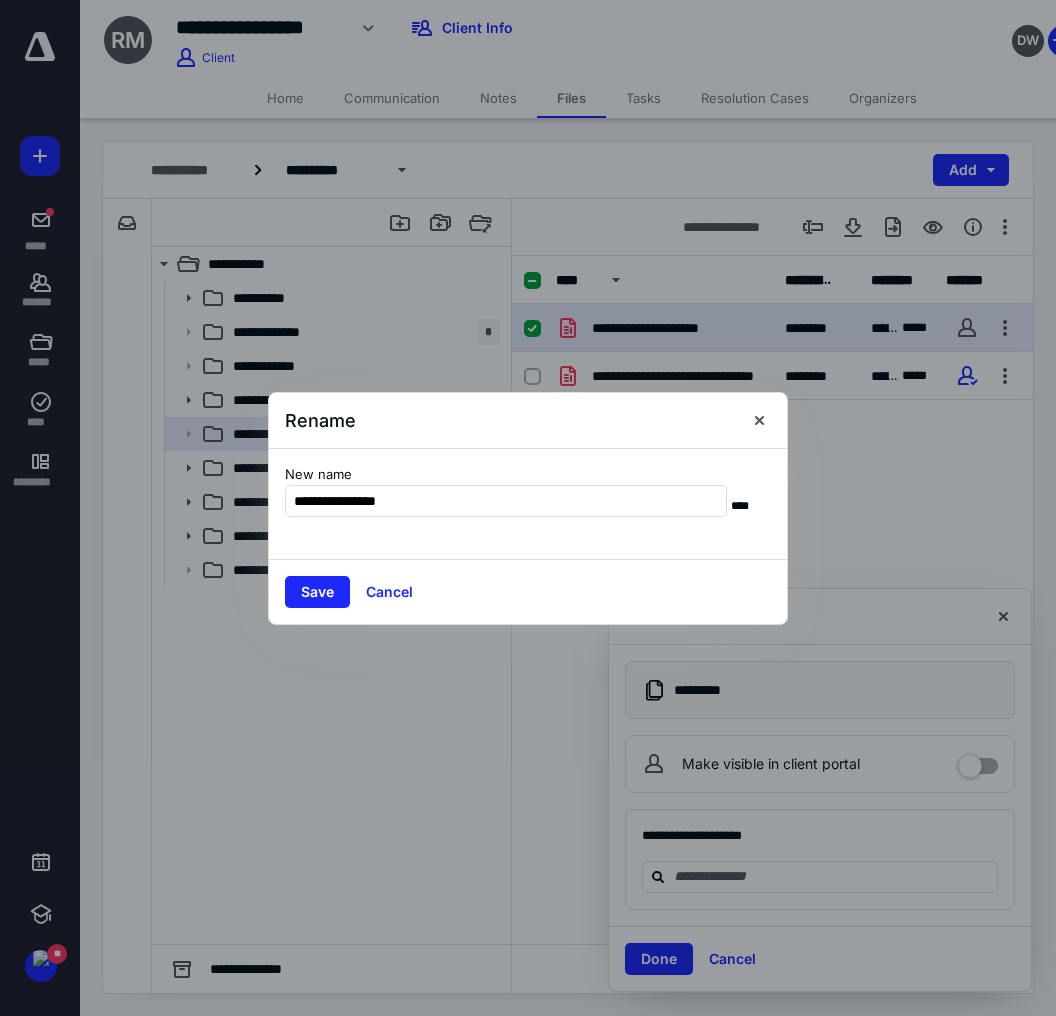 type on "**********" 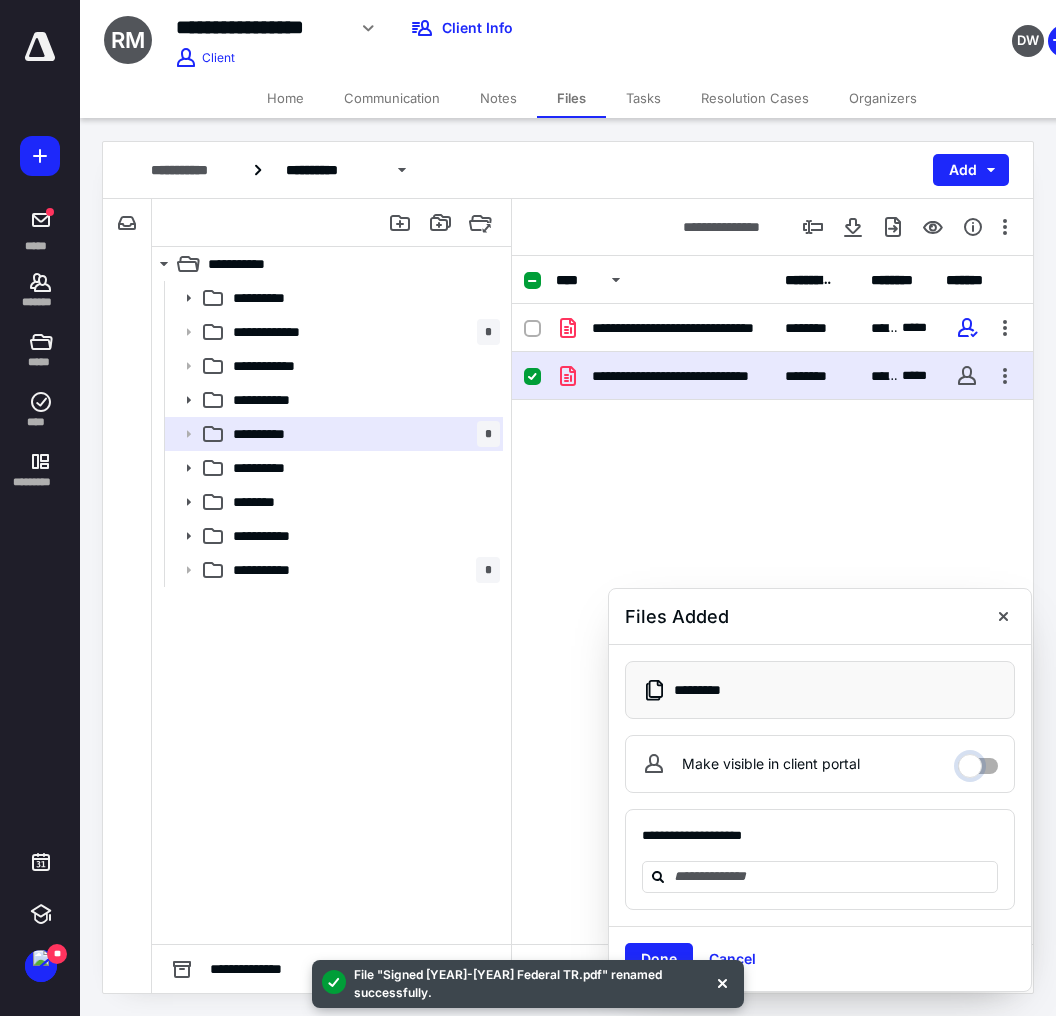 click on "Make visible in client portal" at bounding box center (978, 761) 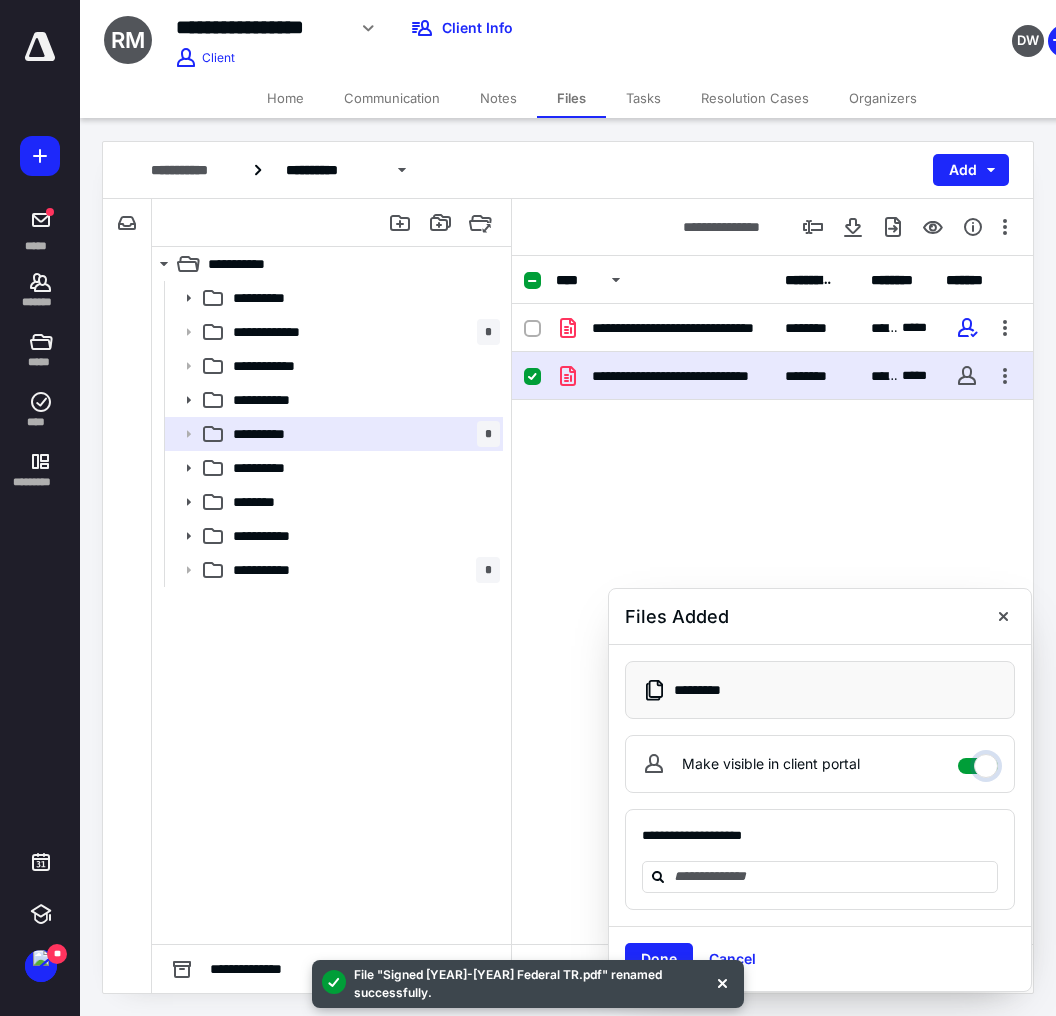 checkbox on "****" 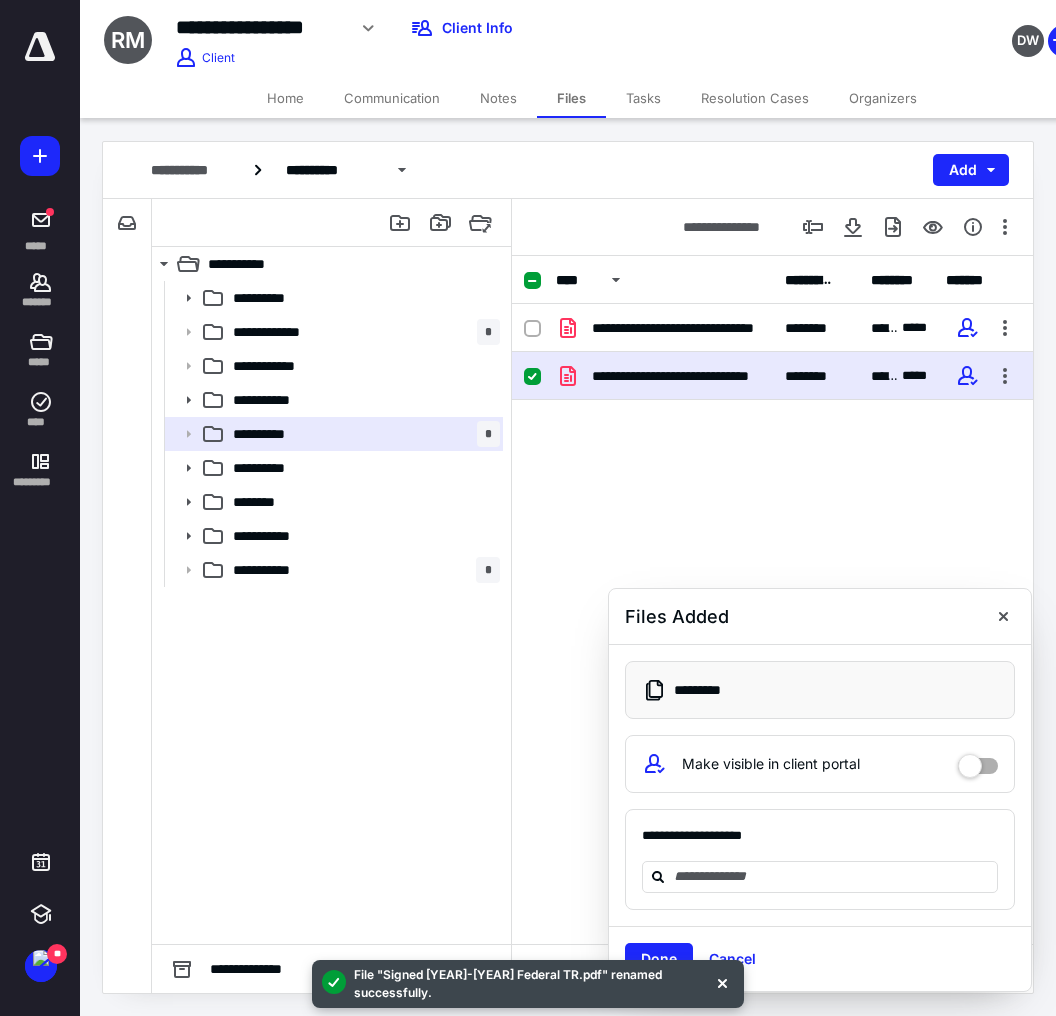 click on "**********" at bounding box center (820, 785) 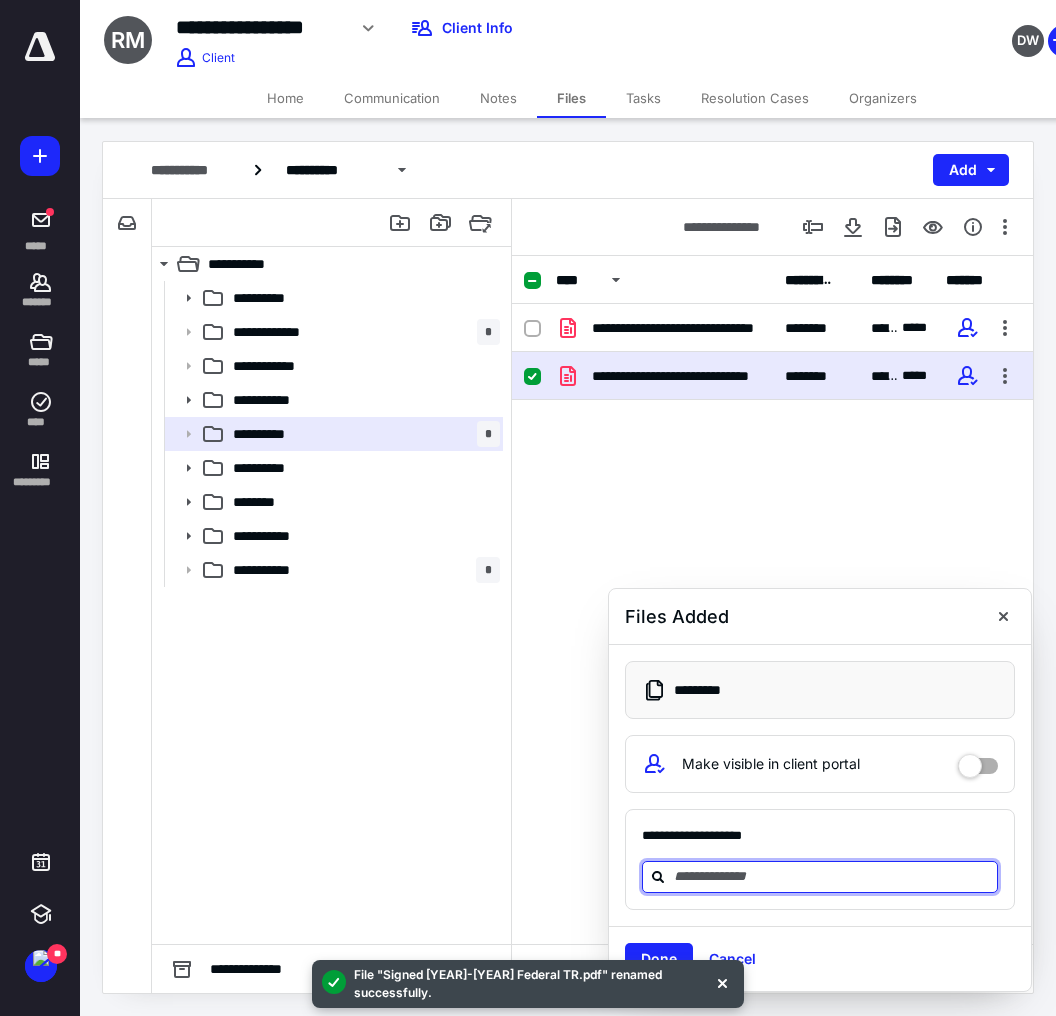 click at bounding box center [832, 876] 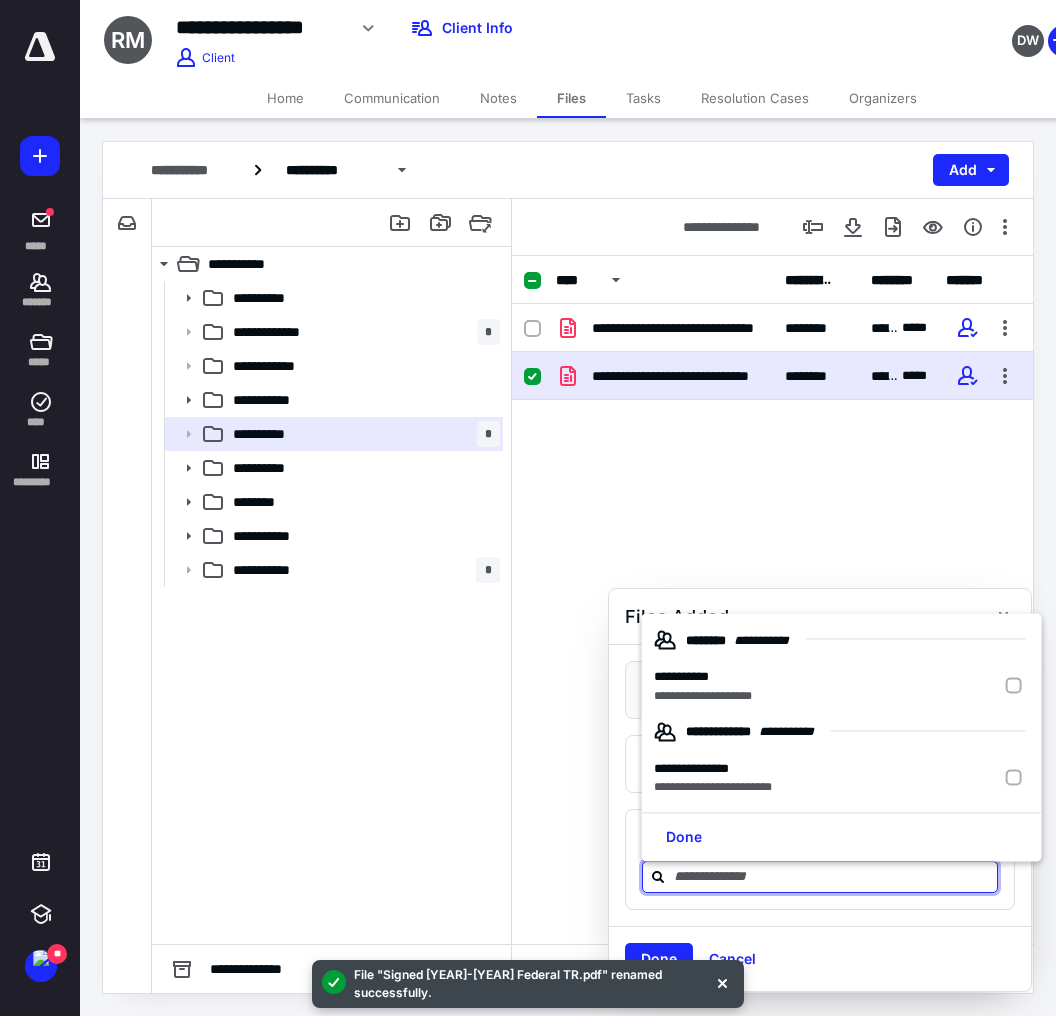 drag, startPoint x: 803, startPoint y: 801, endPoint x: 752, endPoint y: 808, distance: 51.47815 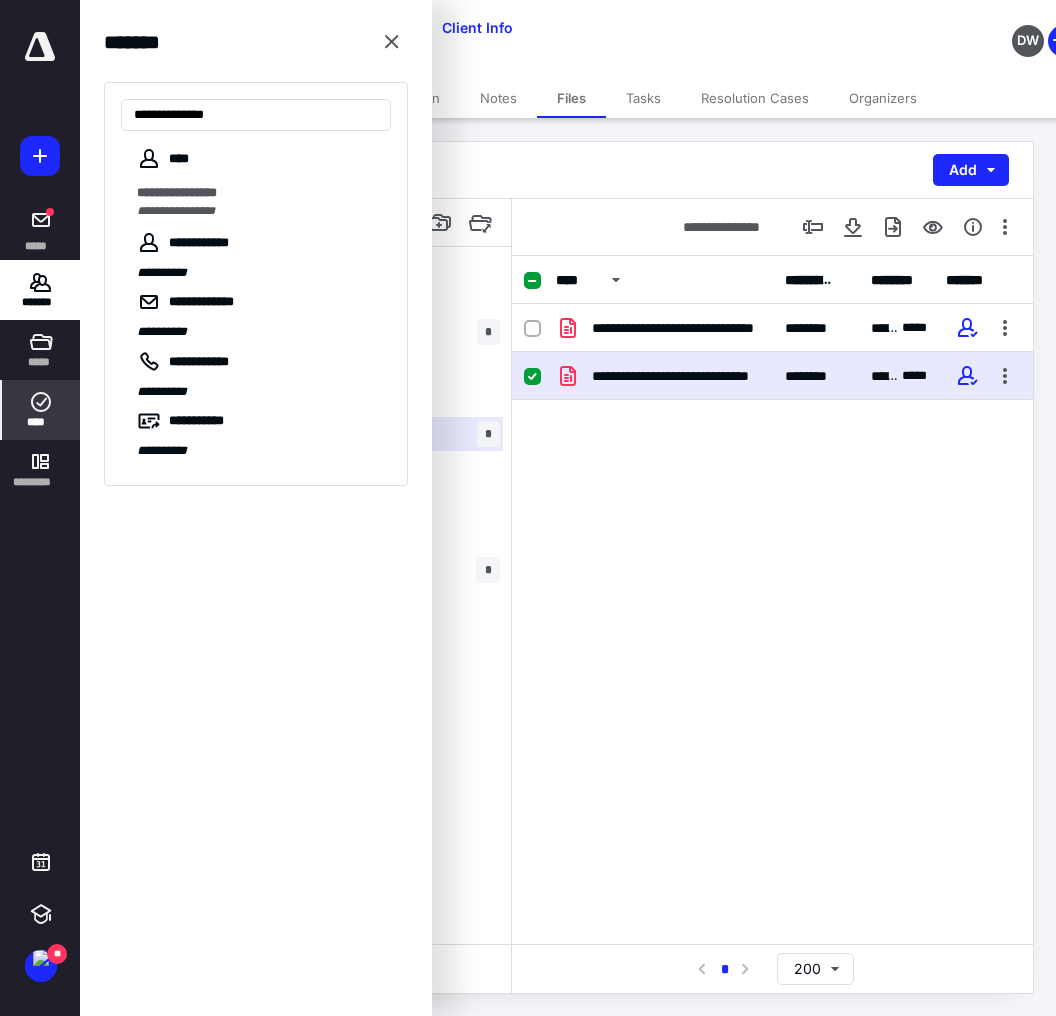 type on "**********" 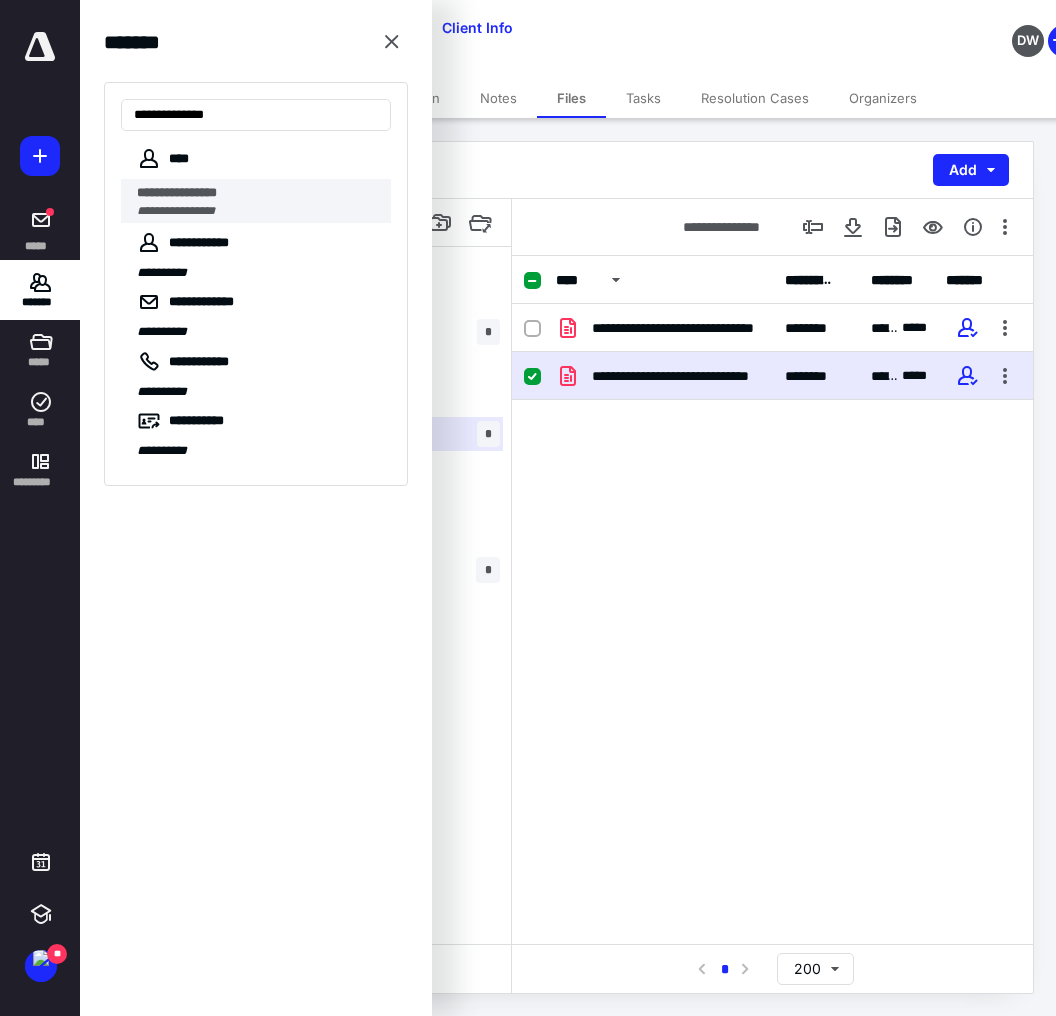 click on "**********" at bounding box center [258, 211] 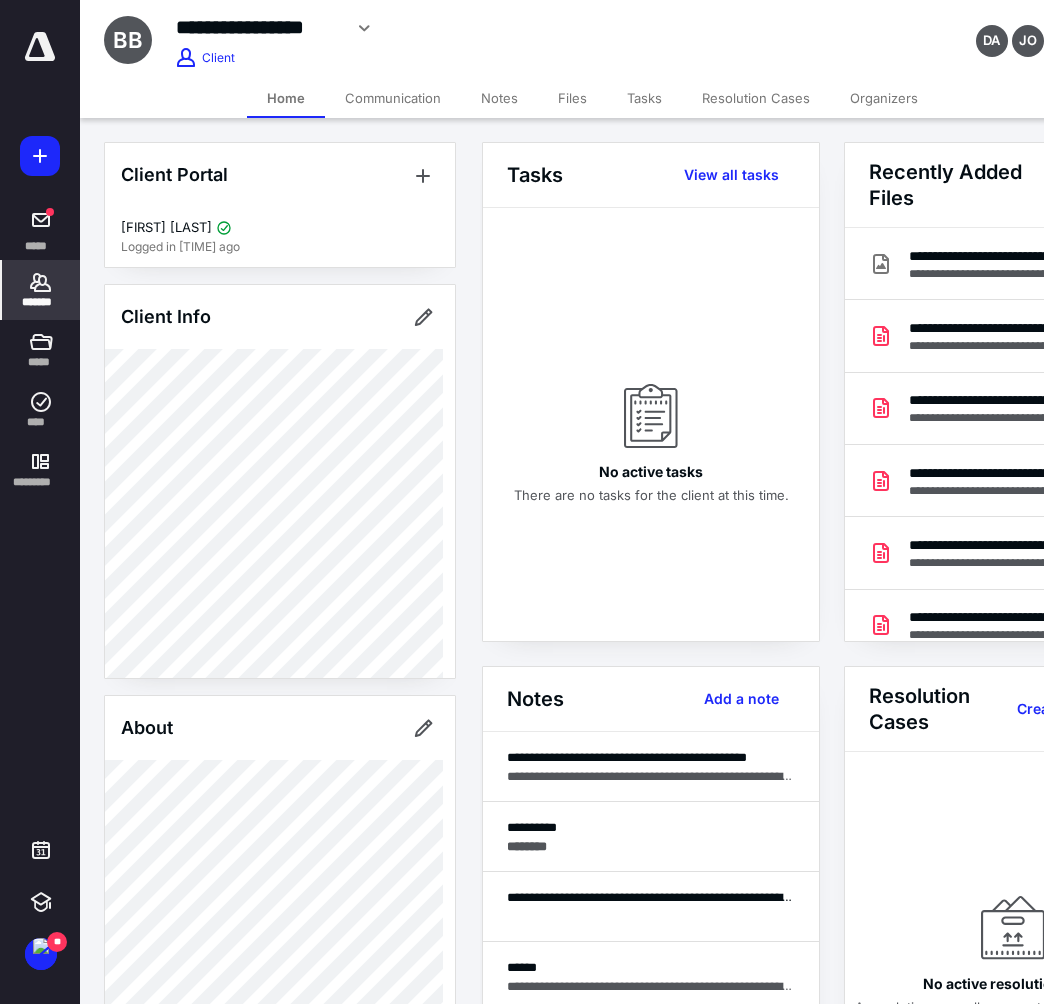 click on "Files" at bounding box center (572, 98) 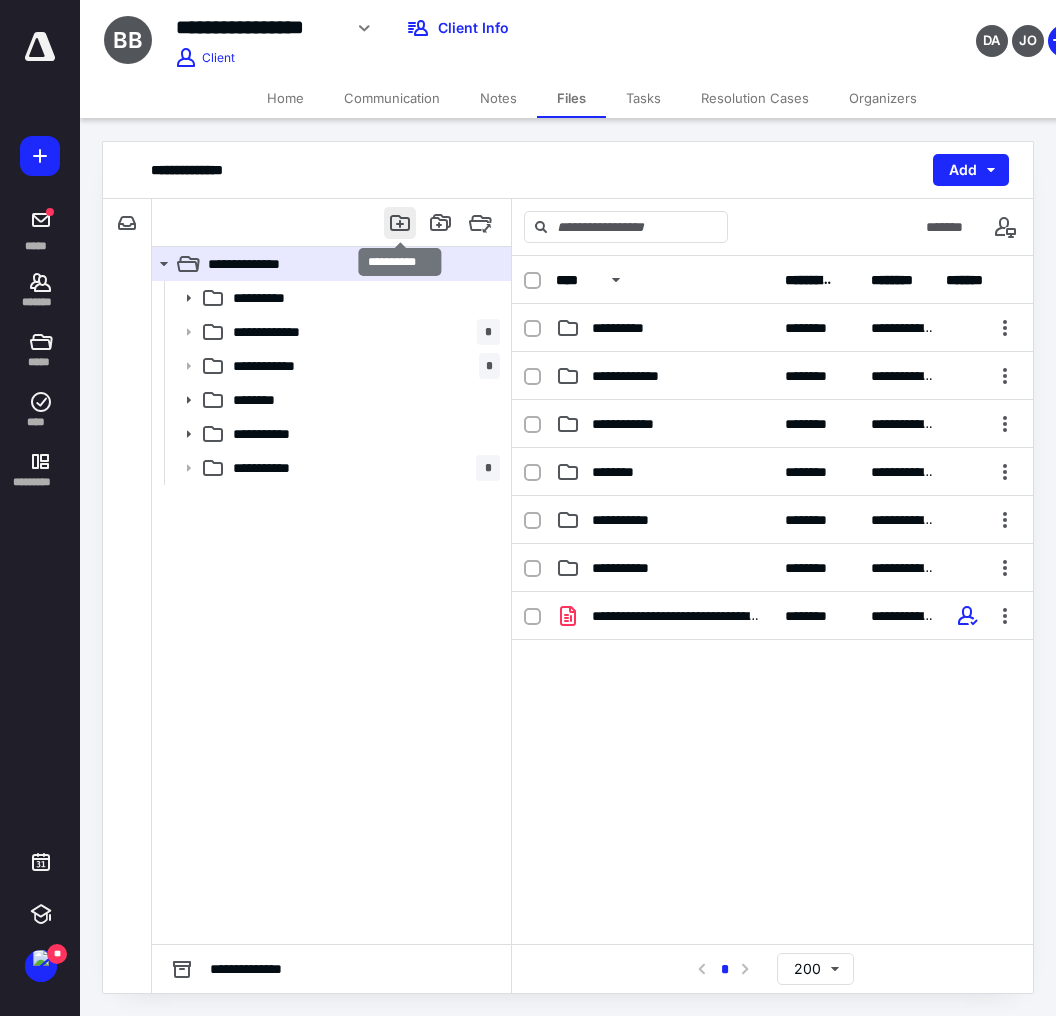 click at bounding box center (400, 223) 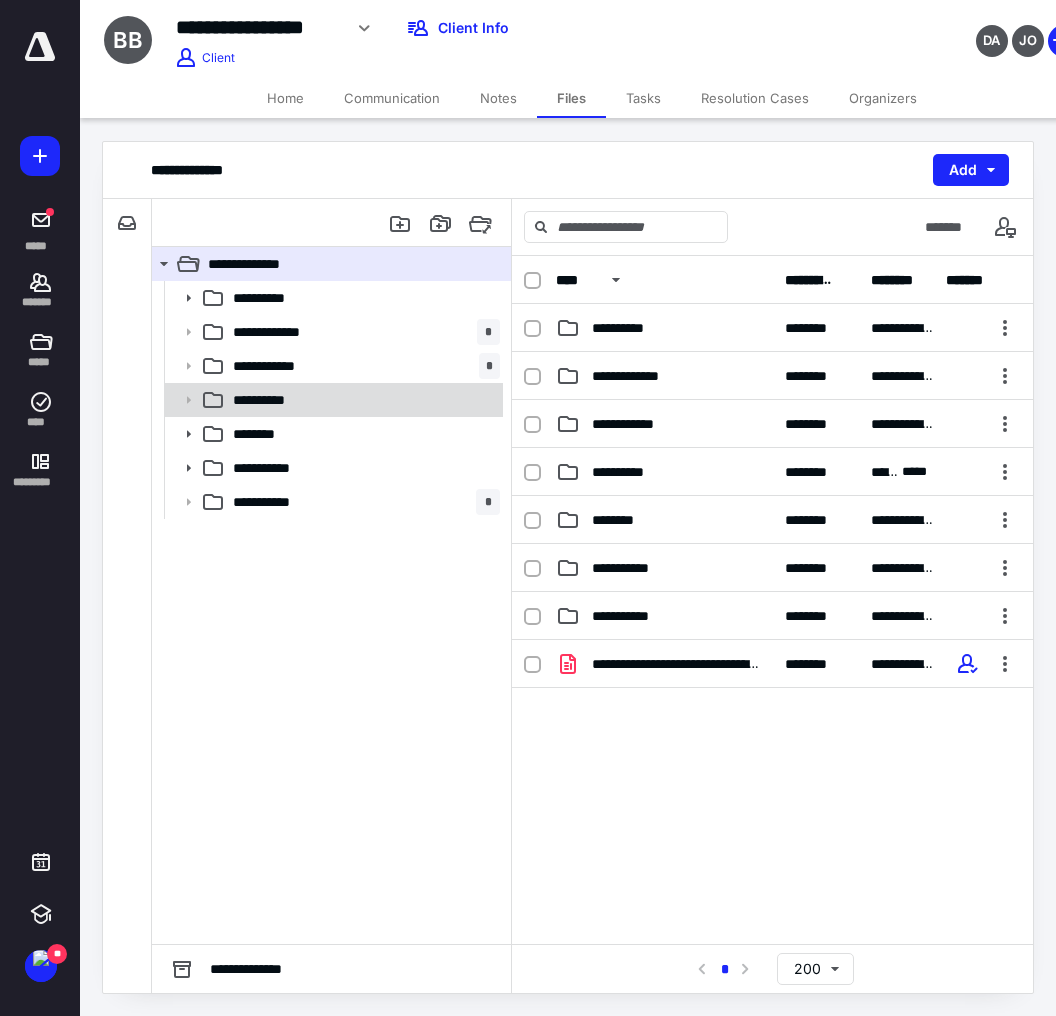 click on "**********" at bounding box center [332, 298] 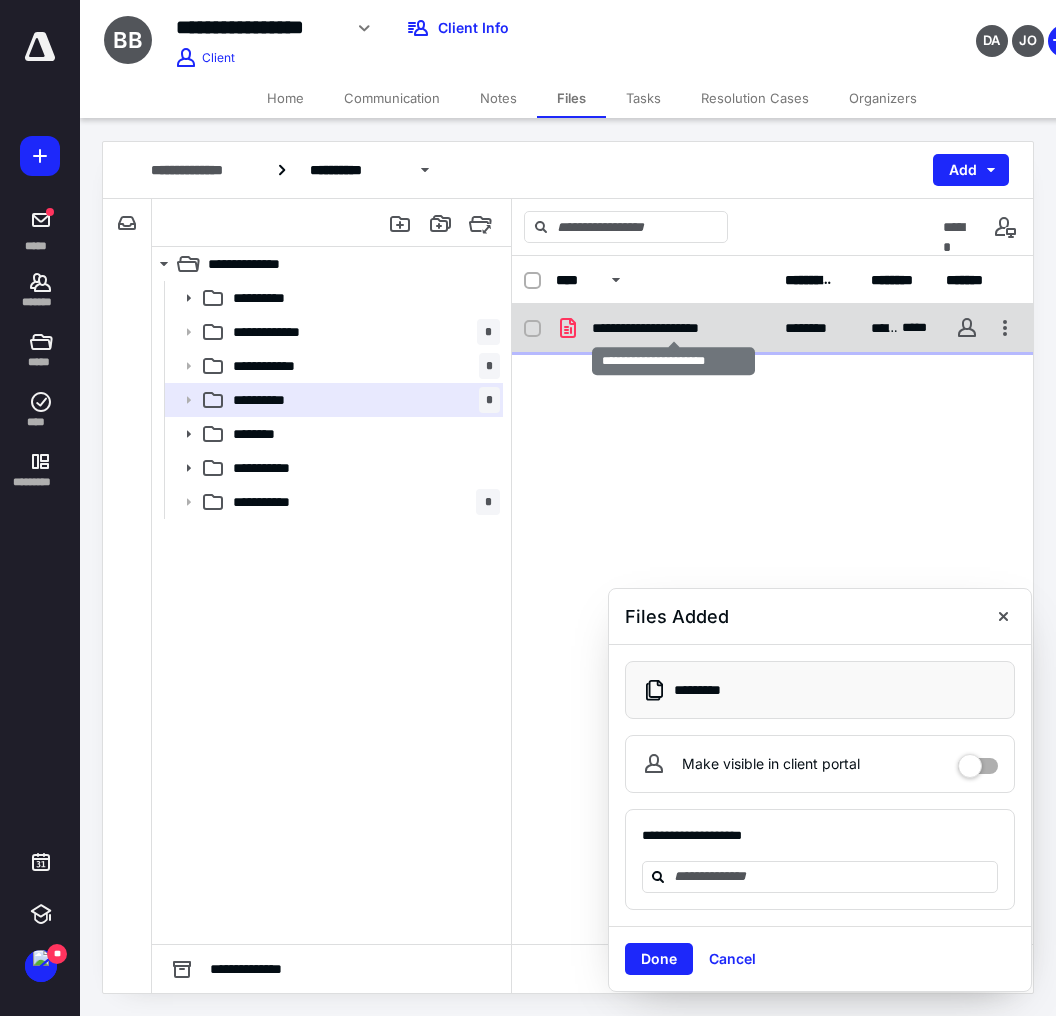 click on "**********" at bounding box center (674, 328) 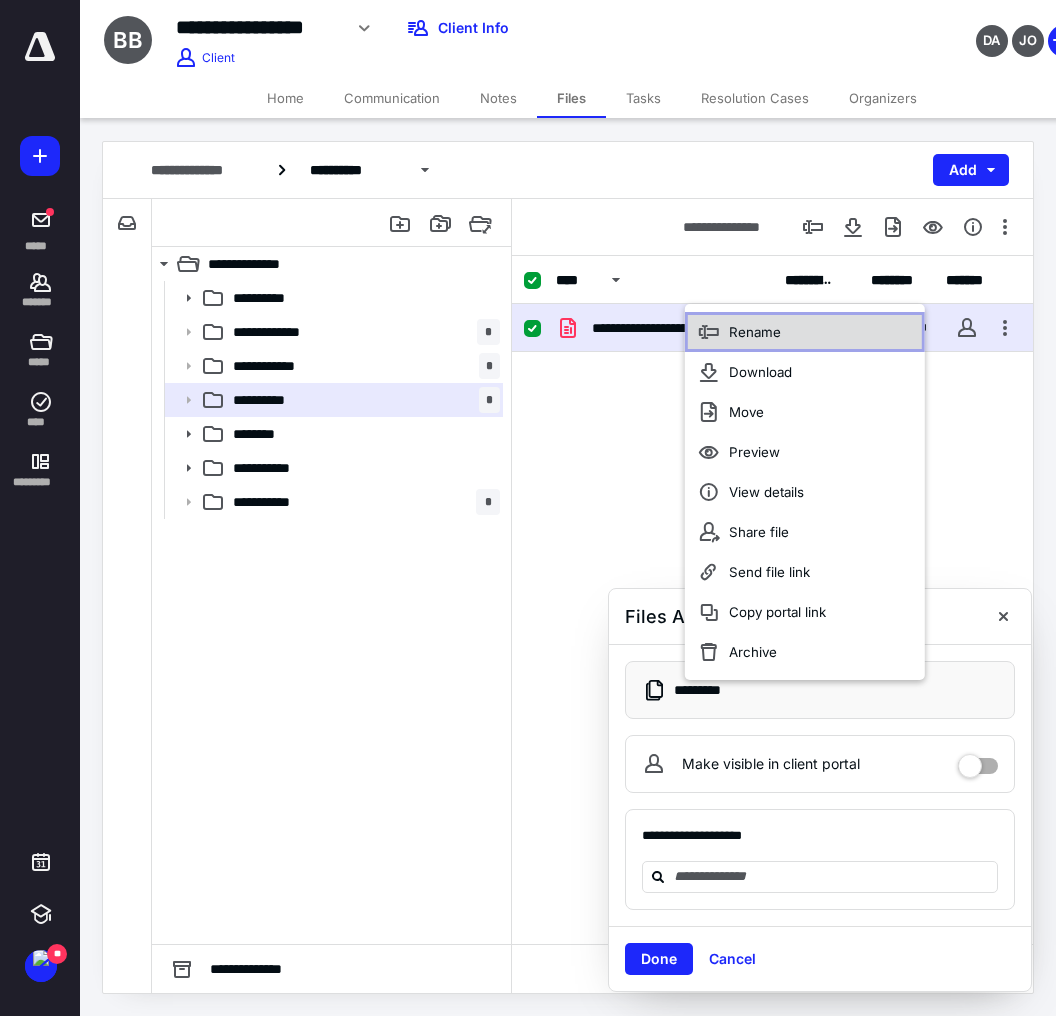 click on "Rename" at bounding box center (755, 332) 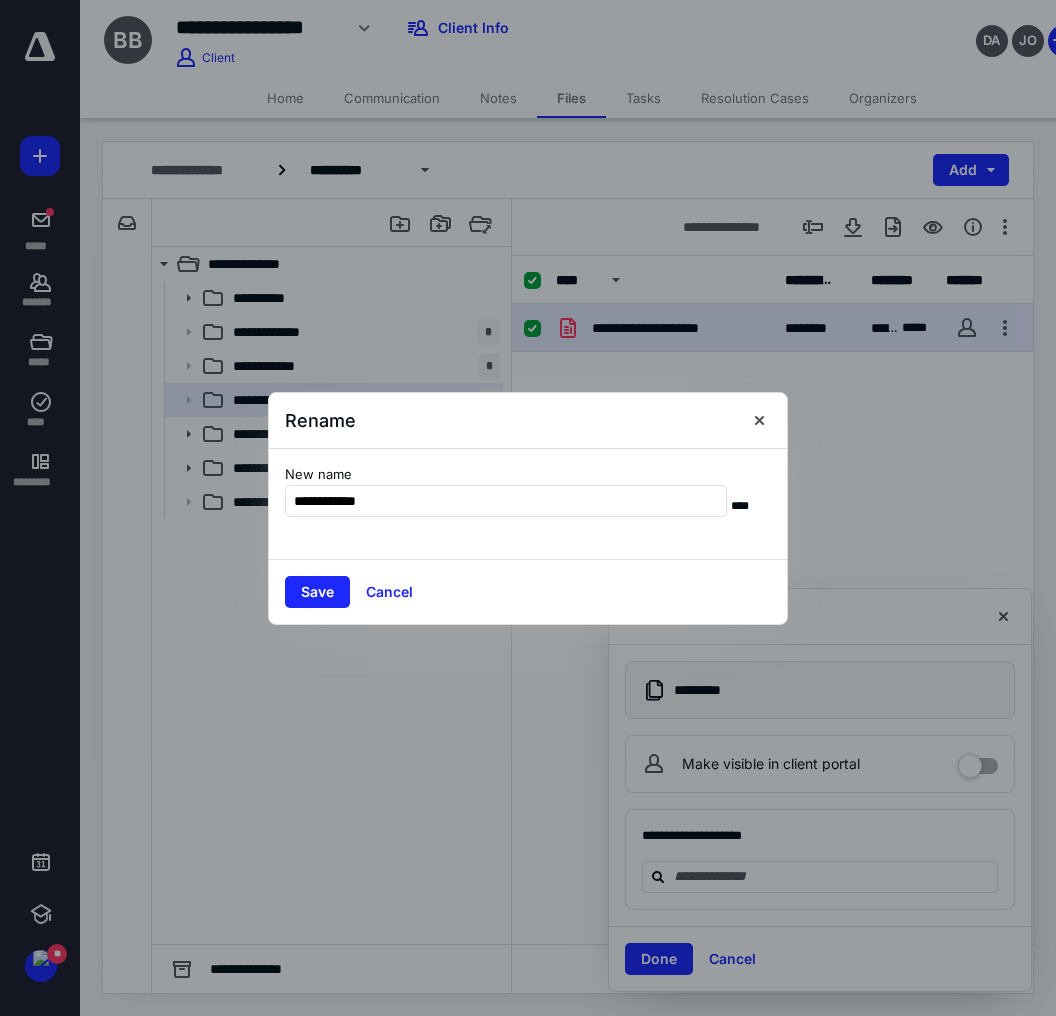 type on "**********" 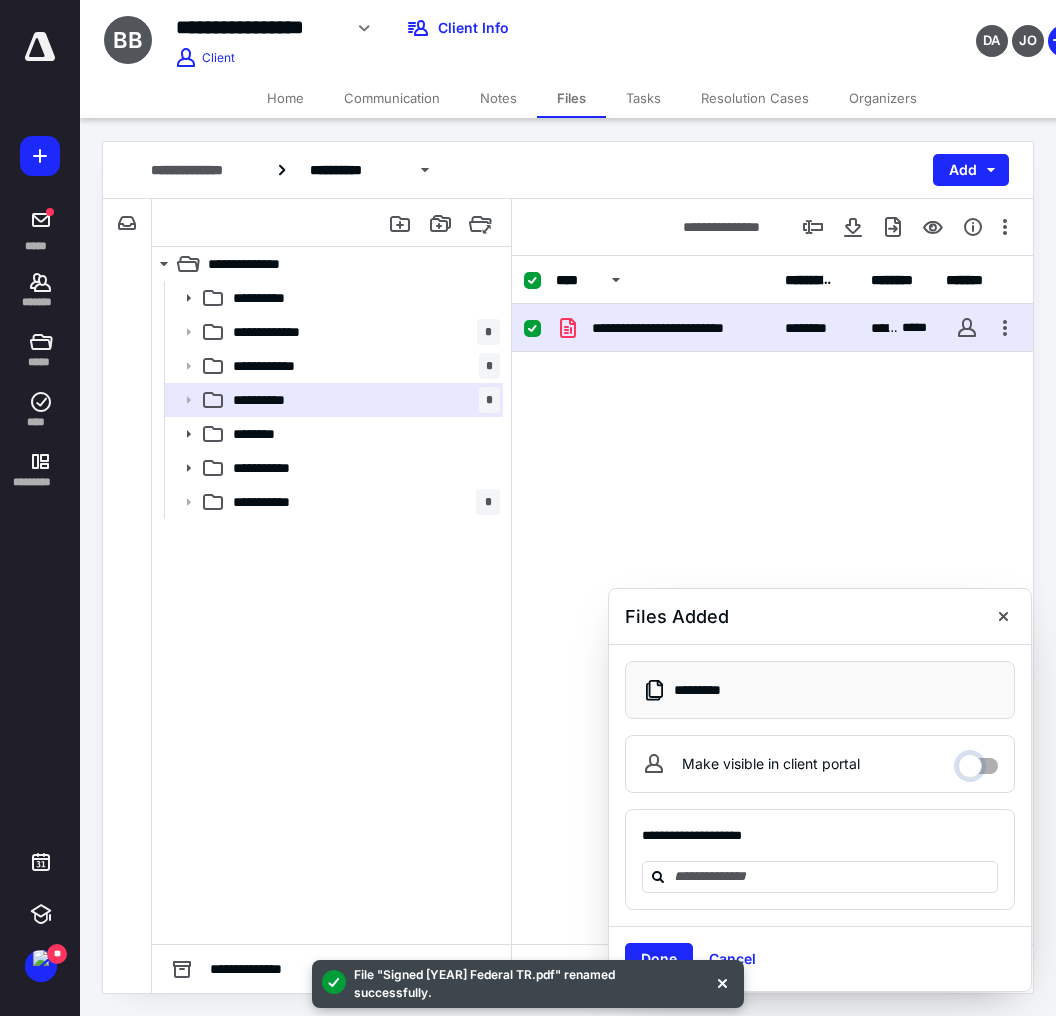 click on "Make visible in client portal" at bounding box center (978, 761) 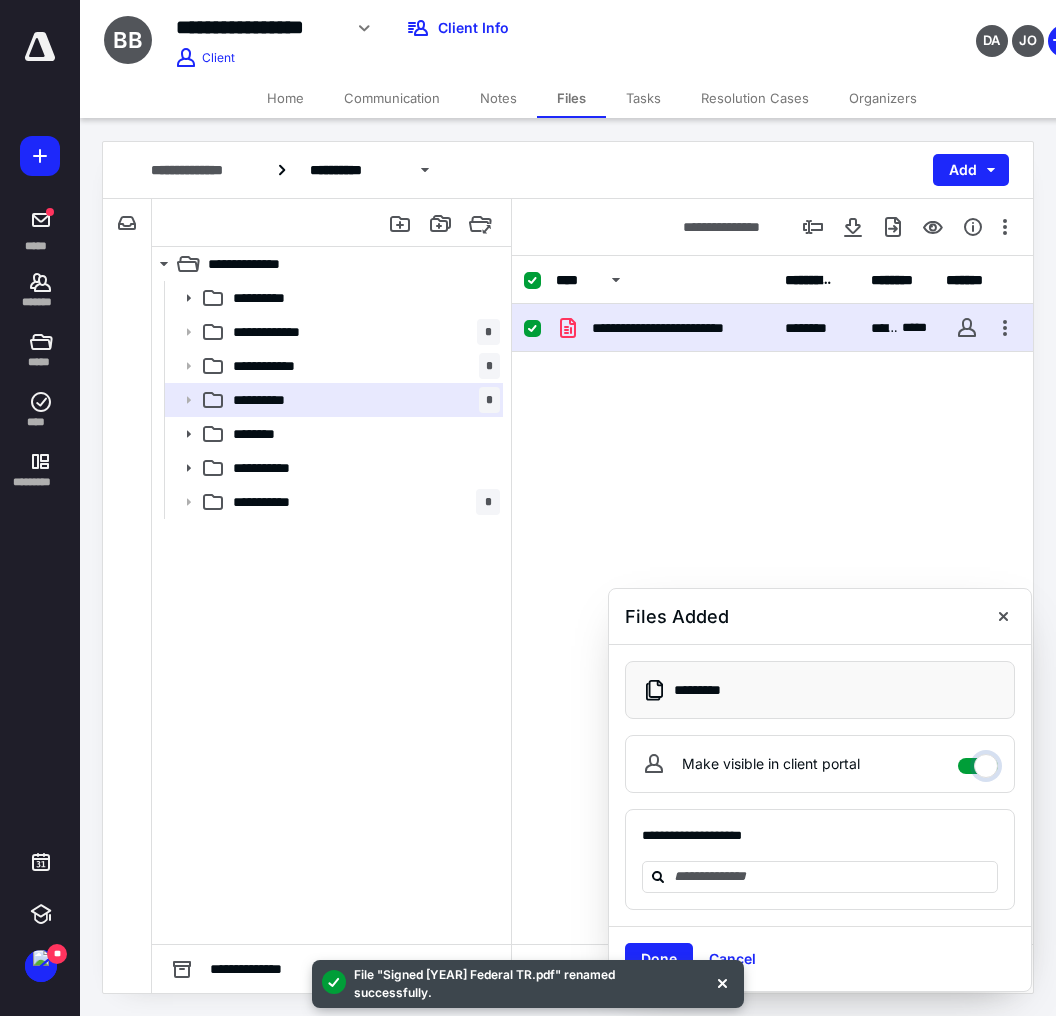 checkbox on "****" 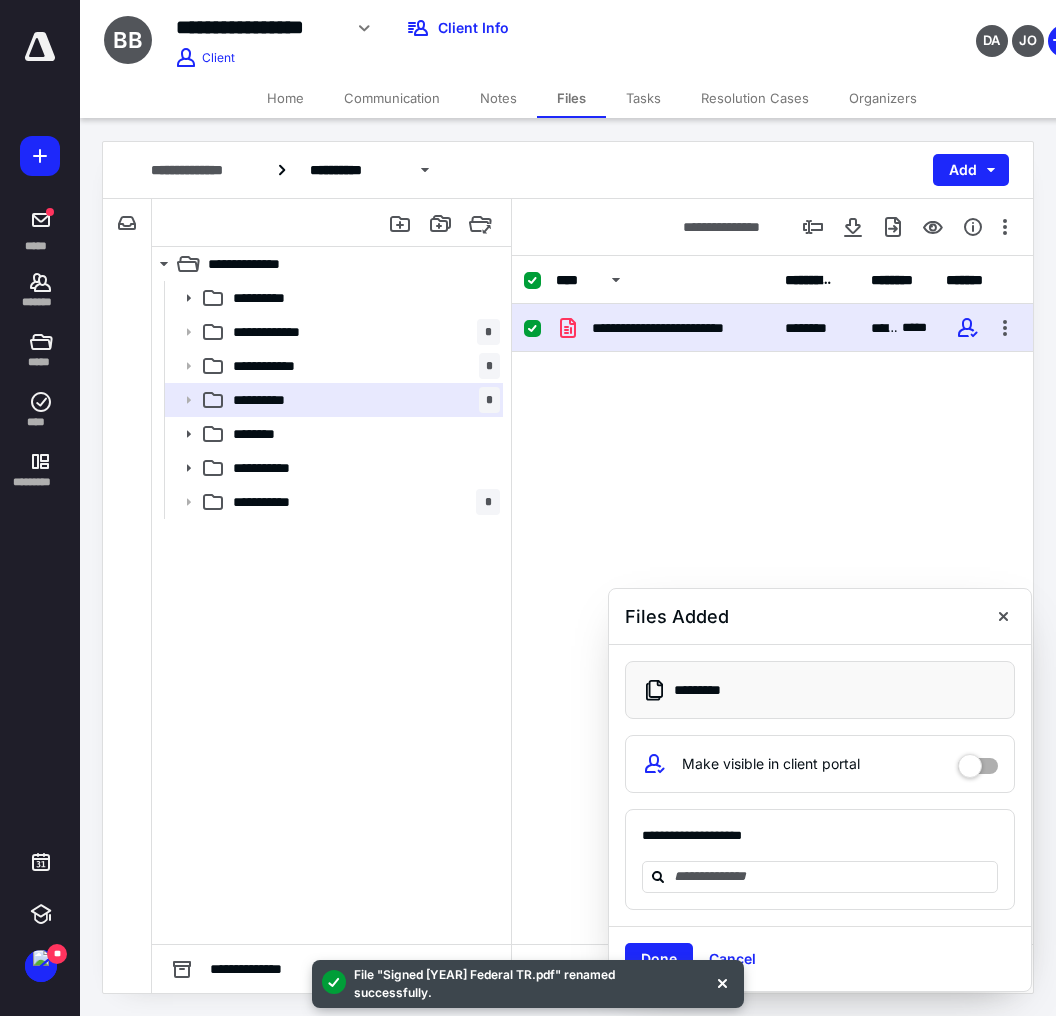 click on "**********" at bounding box center [820, 860] 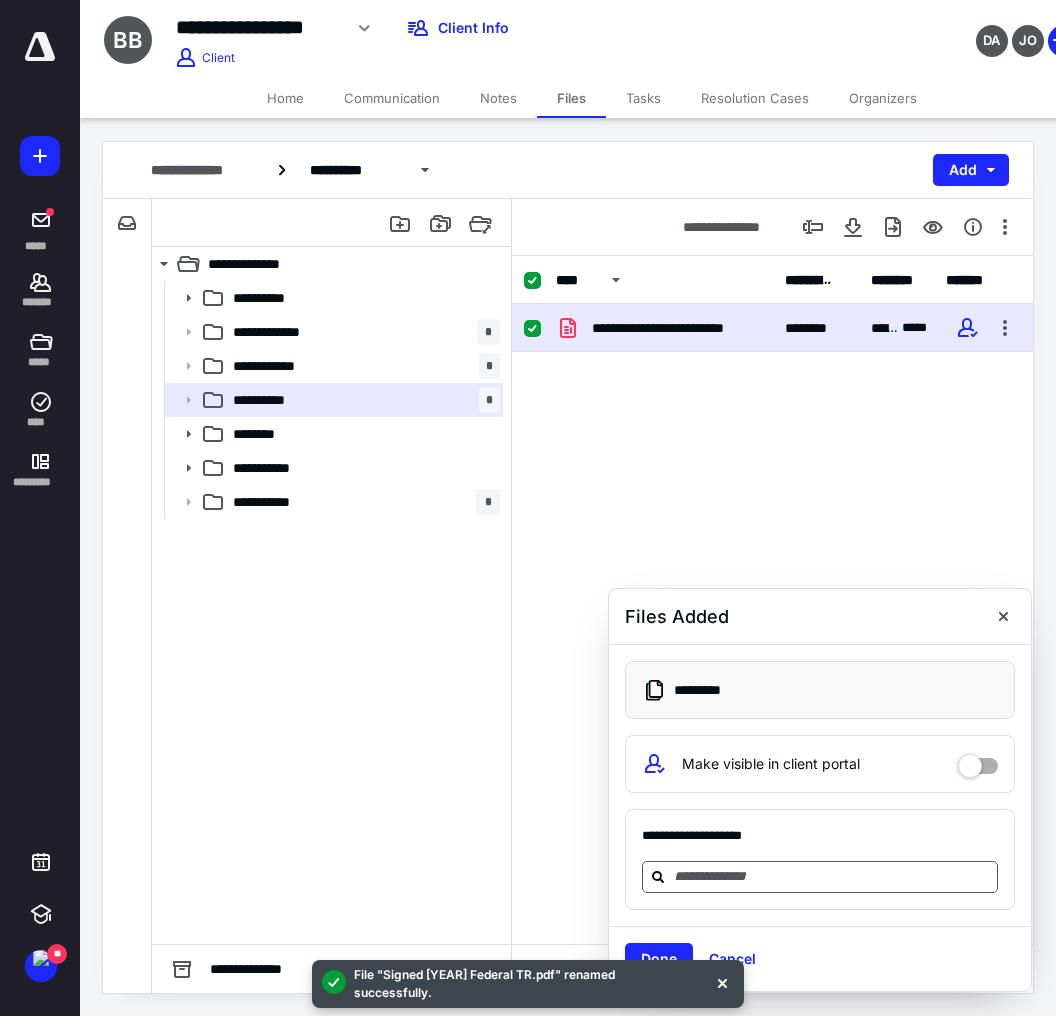 click at bounding box center [832, 876] 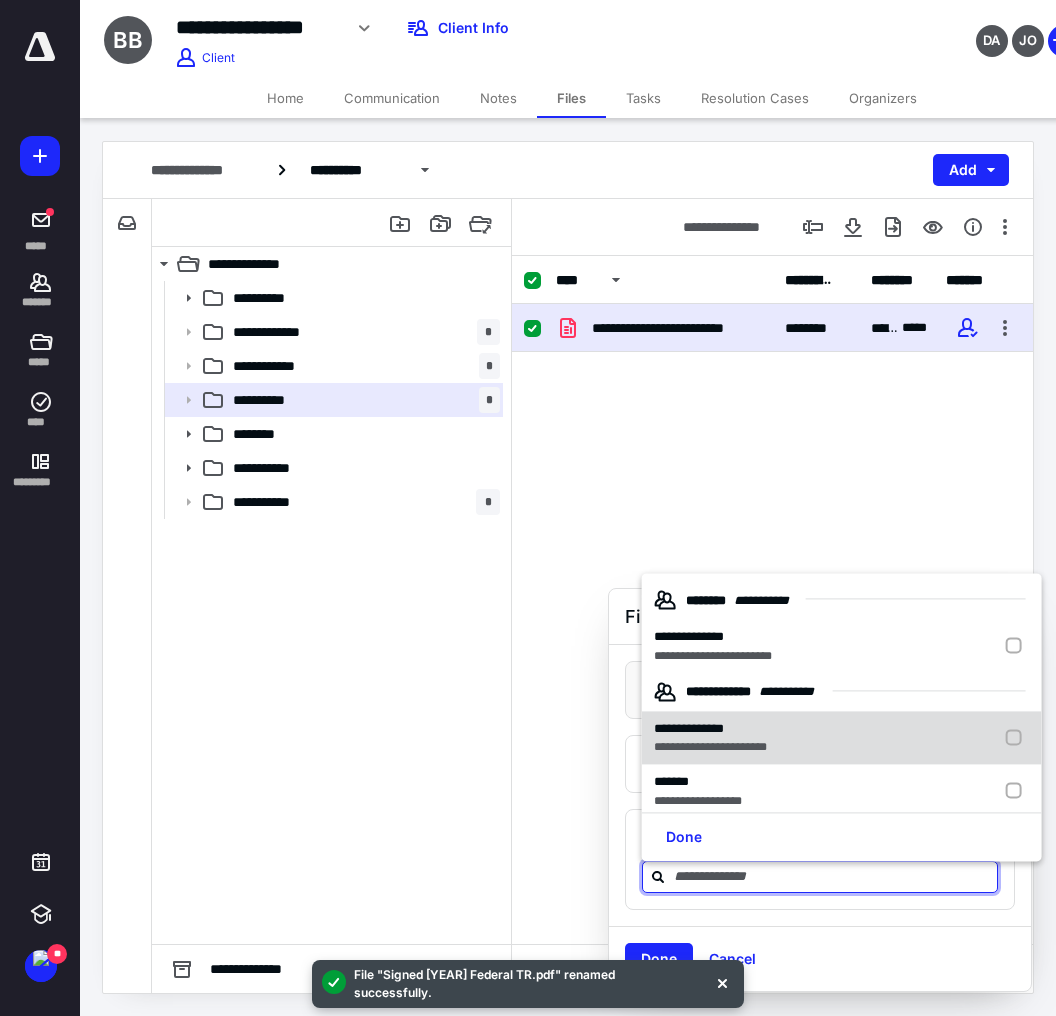 click on "**********" at bounding box center [713, 637] 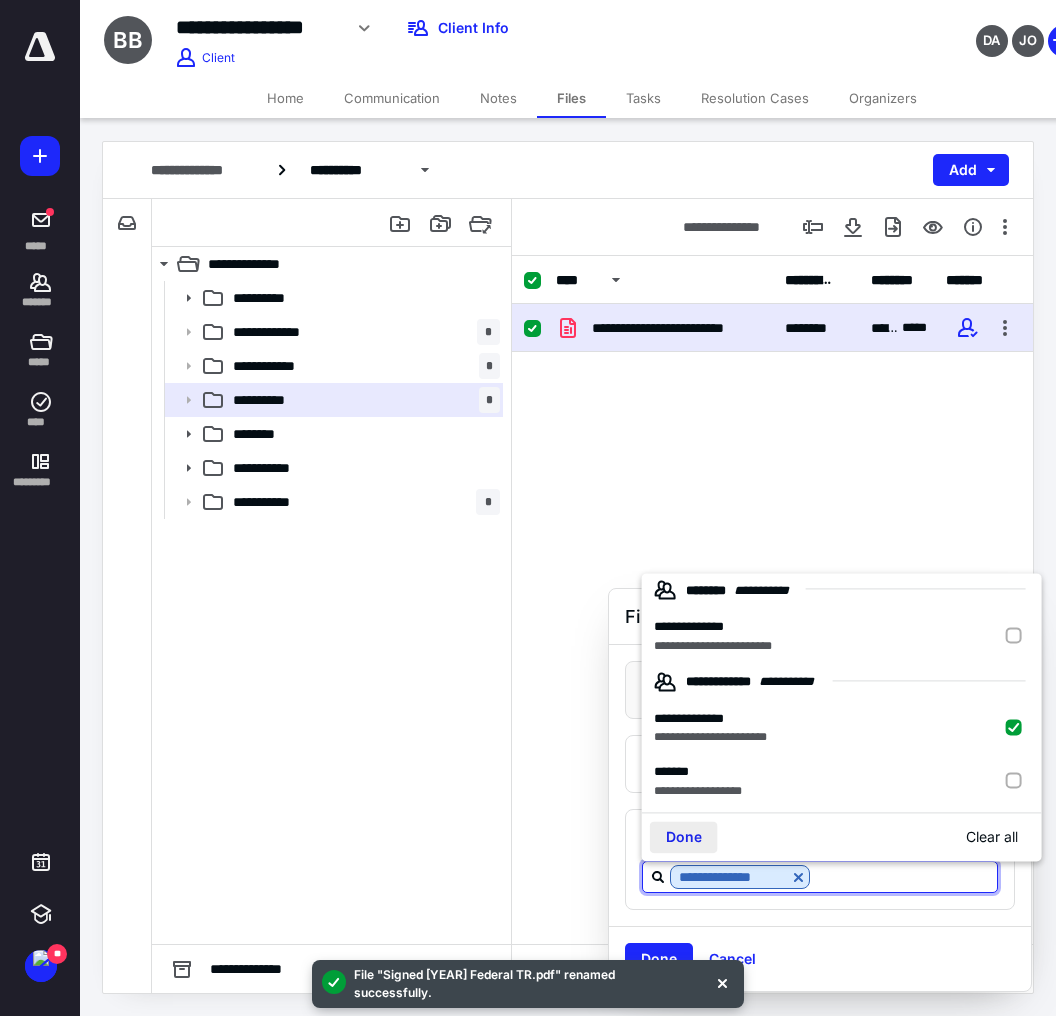 scroll, scrollTop: 12, scrollLeft: 0, axis: vertical 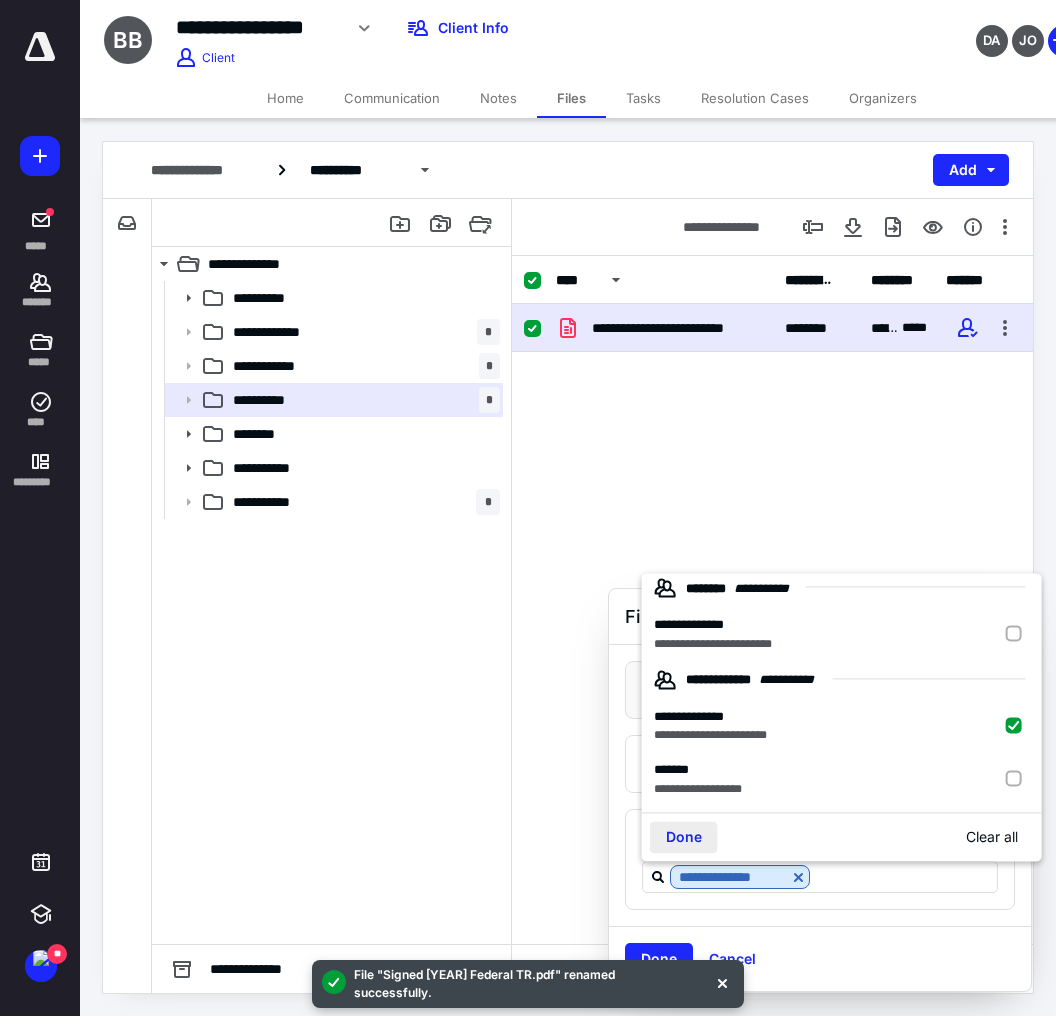 click on "Done" at bounding box center [684, 838] 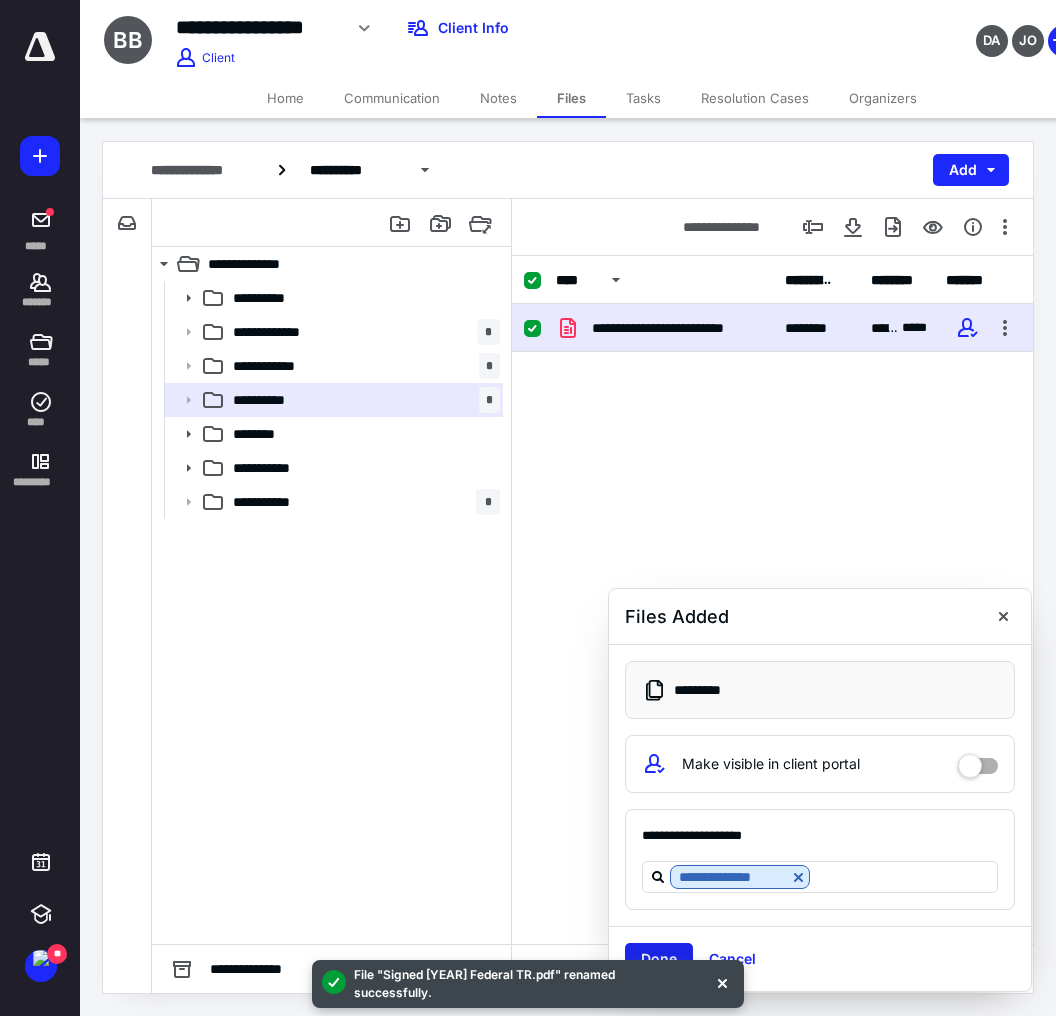 click on "Done" at bounding box center (659, 959) 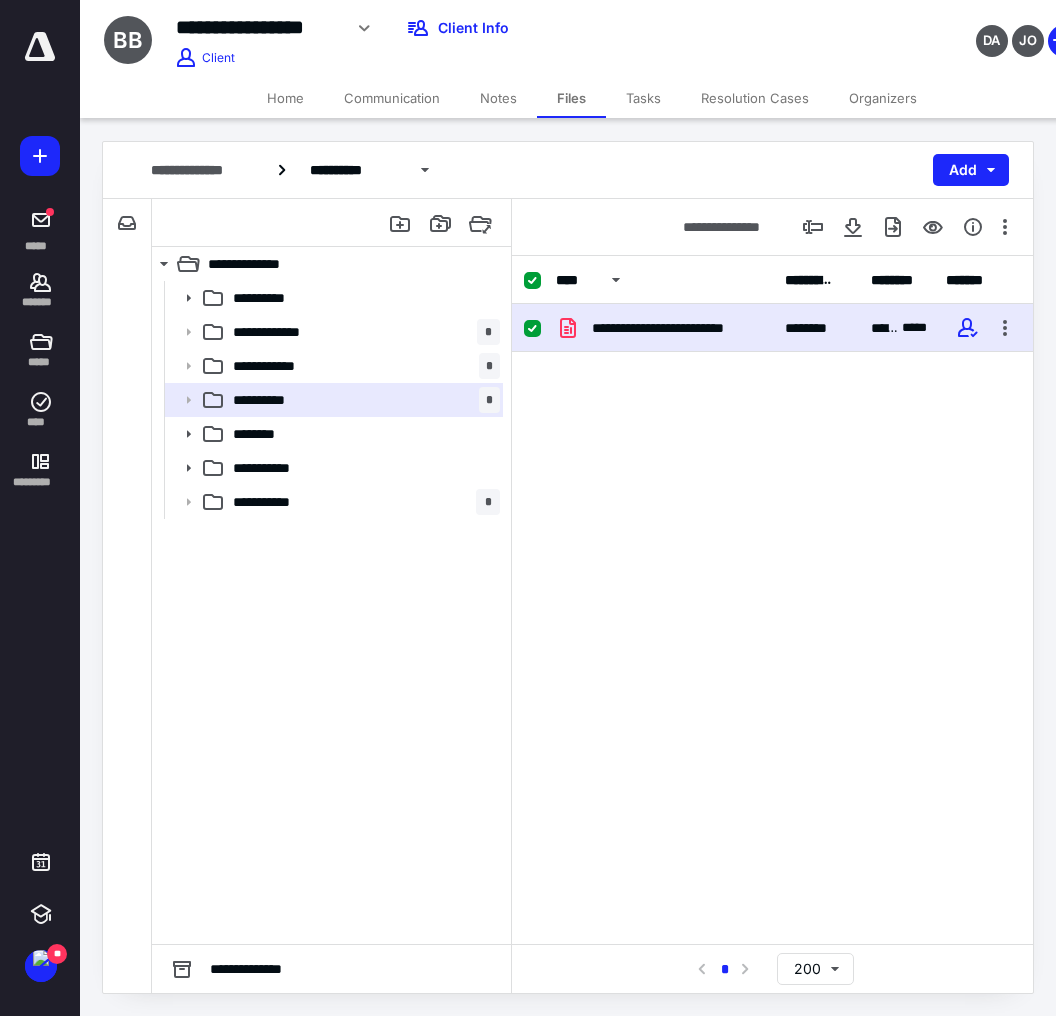 click on "**********" at bounding box center (772, 454) 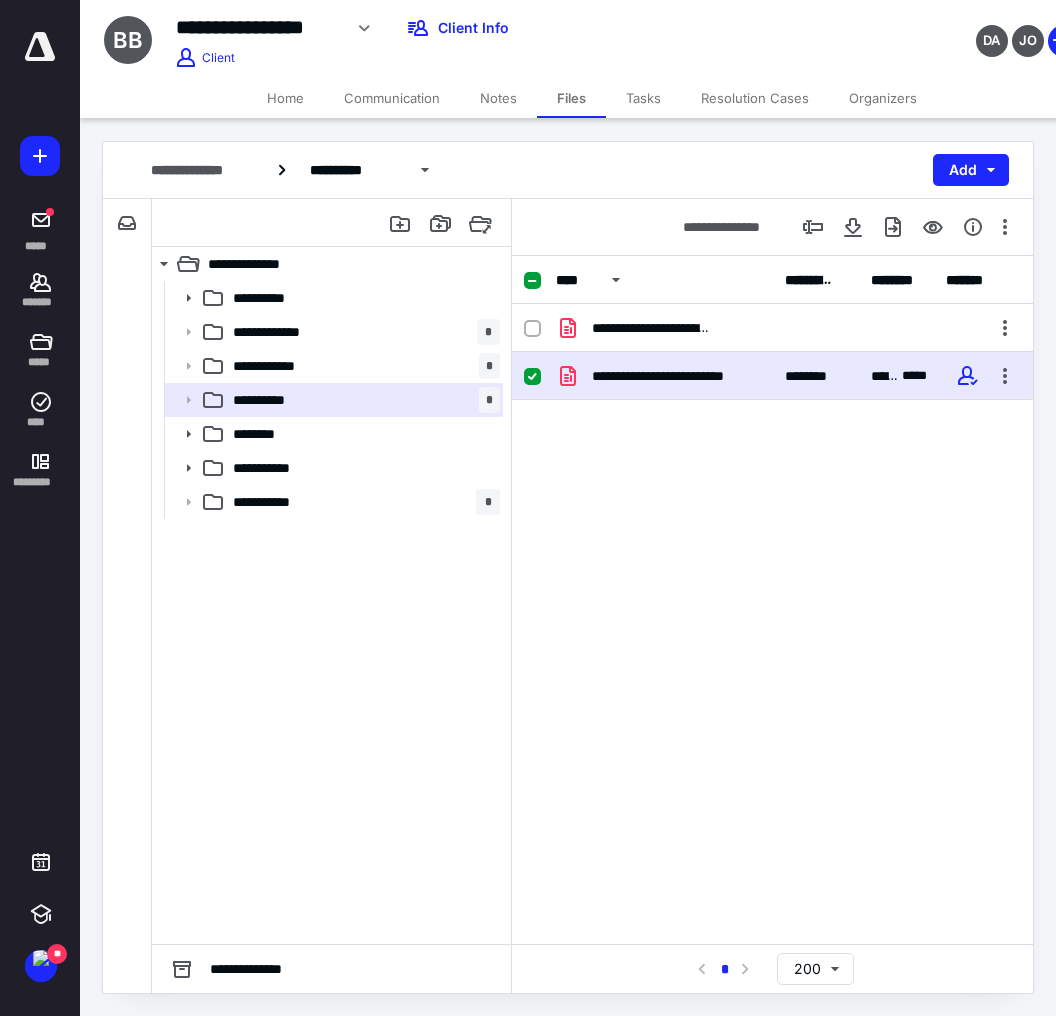 click on "**********" at bounding box center (772, 454) 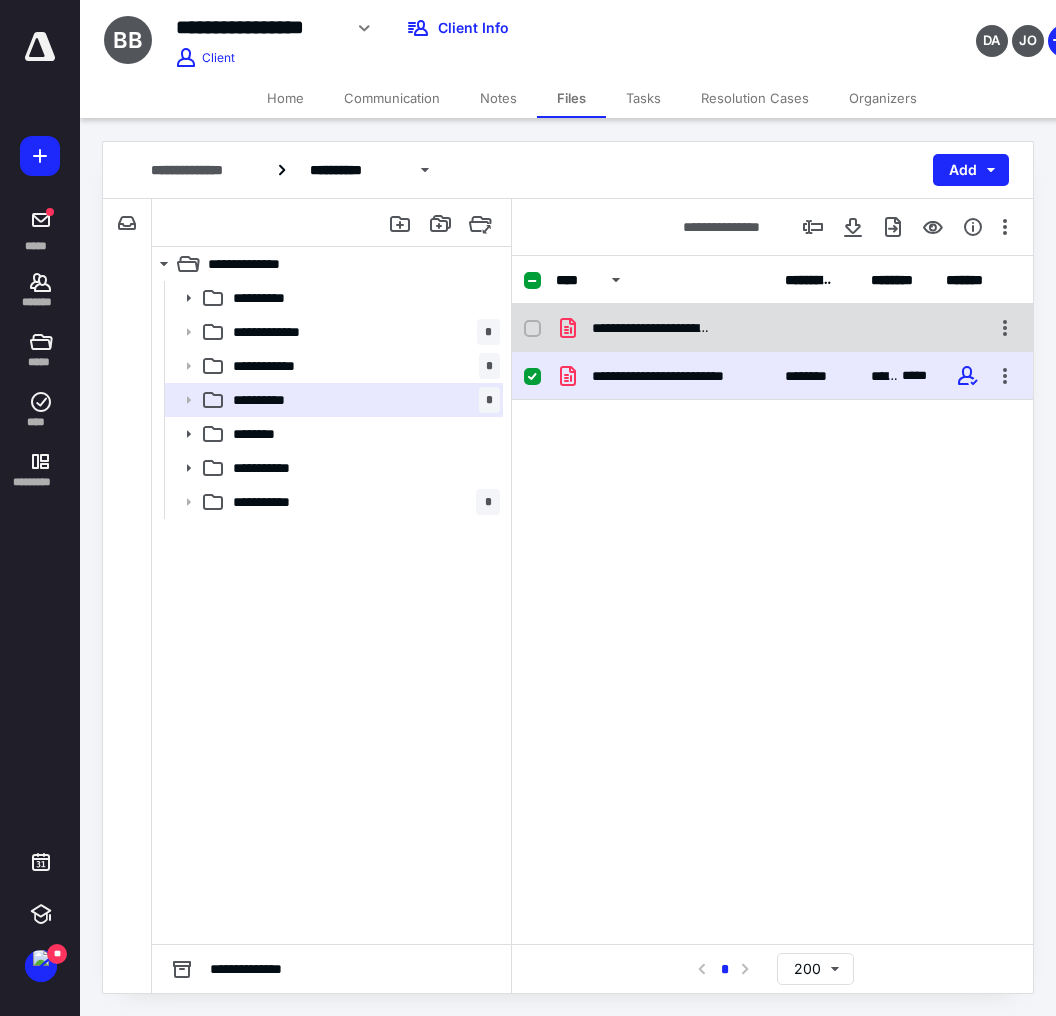 click on "**********" at bounding box center [772, 328] 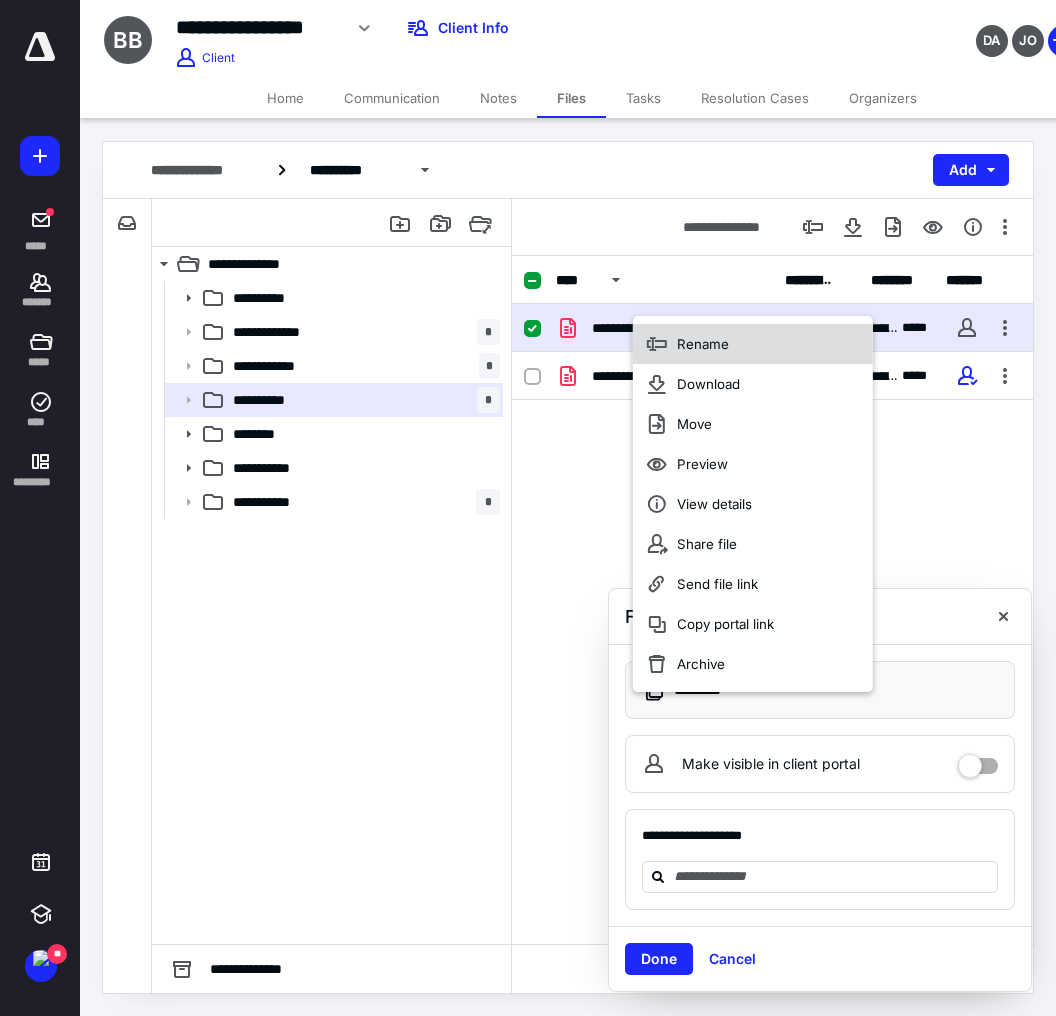 click on "Rename" at bounding box center (753, 344) 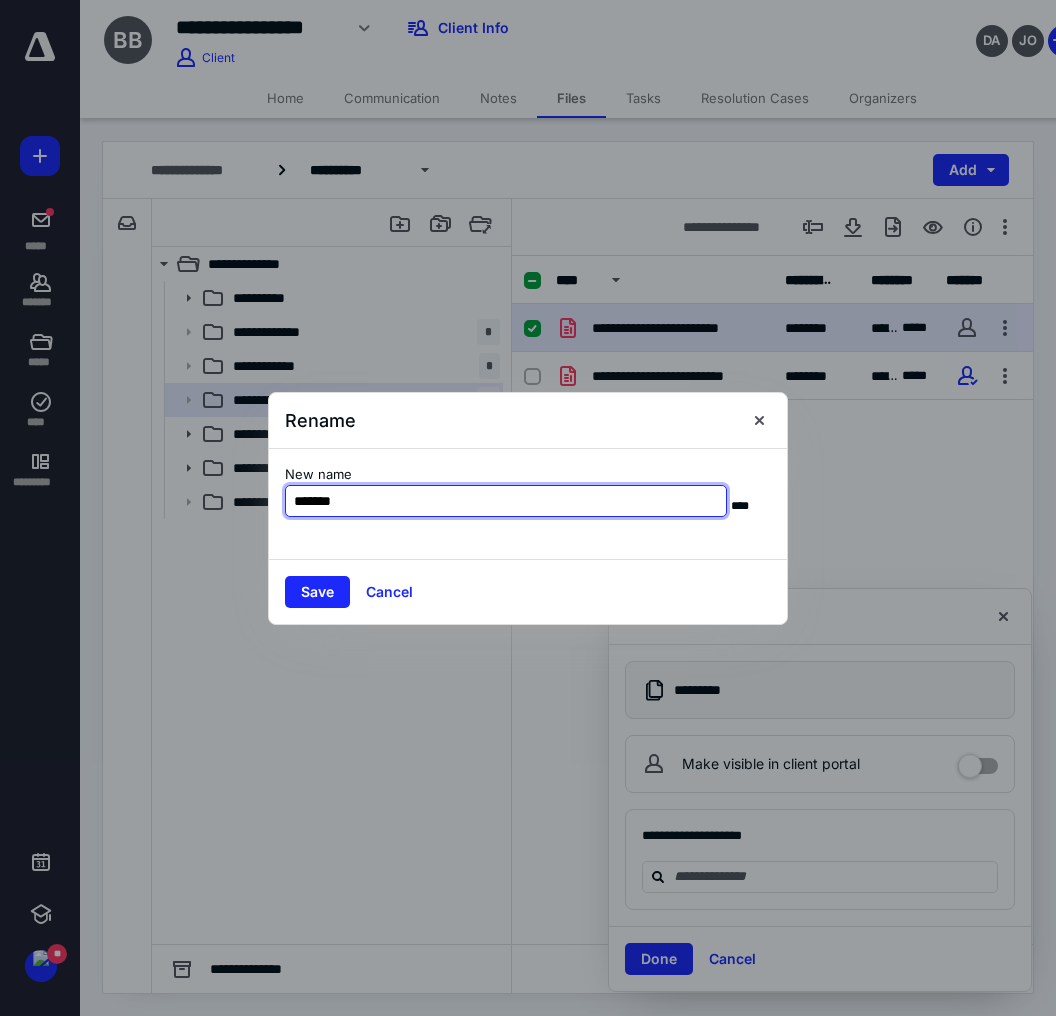 click on "******" at bounding box center [506, 501] 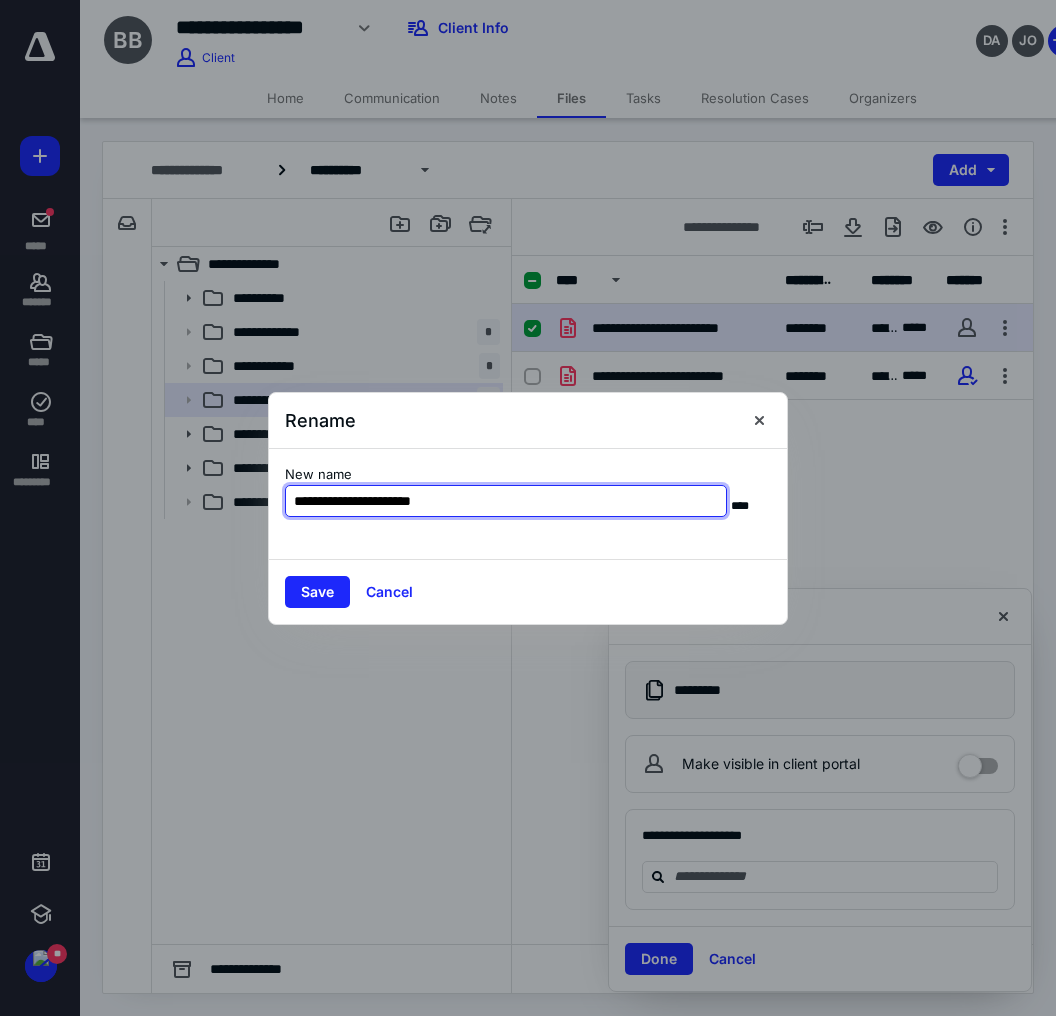 type on "**********" 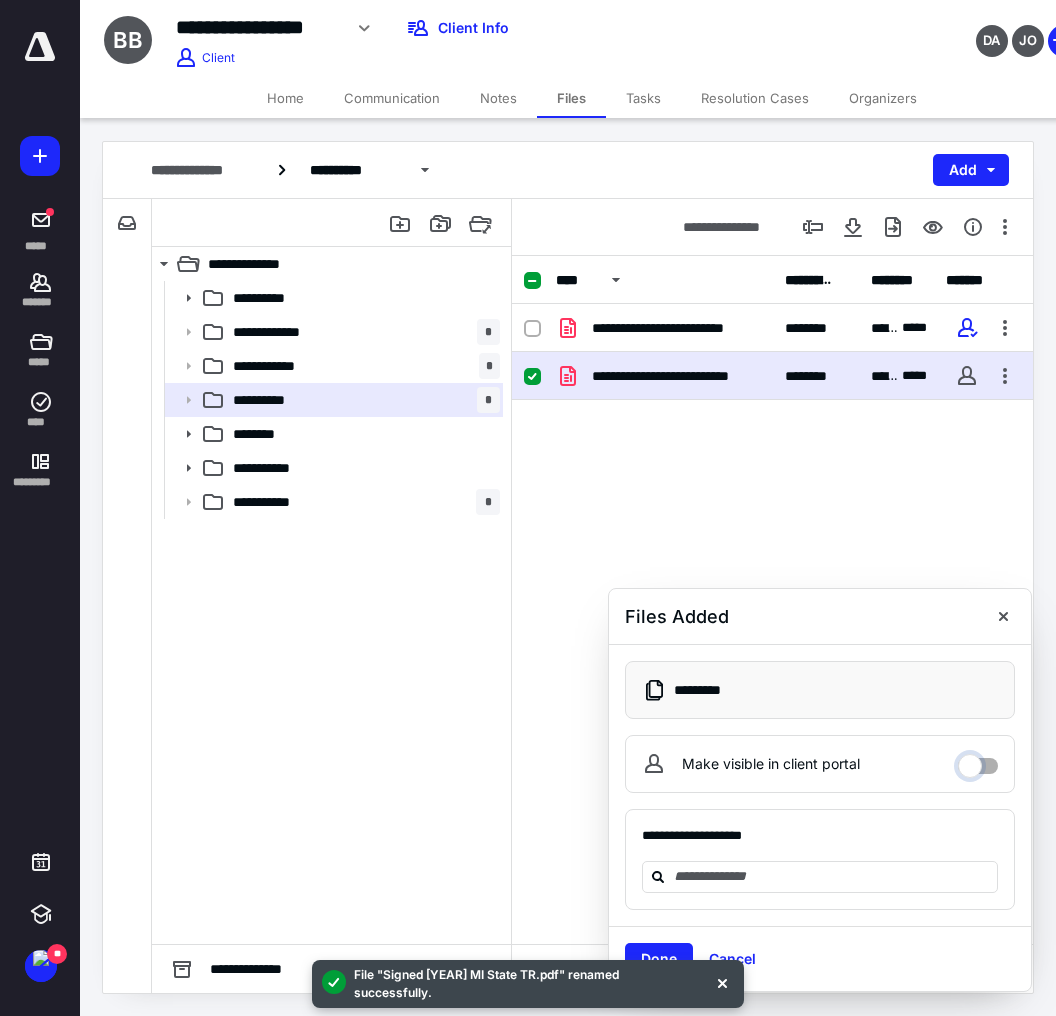 click on "Make visible in client portal" at bounding box center (978, 761) 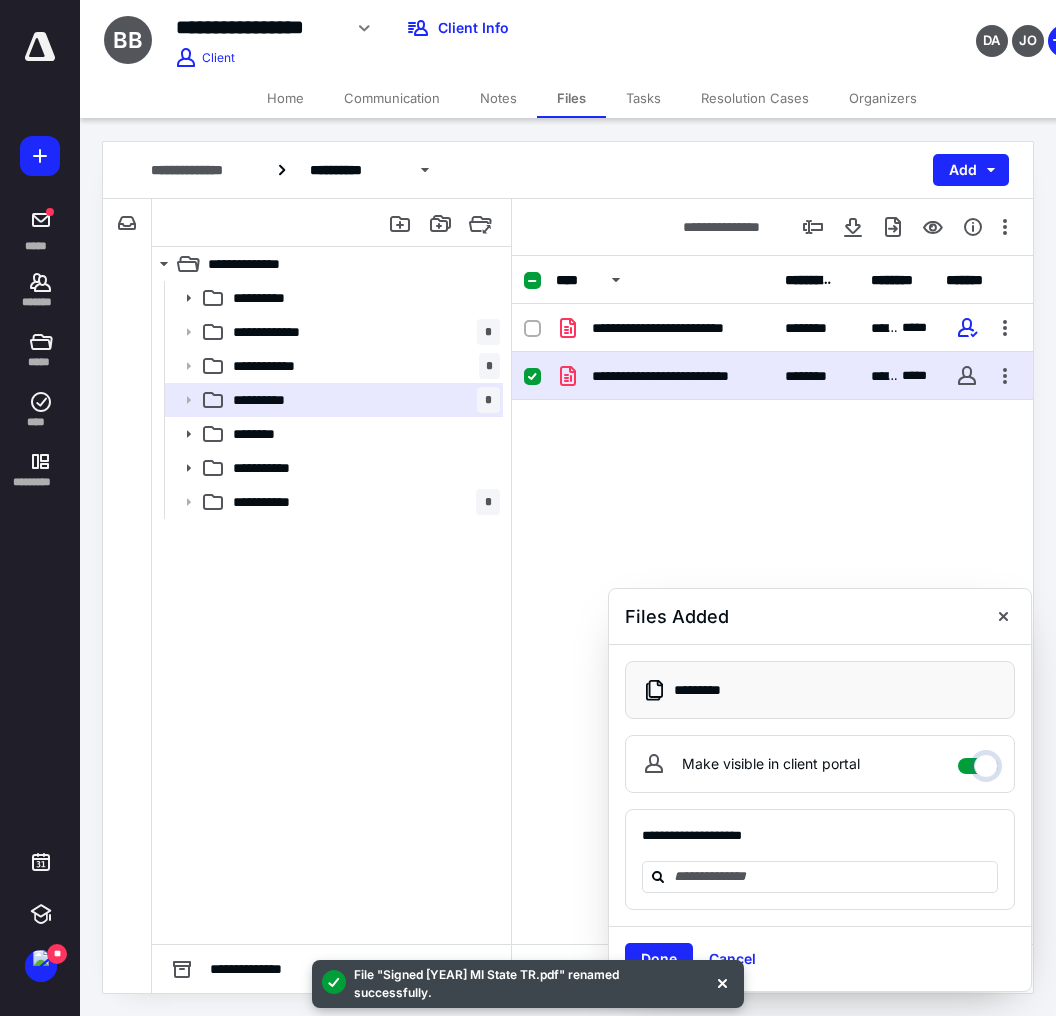 checkbox on "****" 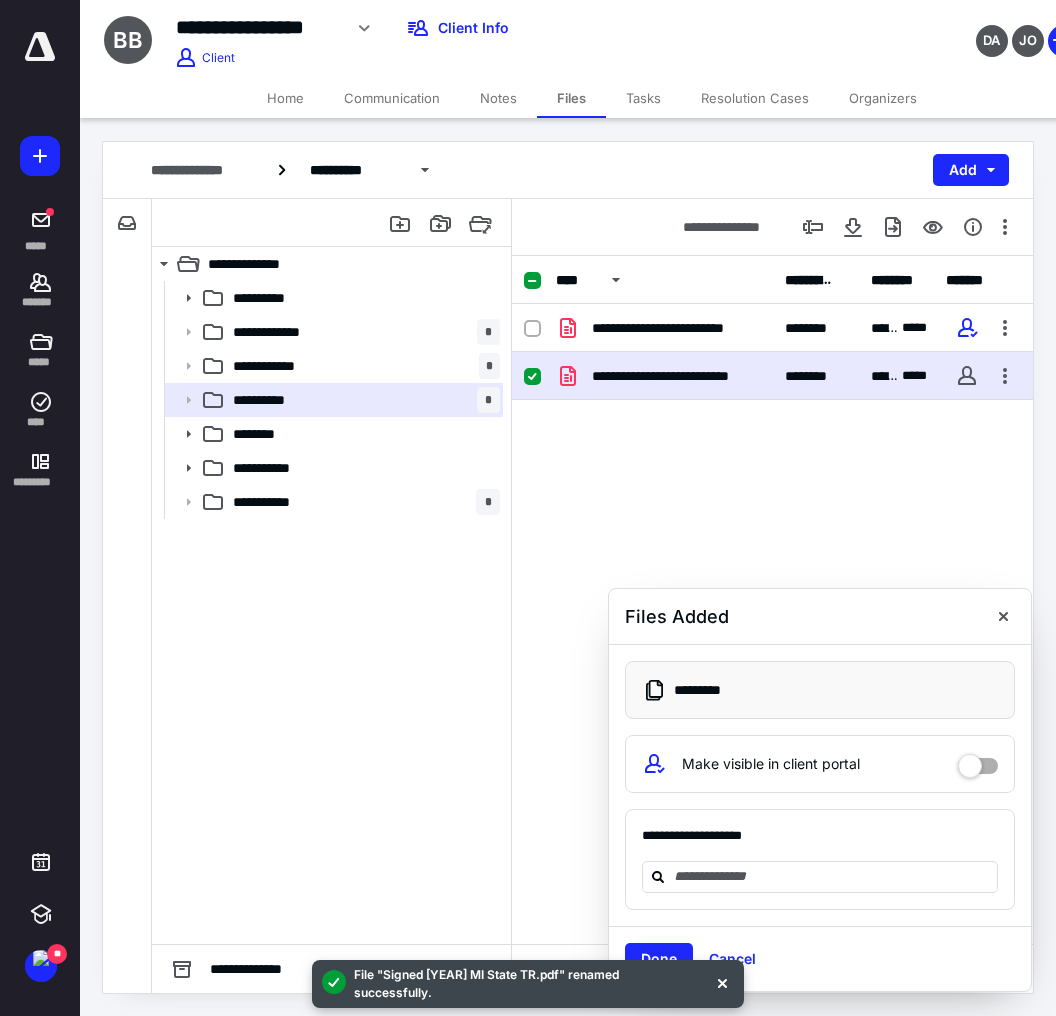 click on "**********" at bounding box center [820, 844] 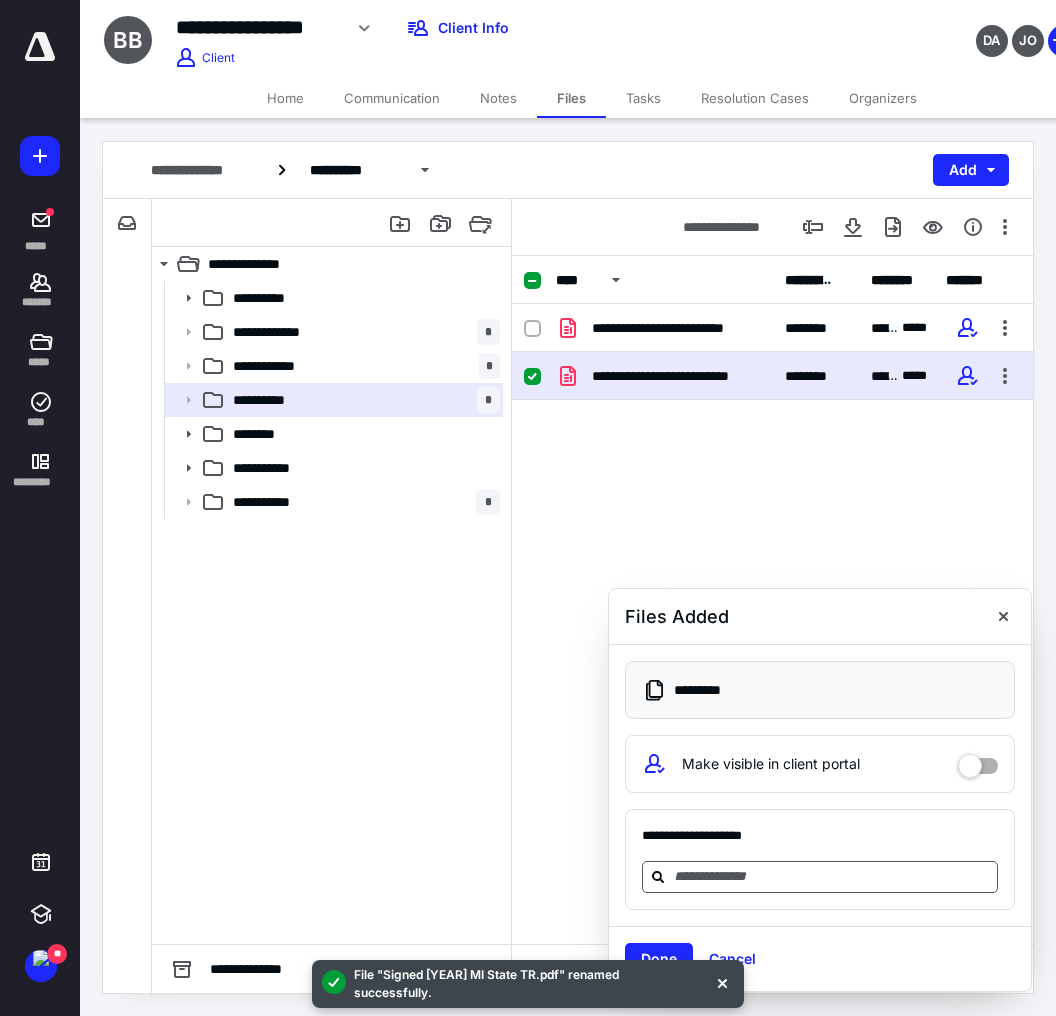 click at bounding box center (832, 876) 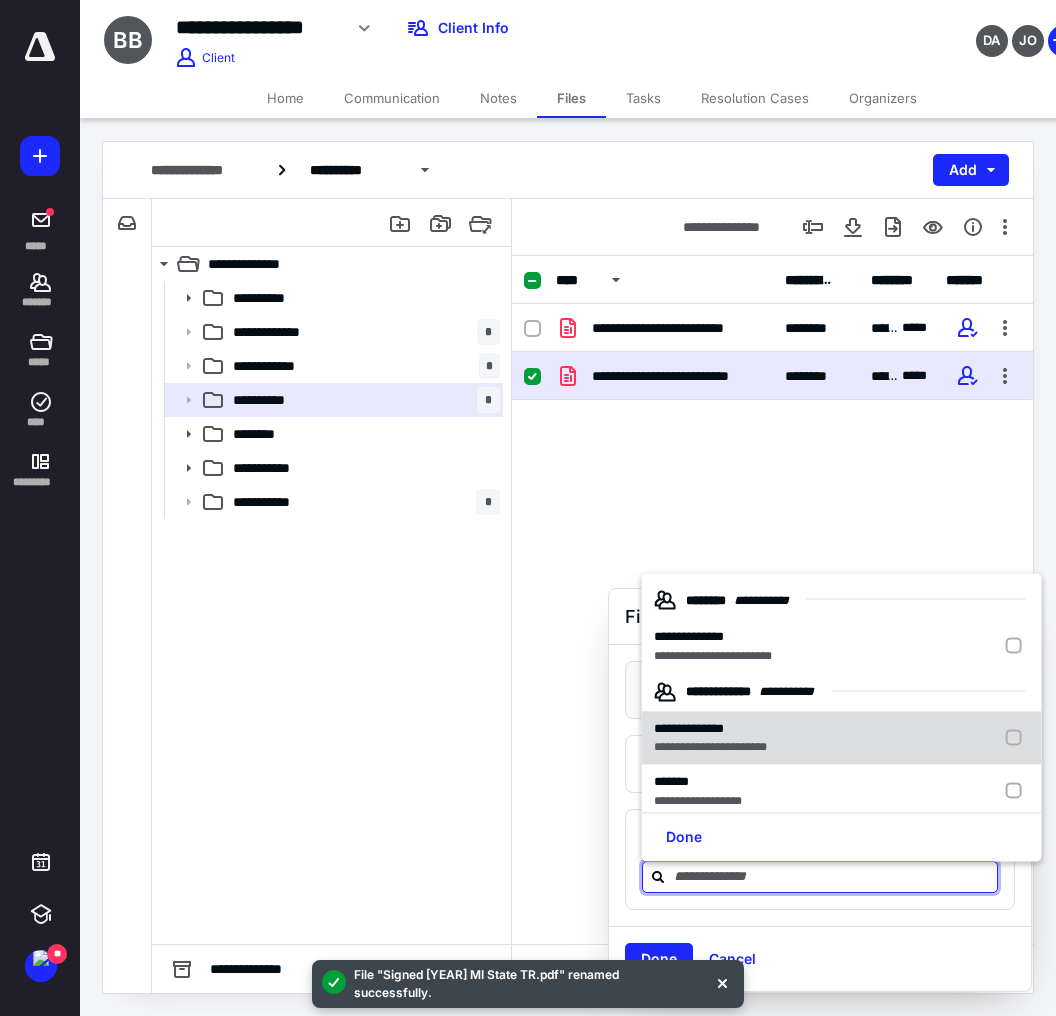click on "**********" at bounding box center [689, 636] 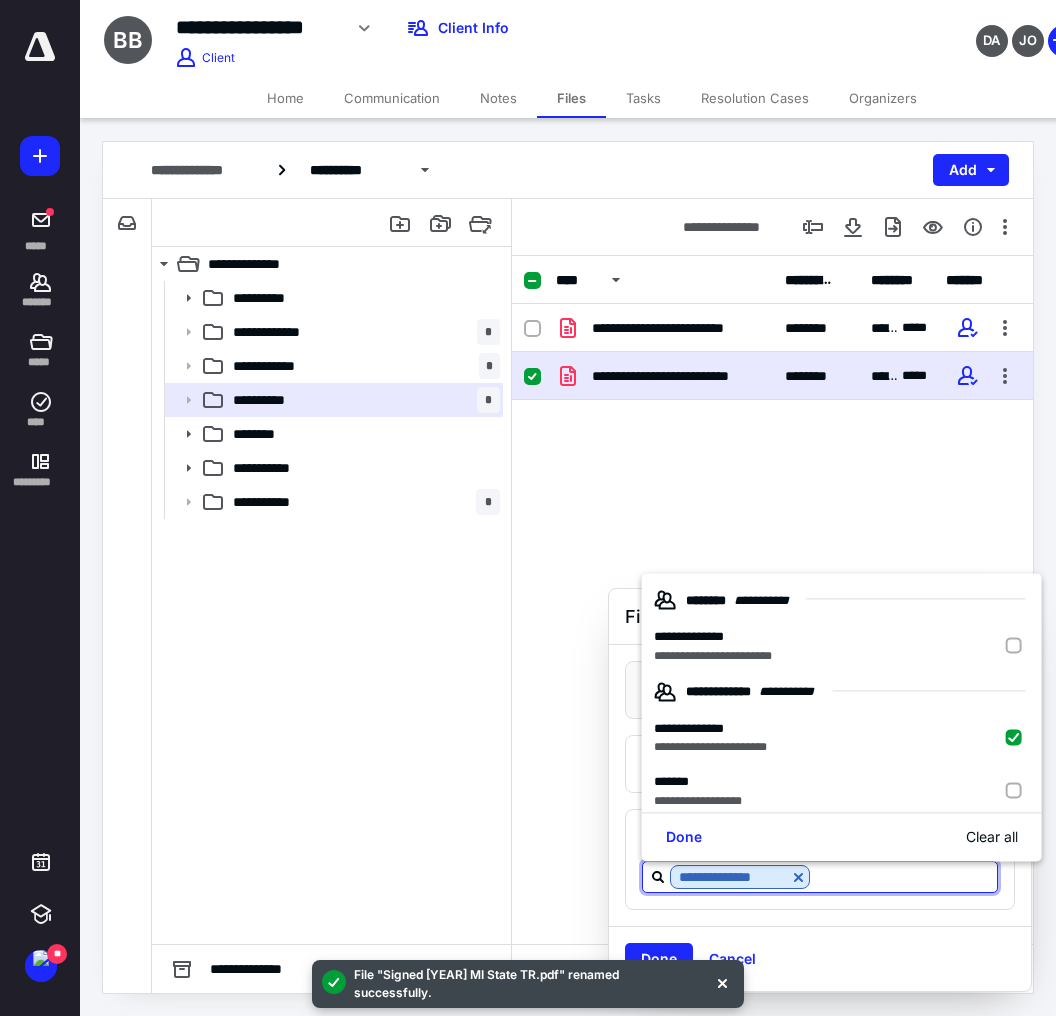 click on "Done Clear all" at bounding box center [842, 836] 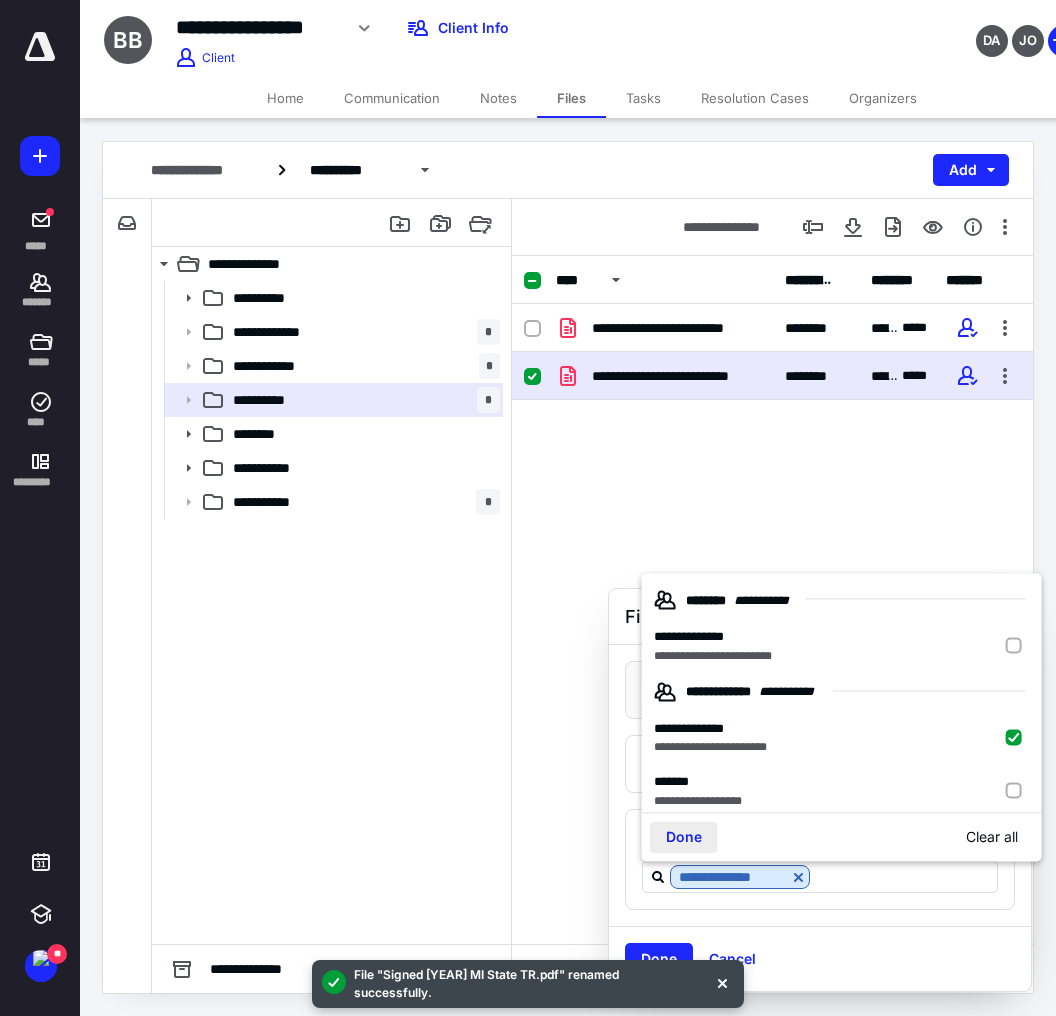 click on "Done" at bounding box center (684, 837) 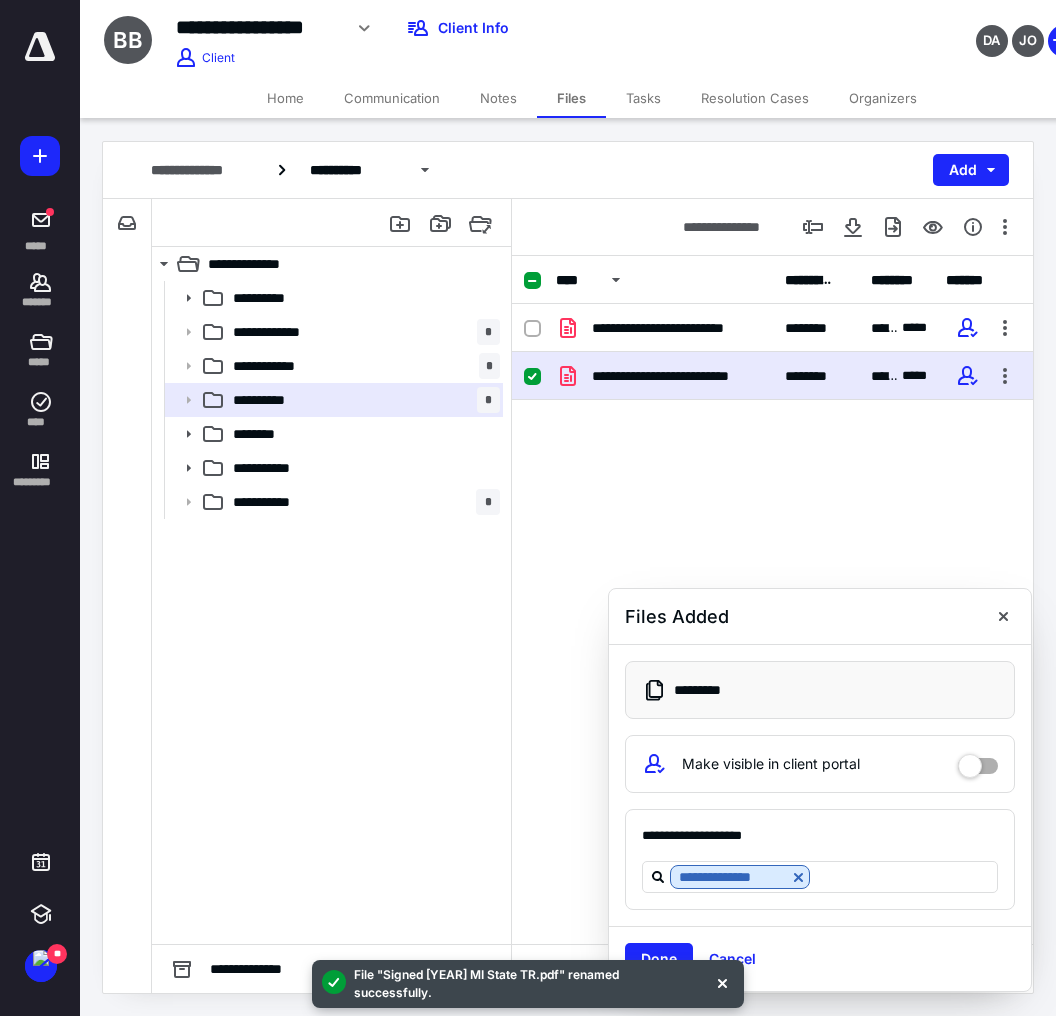 click on "Done" at bounding box center (659, 959) 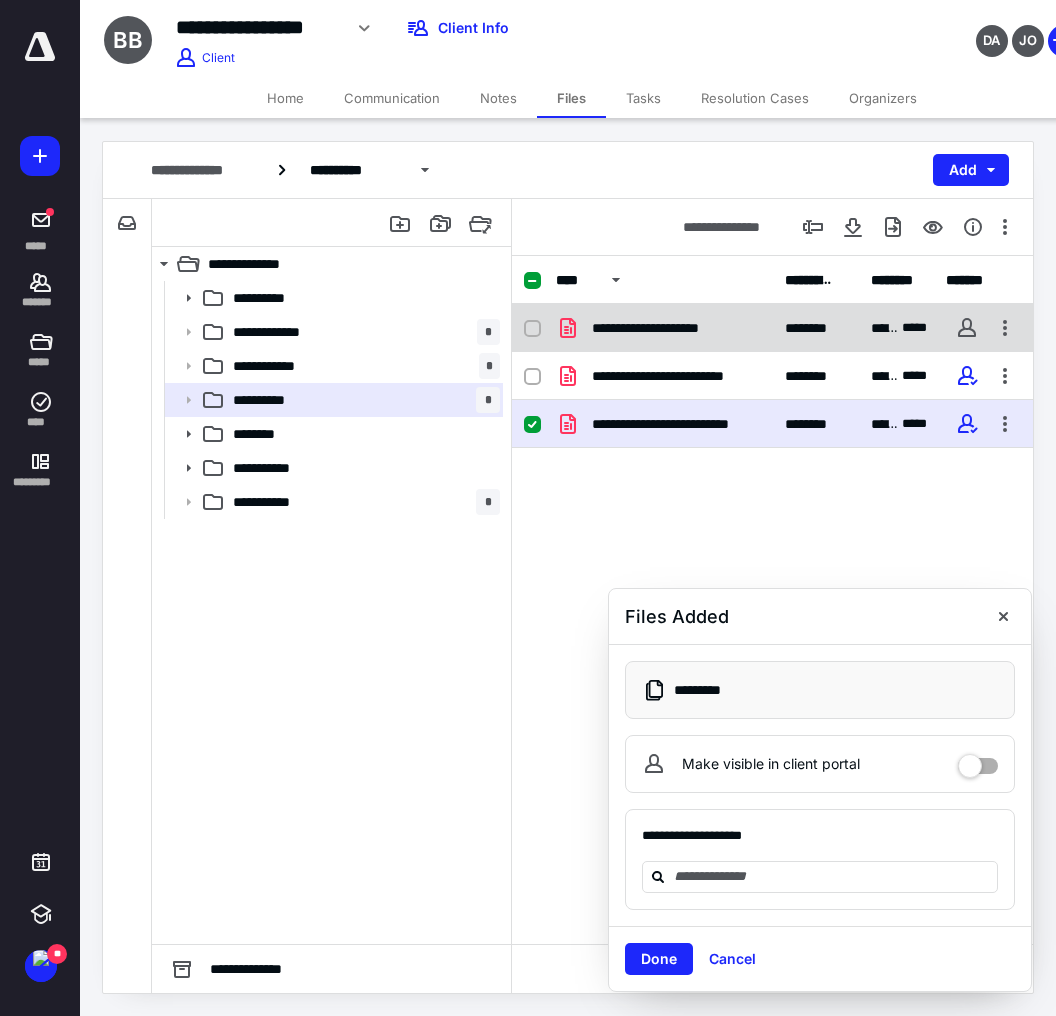 click on "**********" at bounding box center [671, 328] 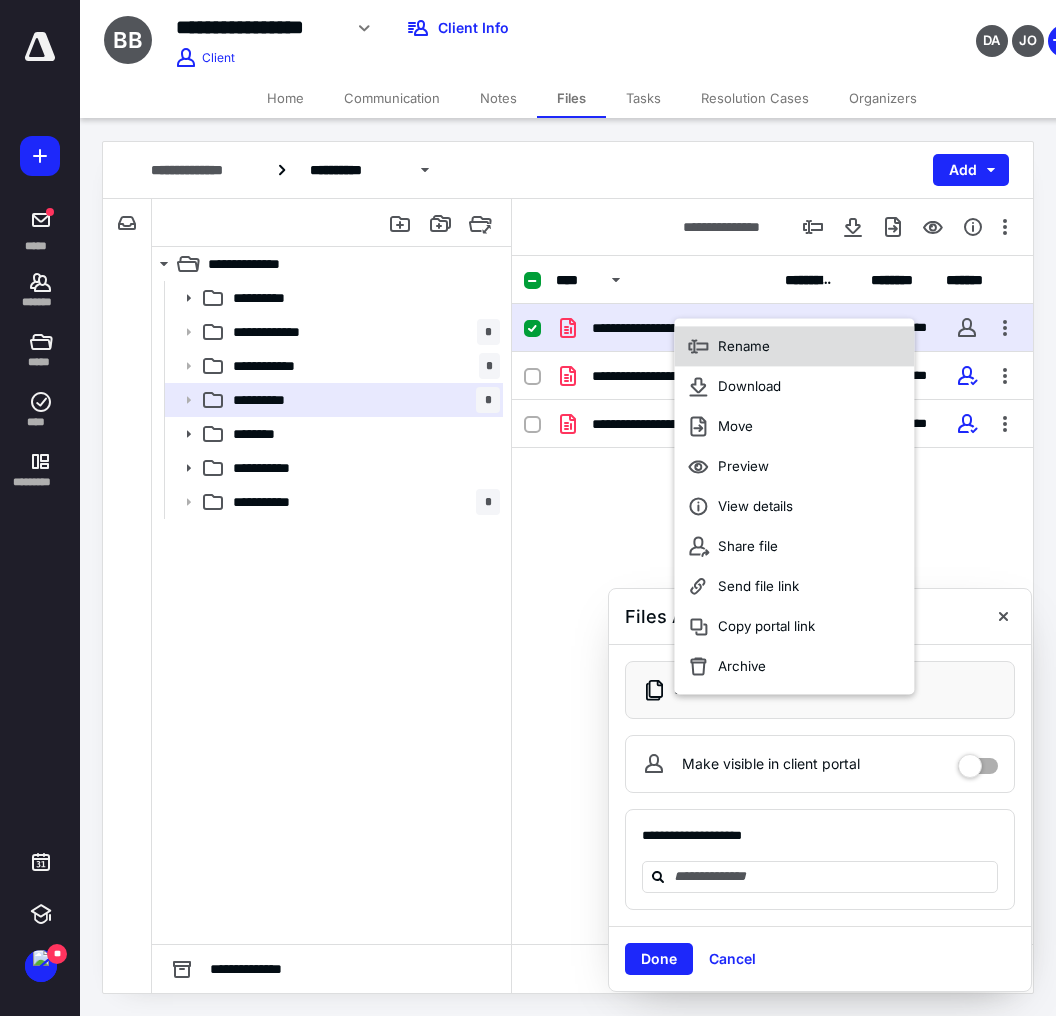click on "Rename" at bounding box center (744, 346) 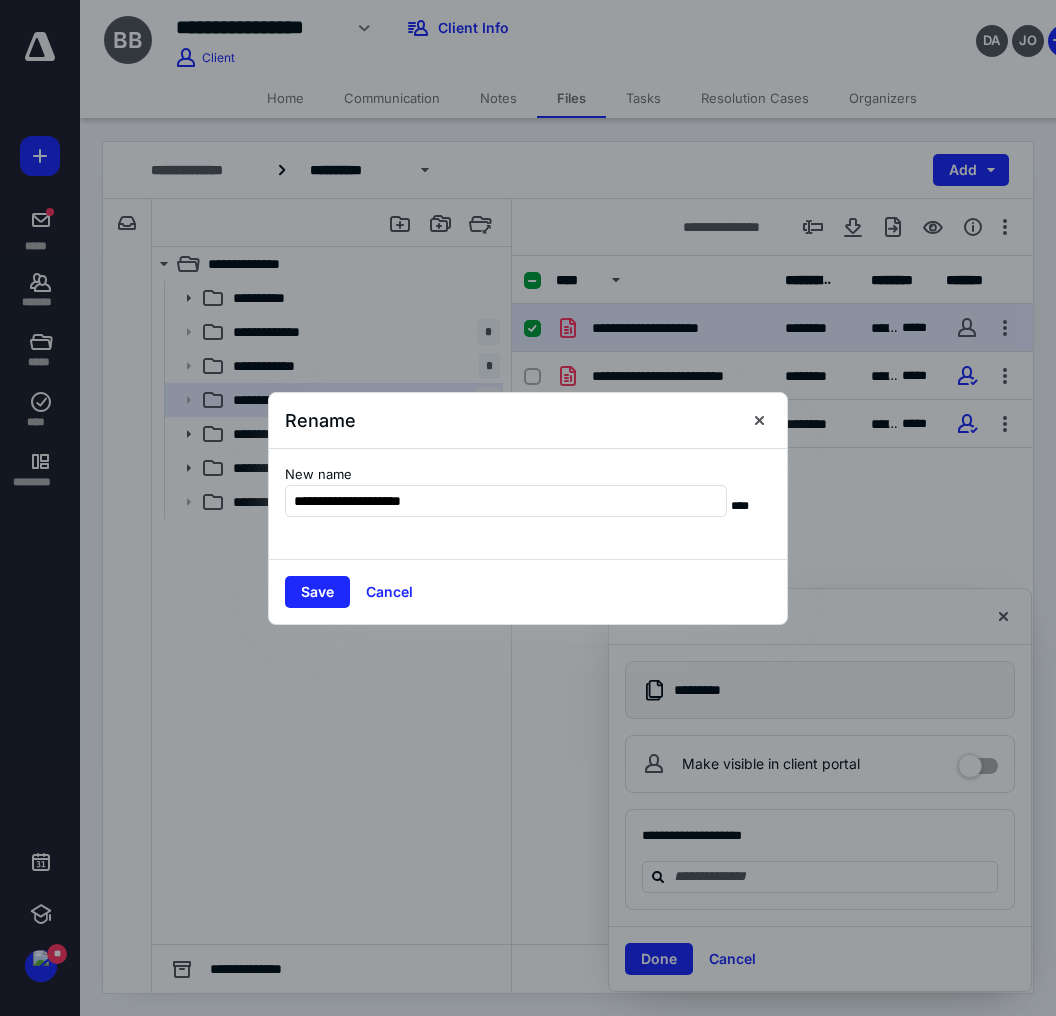 type on "**********" 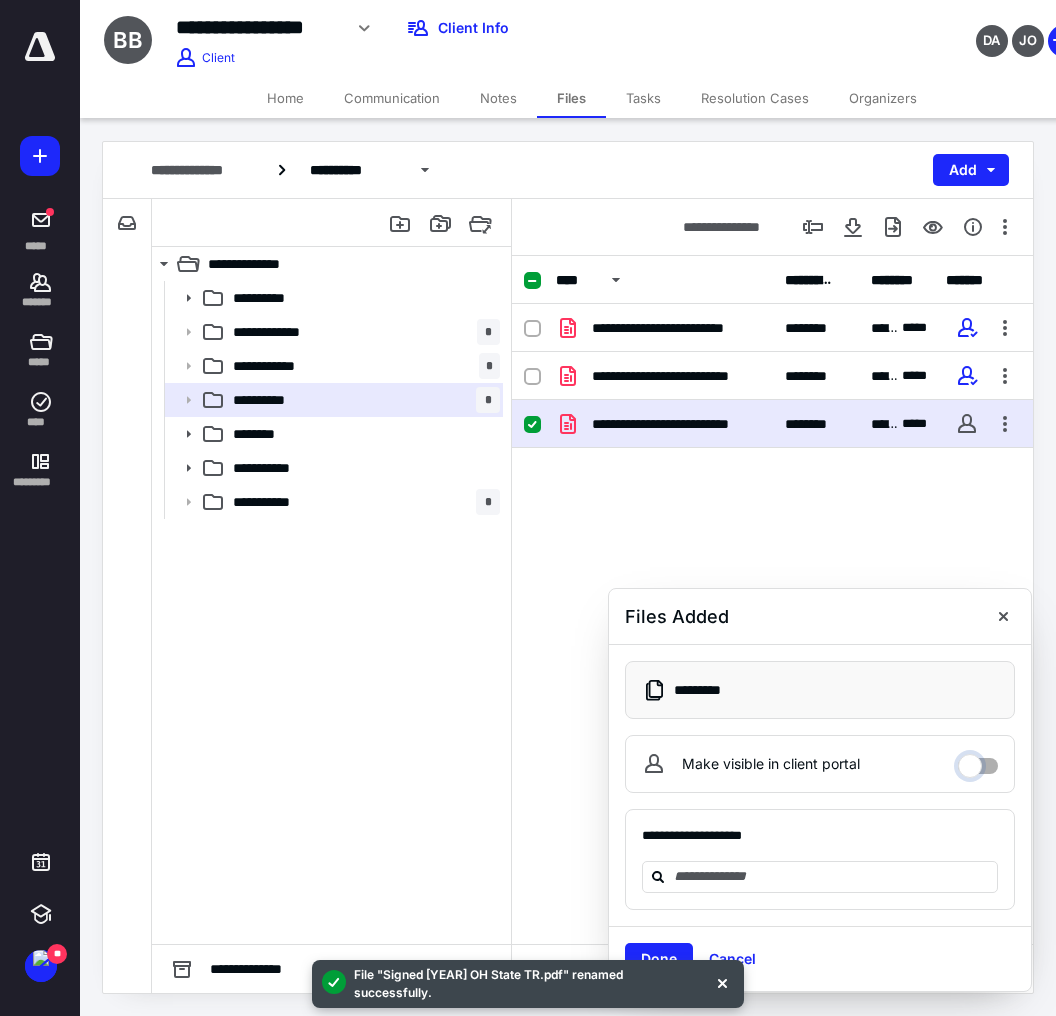 click on "Make visible in client portal" at bounding box center [978, 761] 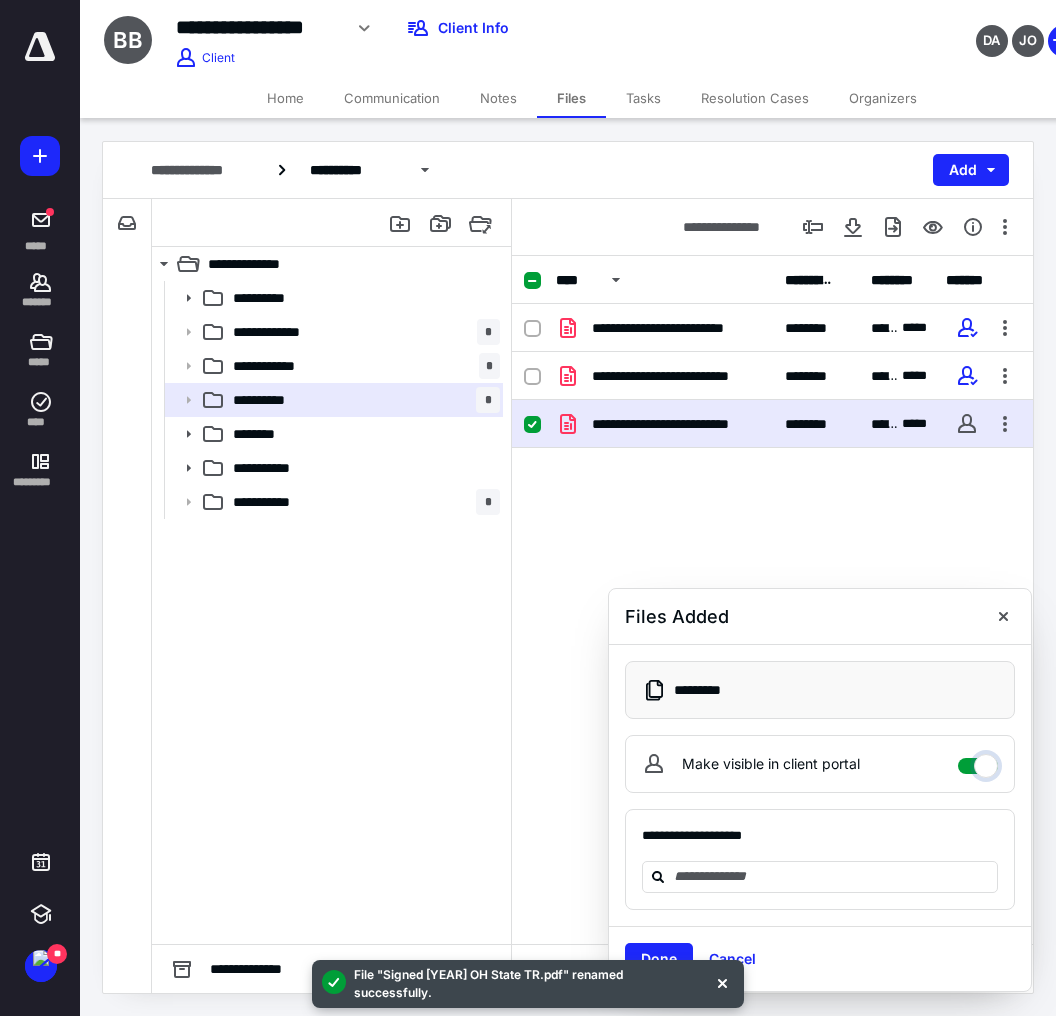 checkbox on "****" 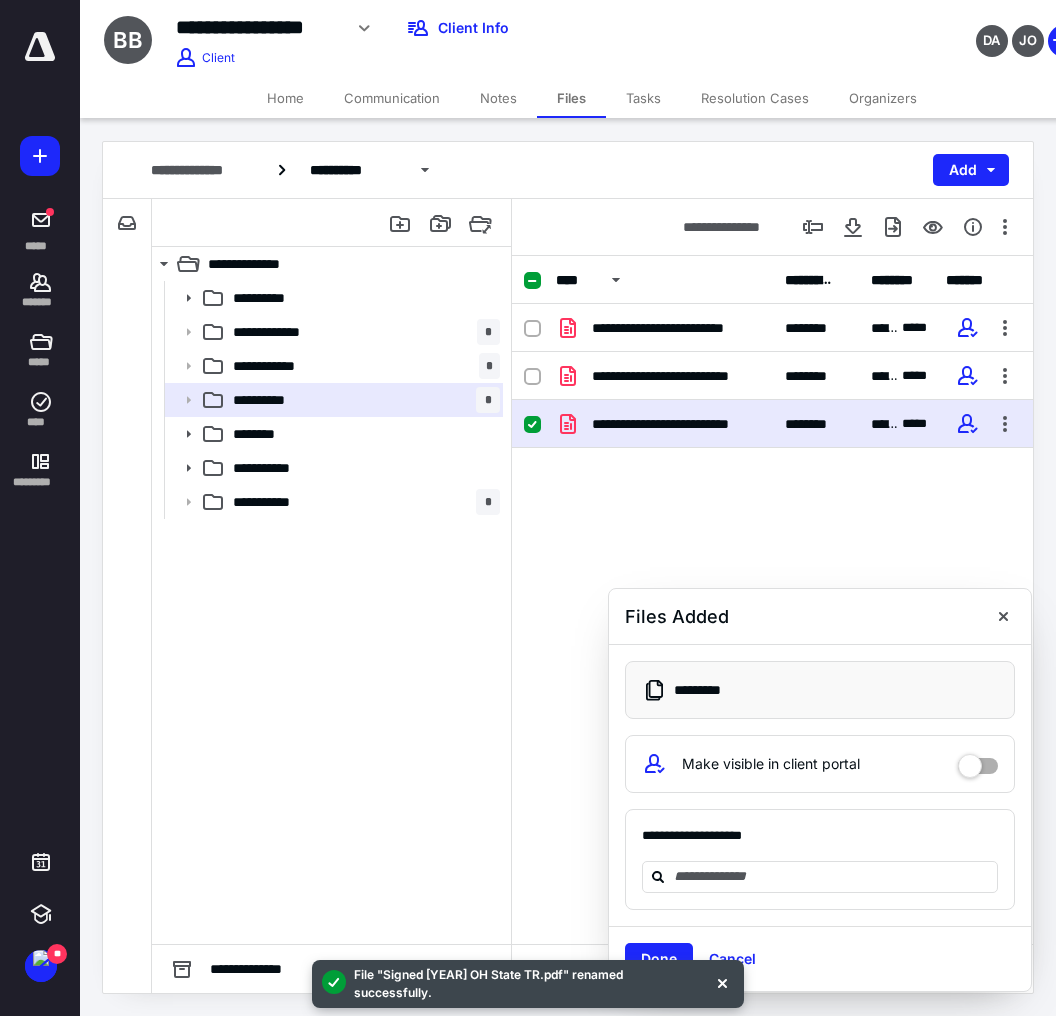click on "**********" at bounding box center [820, 860] 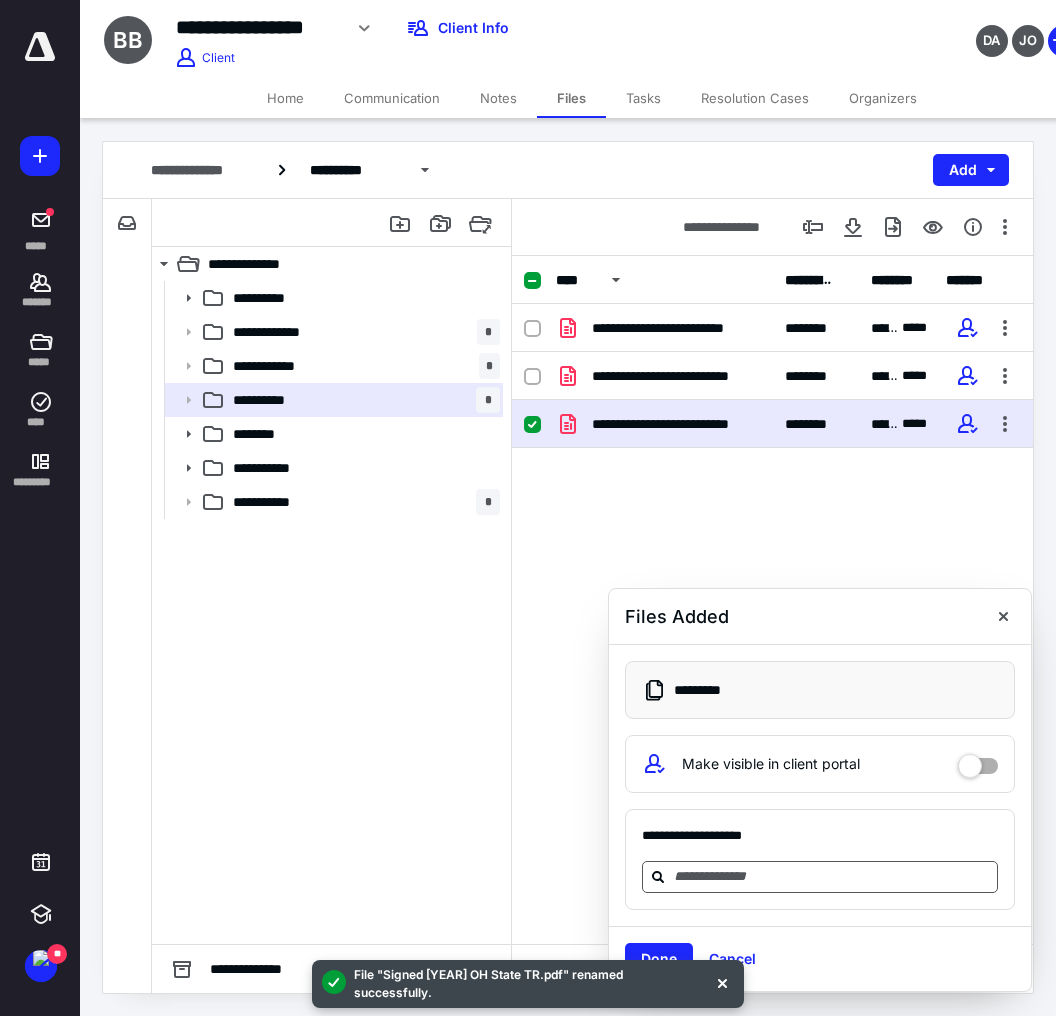 click at bounding box center [832, 876] 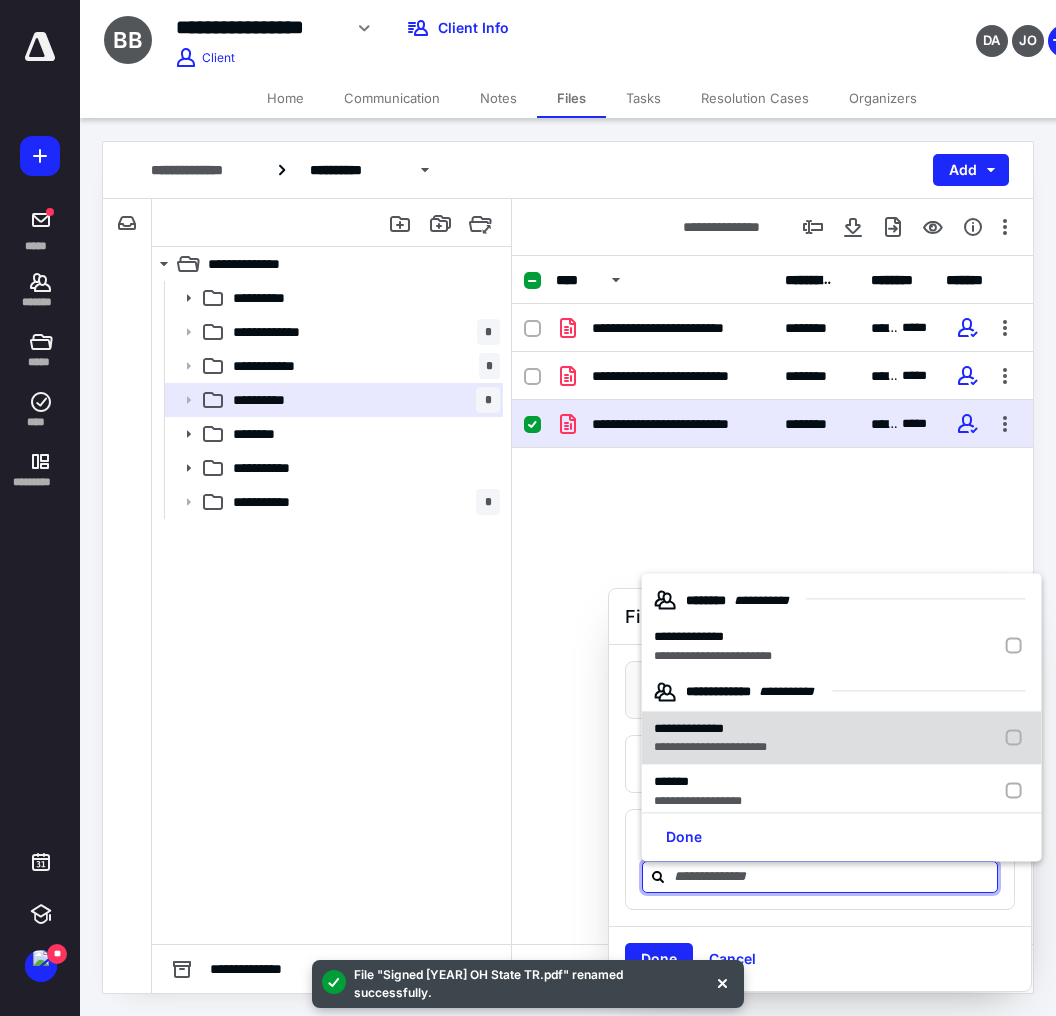 click on "**********" at bounding box center (713, 637) 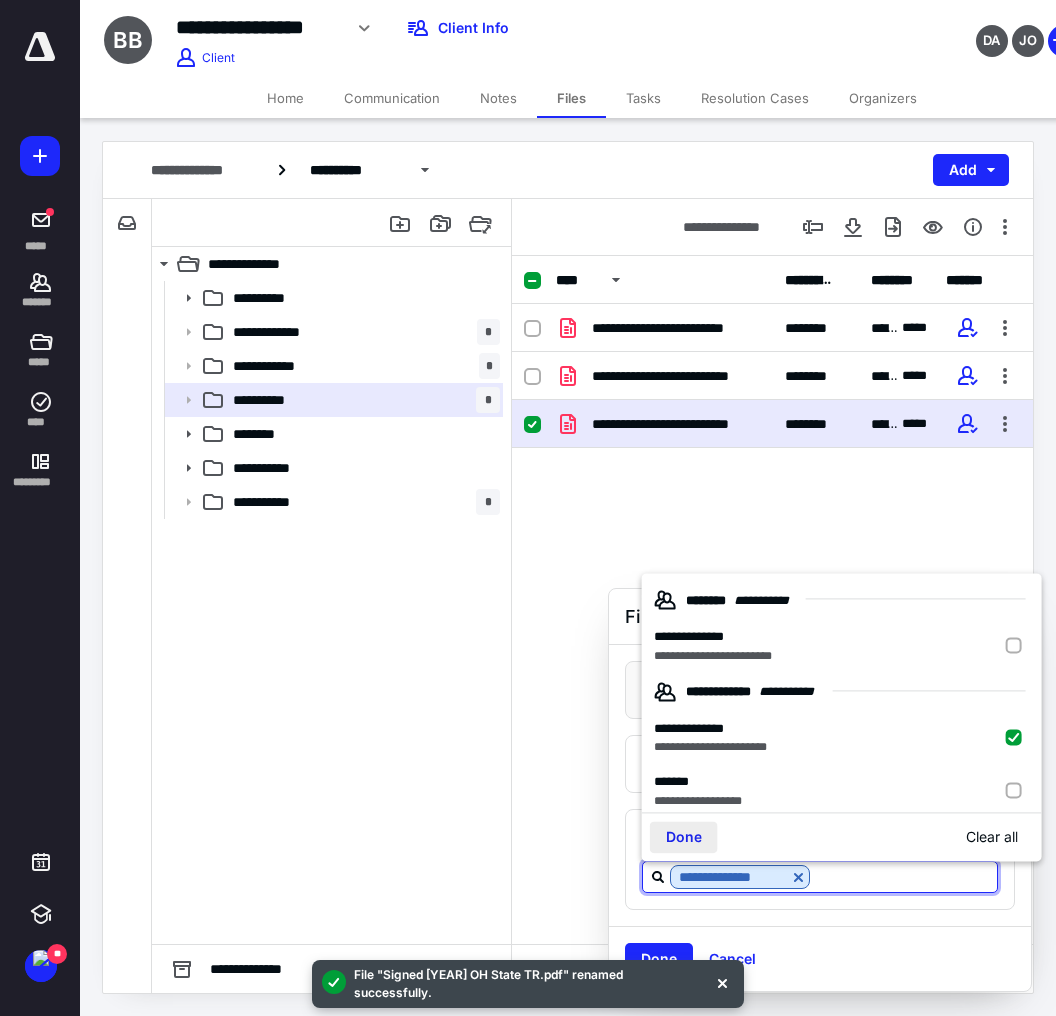 click on "Done" at bounding box center (684, 837) 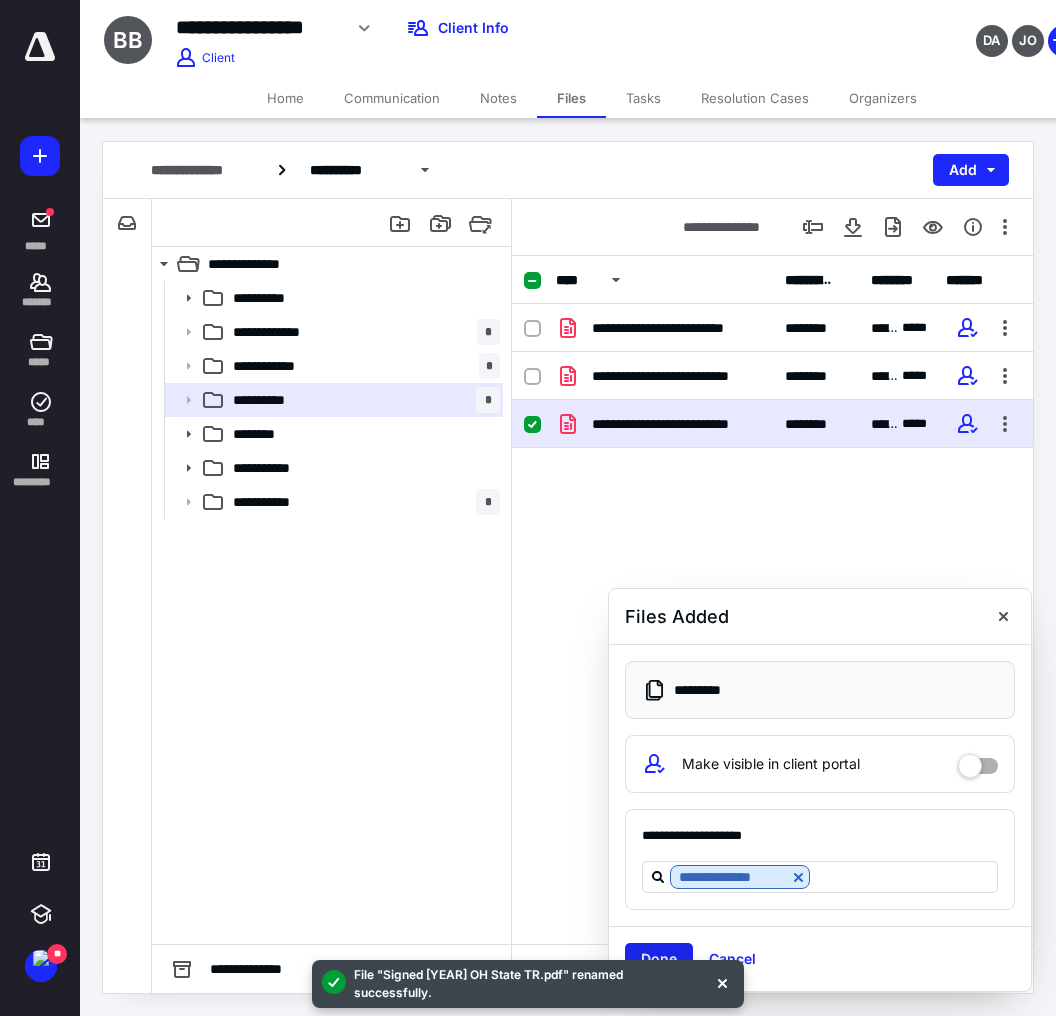 click on "Done" at bounding box center (659, 959) 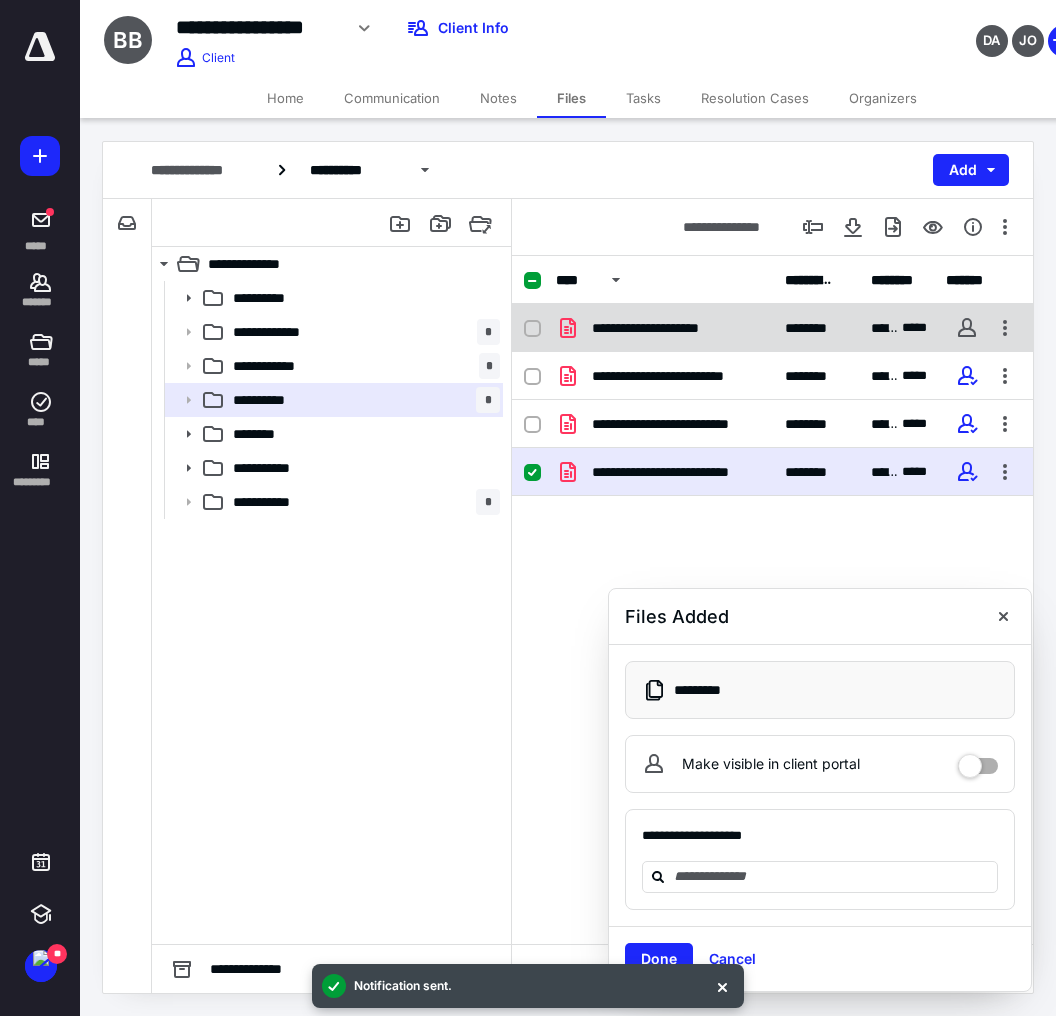 click on "**********" at bounding box center [673, 328] 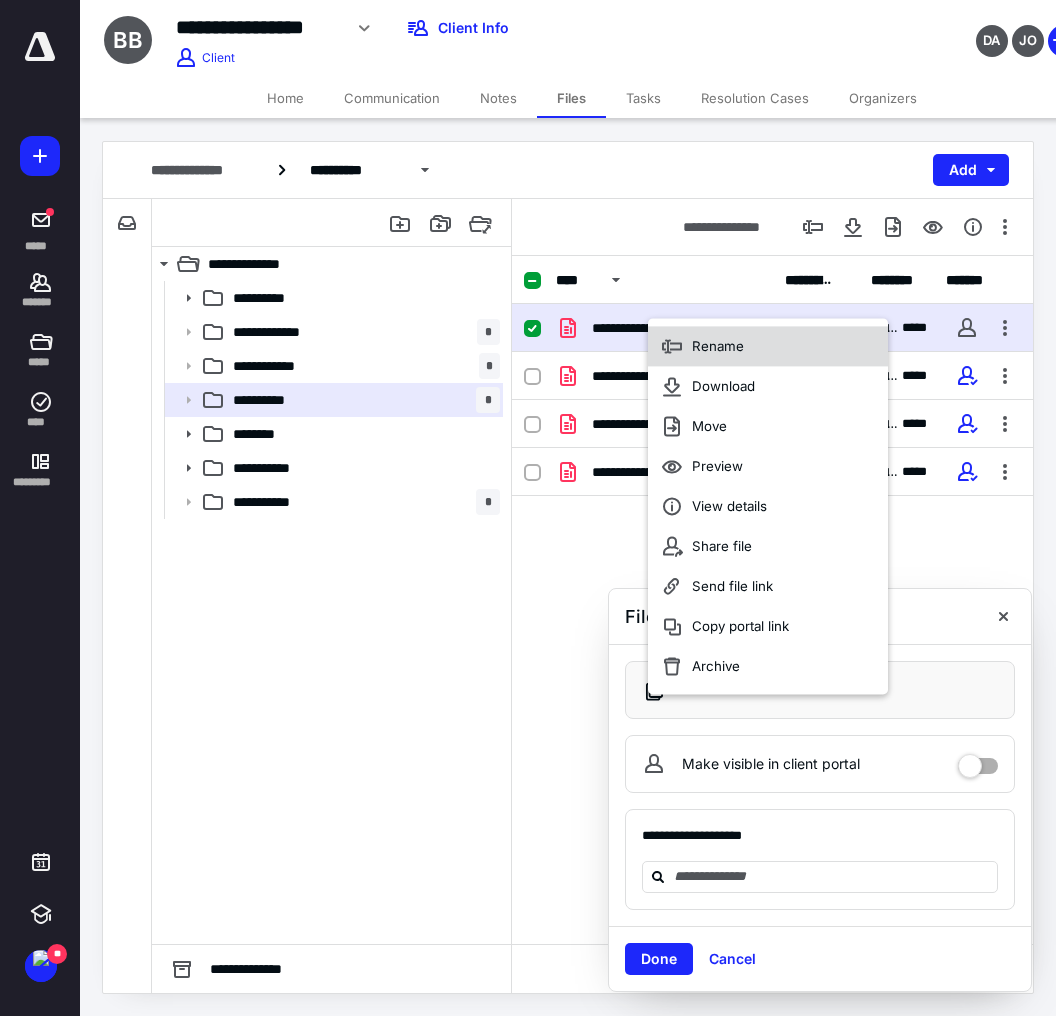 click at bounding box center [672, 346] 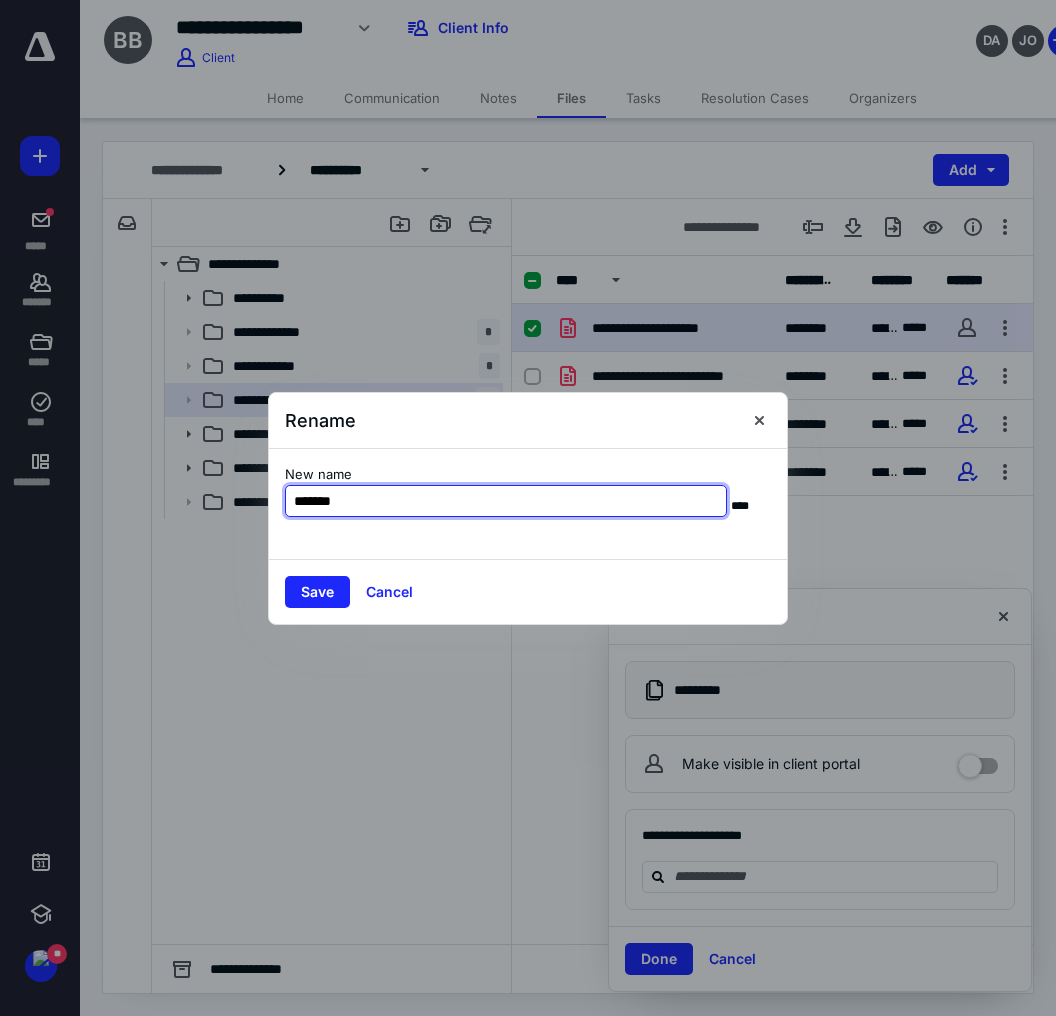 click on "******" at bounding box center [506, 501] 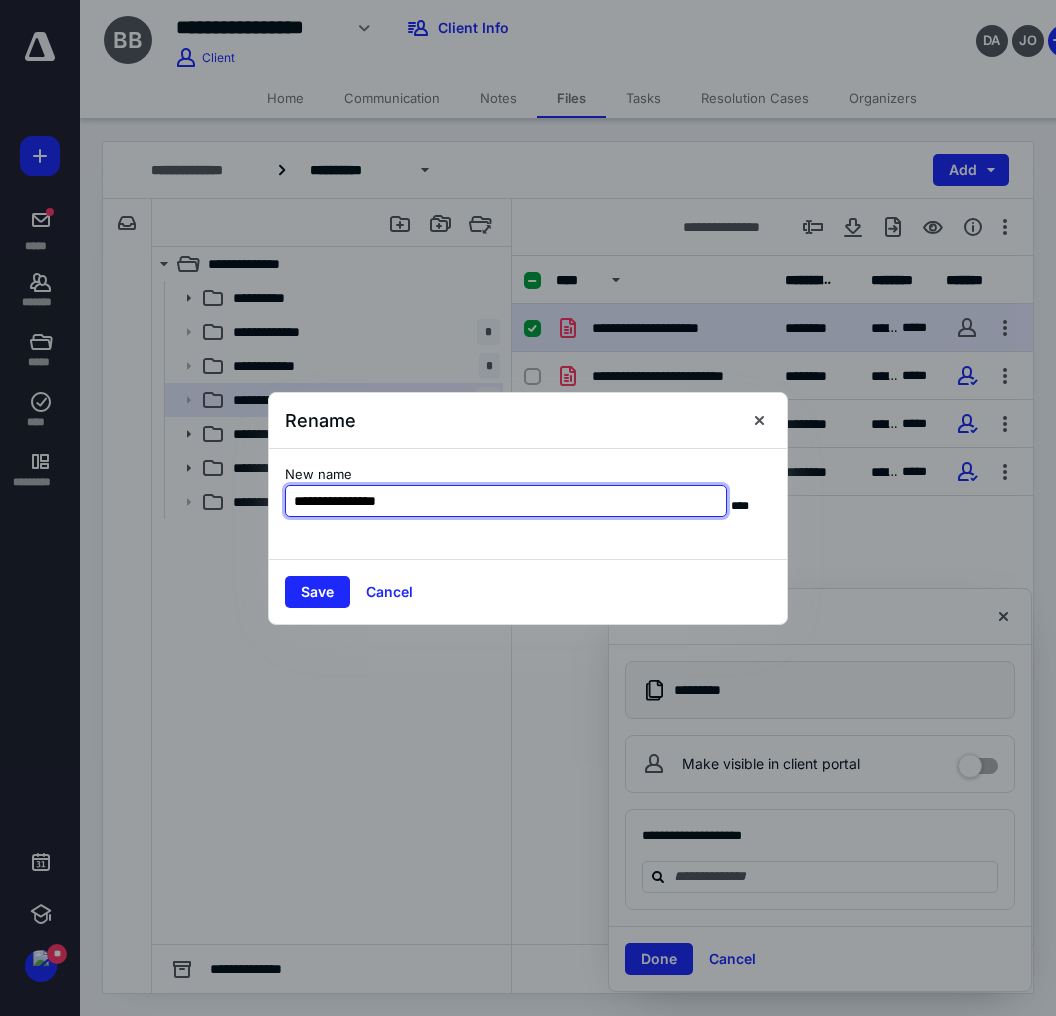 type on "**********" 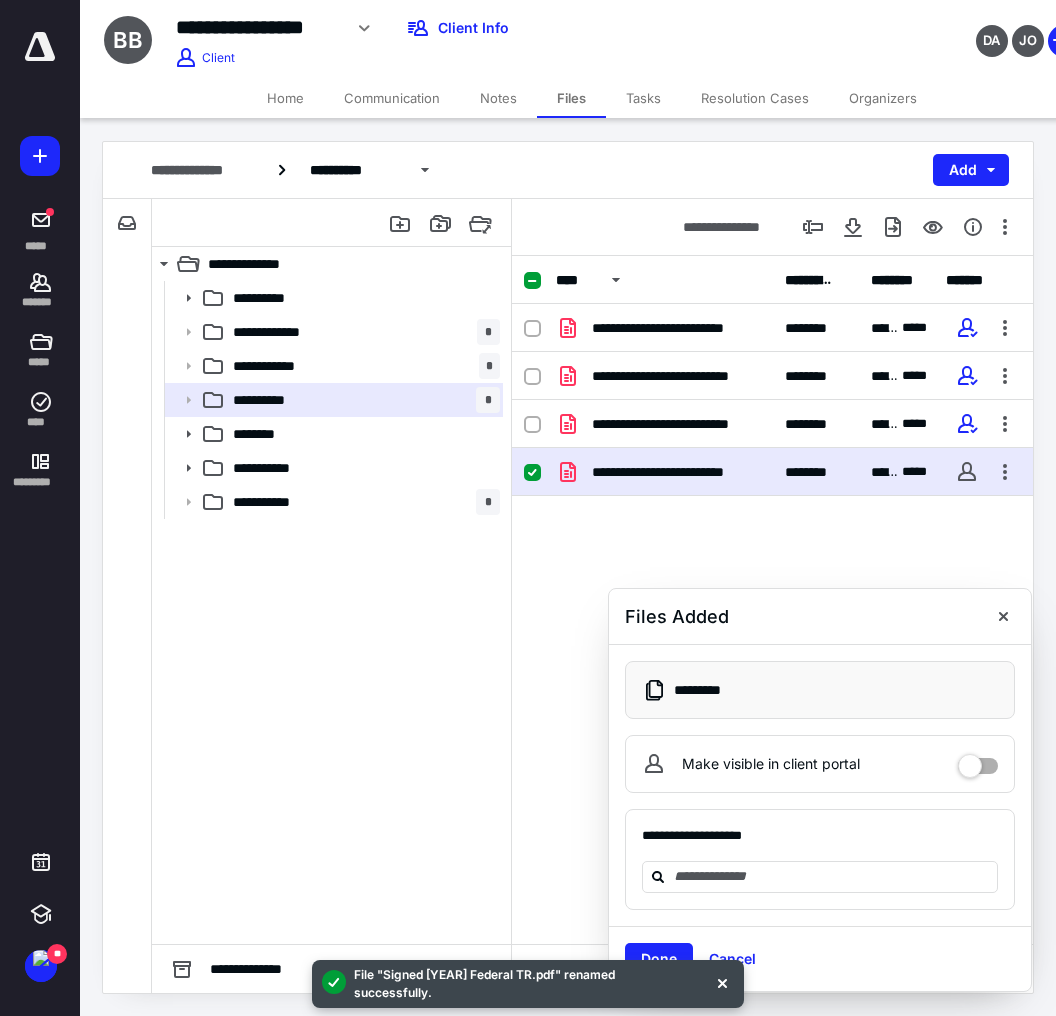 click at bounding box center (978, 764) 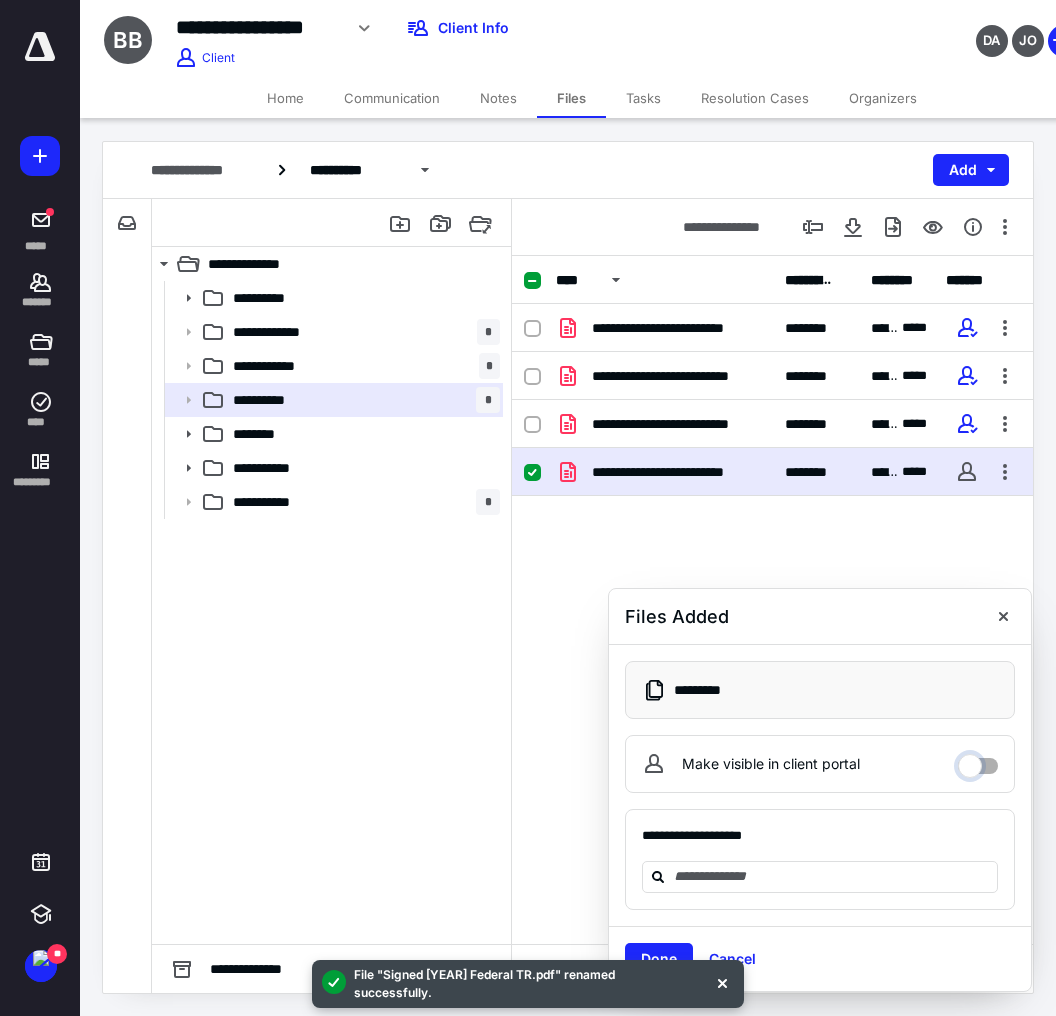 click on "Make visible in client portal" at bounding box center (978, 761) 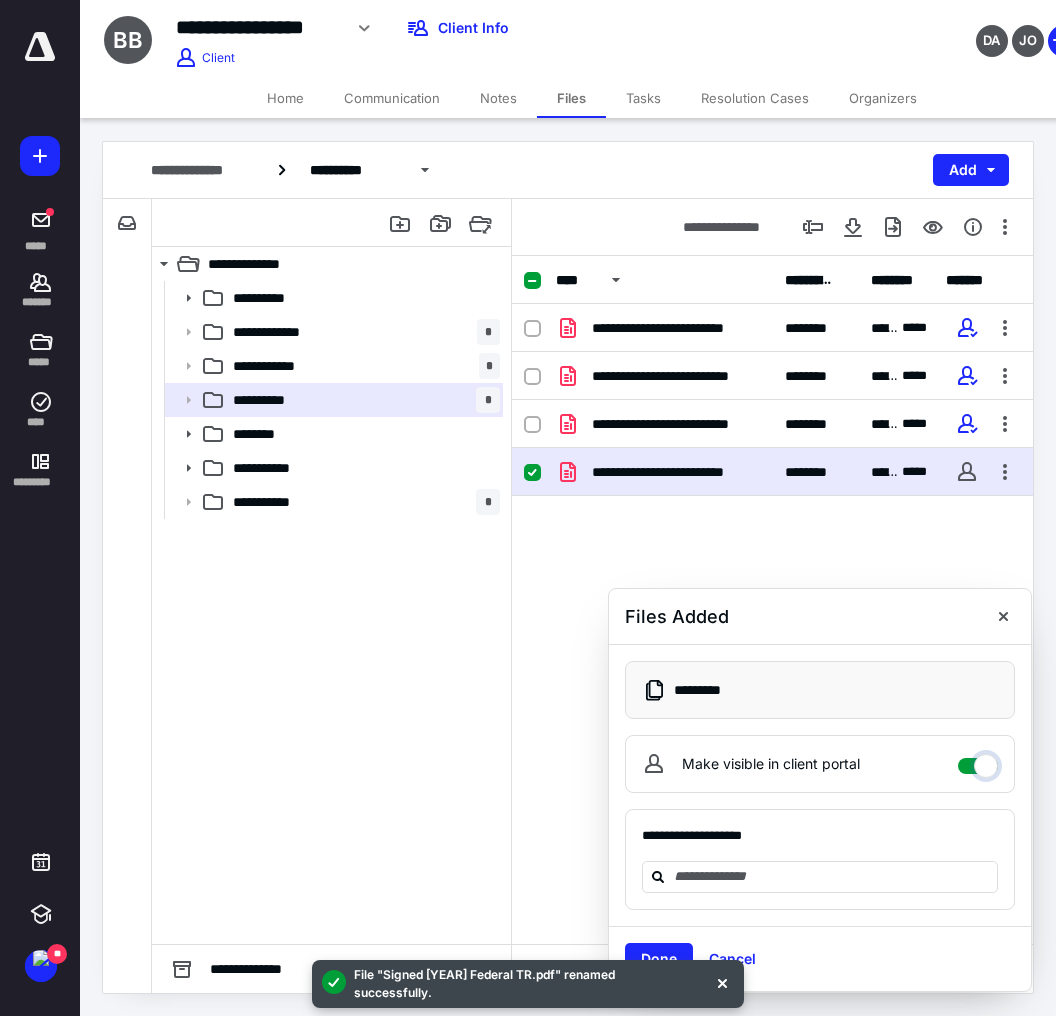 checkbox on "****" 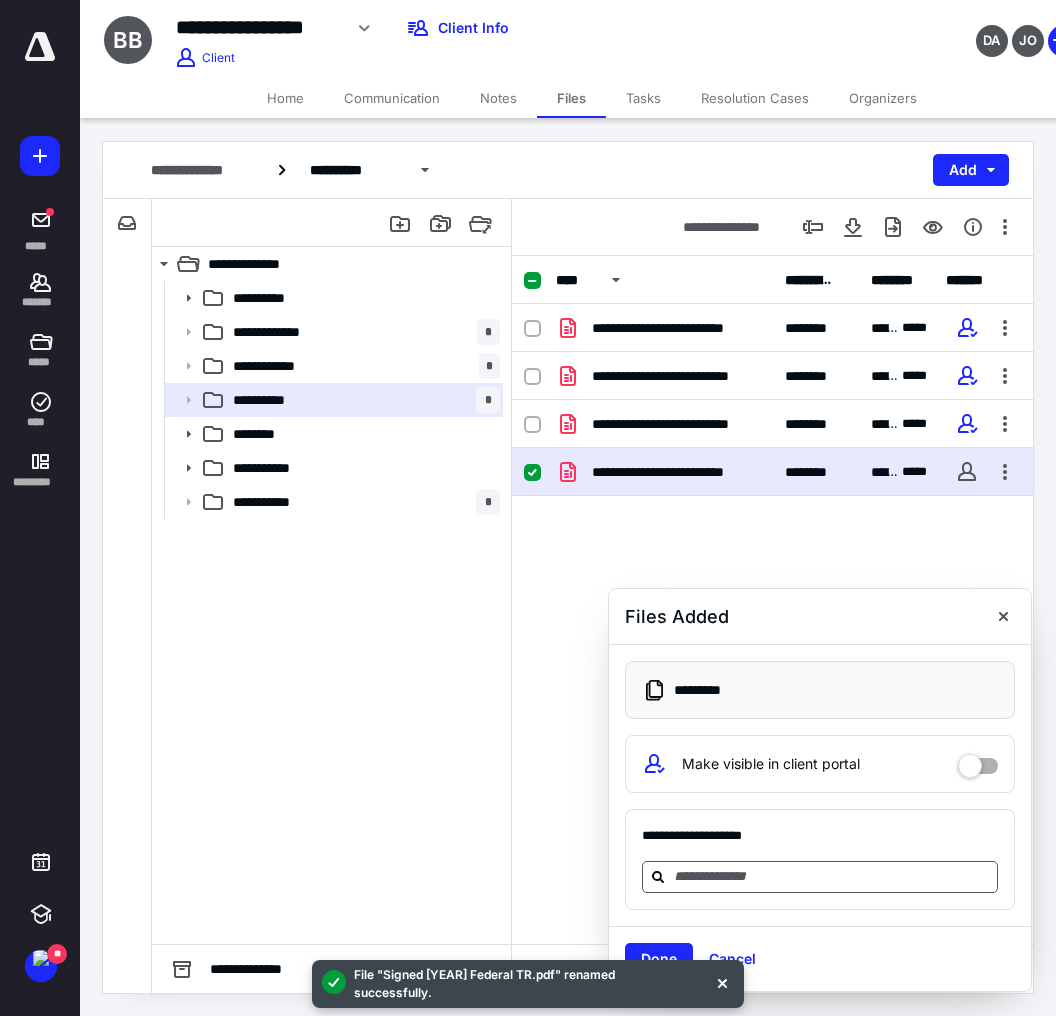 click at bounding box center (832, 876) 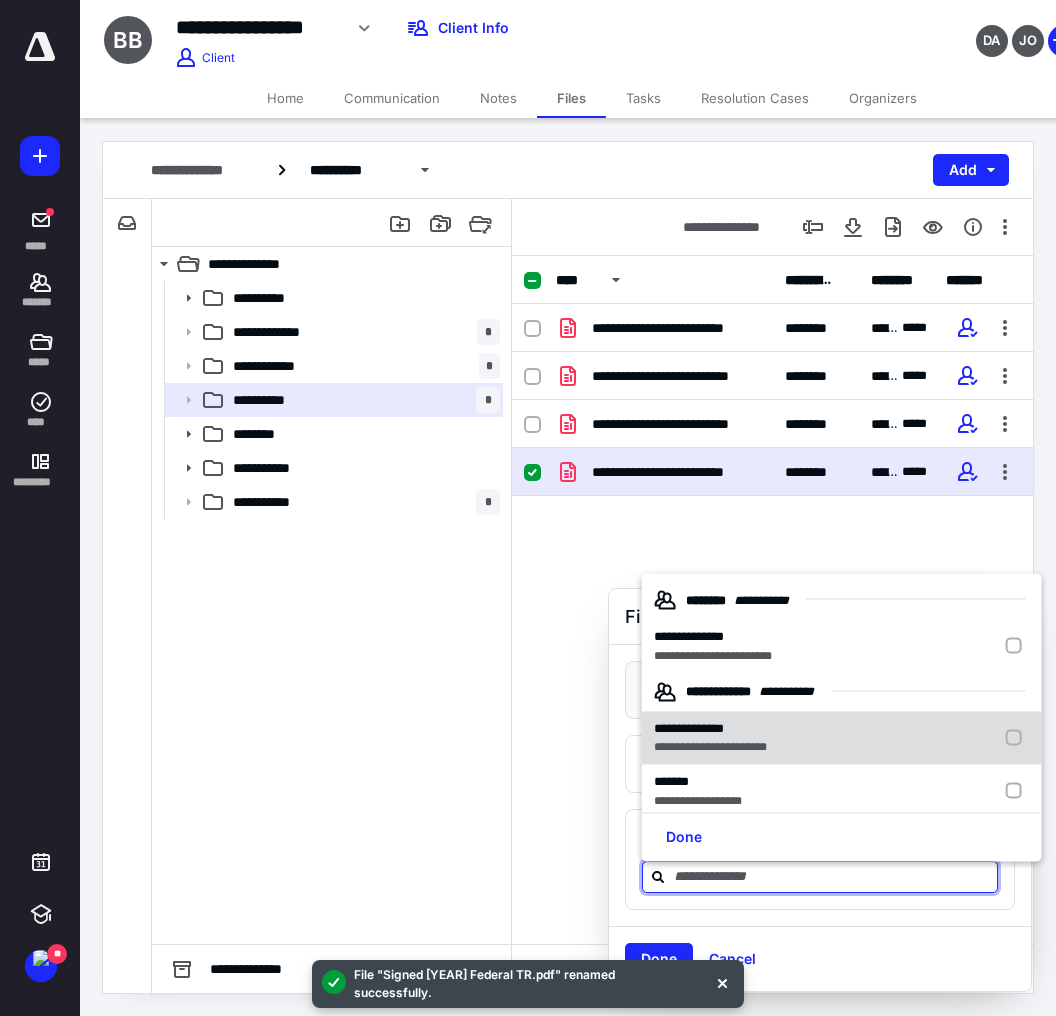 click on "**********" at bounding box center [713, 656] 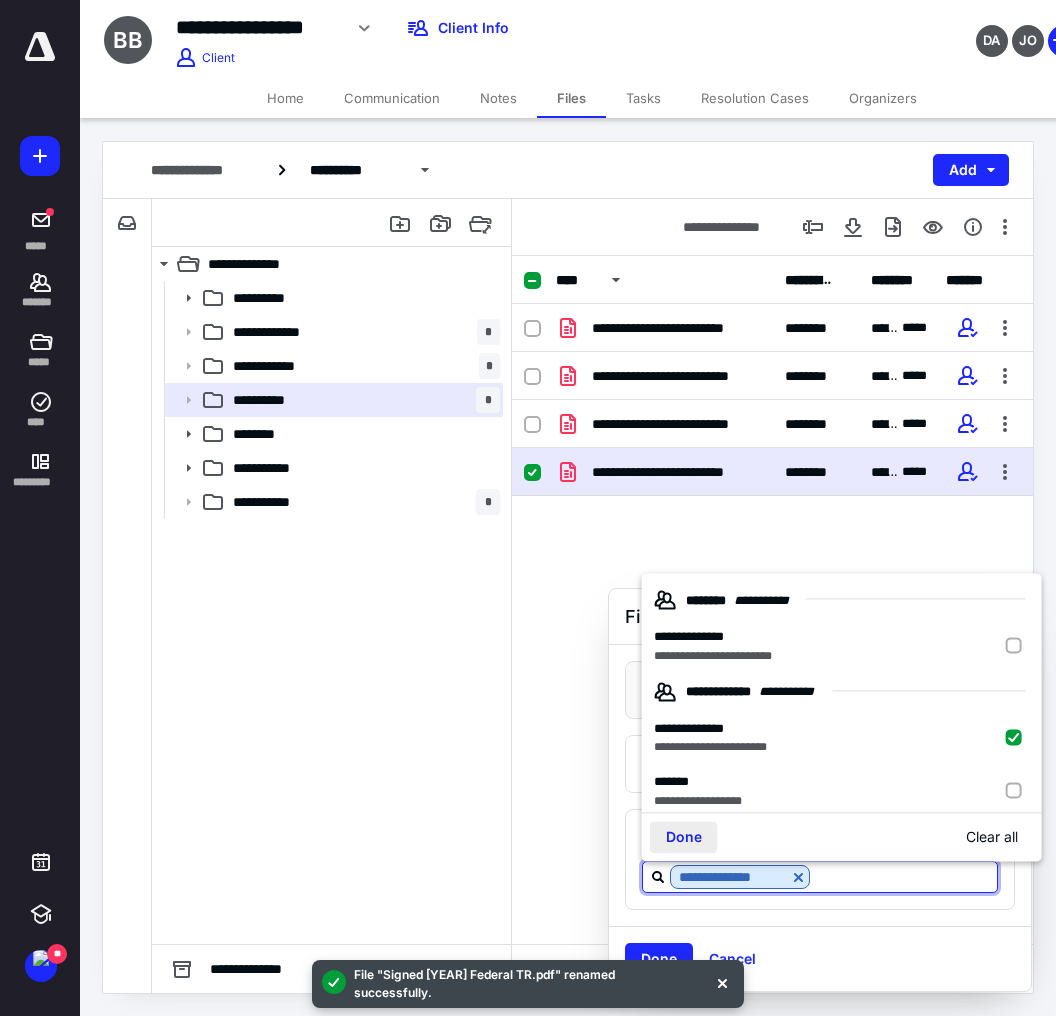 click on "Done" at bounding box center (684, 837) 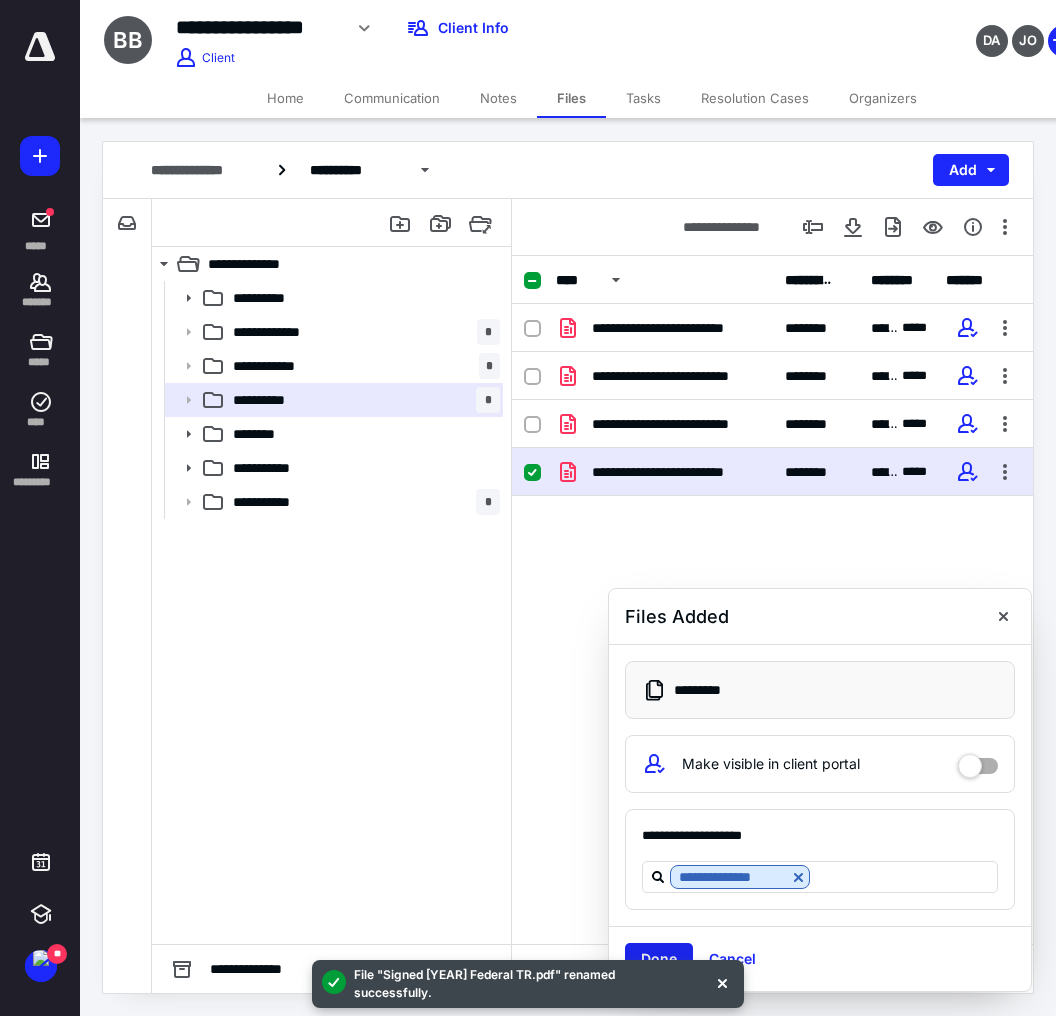 click on "Done" at bounding box center [659, 959] 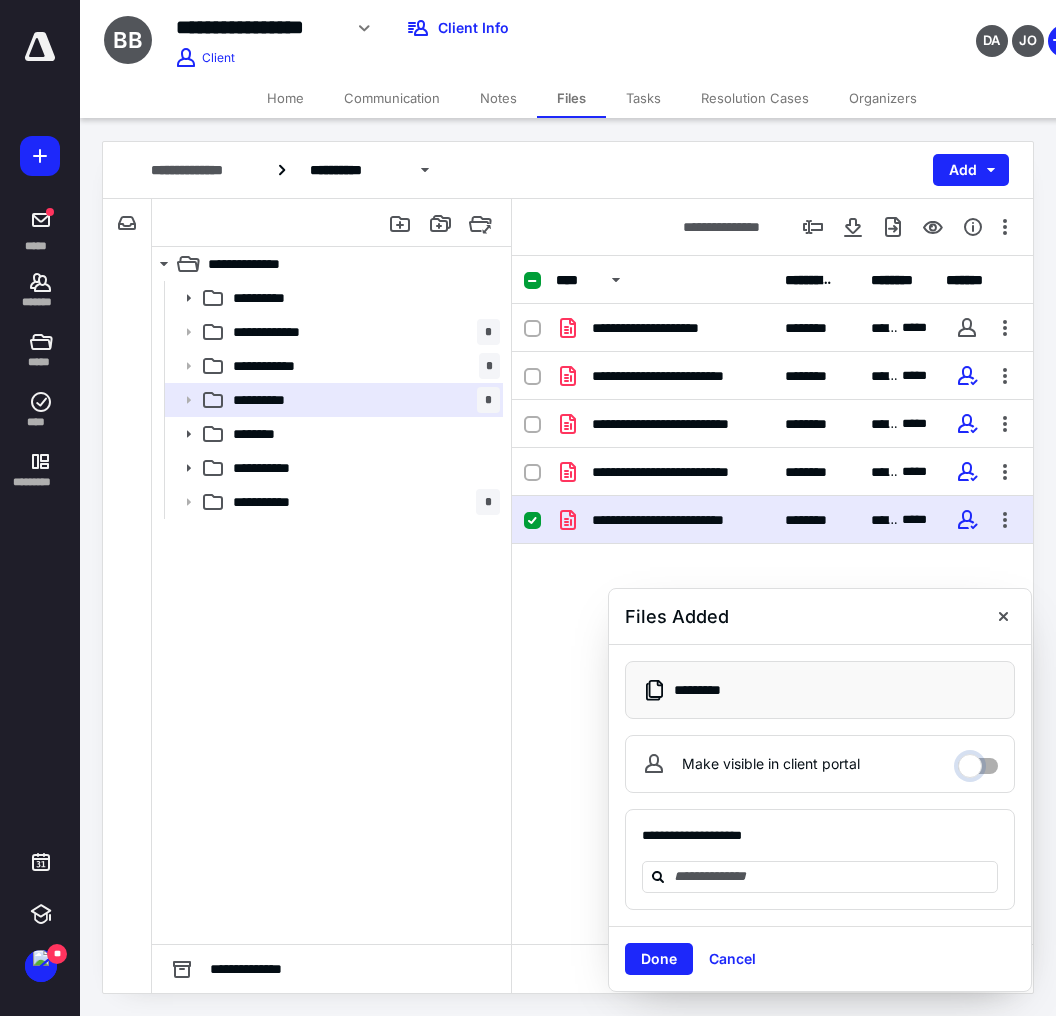 click on "Make visible in client portal" at bounding box center (978, 761) 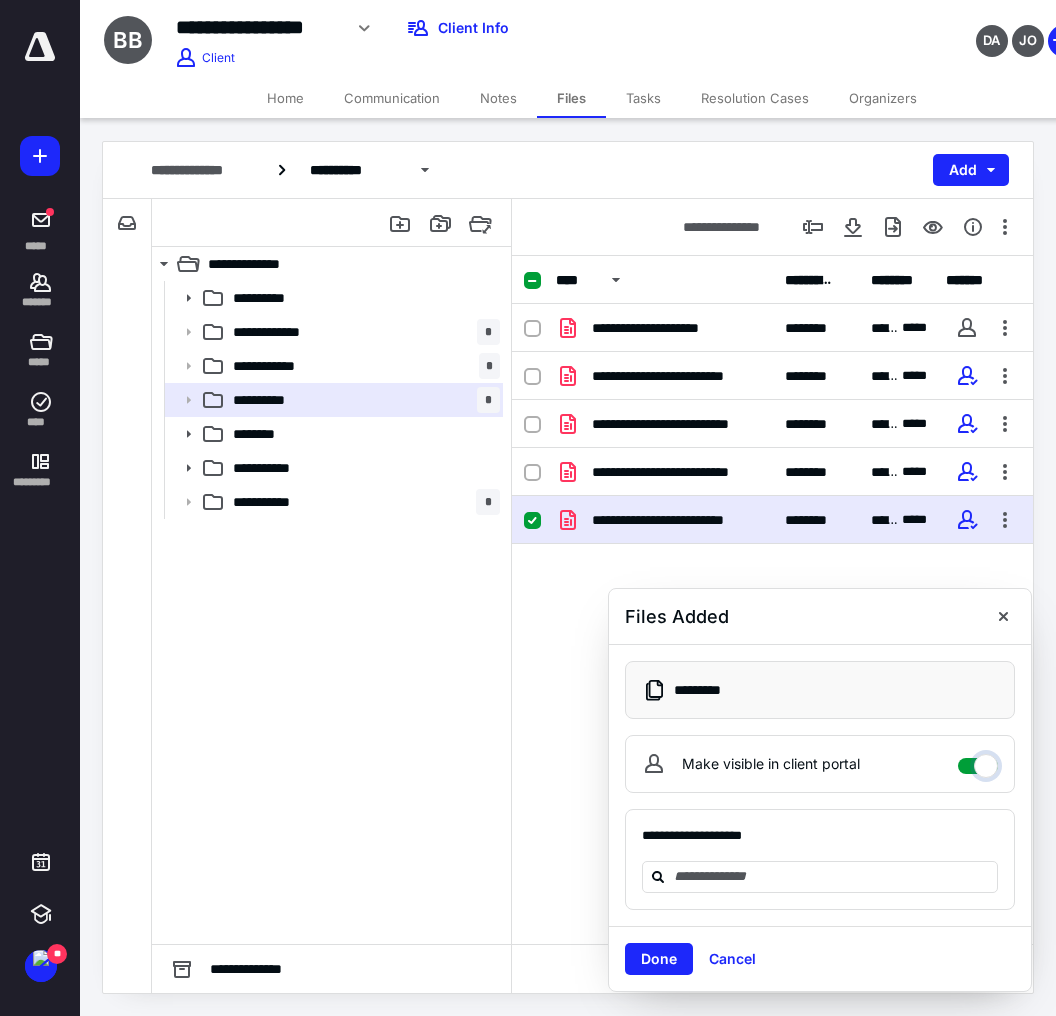 checkbox on "****" 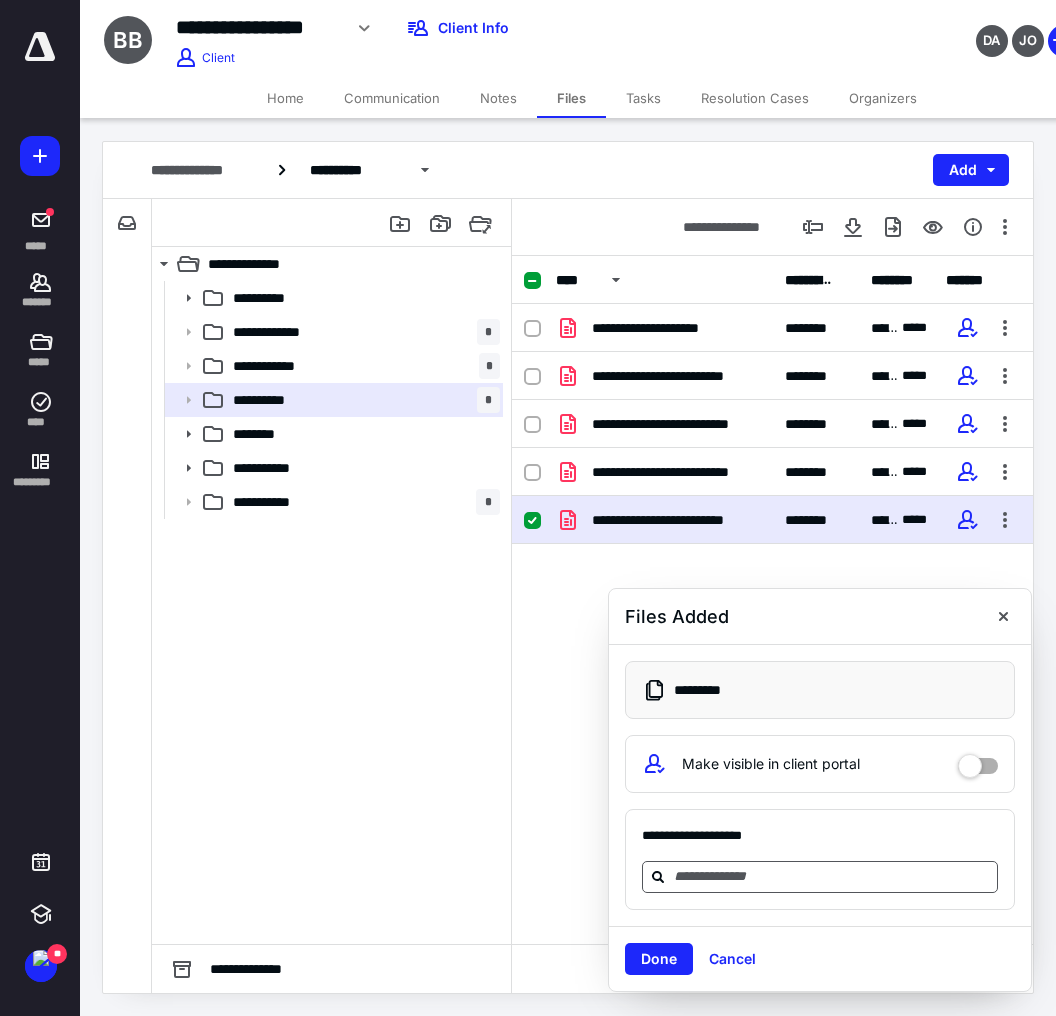 click at bounding box center (832, 876) 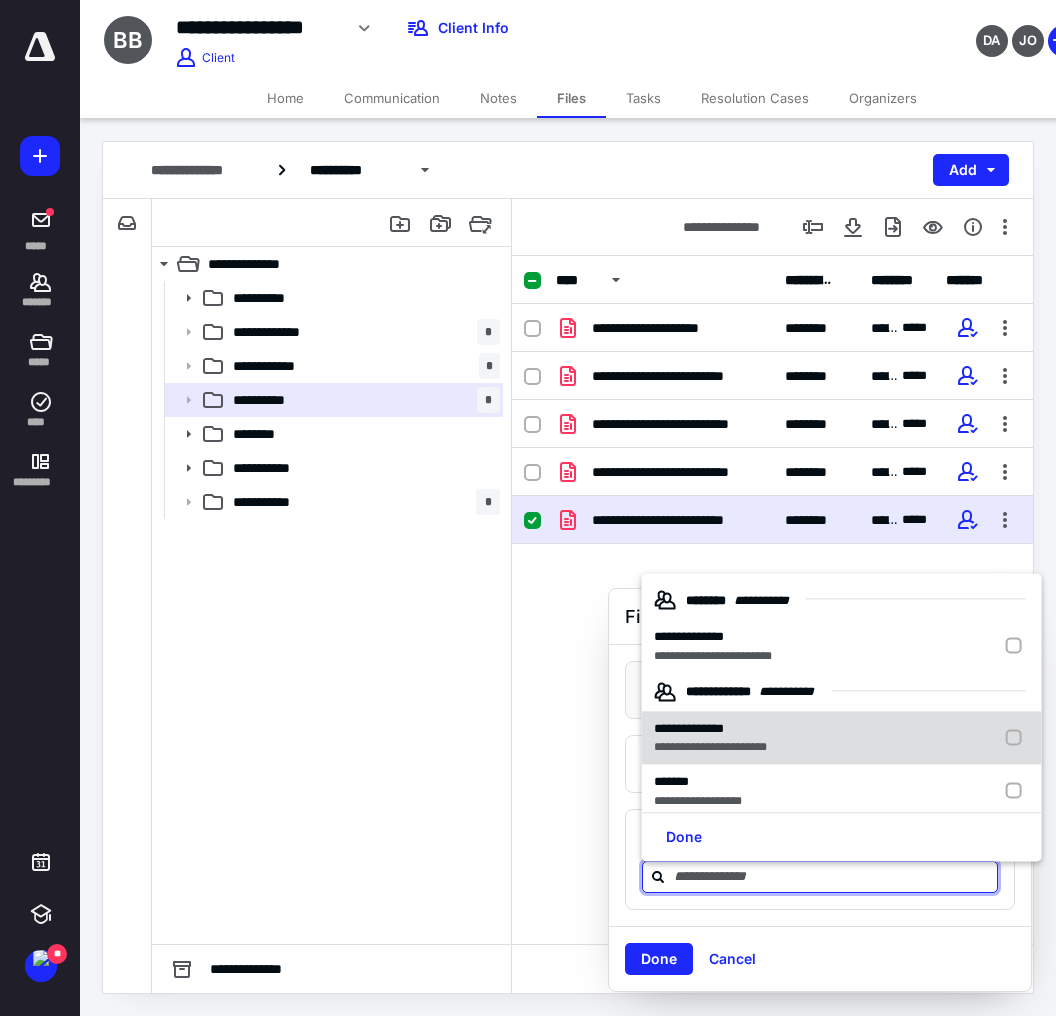 click on "**********" at bounding box center (713, 656) 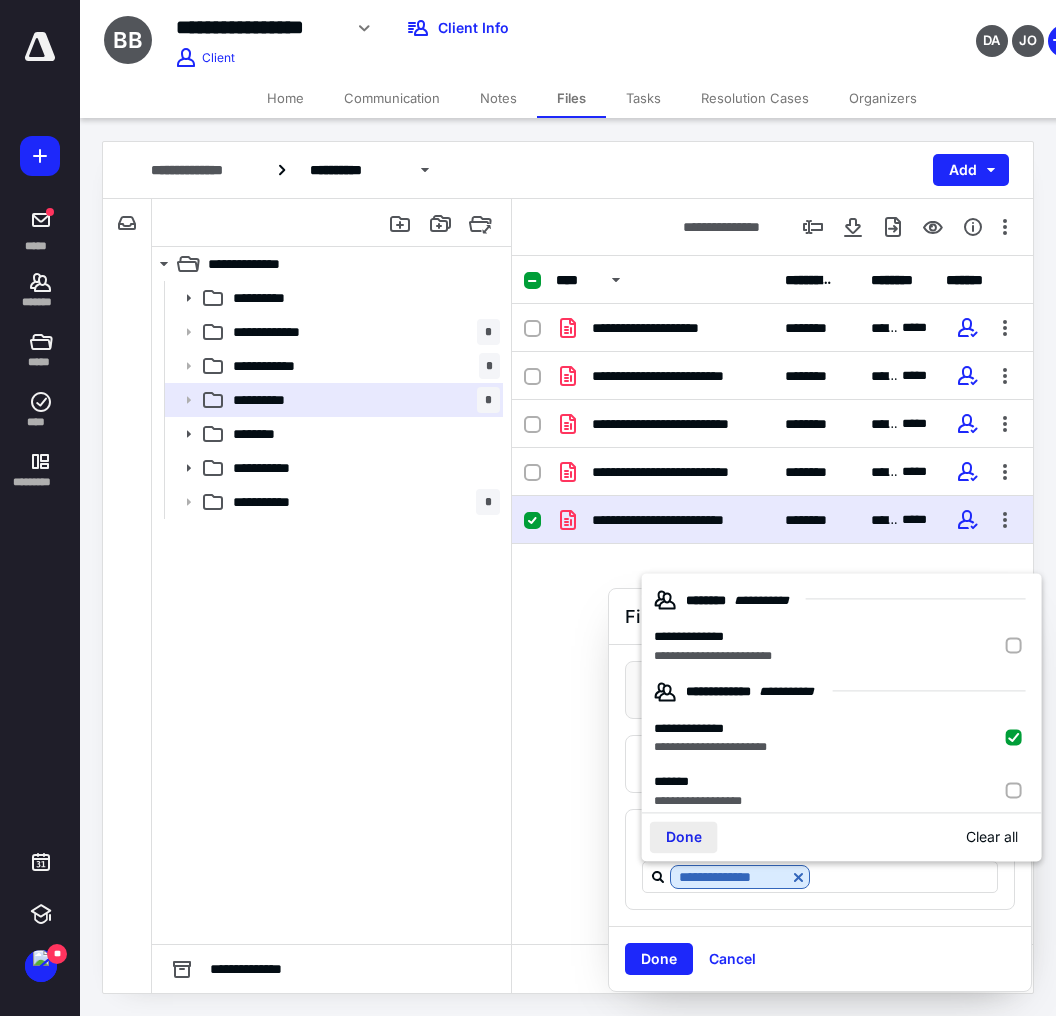 click on "Done" at bounding box center (684, 837) 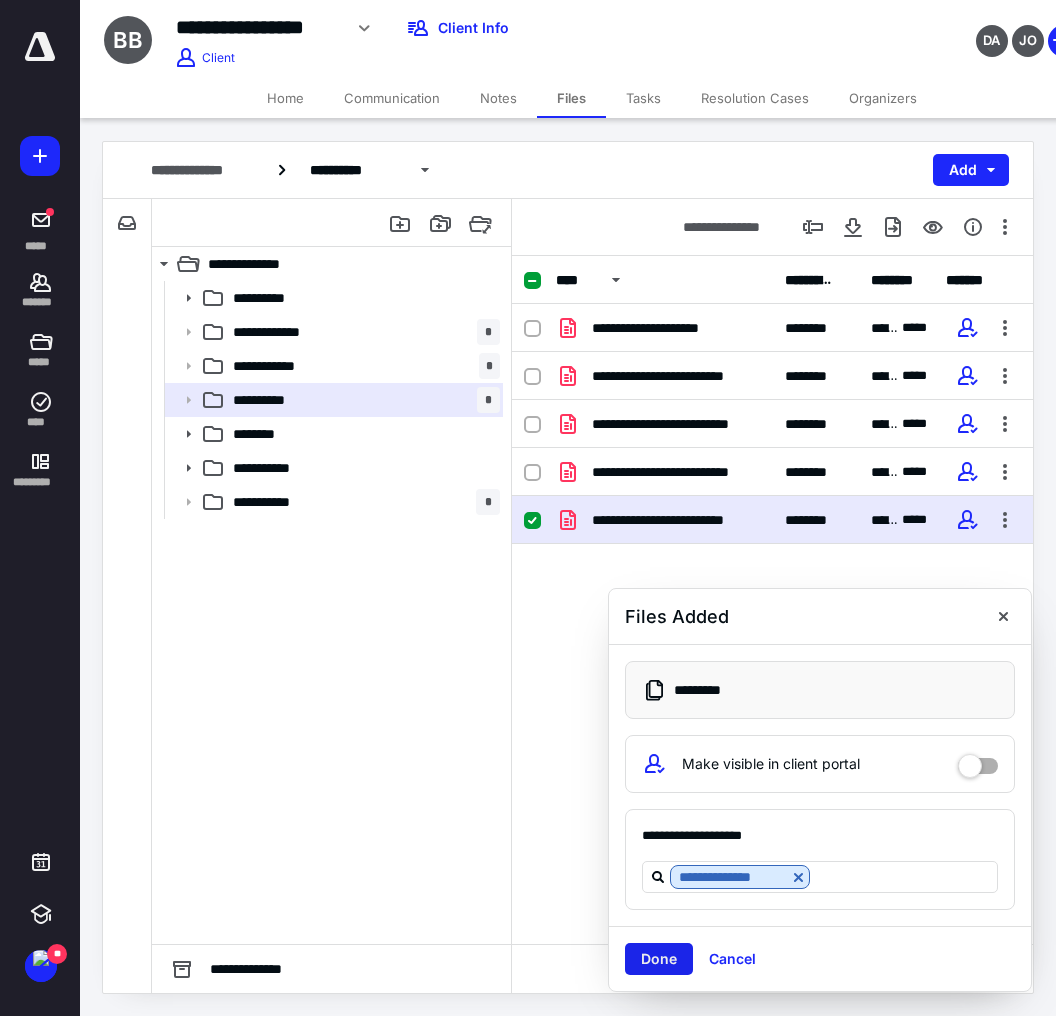 click on "Done" at bounding box center (659, 959) 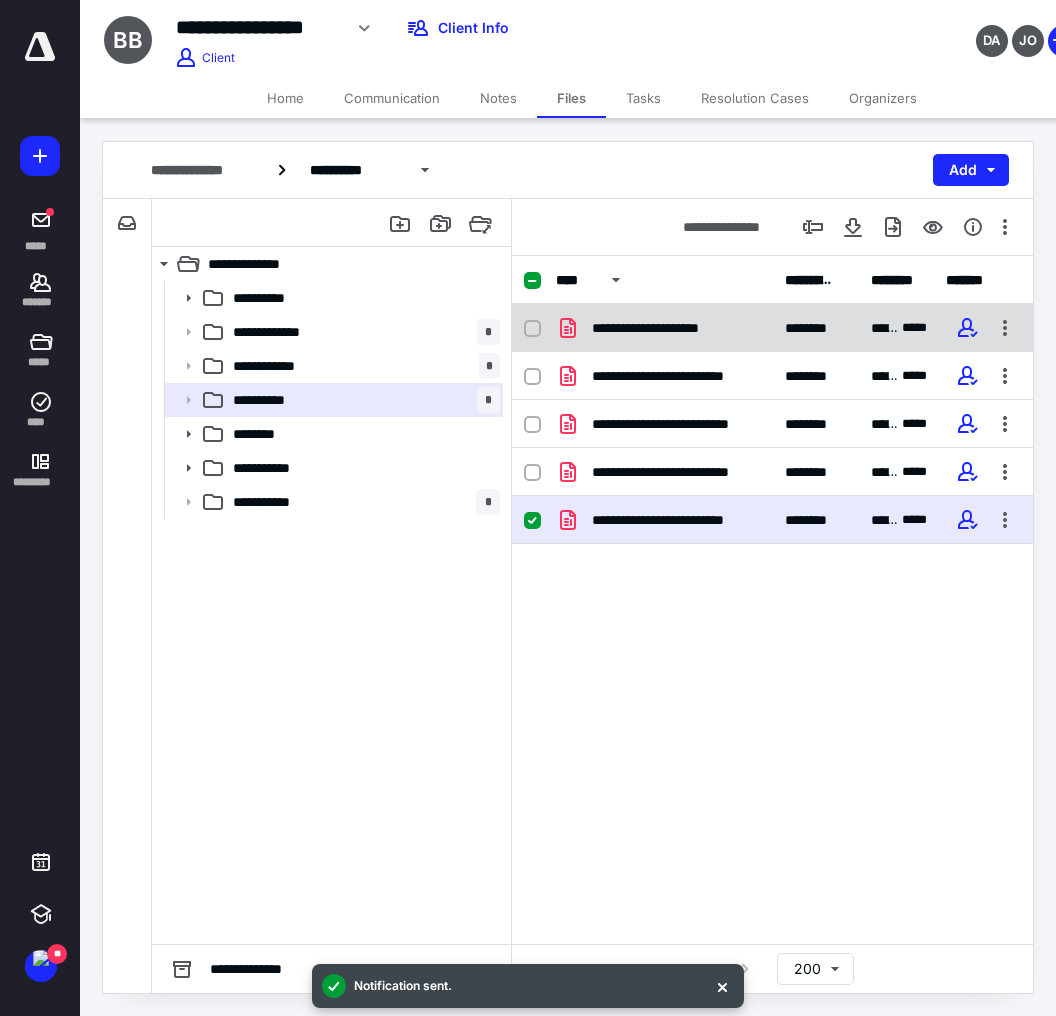 click on "**********" at bounding box center (664, 328) 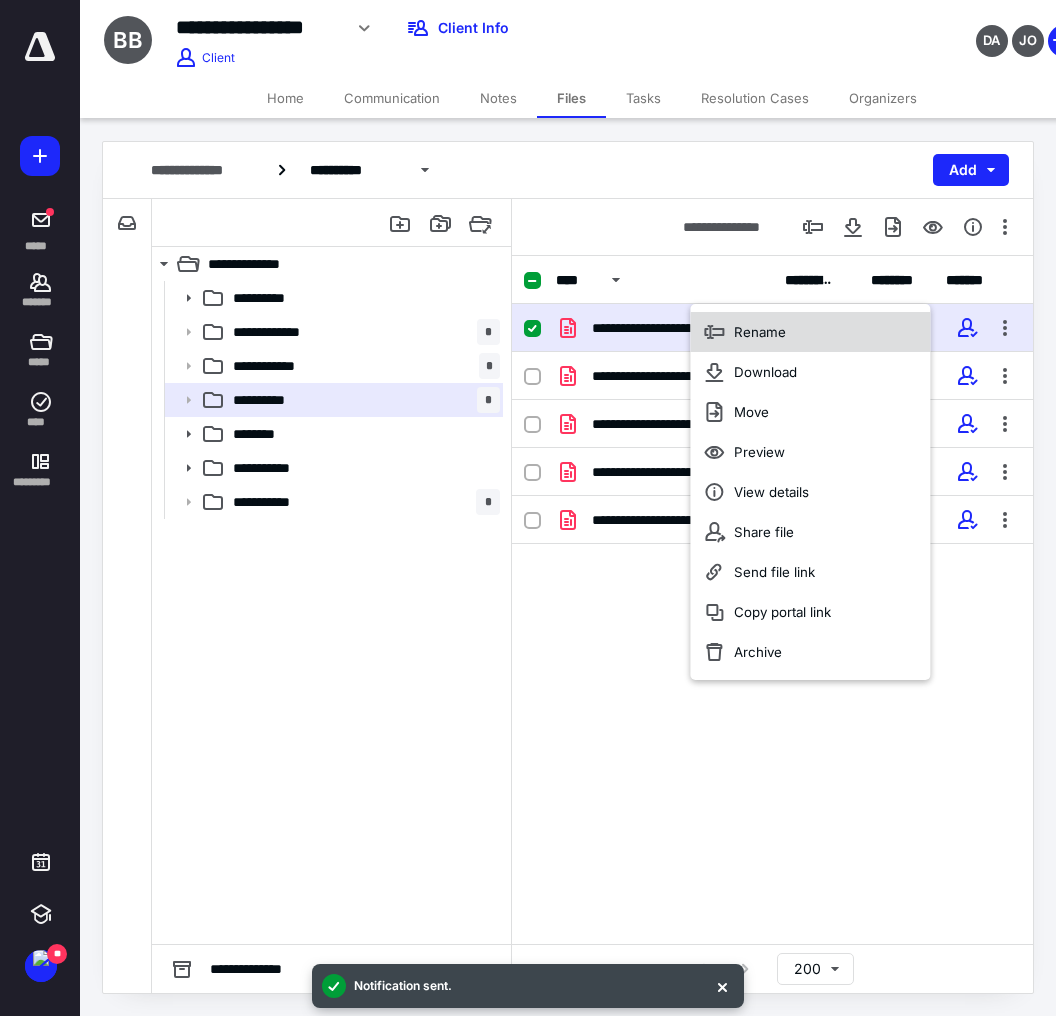 click on "Rename" at bounding box center (810, 332) 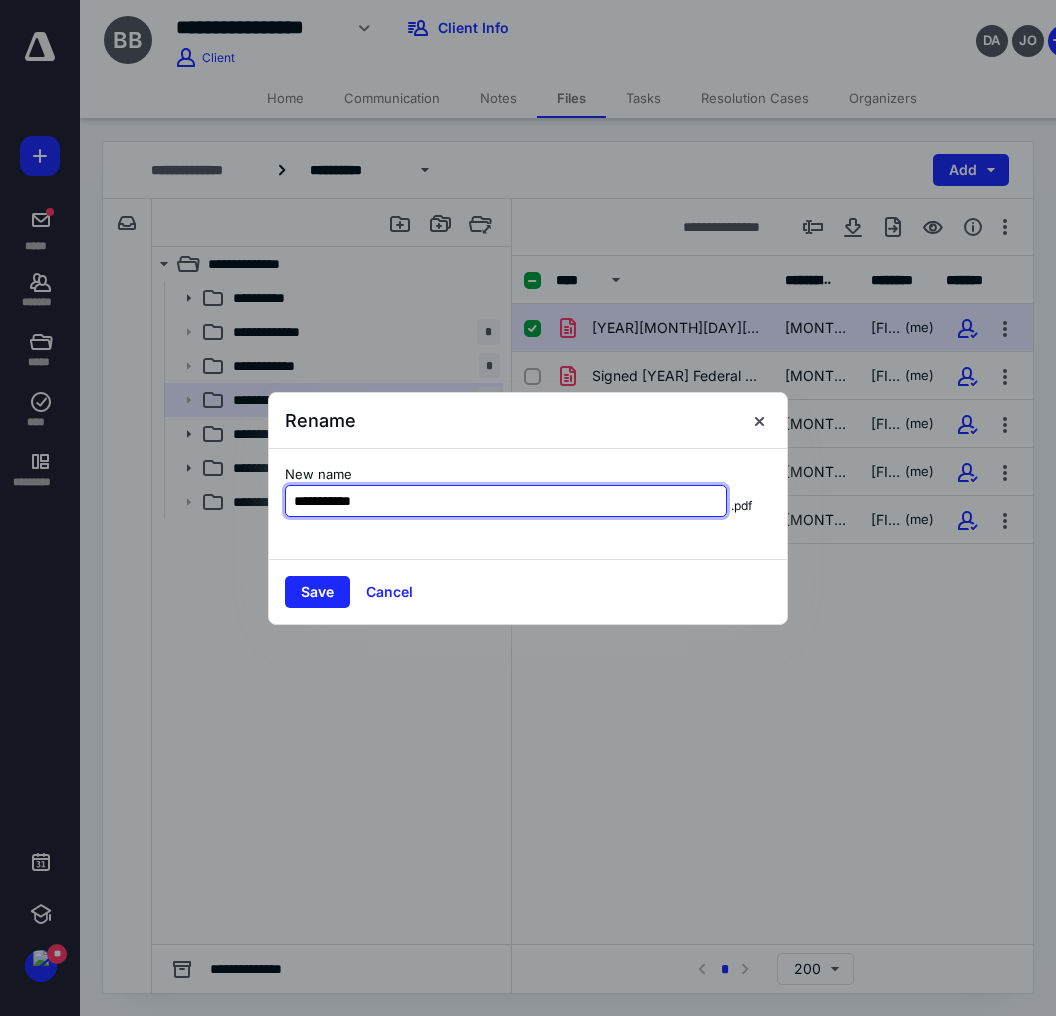 click on "**********" at bounding box center [506, 501] 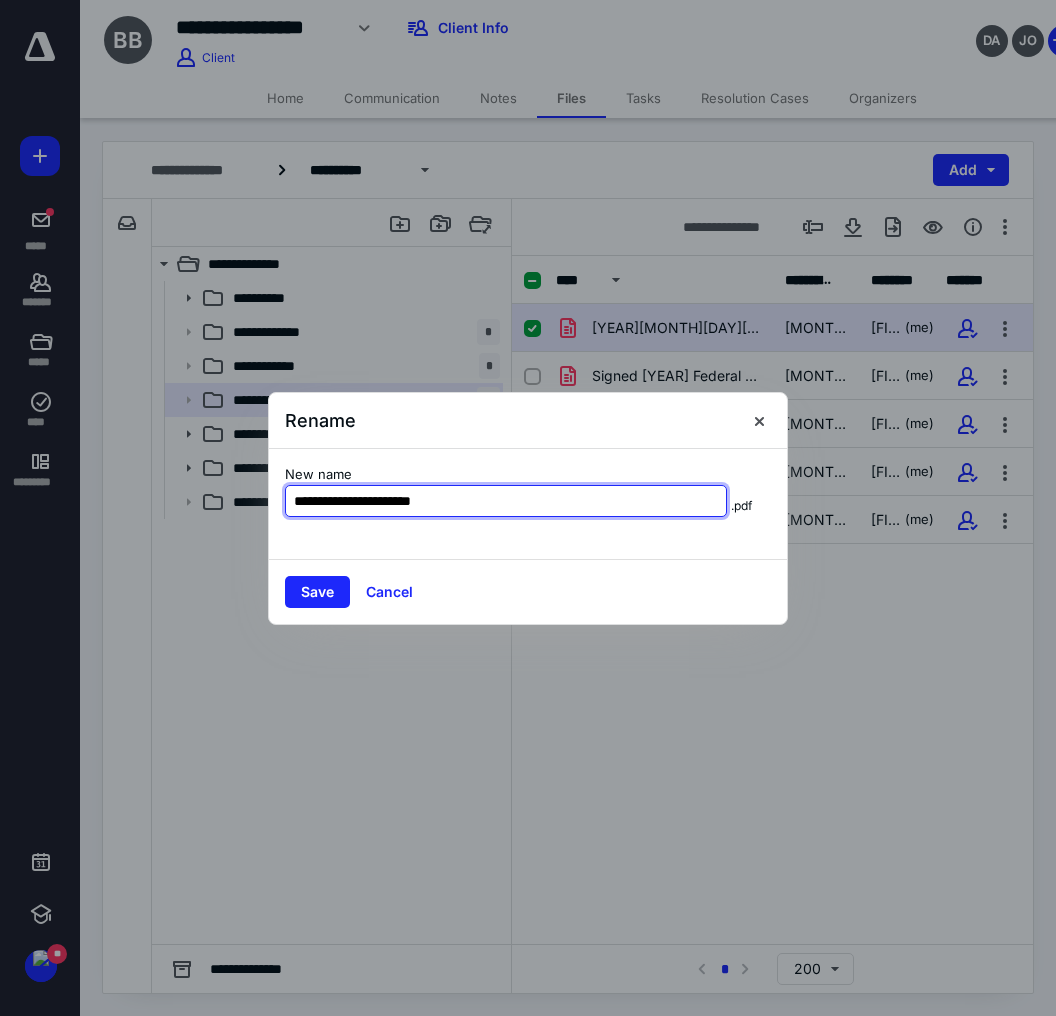 type on "**********" 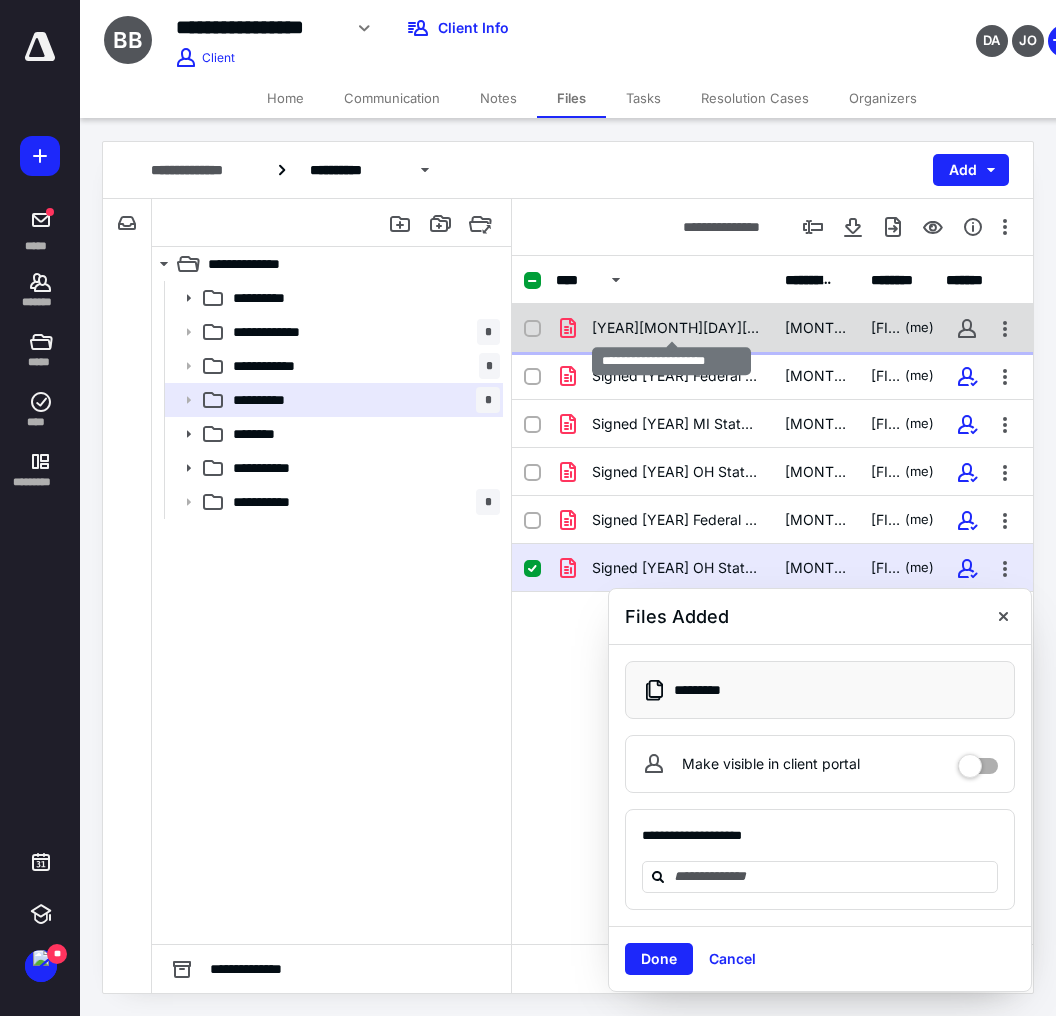 click on "20250708113511969.pdf" at bounding box center (676, 328) 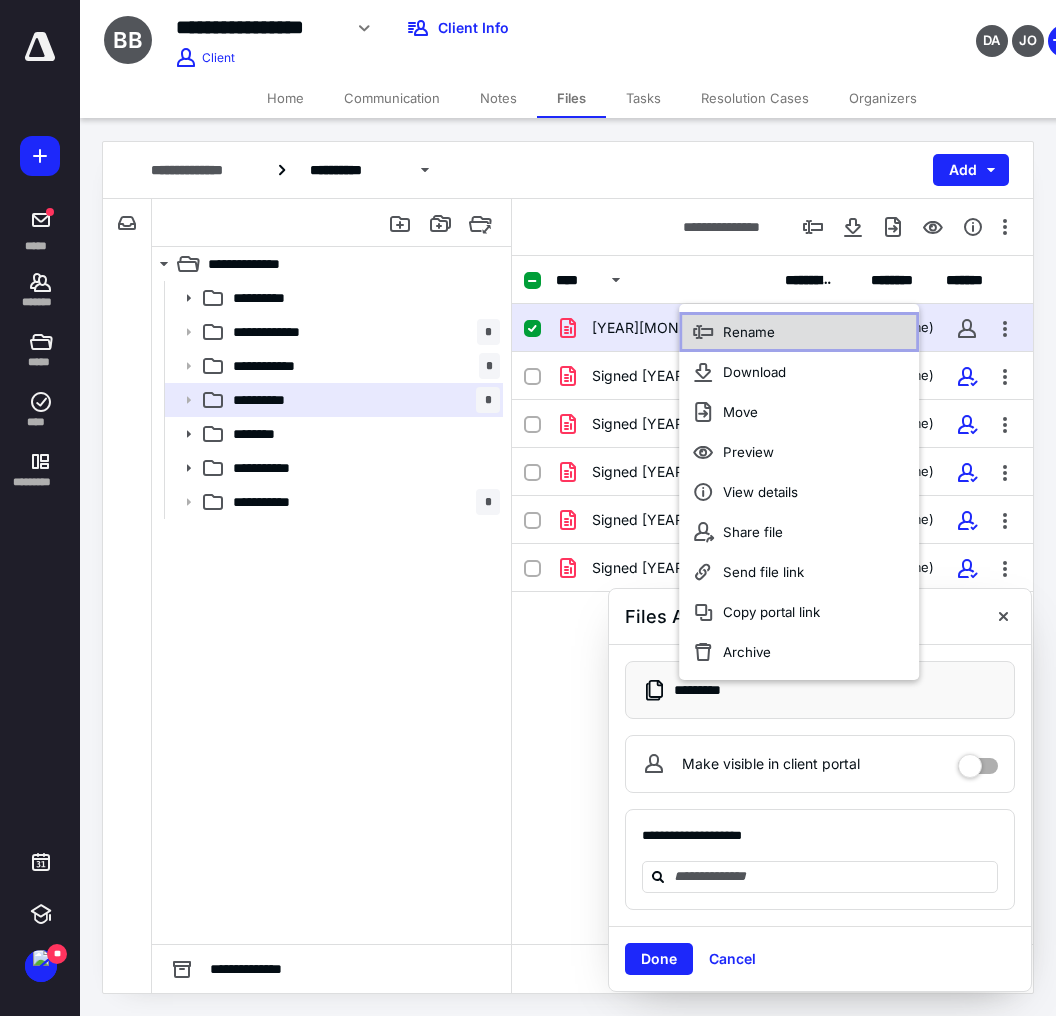 click on "Rename" at bounding box center [749, 332] 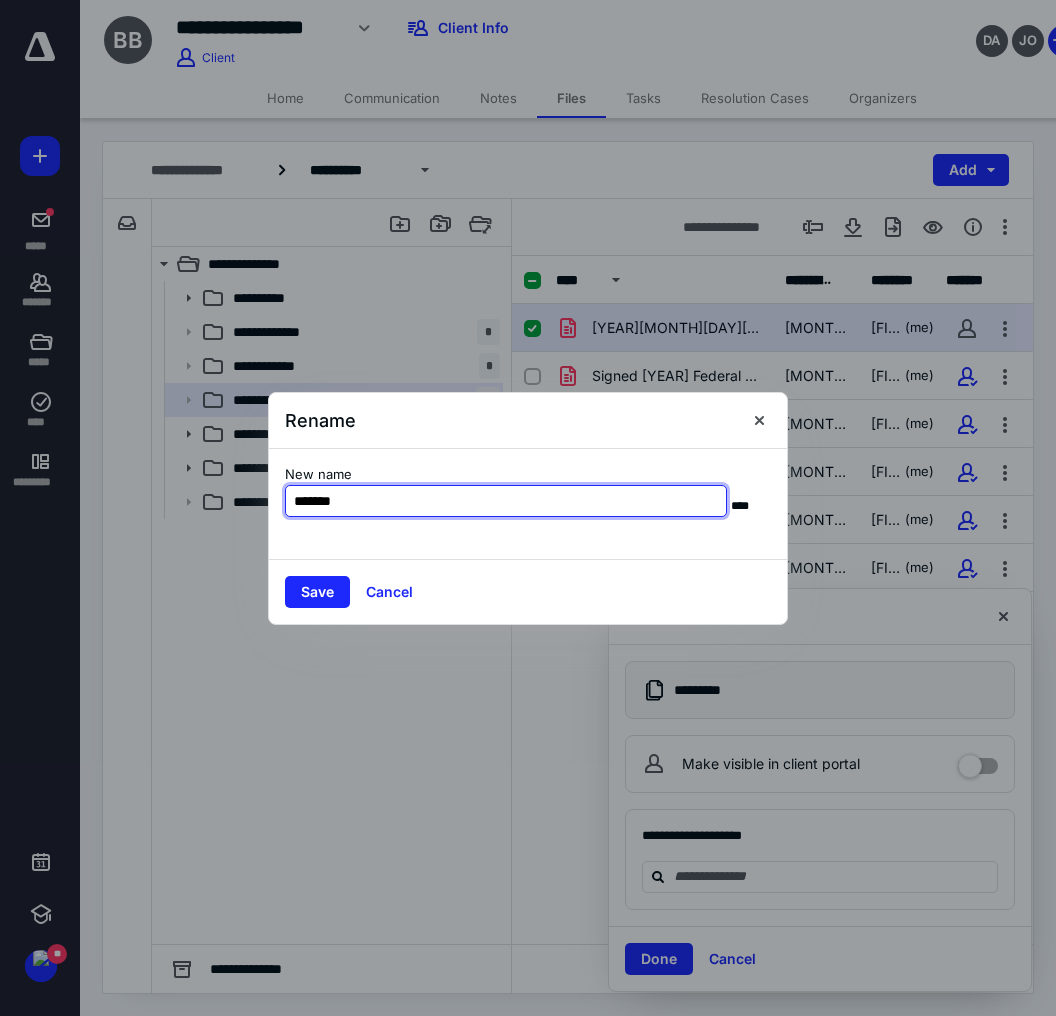 click on "******" at bounding box center (506, 501) 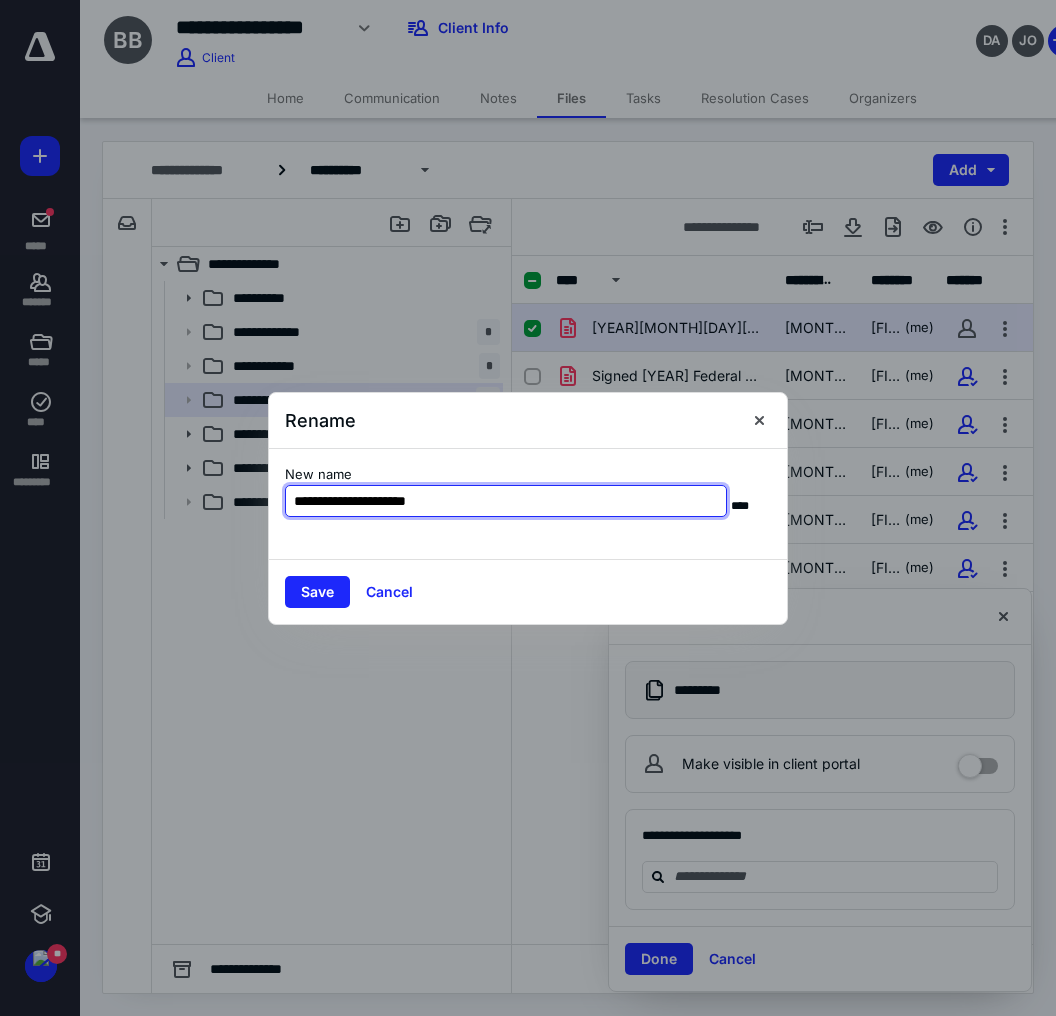 type on "**********" 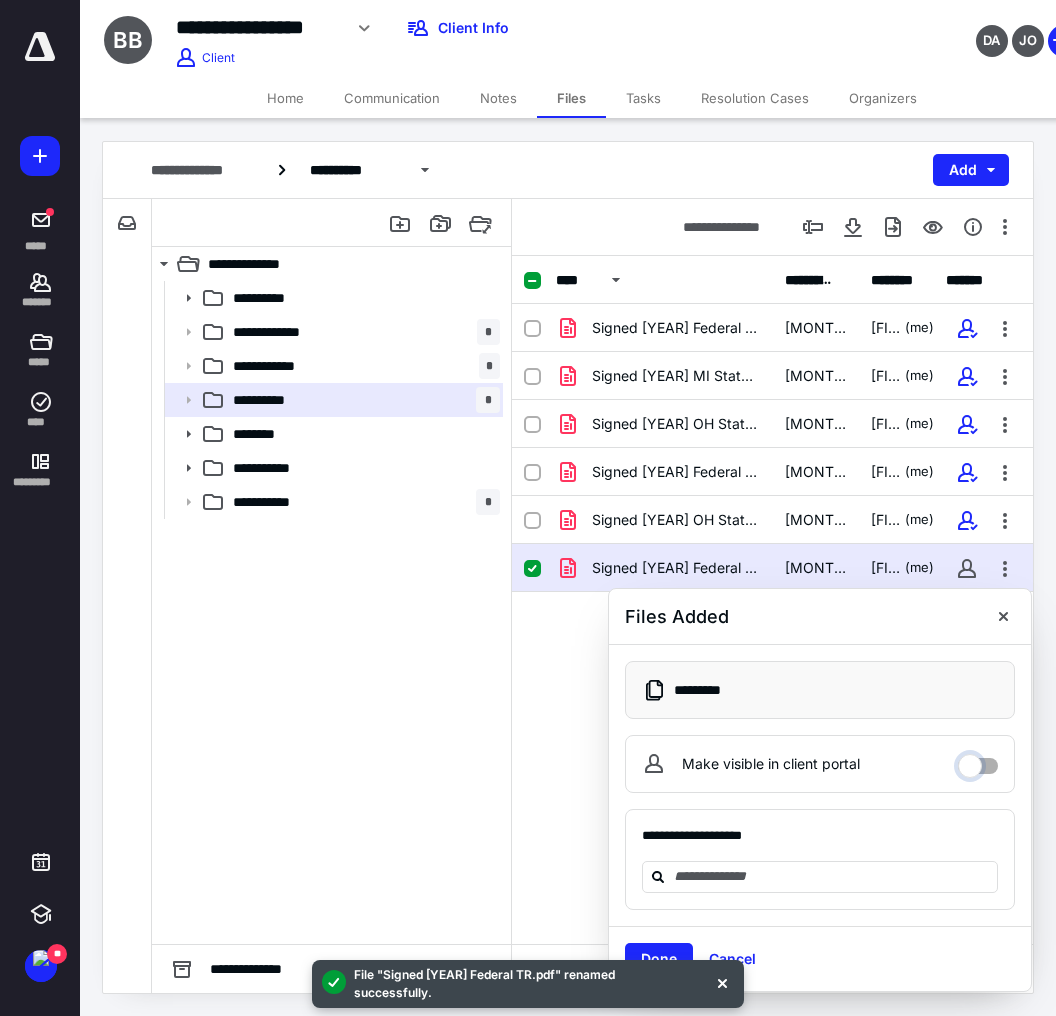 click on "Make visible in client portal" at bounding box center (978, 761) 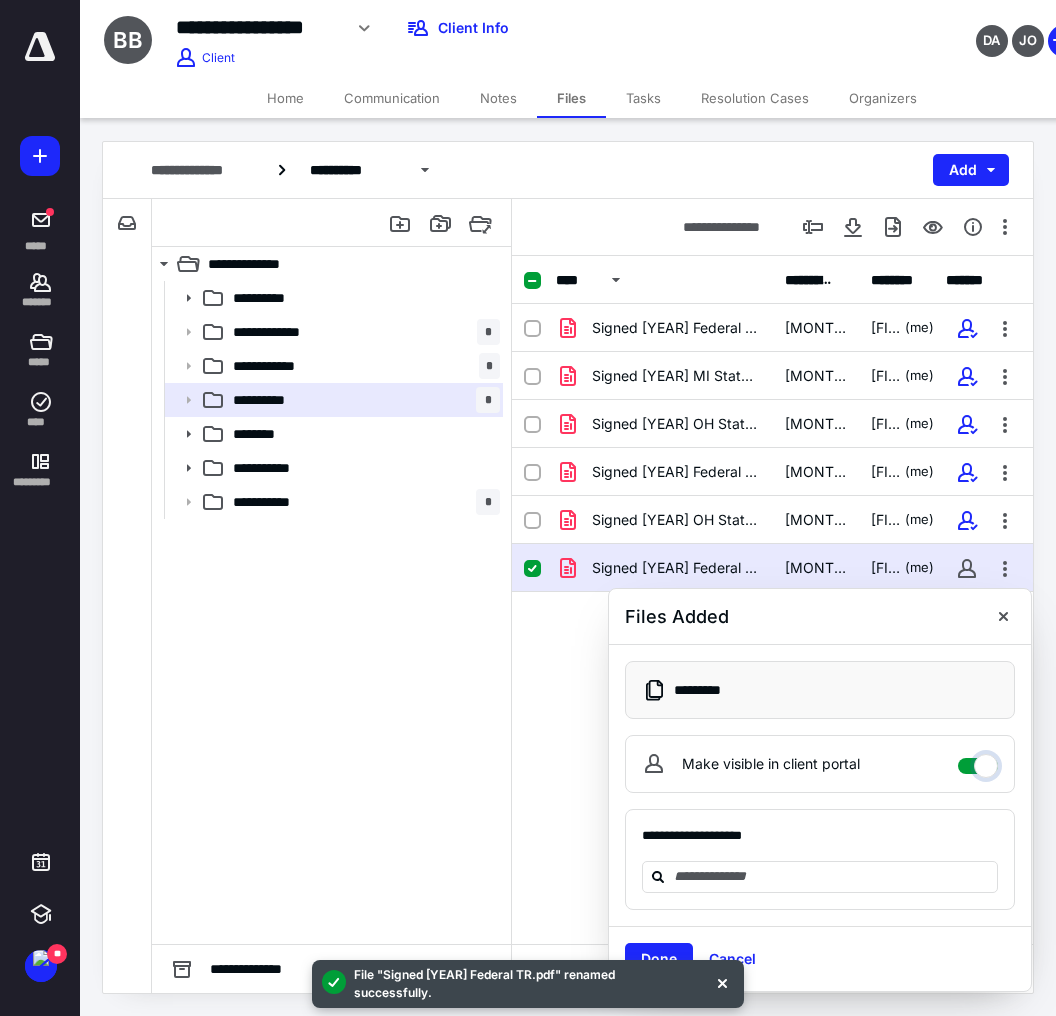 checkbox on "****" 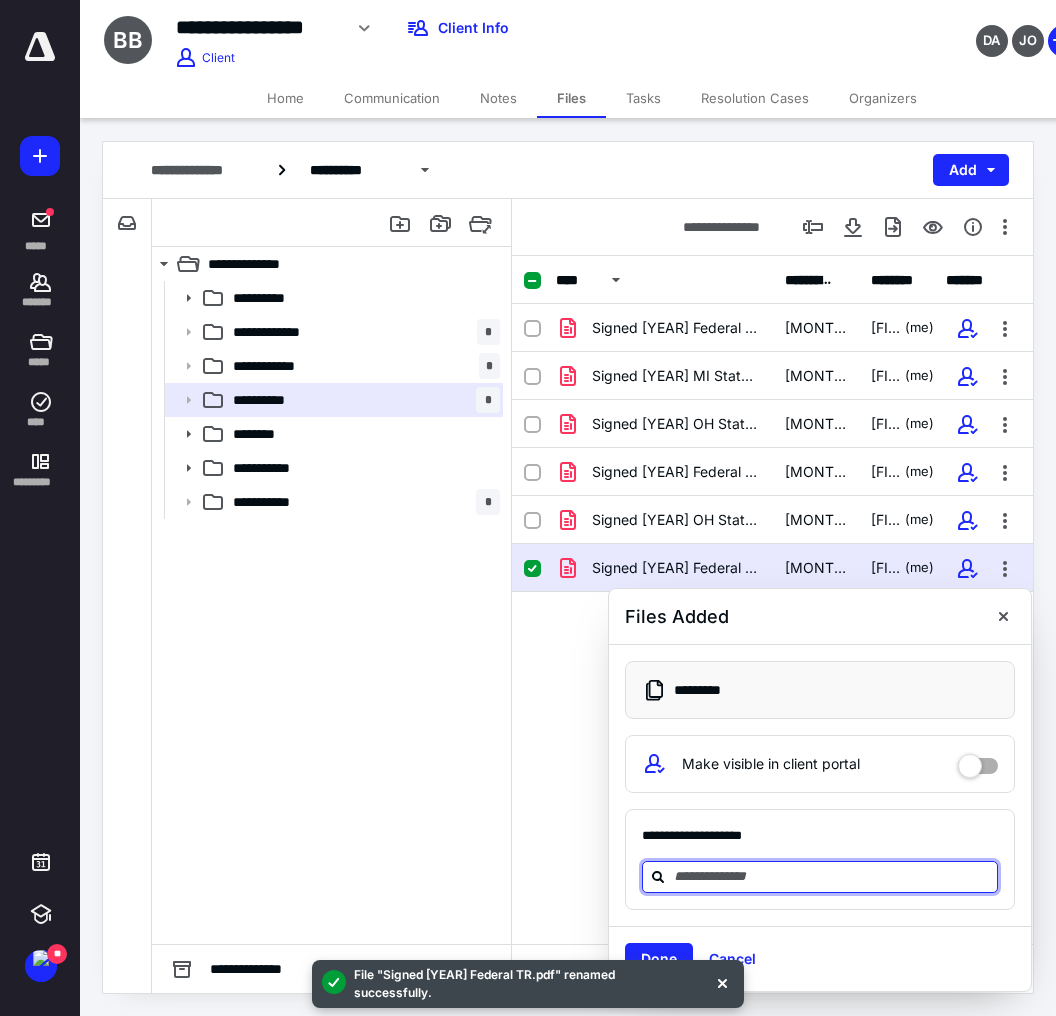 click at bounding box center [832, 876] 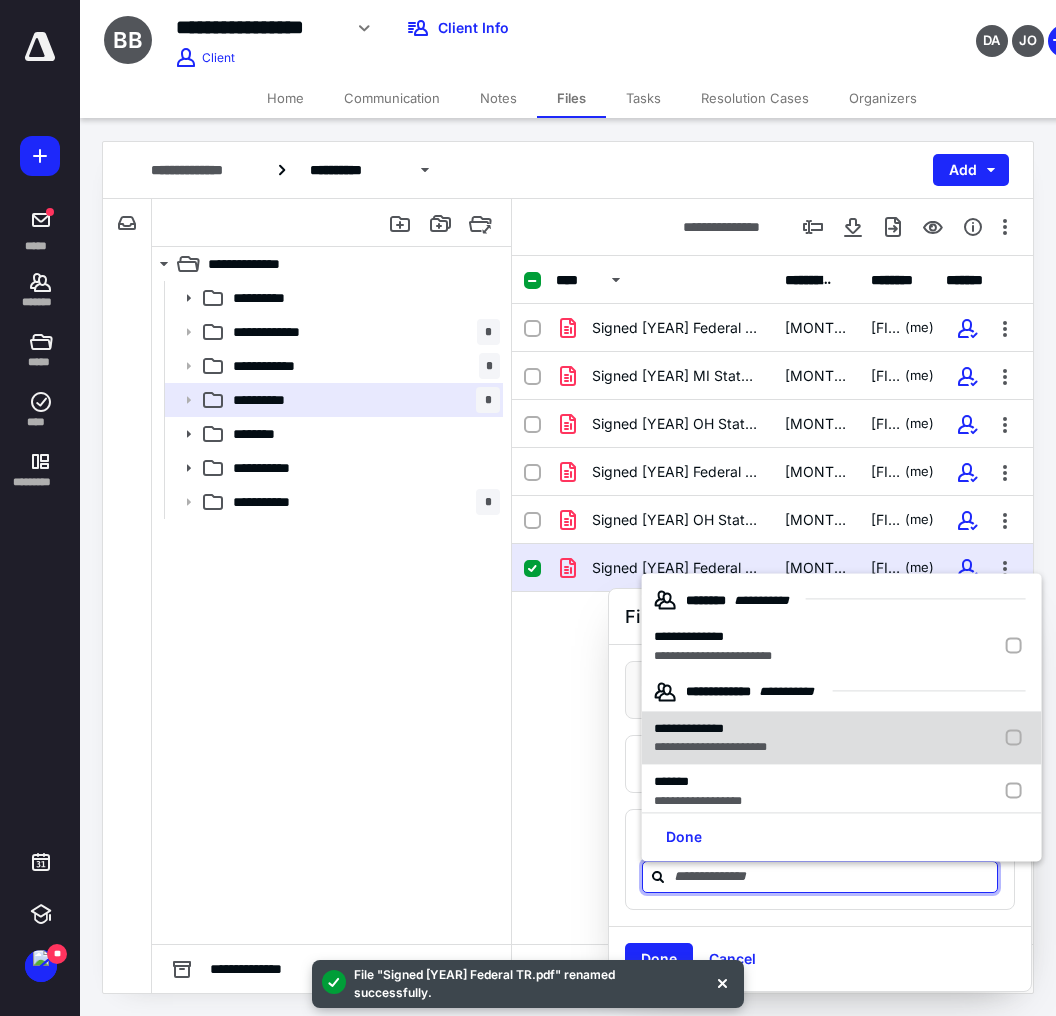 click on "**********" at bounding box center (717, 646) 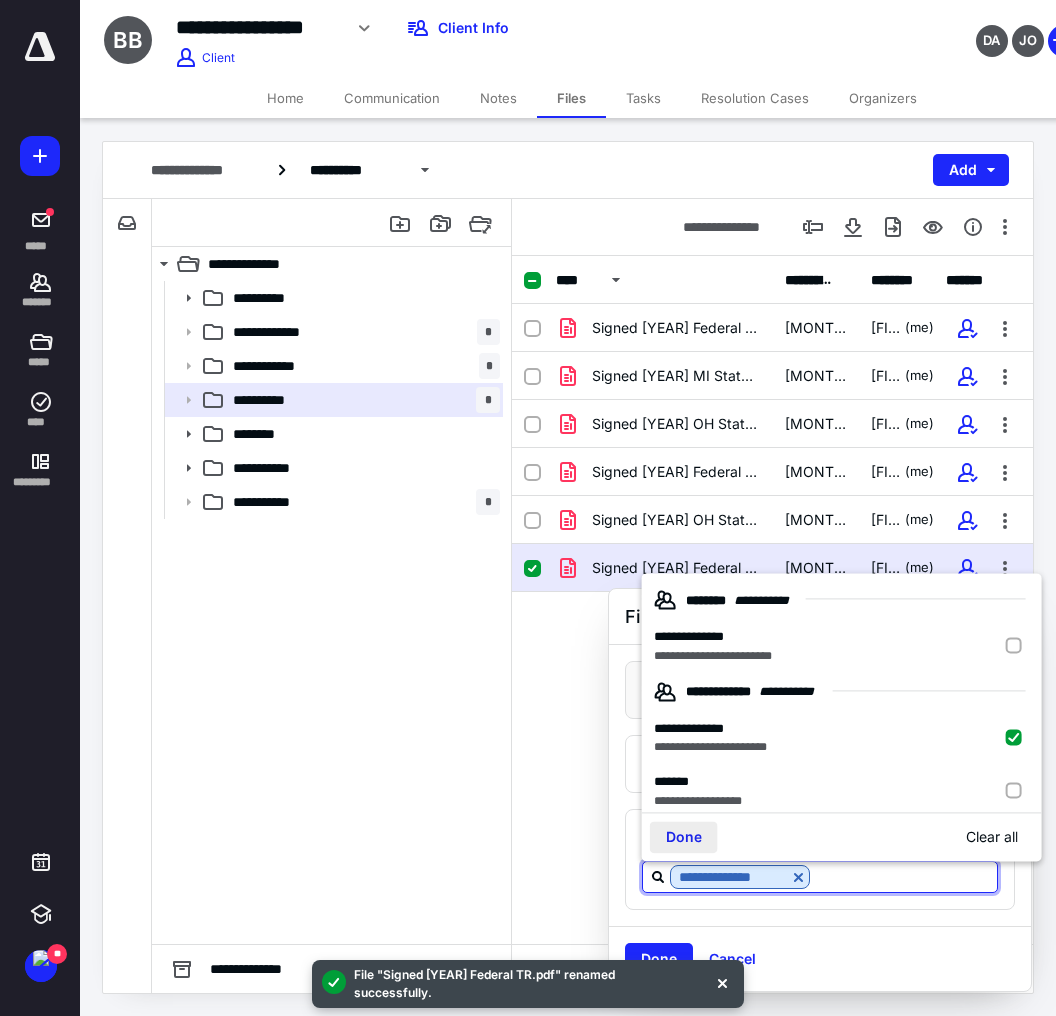 click on "Done" at bounding box center (684, 837) 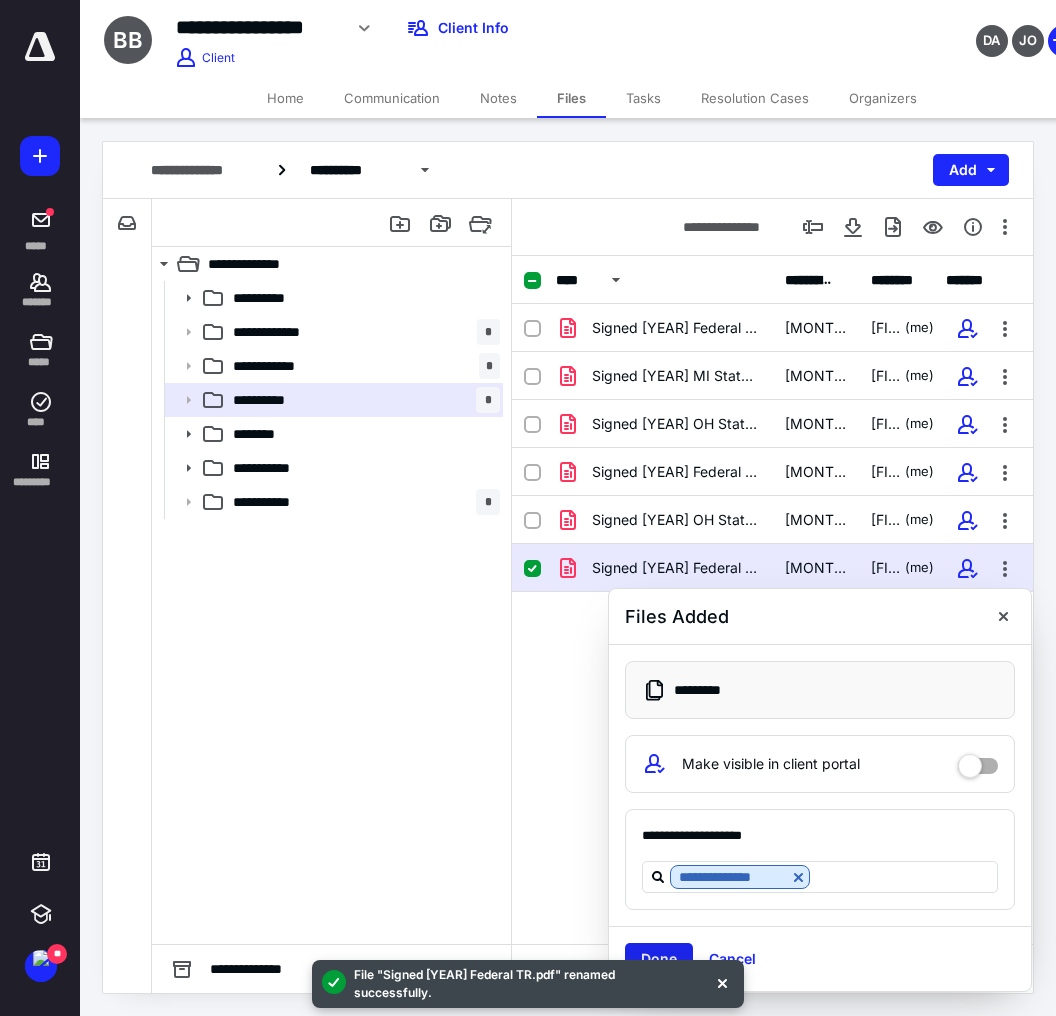 click on "Done" at bounding box center [659, 959] 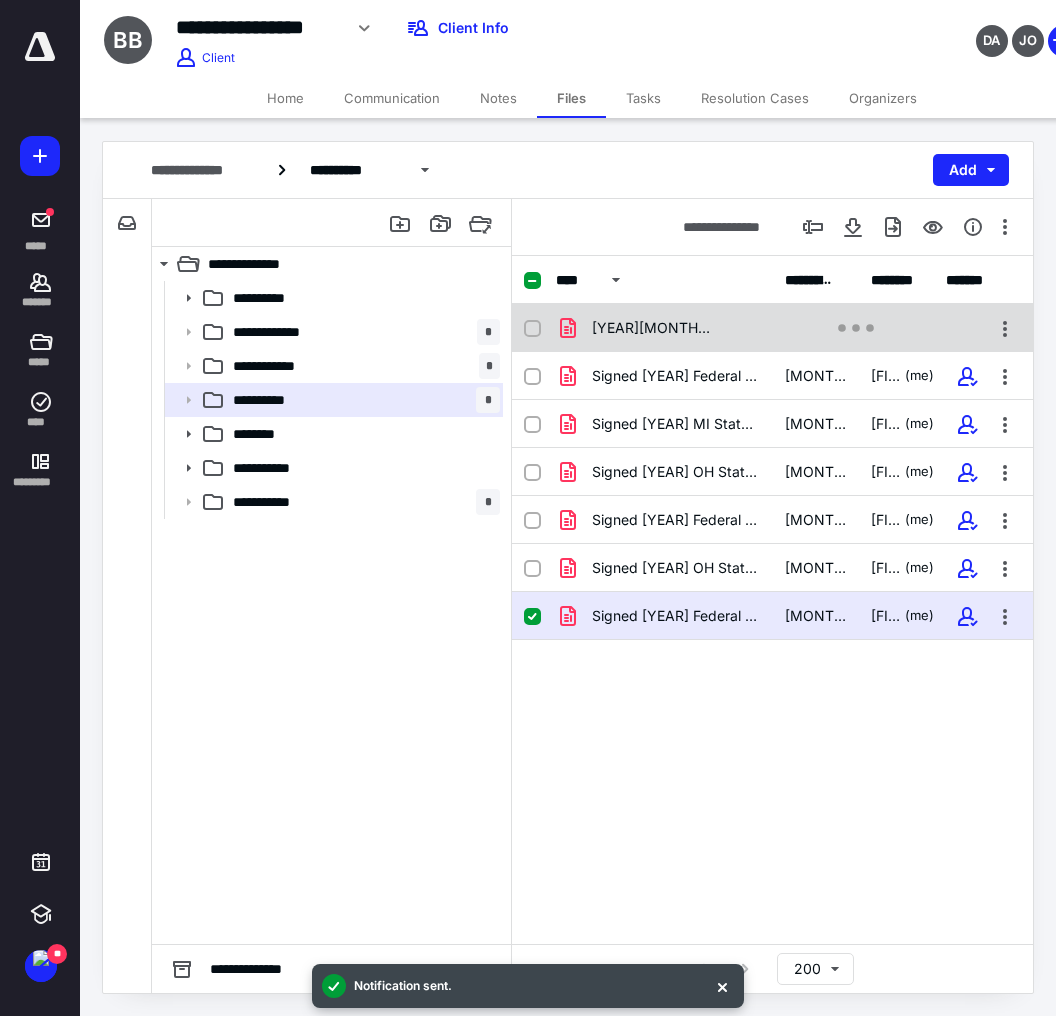 click on "20250708113538420.pdf" at bounding box center [651, 328] 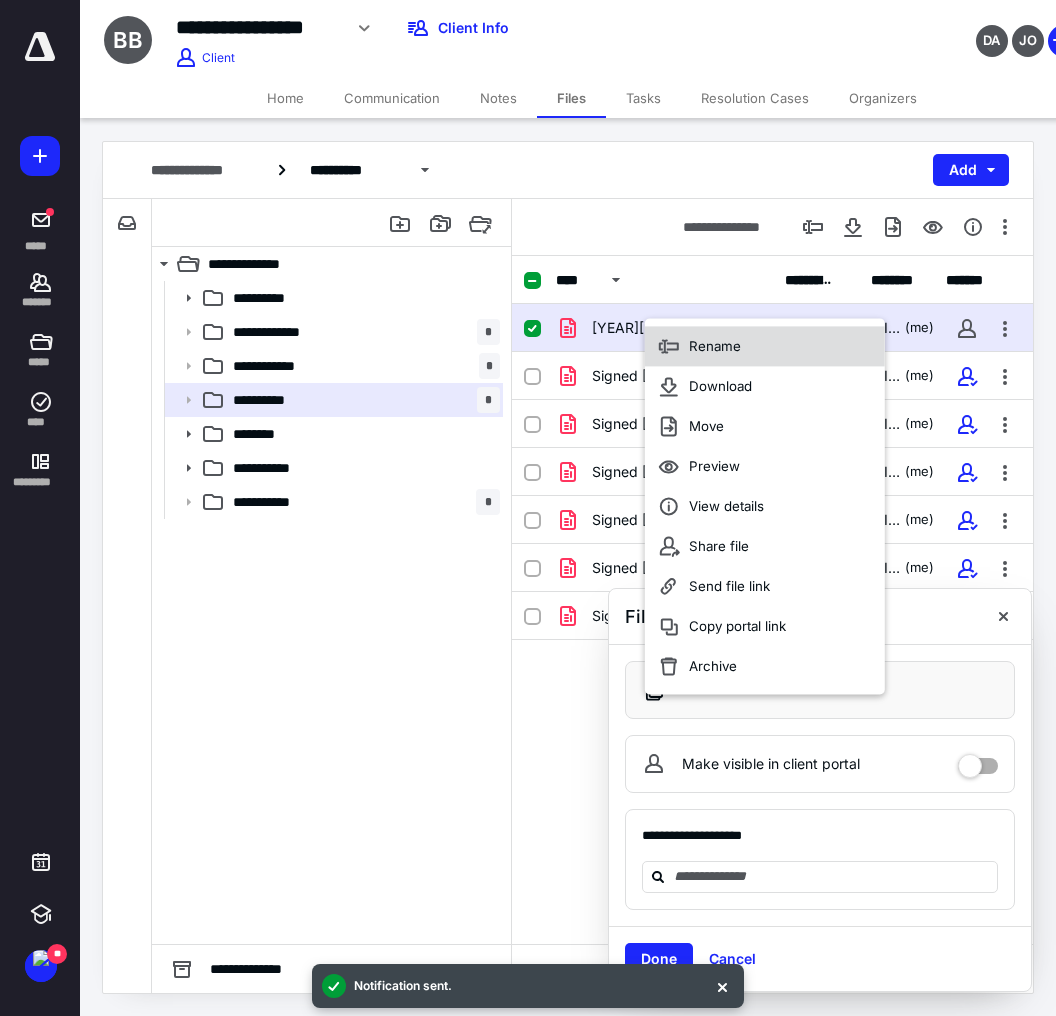 click at bounding box center (669, 346) 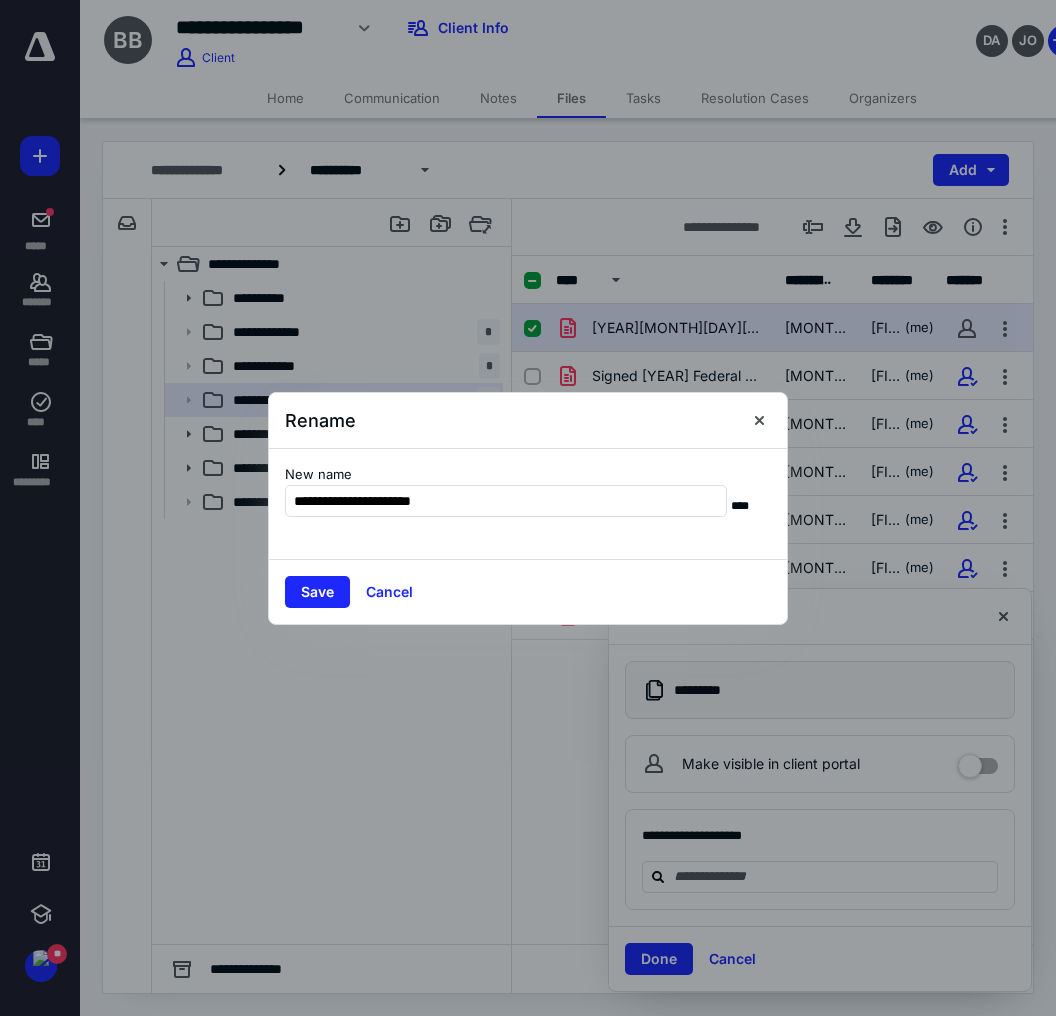 type on "**********" 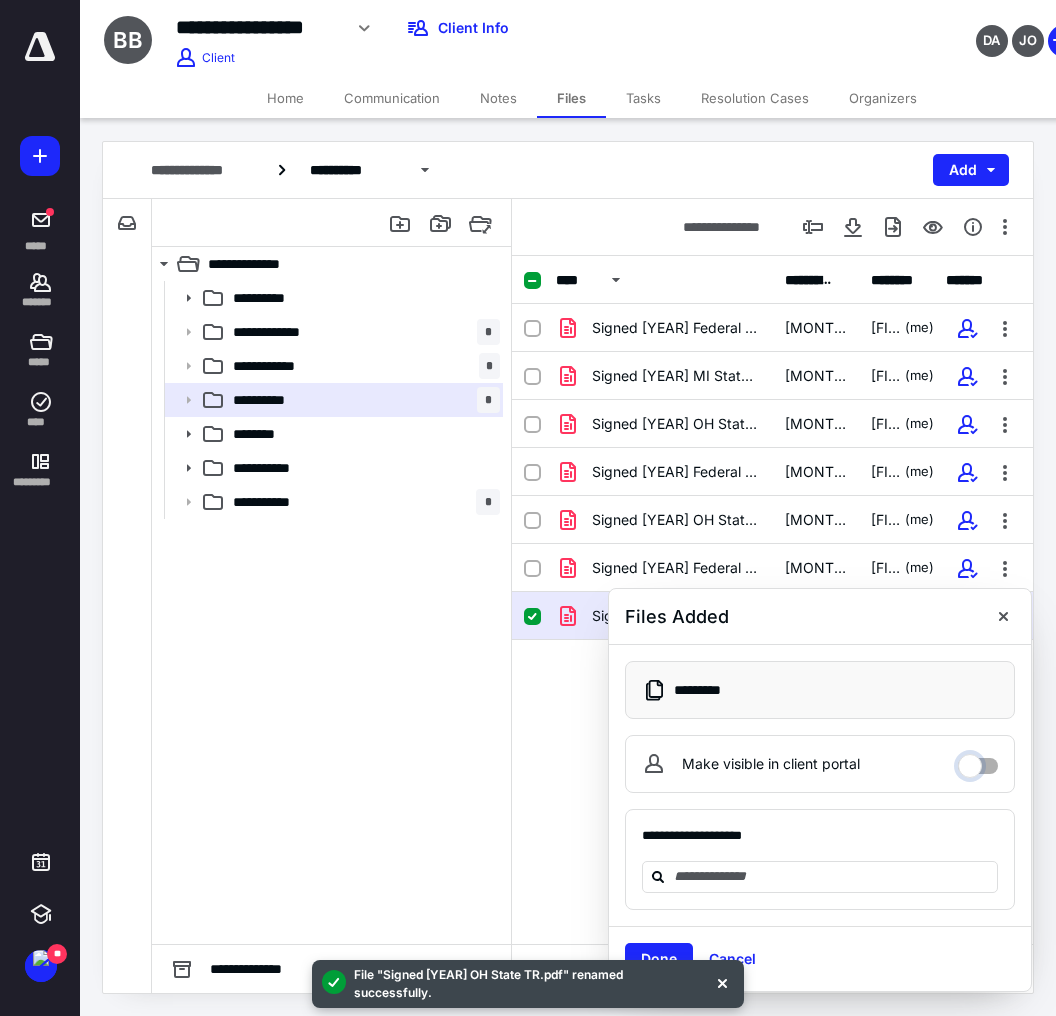 click on "Make visible in client portal" at bounding box center (978, 761) 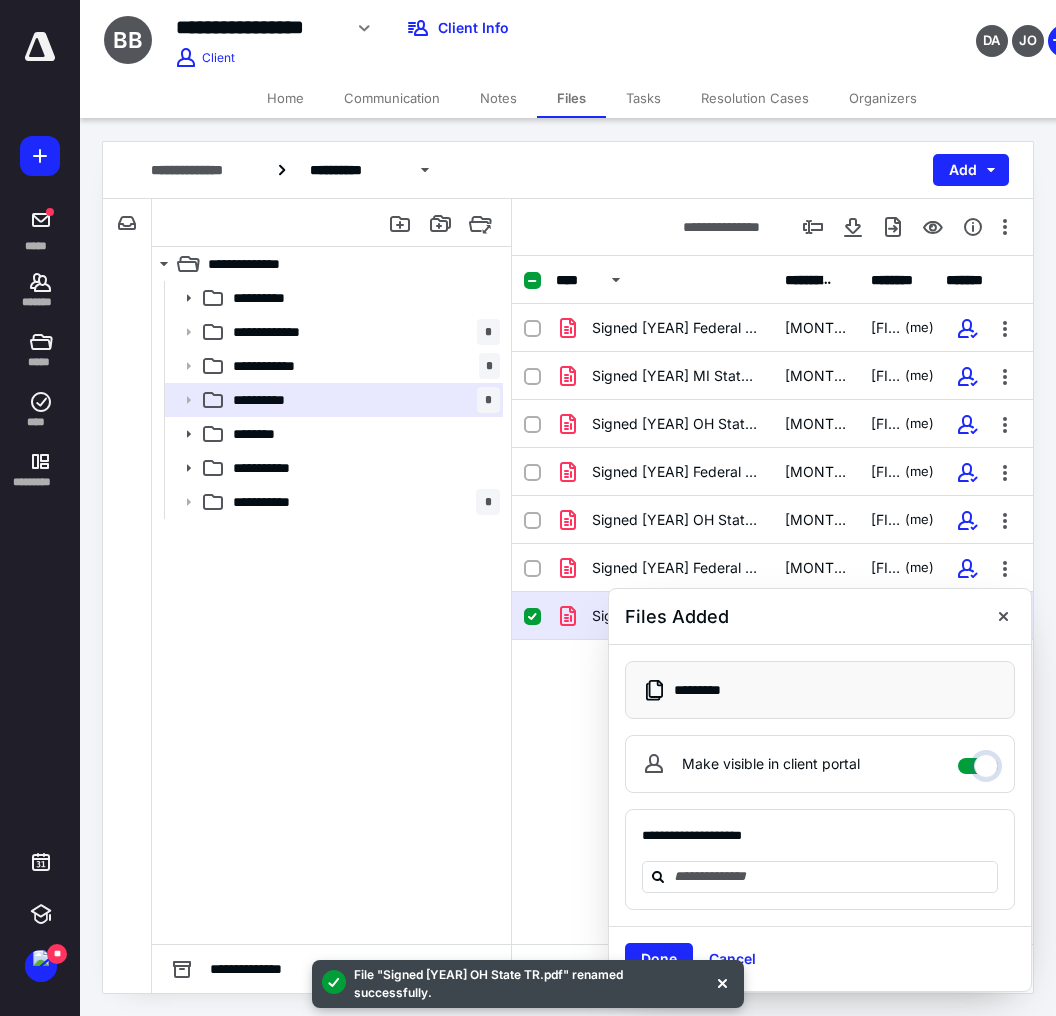 checkbox on "****" 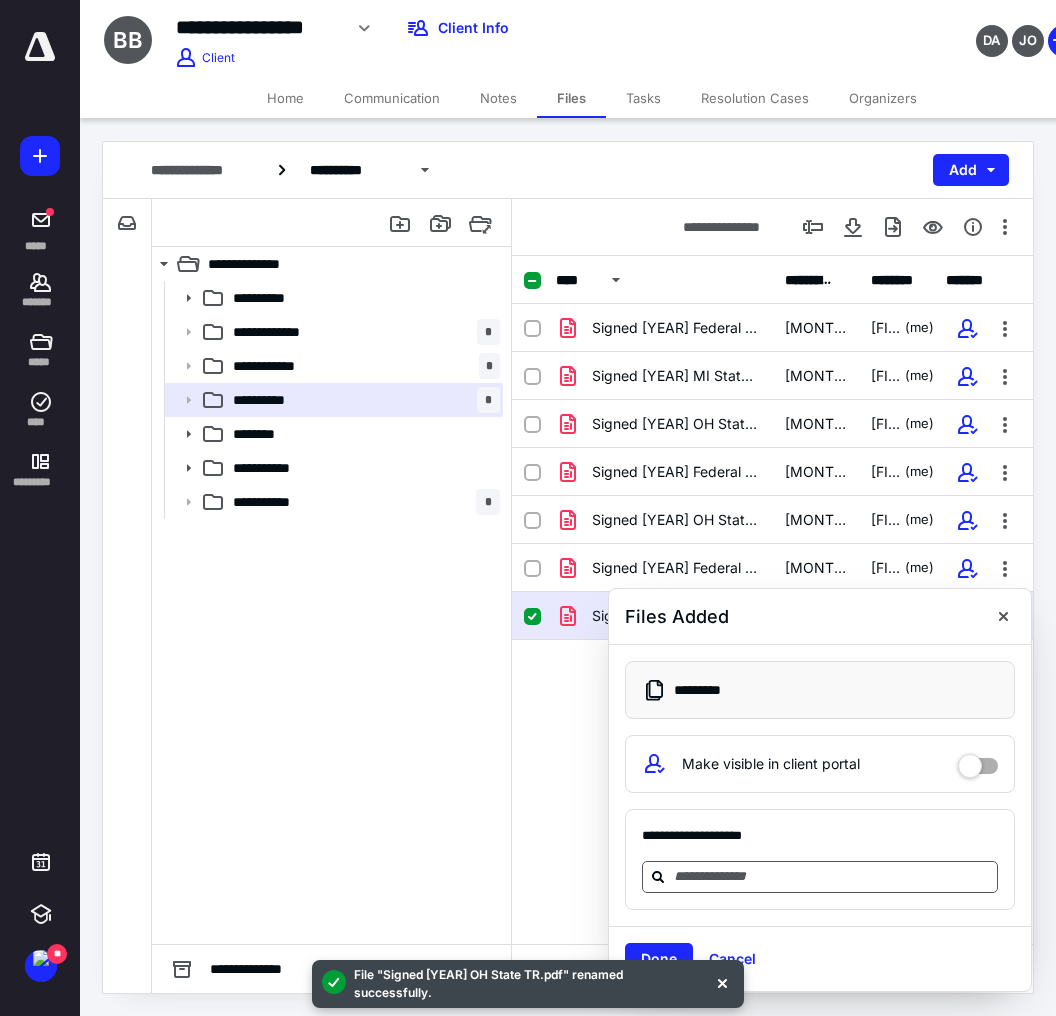 drag, startPoint x: 874, startPoint y: 863, endPoint x: 881, endPoint y: 875, distance: 13.892444 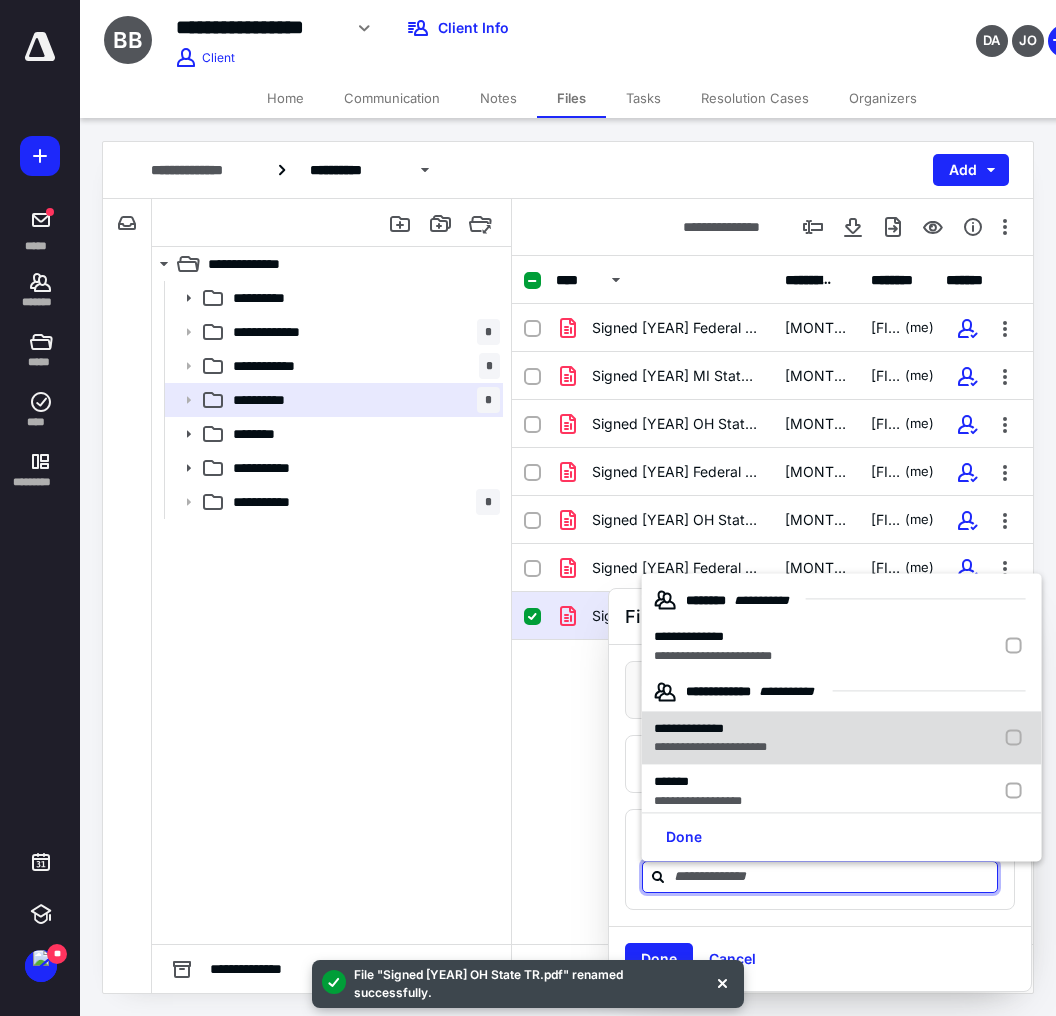 click on "**********" at bounding box center (713, 637) 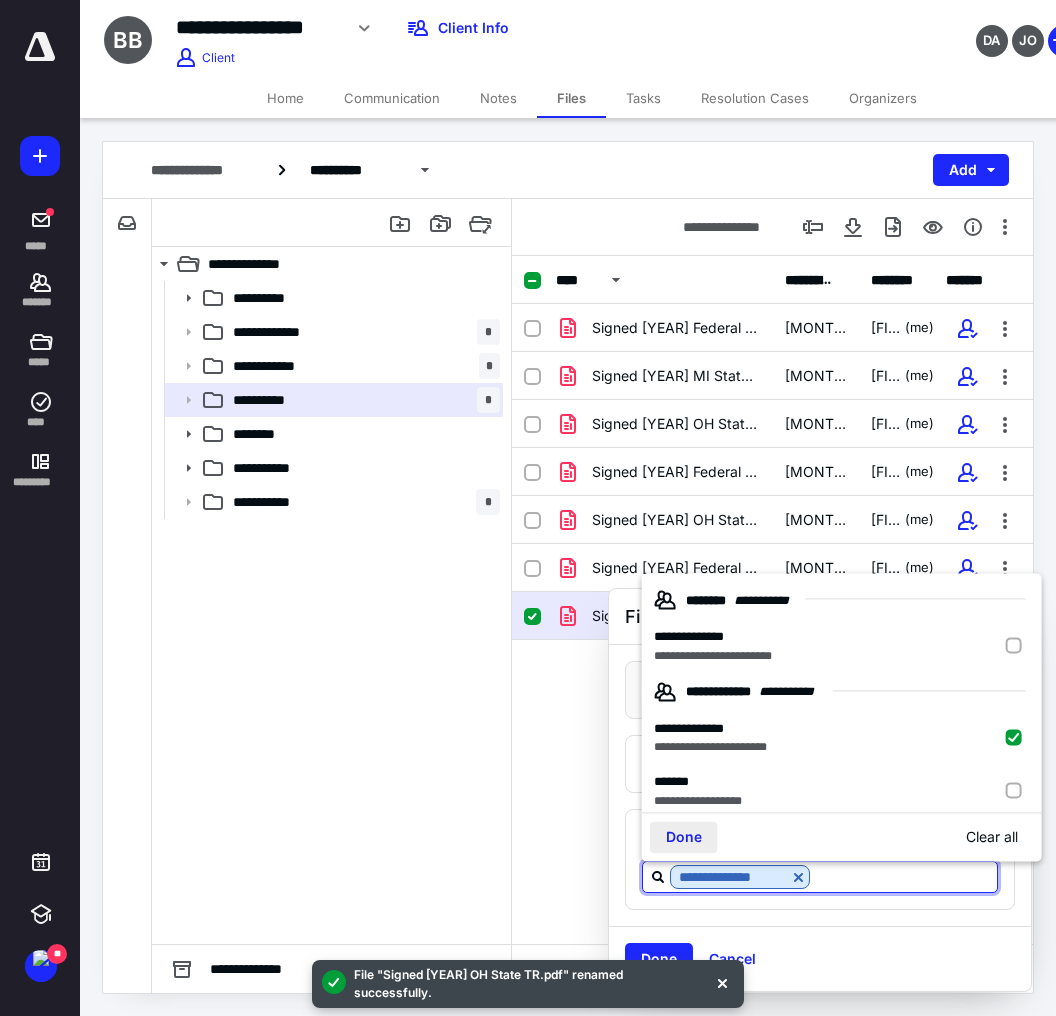 click on "Done" at bounding box center (684, 837) 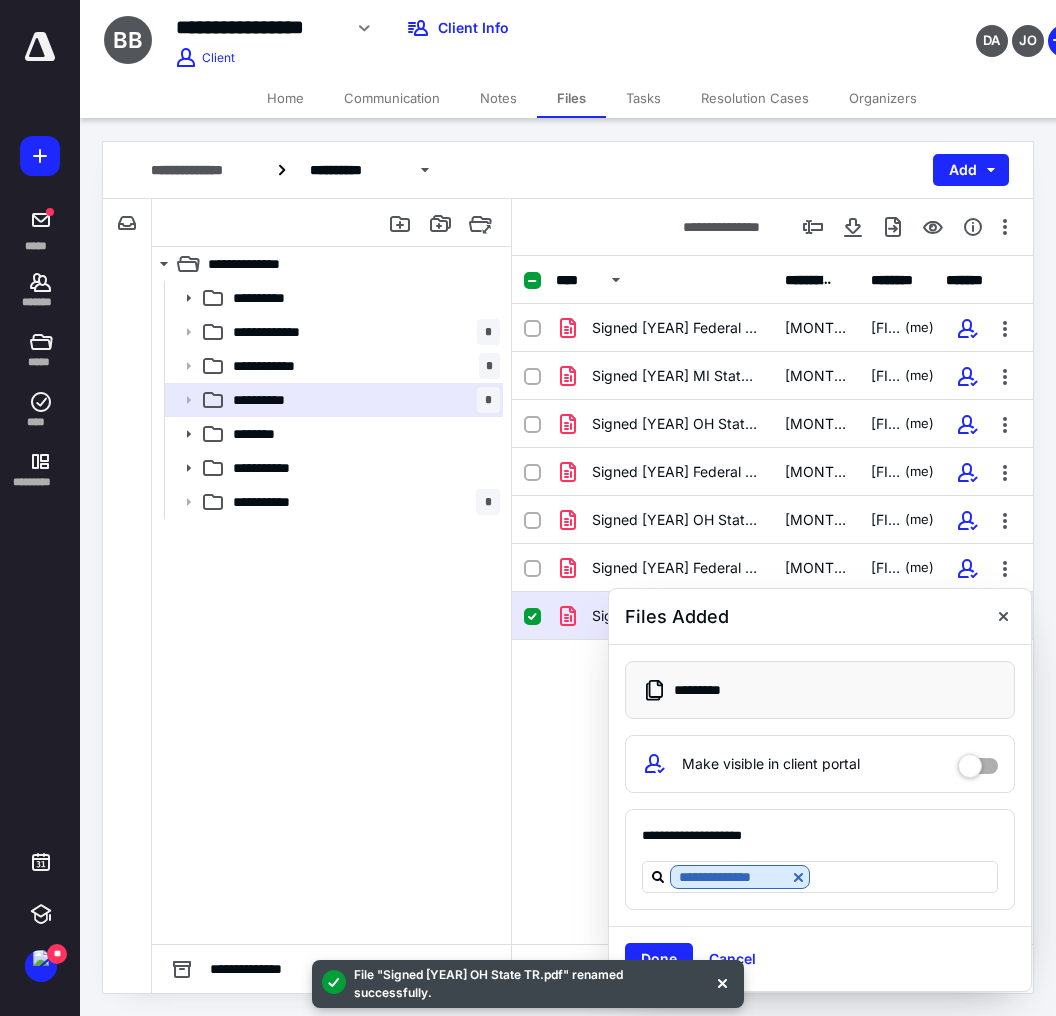 click on "Done Cancel" at bounding box center (820, 958) 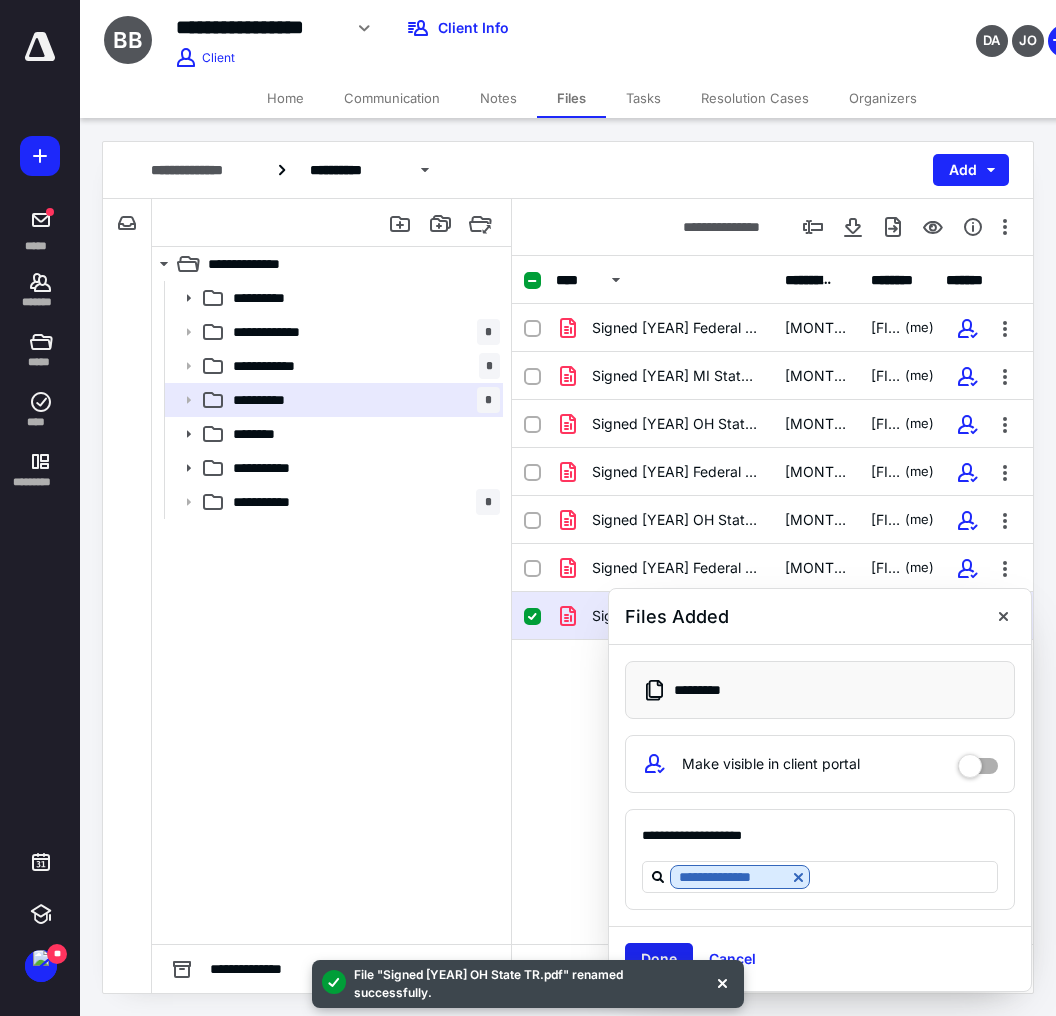 click on "Done" at bounding box center [659, 959] 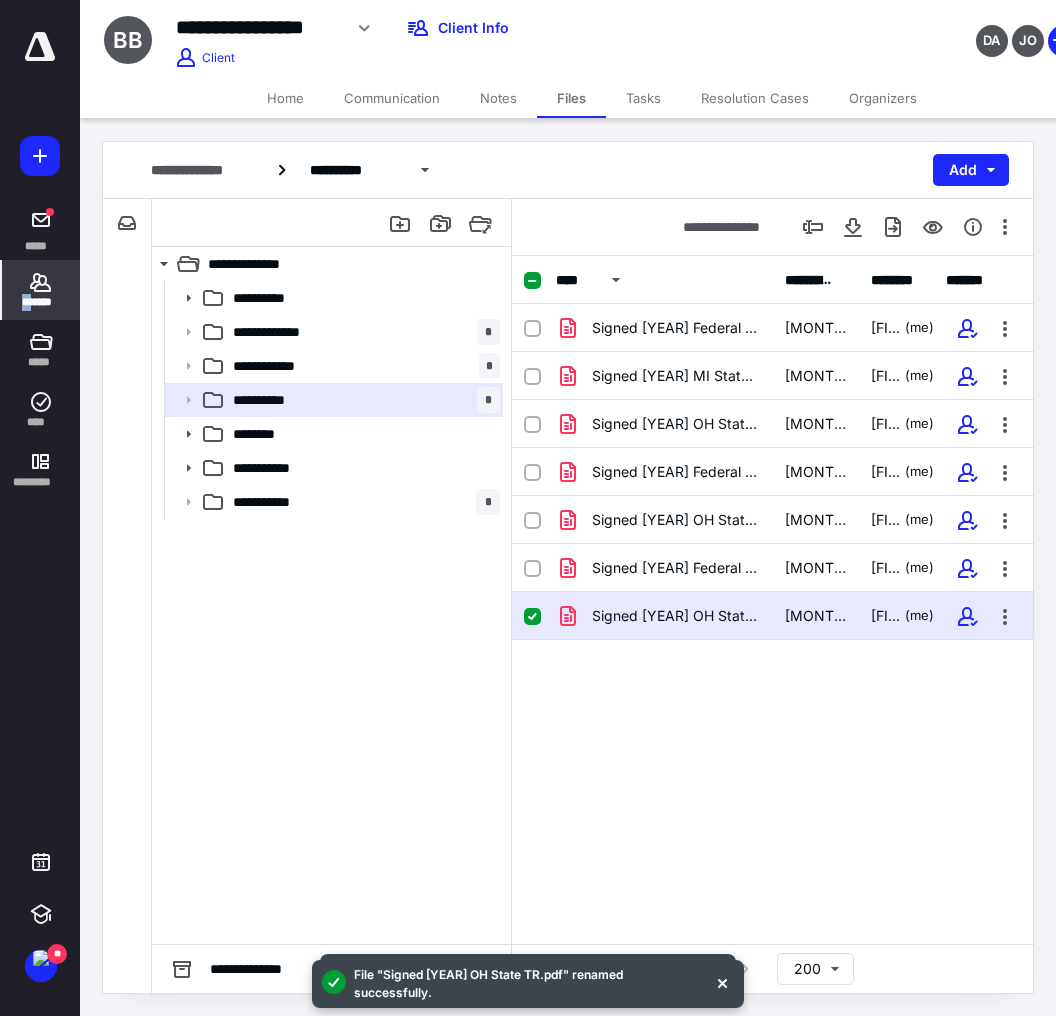 click on "*******" at bounding box center [41, 230] 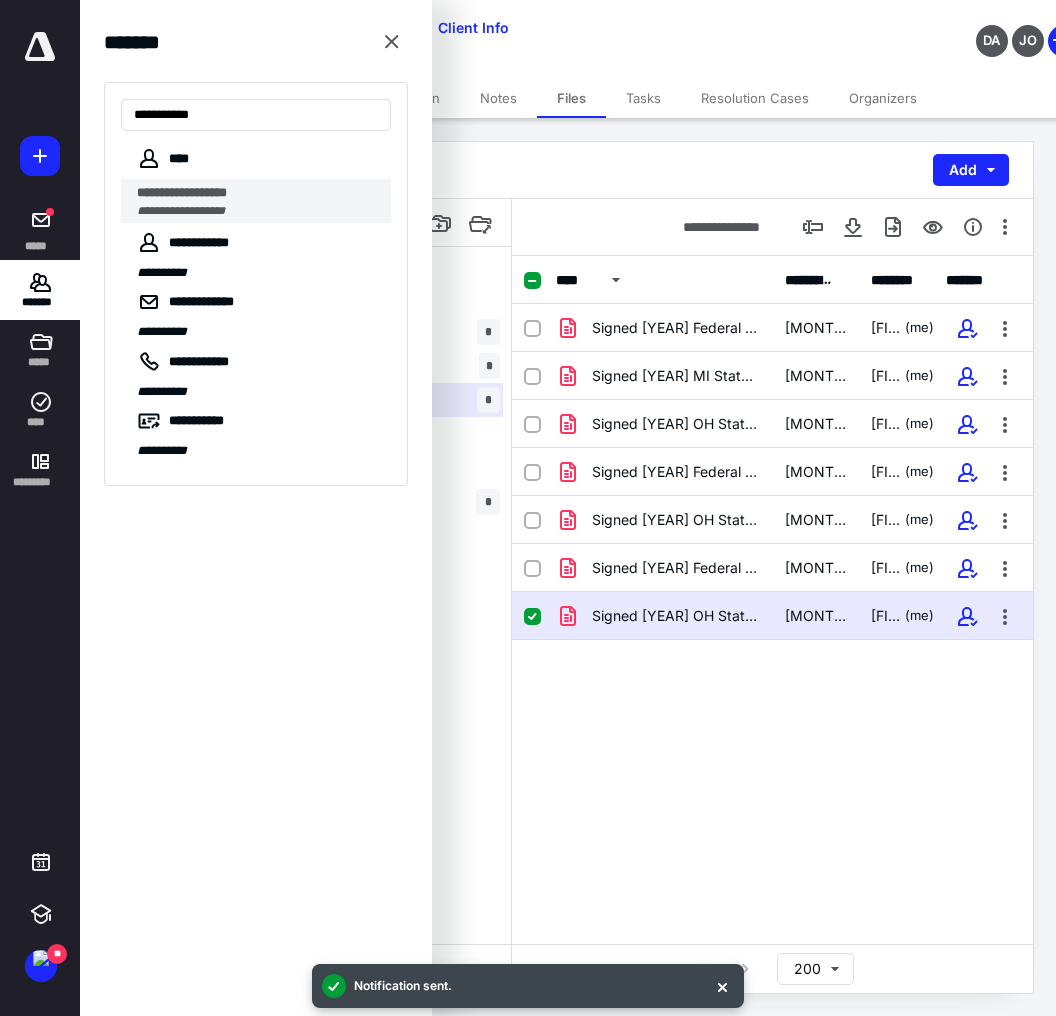 type on "**********" 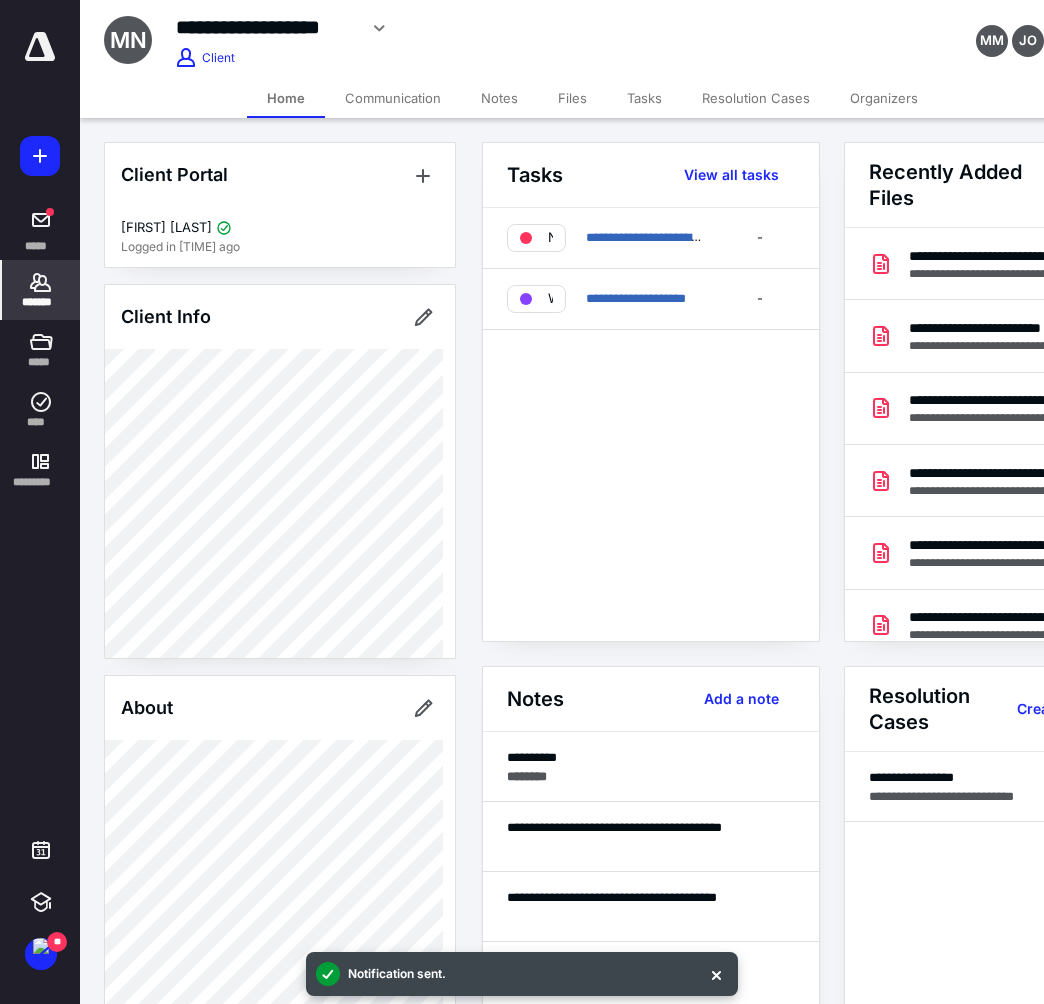 click on "Files" at bounding box center (572, 98) 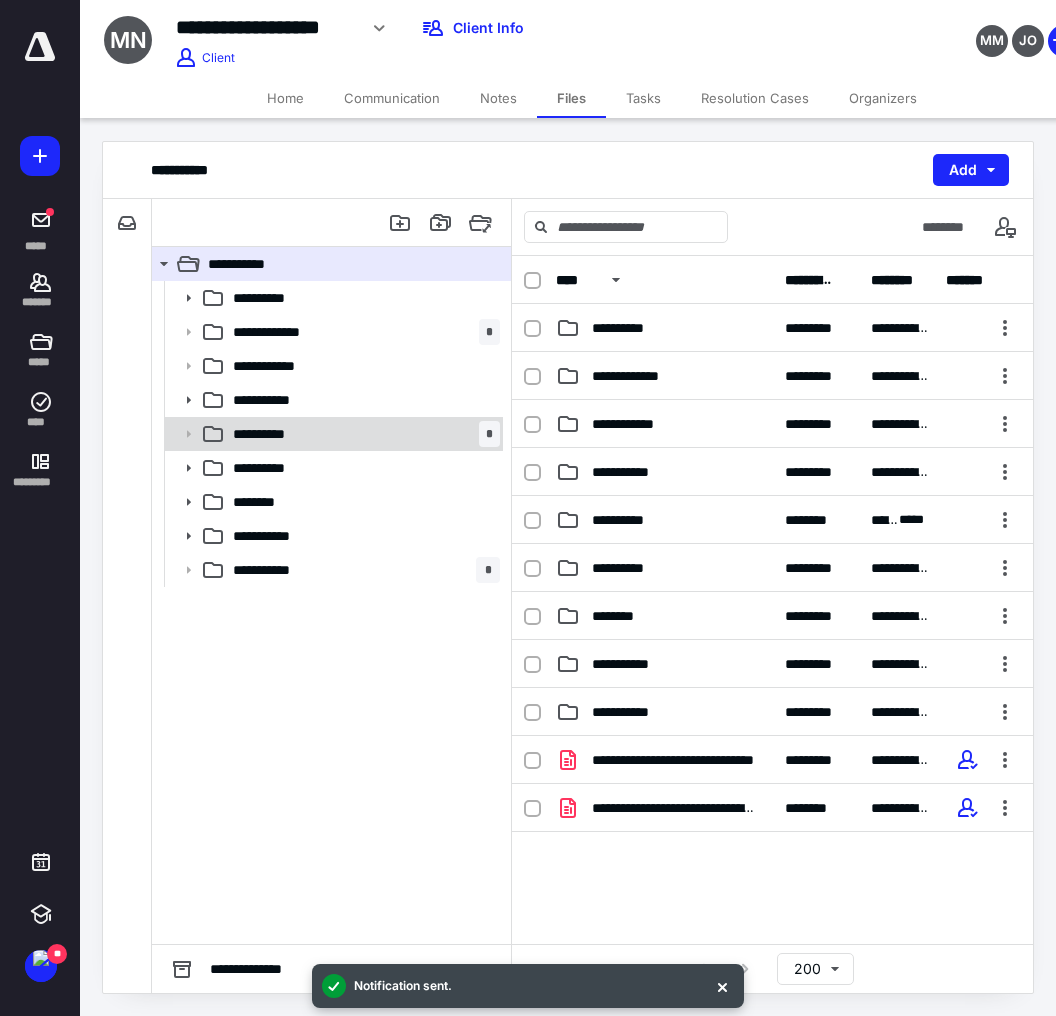 click on "**********" at bounding box center [362, 298] 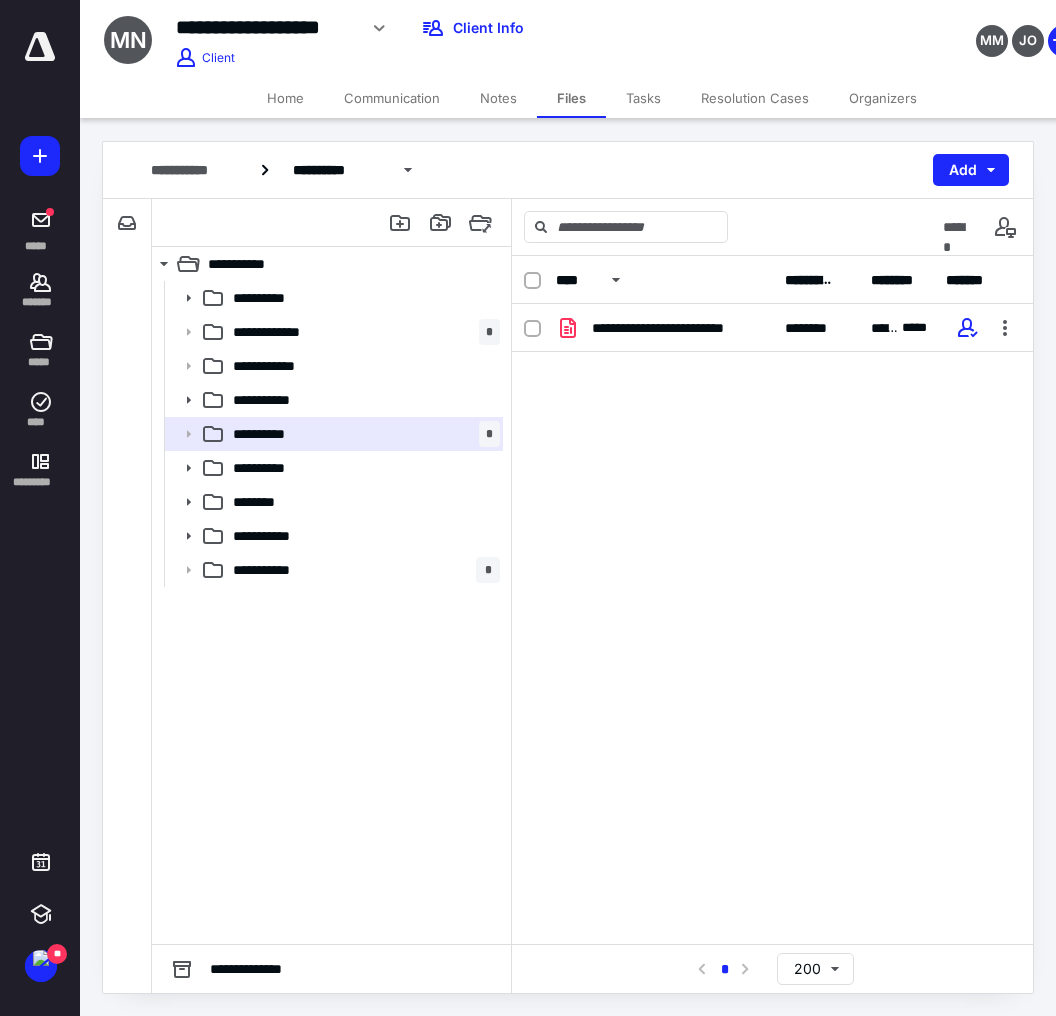 click on "Notes" at bounding box center [498, 98] 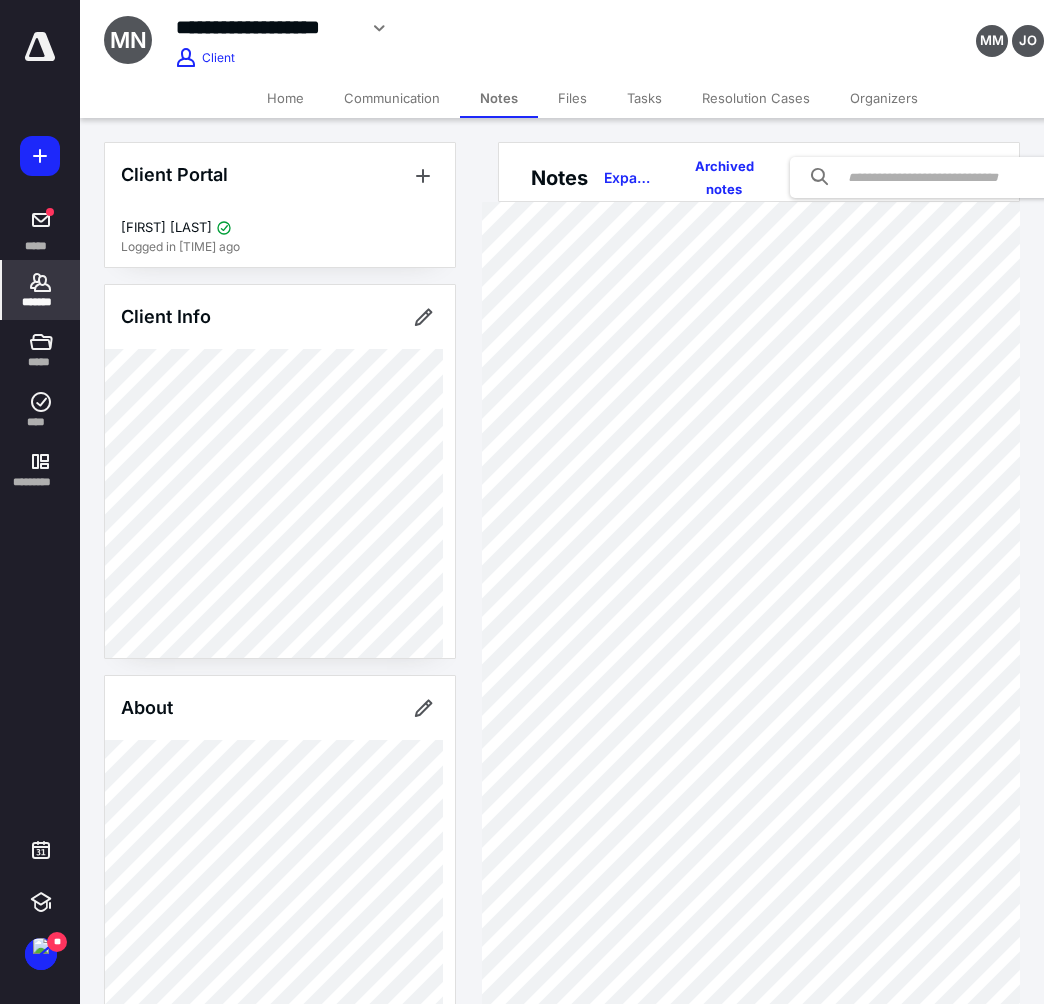 click on "Files" at bounding box center [572, 98] 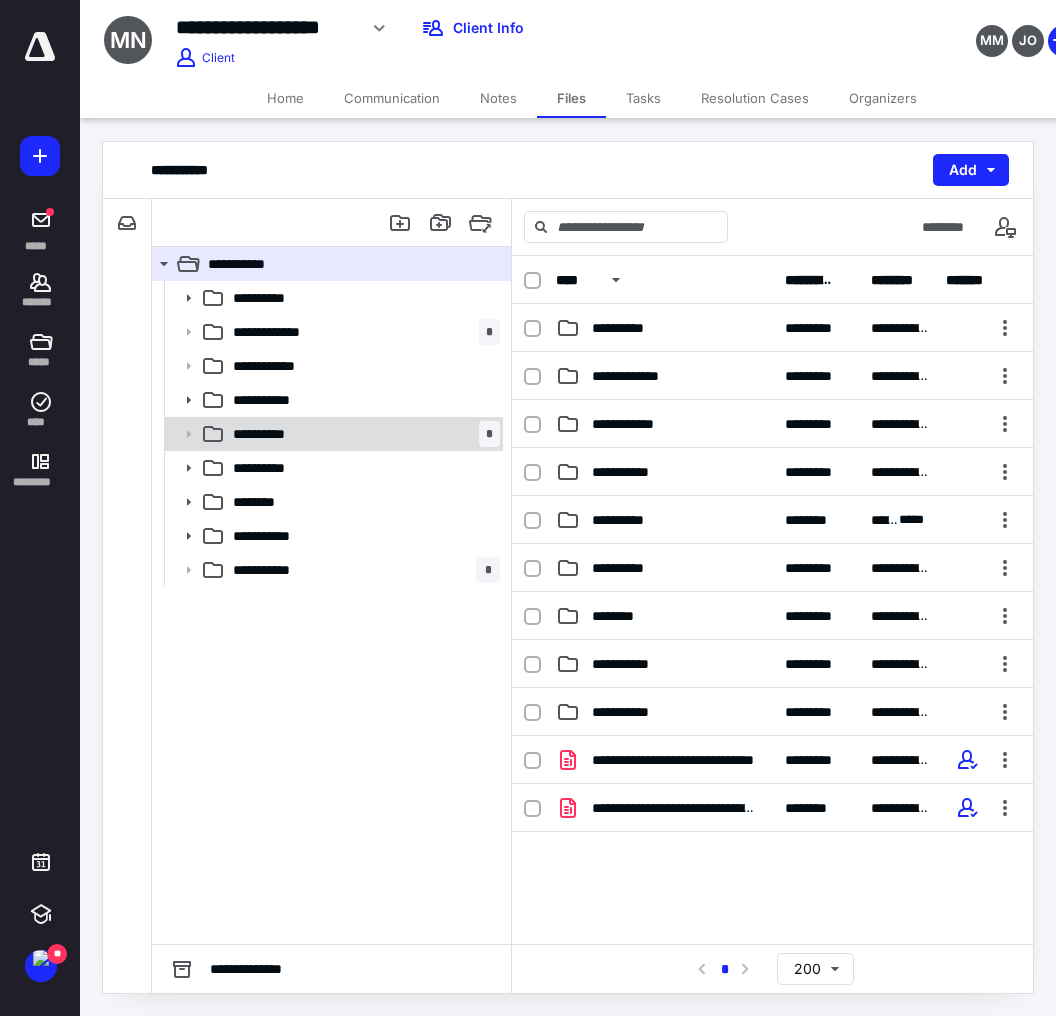 click on "**********" at bounding box center (362, 298) 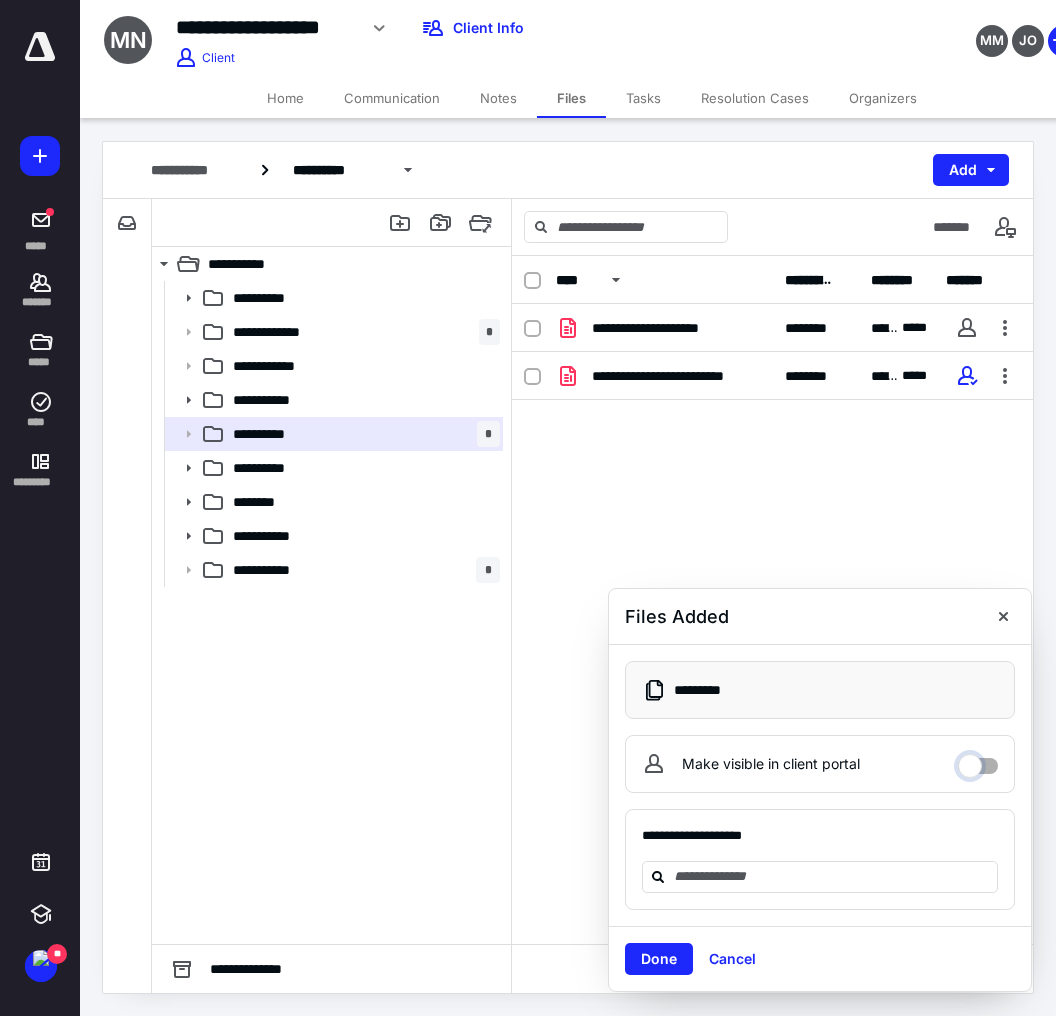 click on "Make visible in client portal" at bounding box center [978, 761] 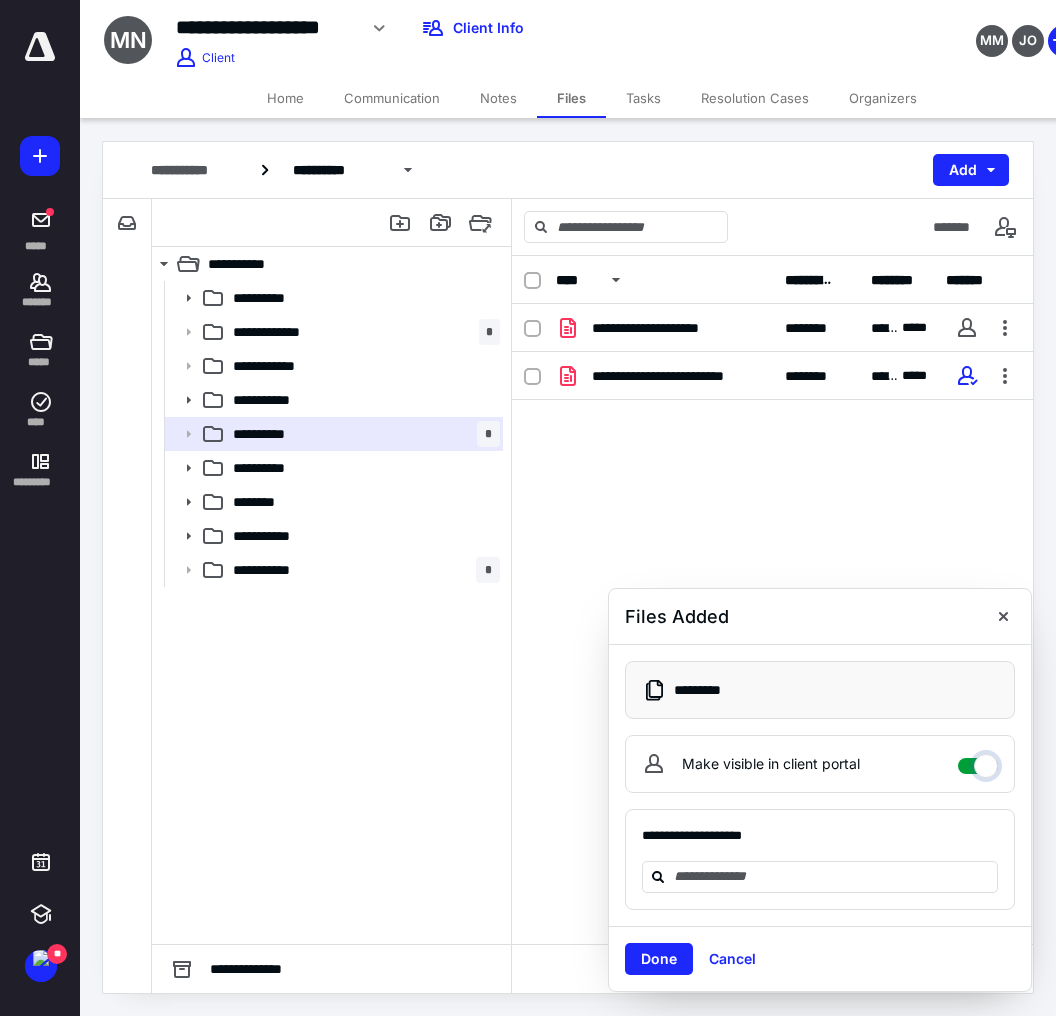 checkbox on "****" 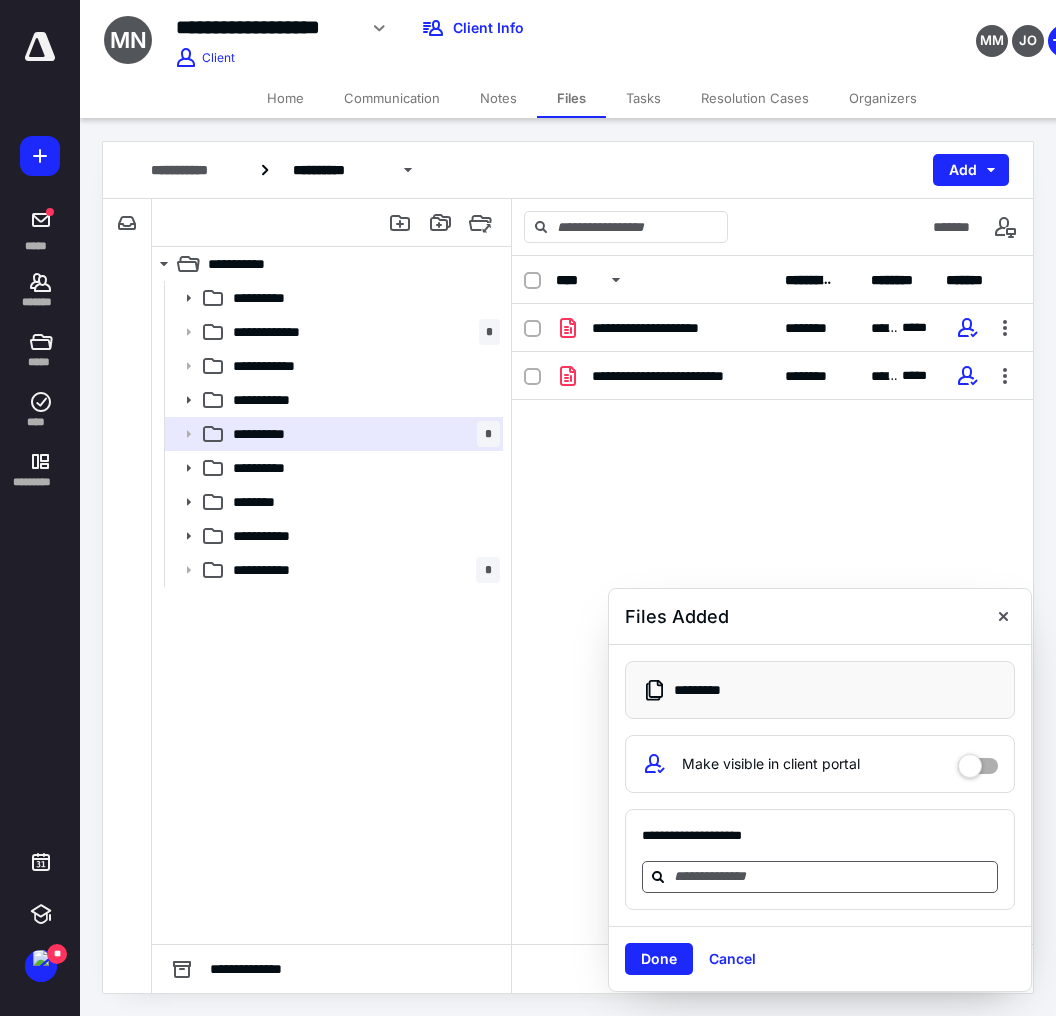 click at bounding box center [832, 877] 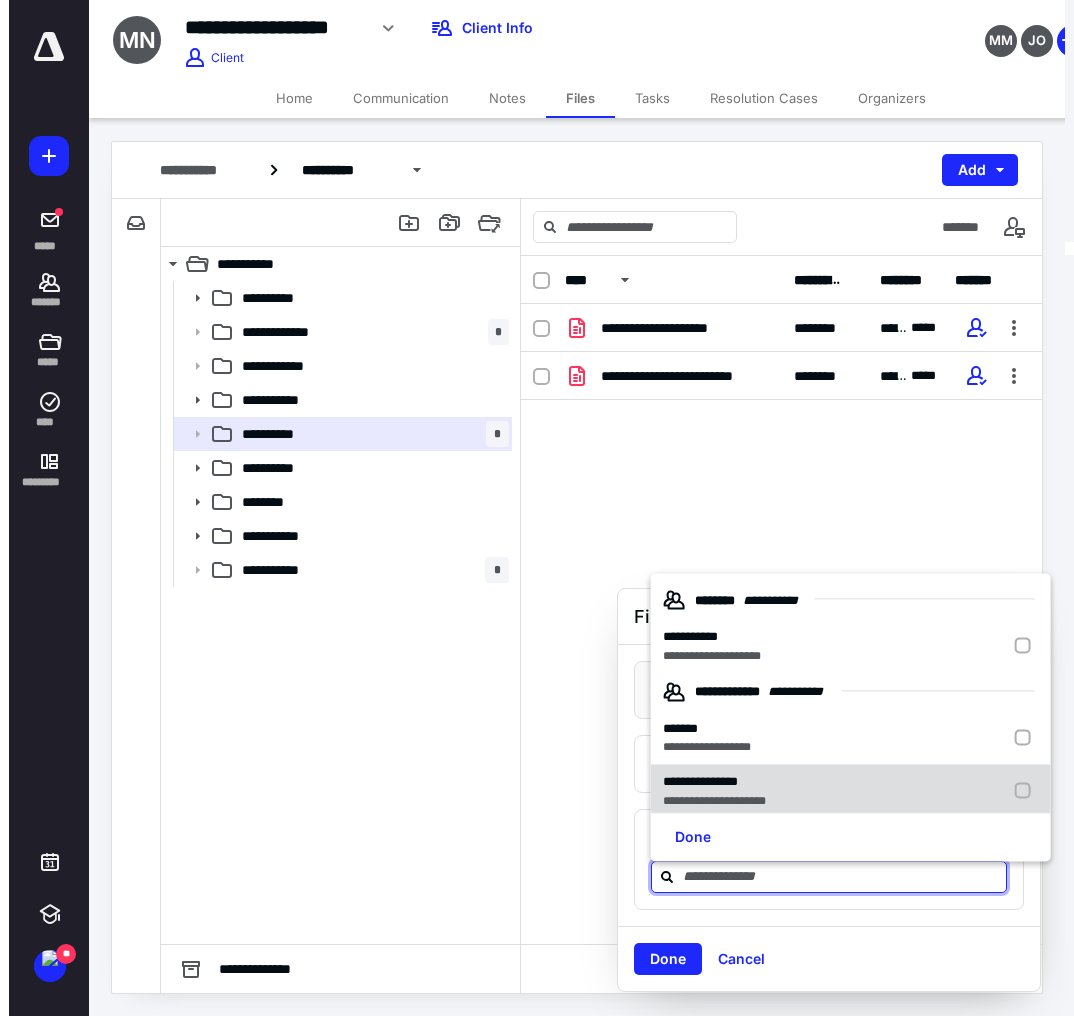 scroll, scrollTop: 12, scrollLeft: 0, axis: vertical 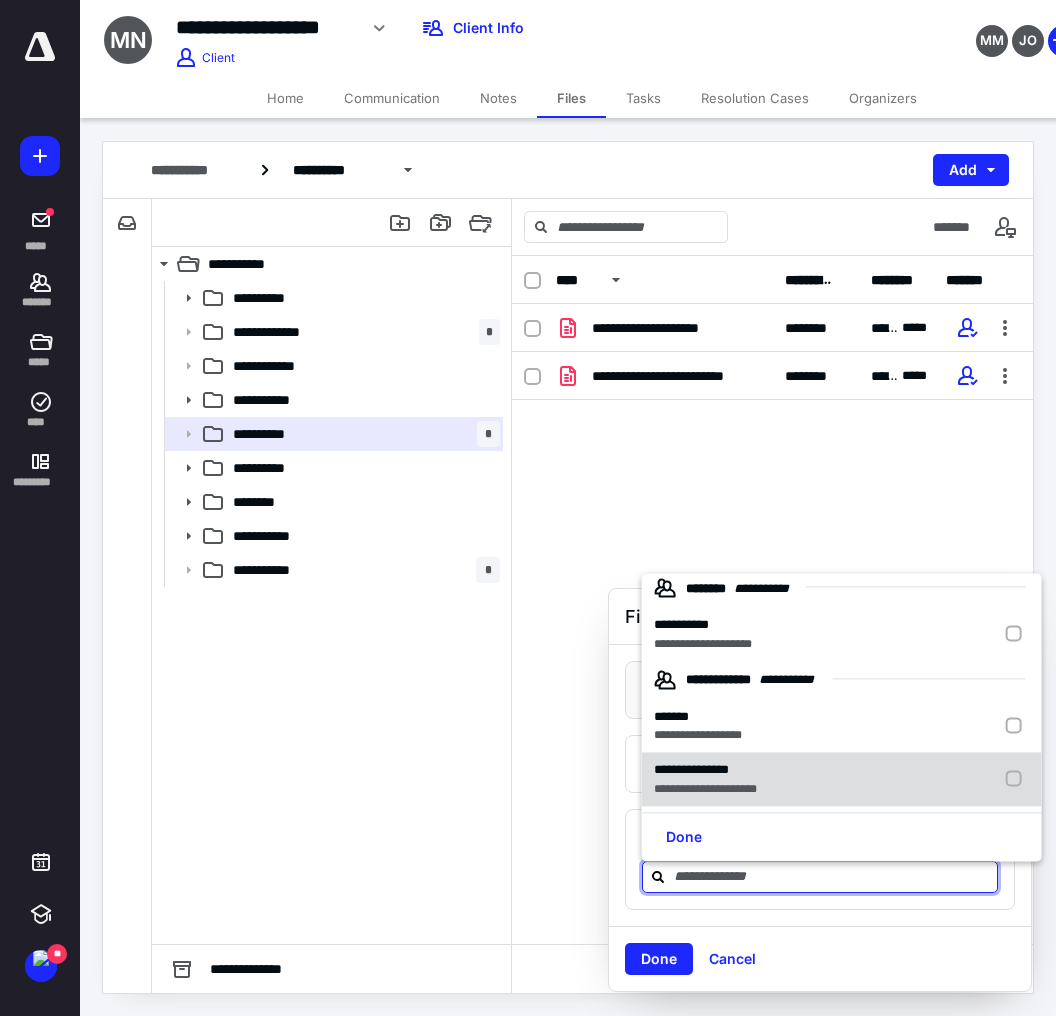 click on "**********" at bounding box center [703, 644] 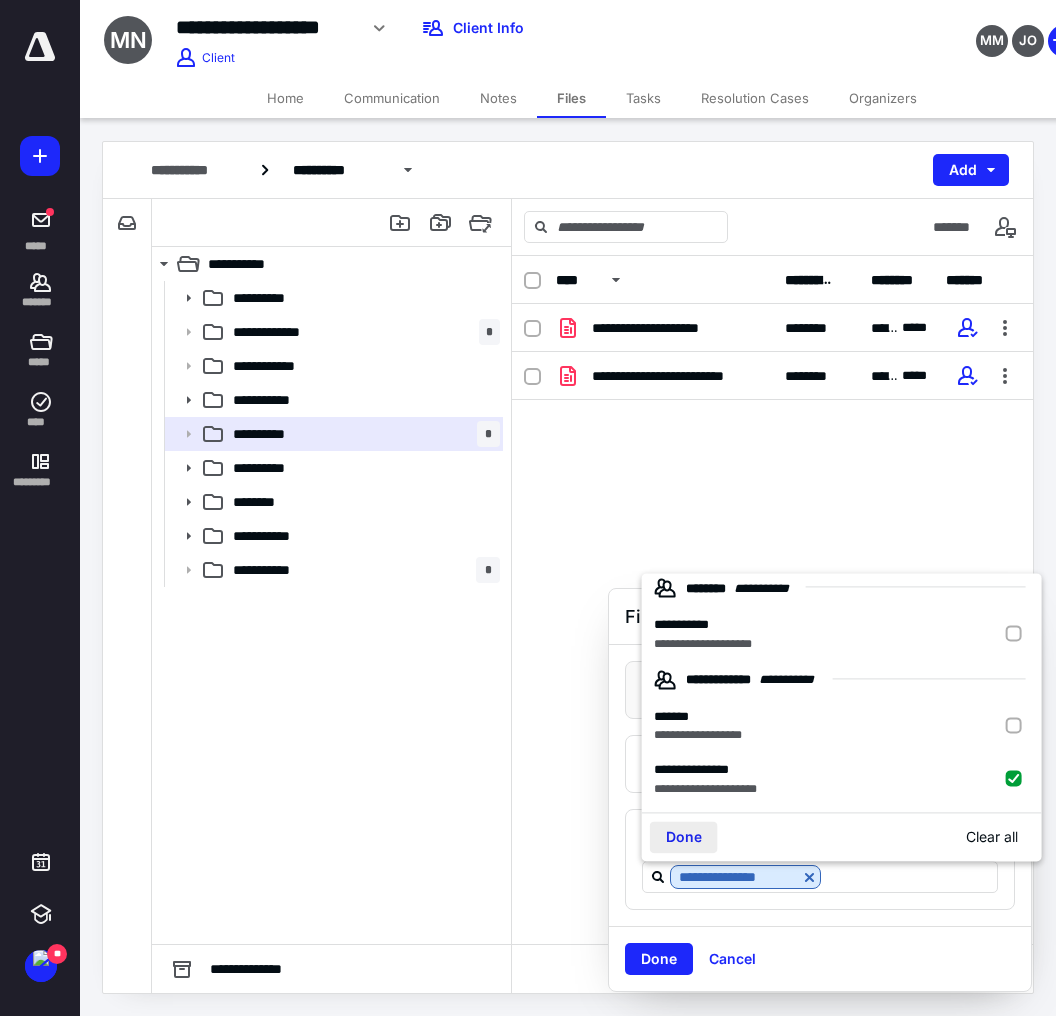 click on "Done" at bounding box center [684, 838] 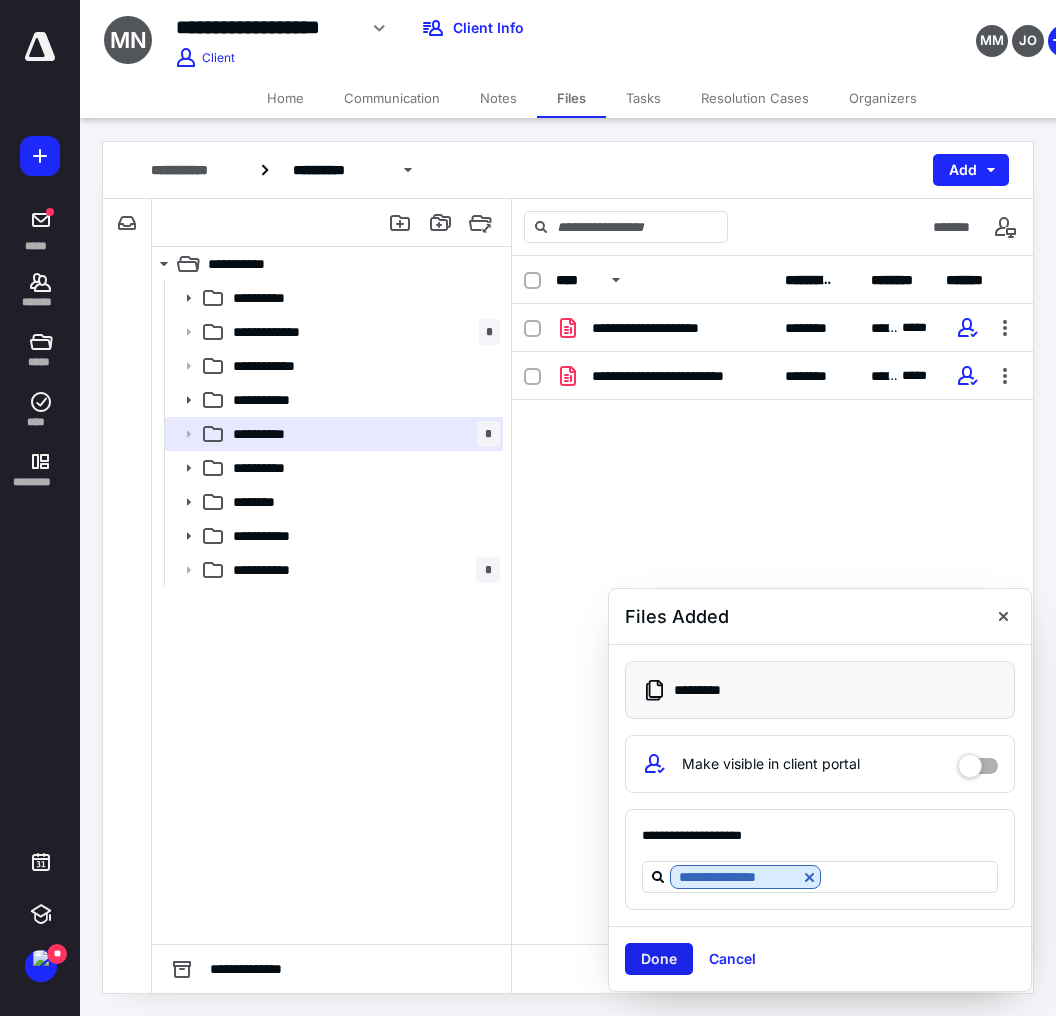 click on "Done" at bounding box center (659, 959) 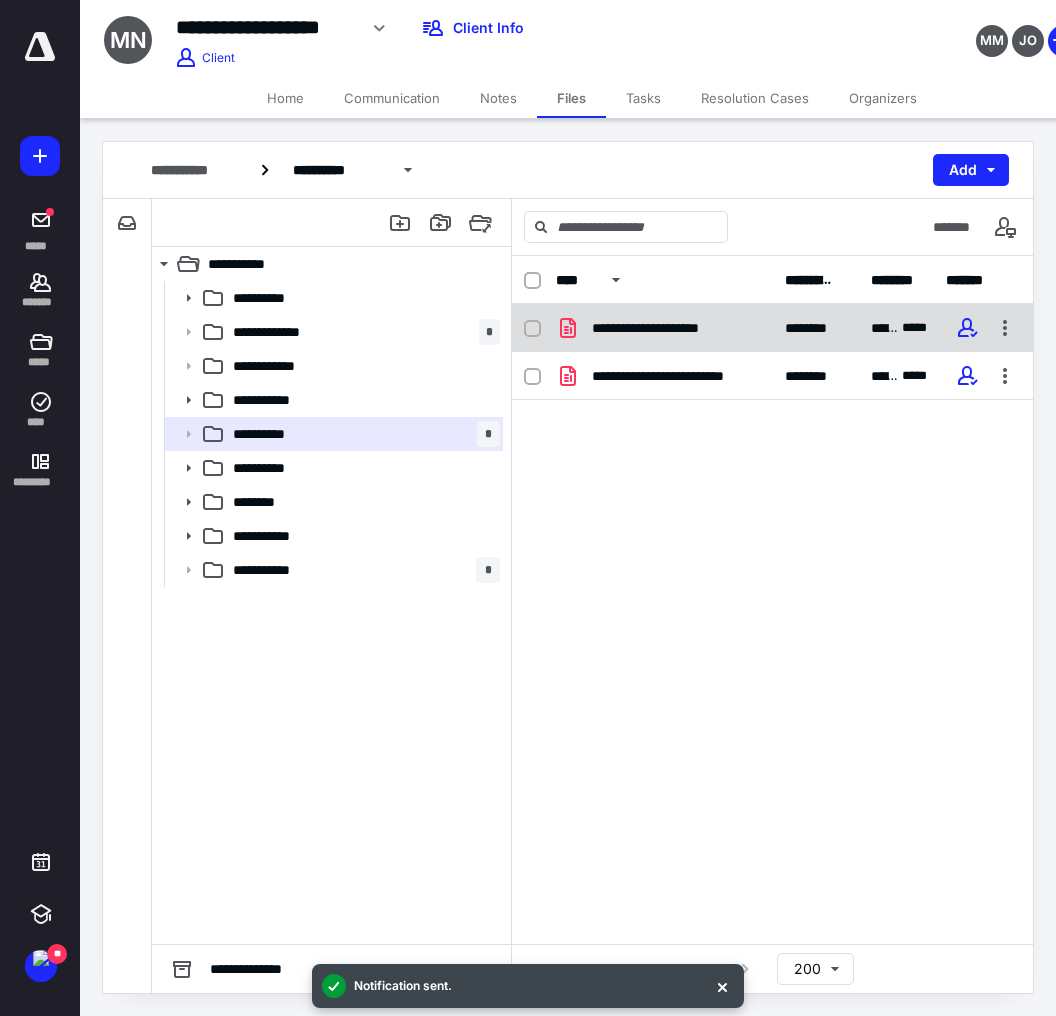 click on "**********" at bounding box center (673, 328) 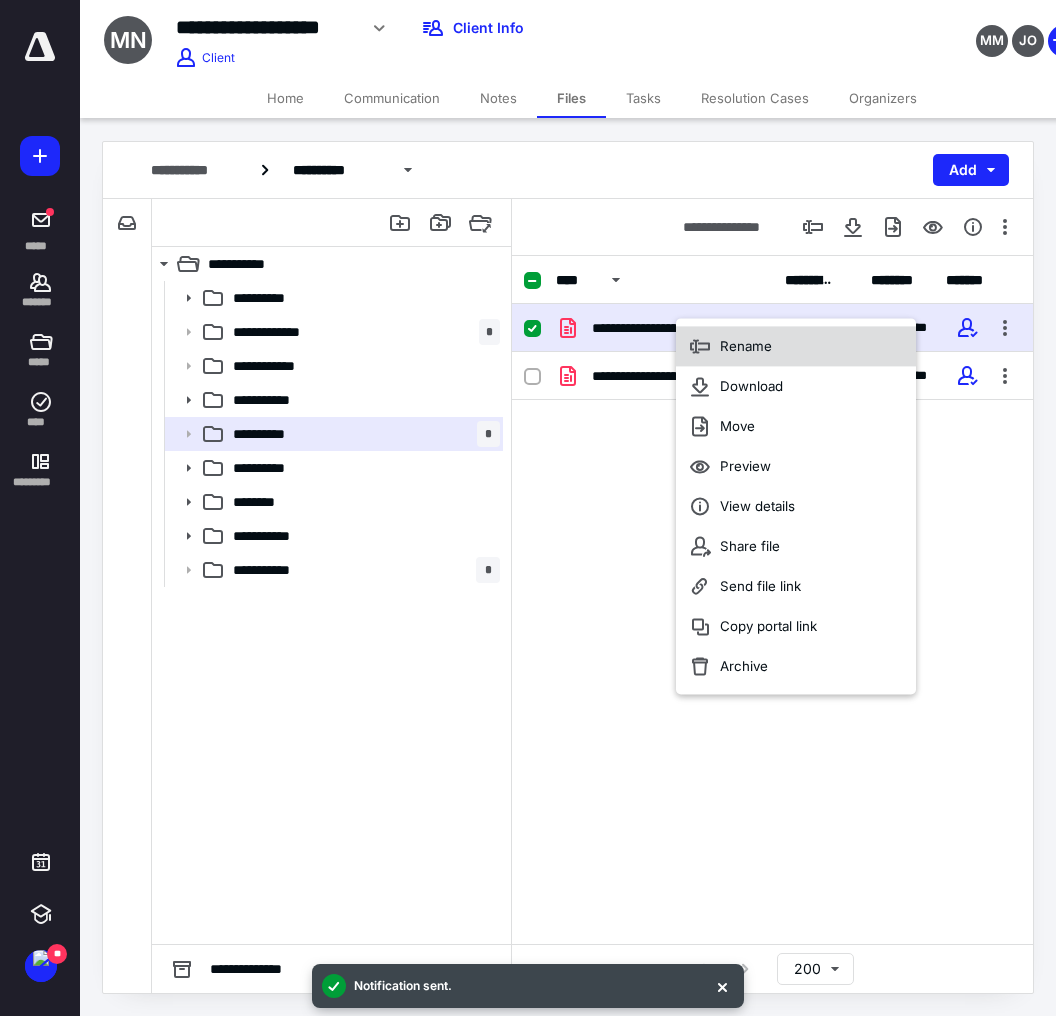 click on "Rename" at bounding box center [746, 346] 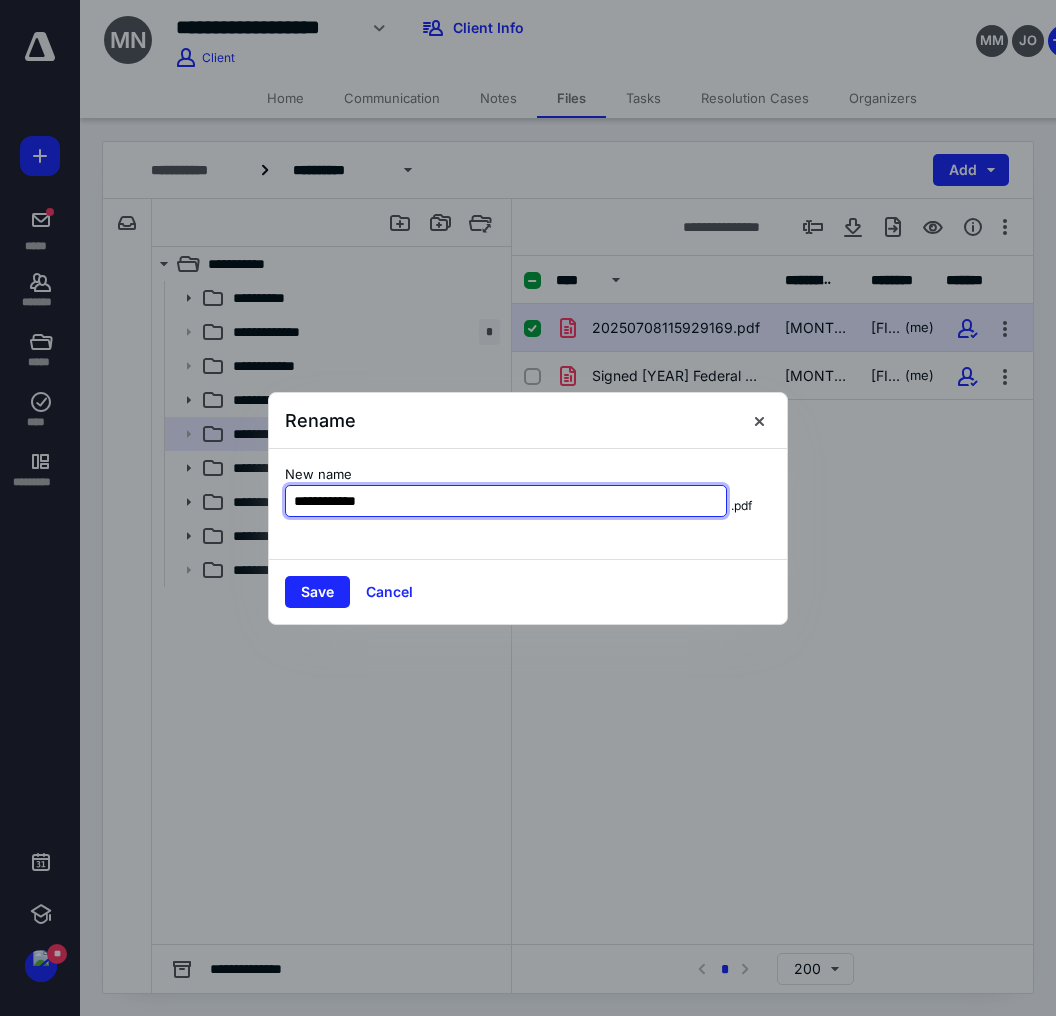 click on "**********" at bounding box center (506, 501) 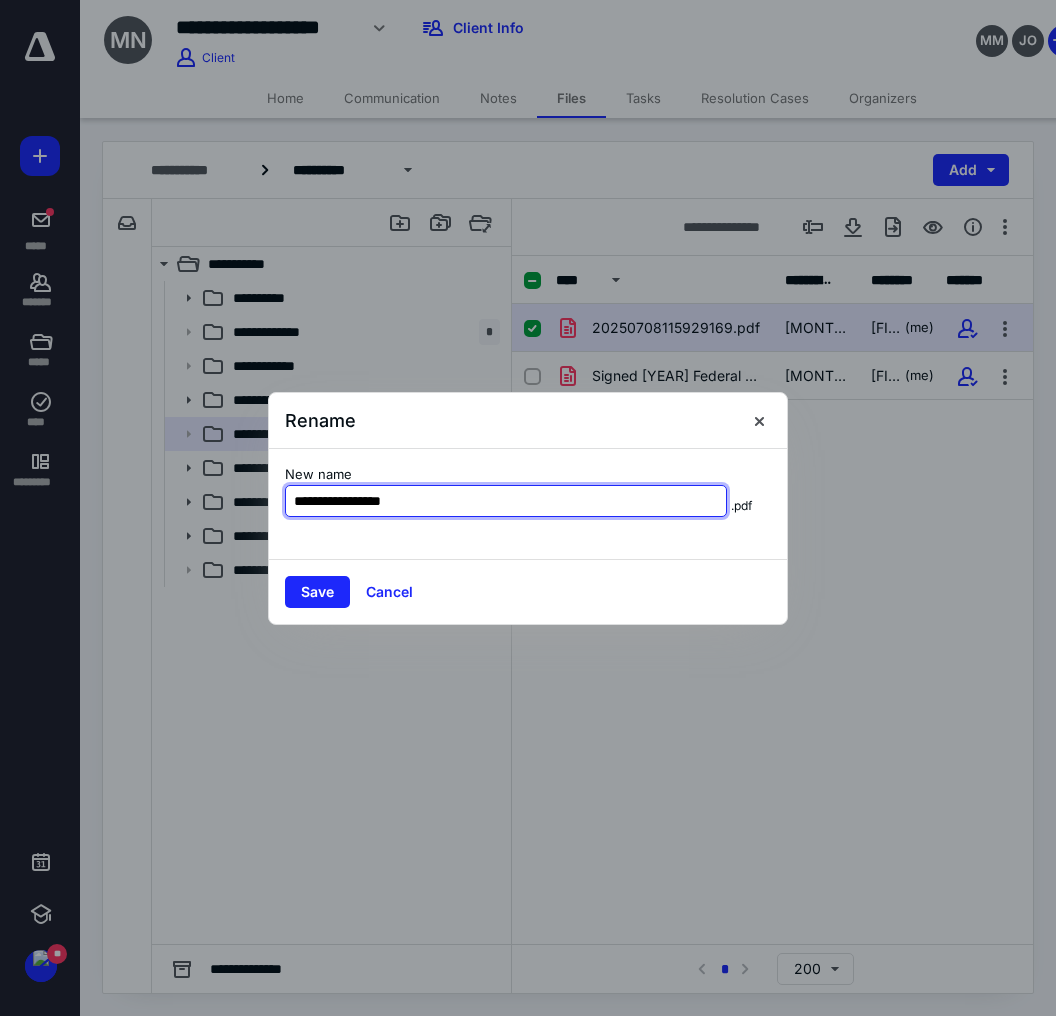 type on "**********" 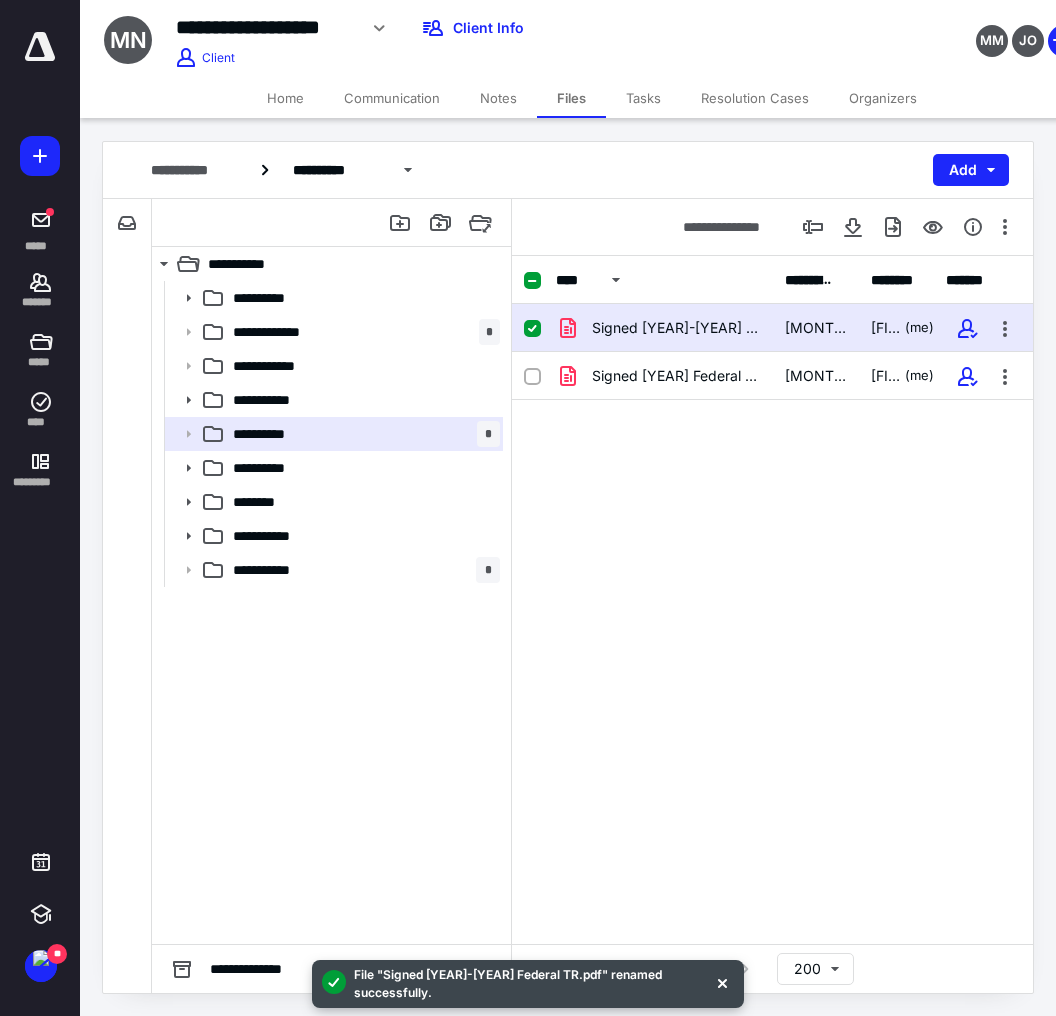 click on "Home" at bounding box center (285, 98) 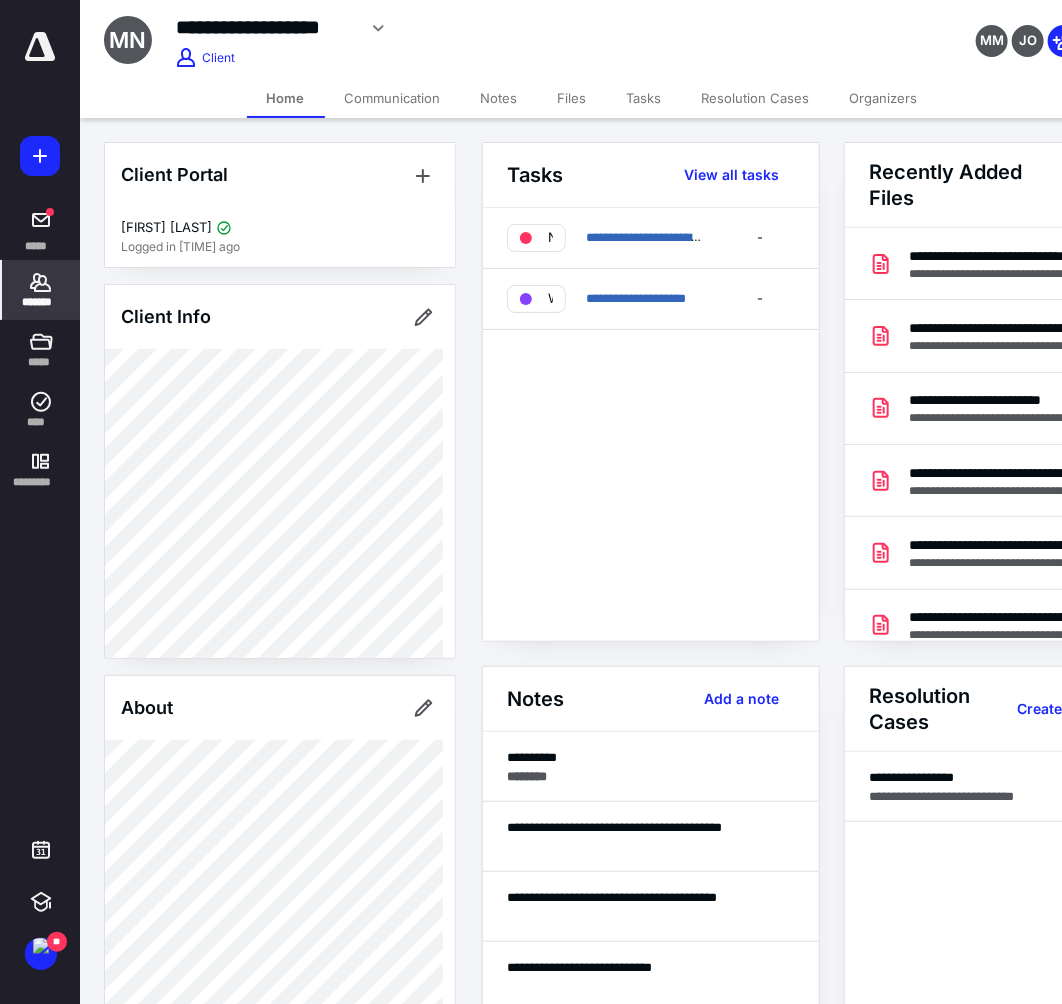 click on "*******" at bounding box center [41, 302] 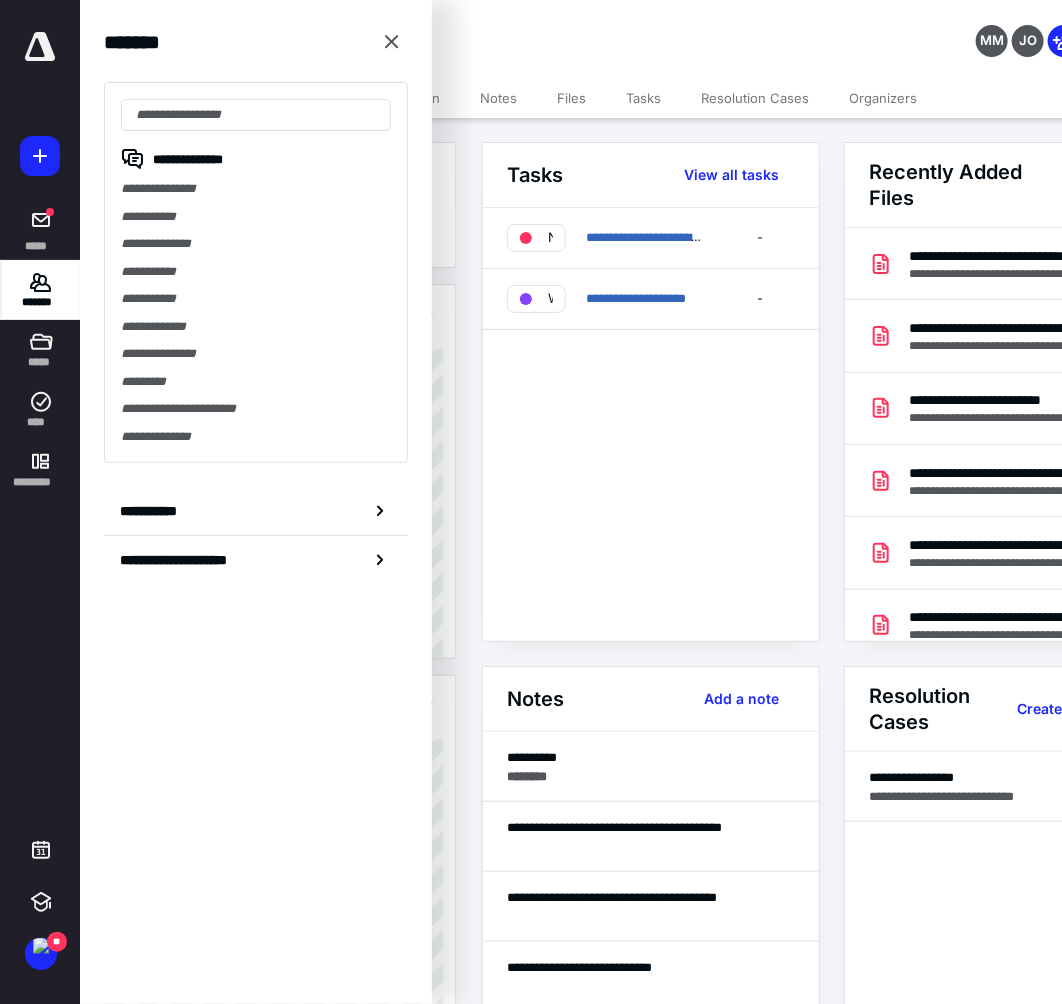 click on "**********" at bounding box center [651, 424] 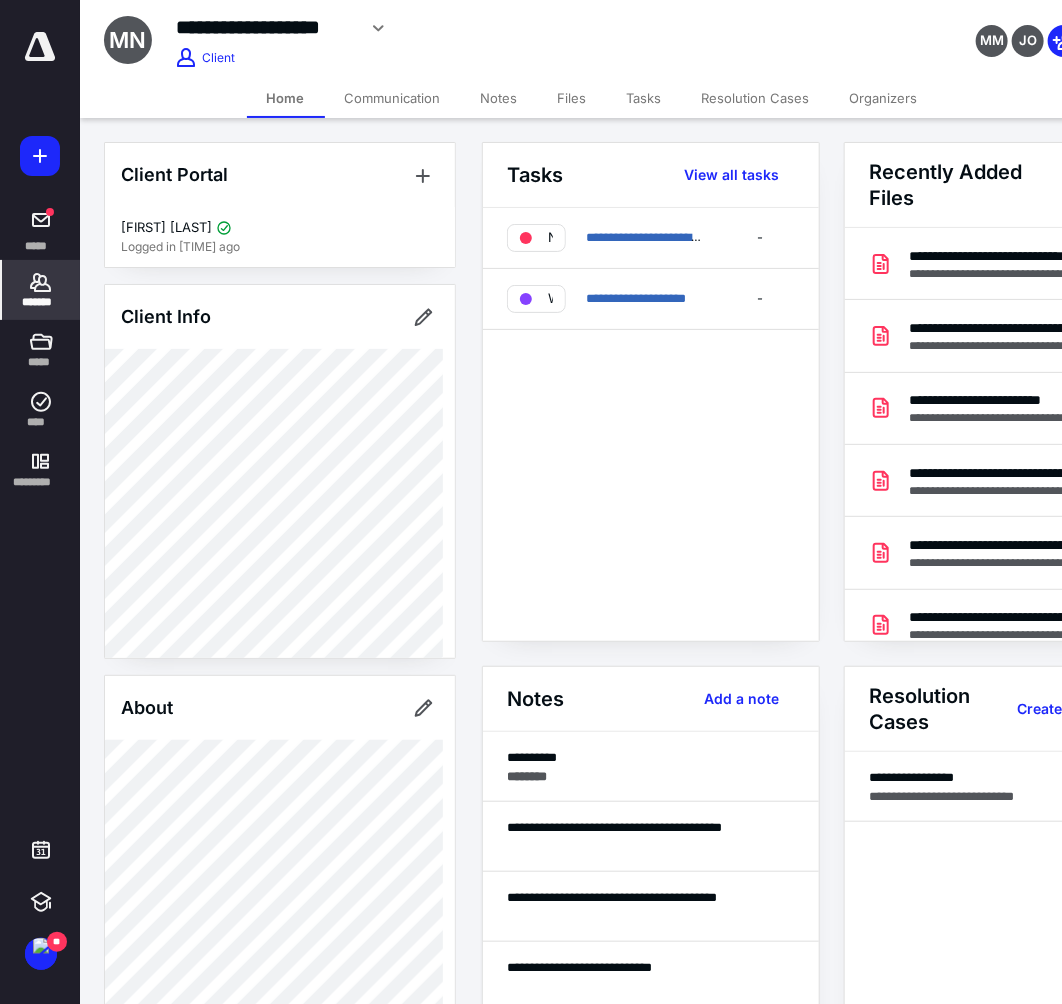 click on "*******" at bounding box center [41, 302] 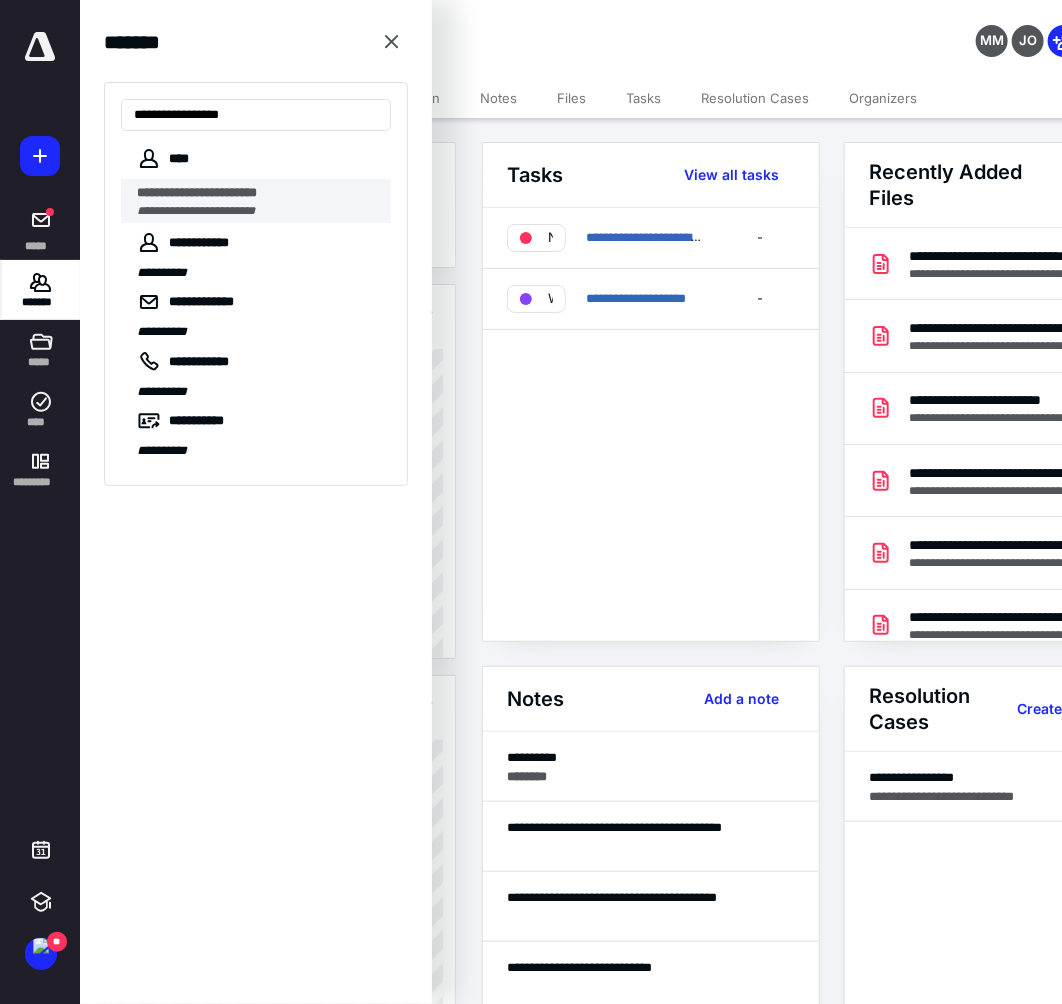 type on "**********" 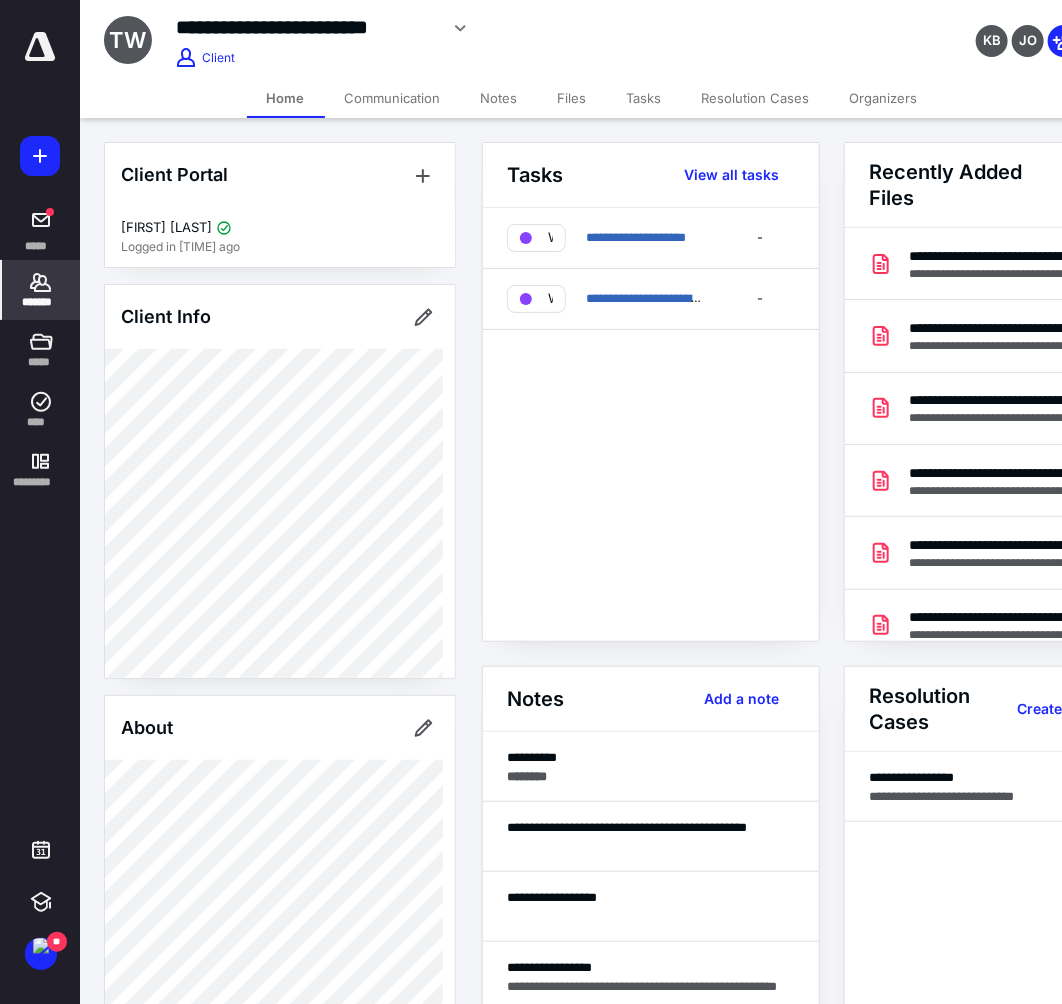 click on "Files" at bounding box center (572, 98) 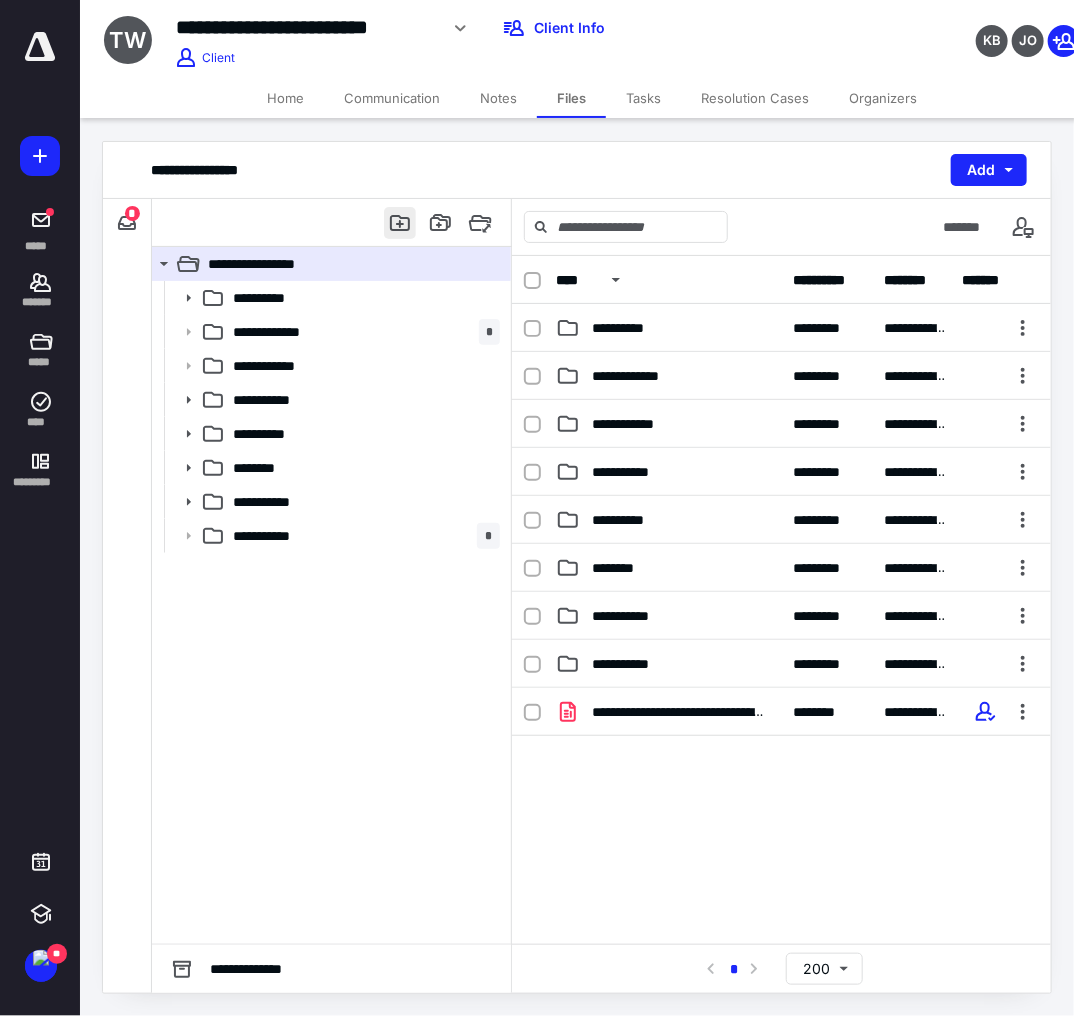 click at bounding box center (400, 223) 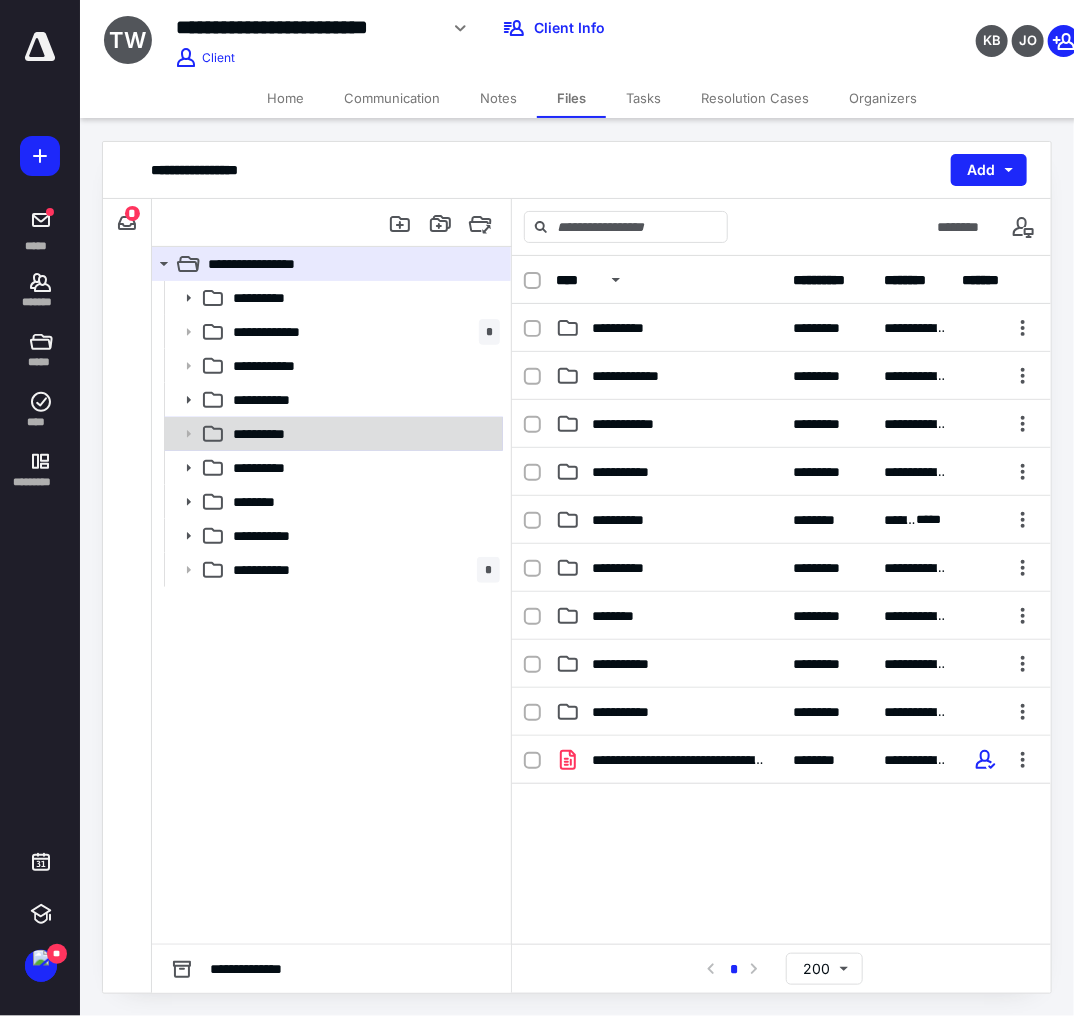 click on "**********" at bounding box center (362, 298) 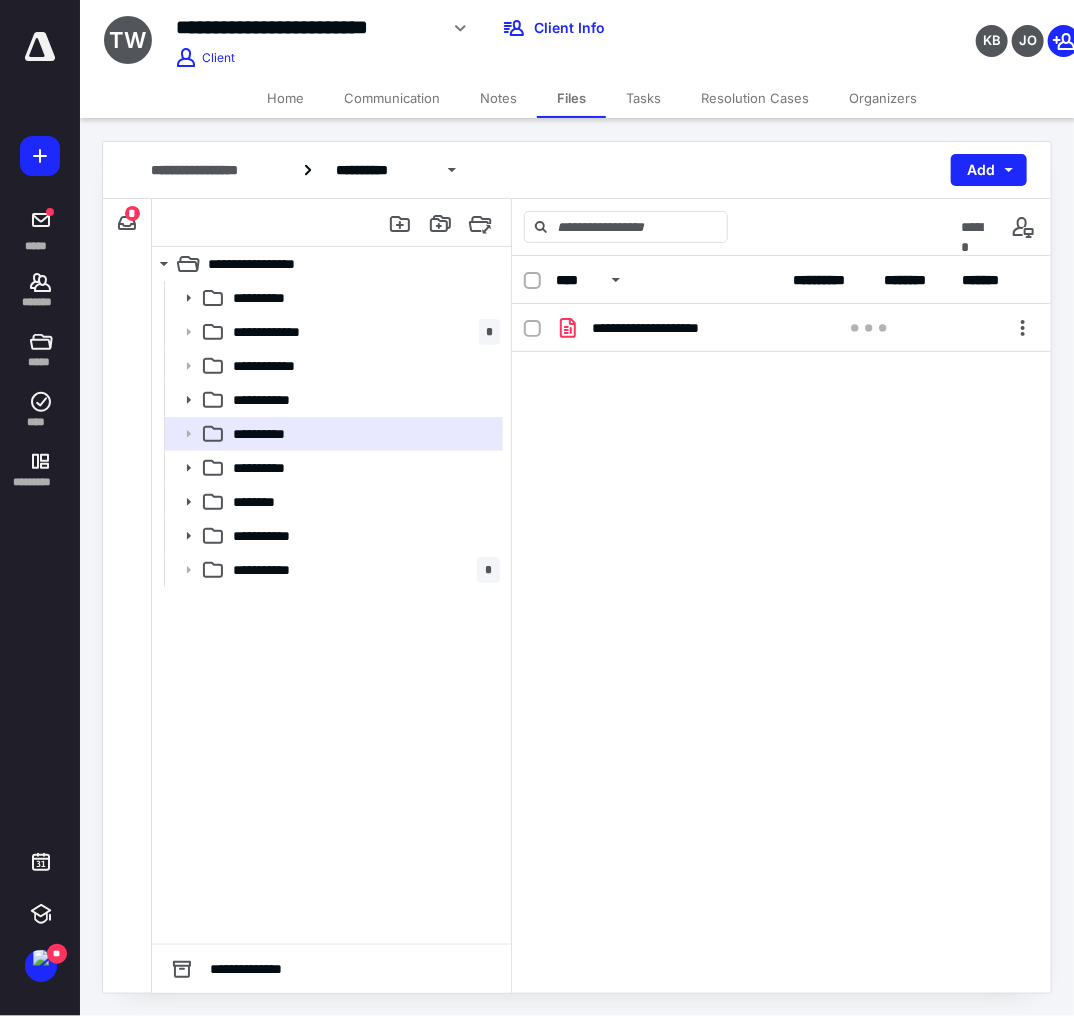 click on "**********" at bounding box center (781, 454) 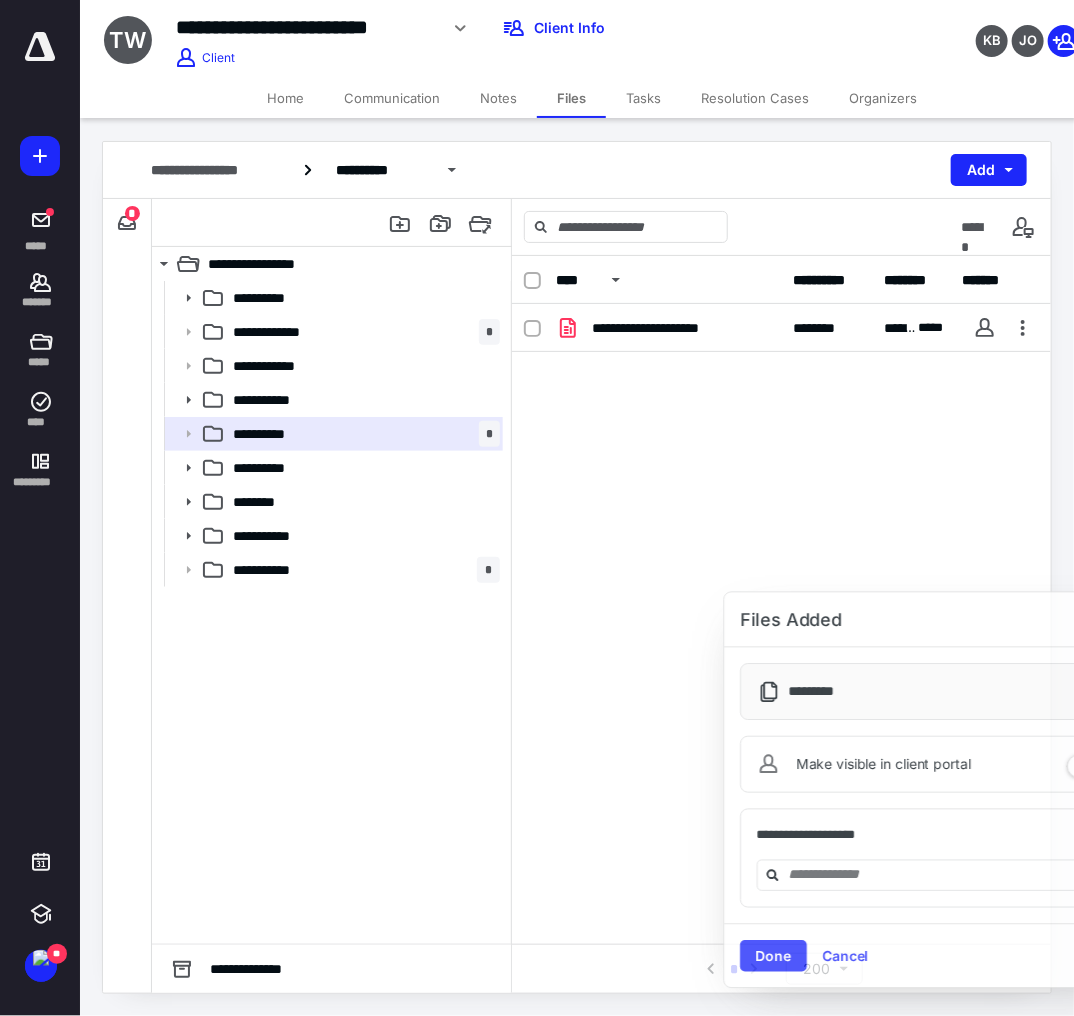 click on "**********" at bounding box center (781, 454) 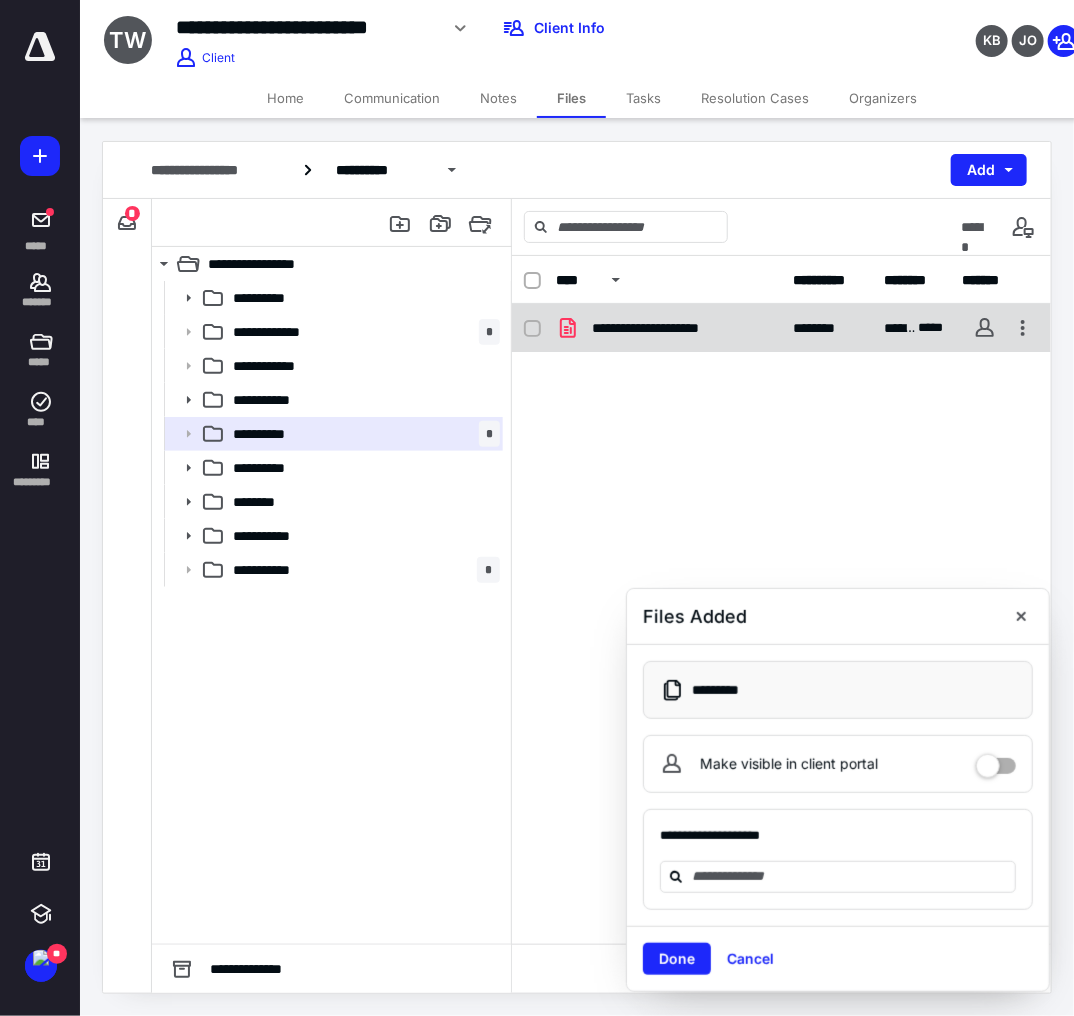 click on "**********" at bounding box center [675, 328] 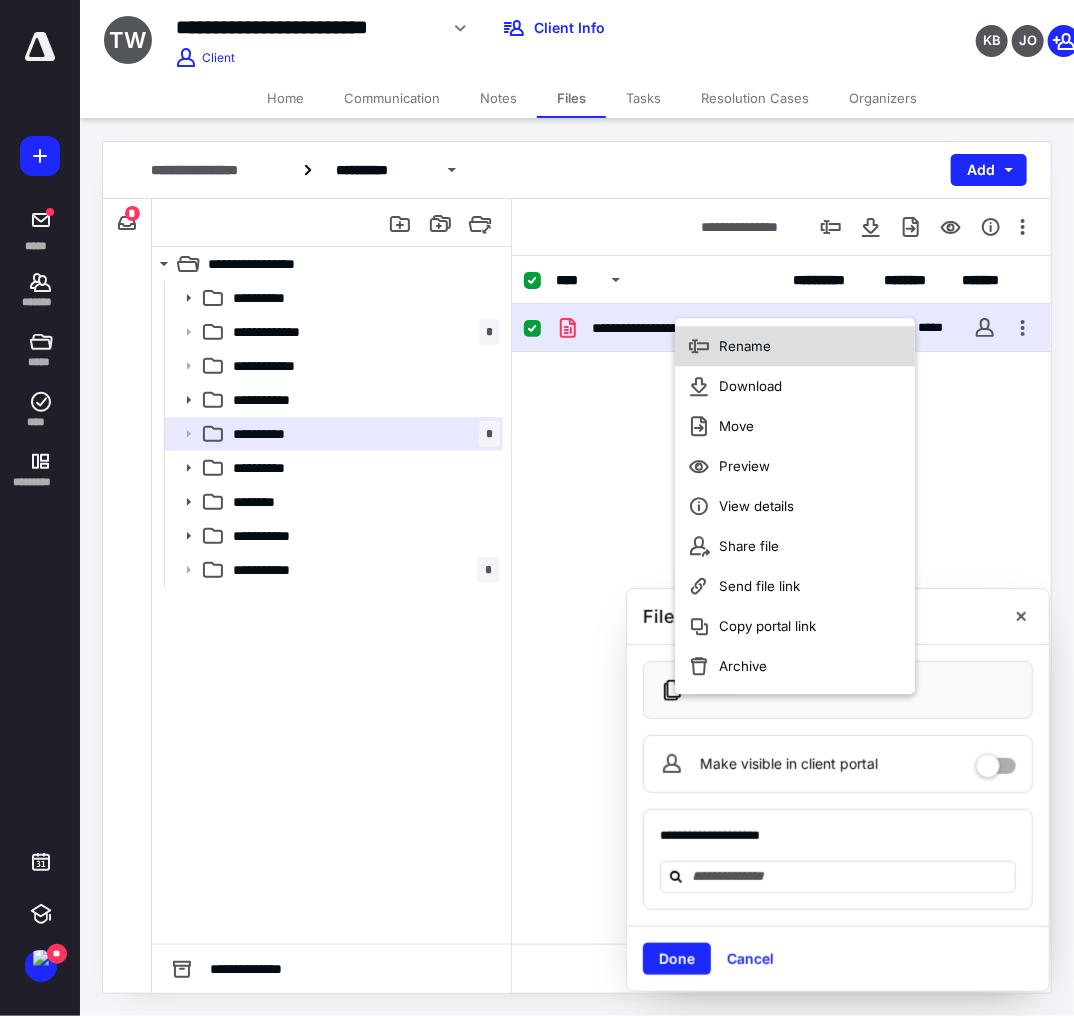 click on "Rename" at bounding box center [795, 346] 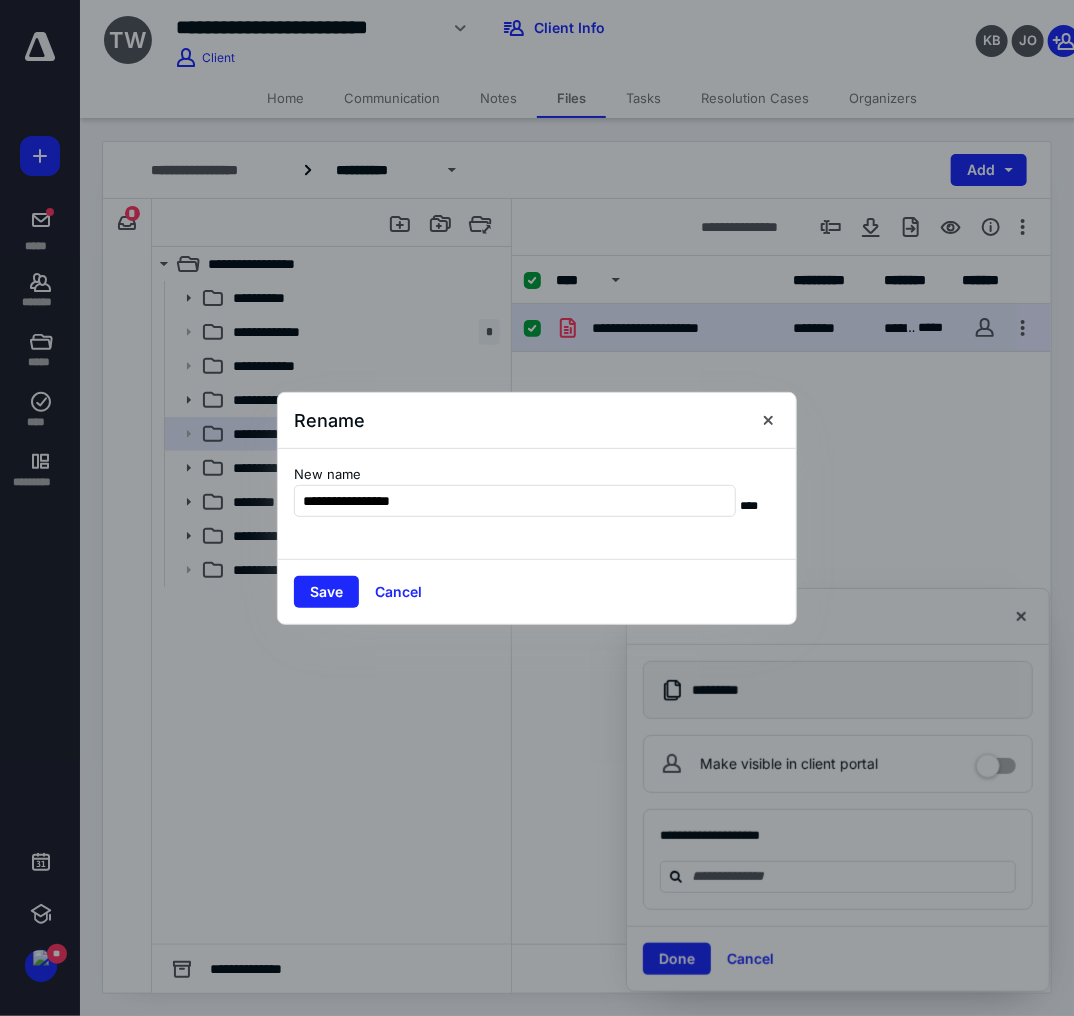 type on "**********" 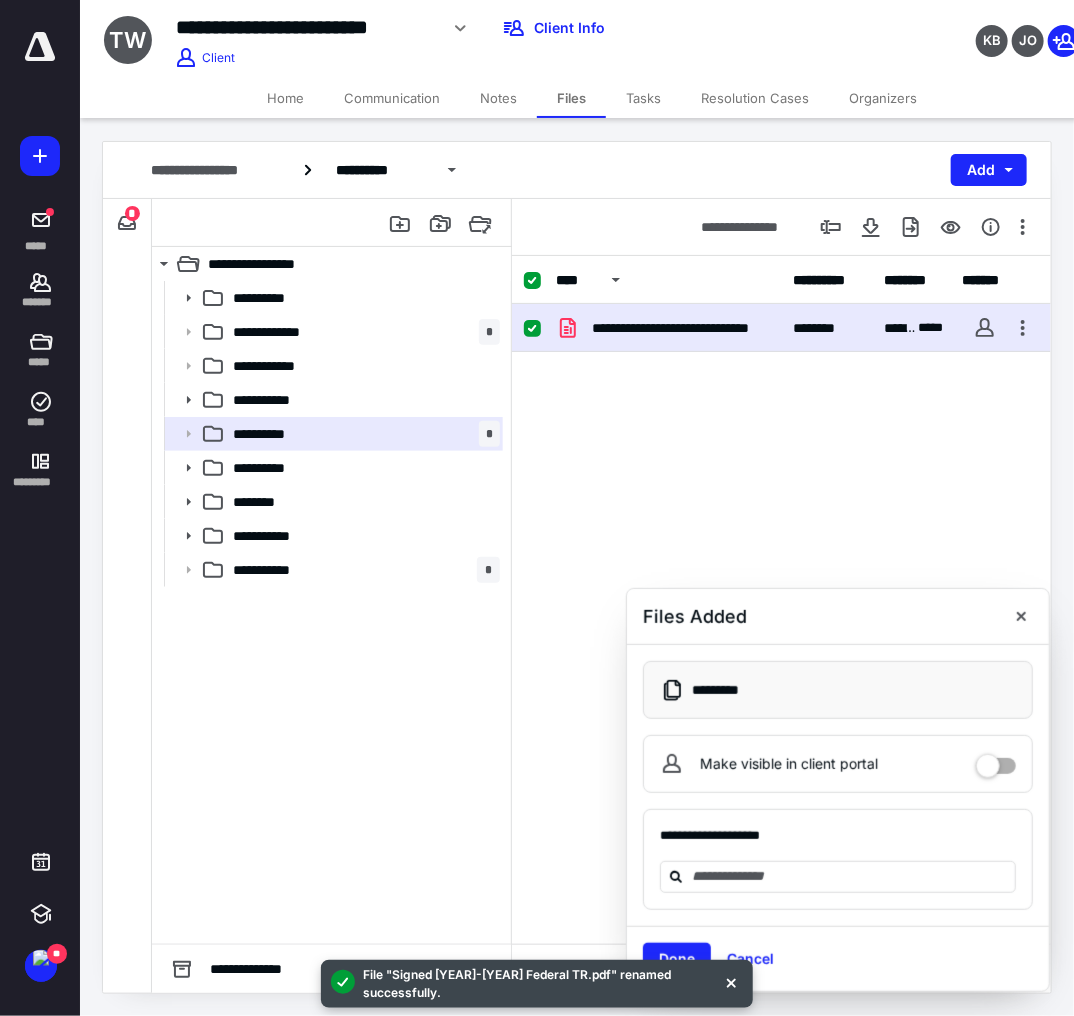 click on "Make visible in client portal" at bounding box center (838, 764) 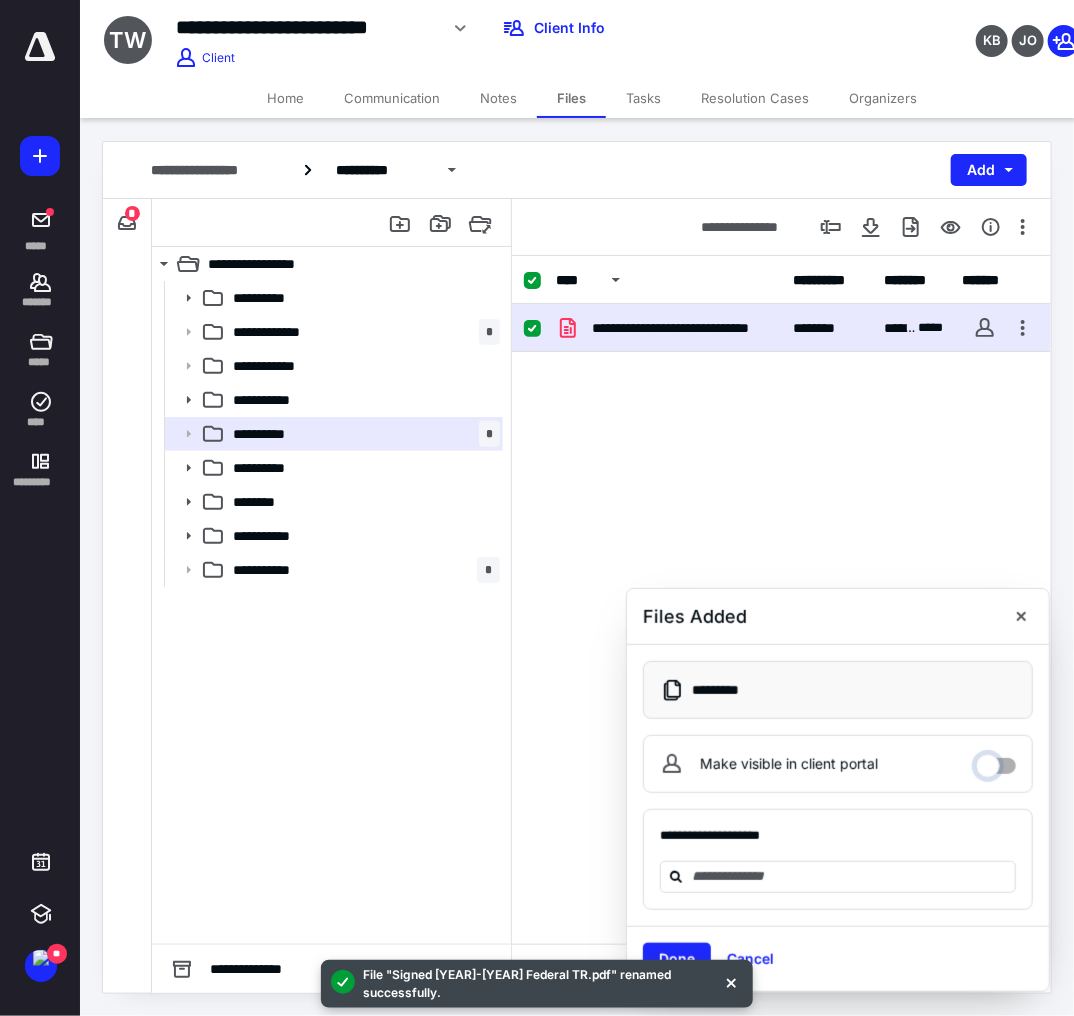 click on "Make visible in client portal" at bounding box center (996, 761) 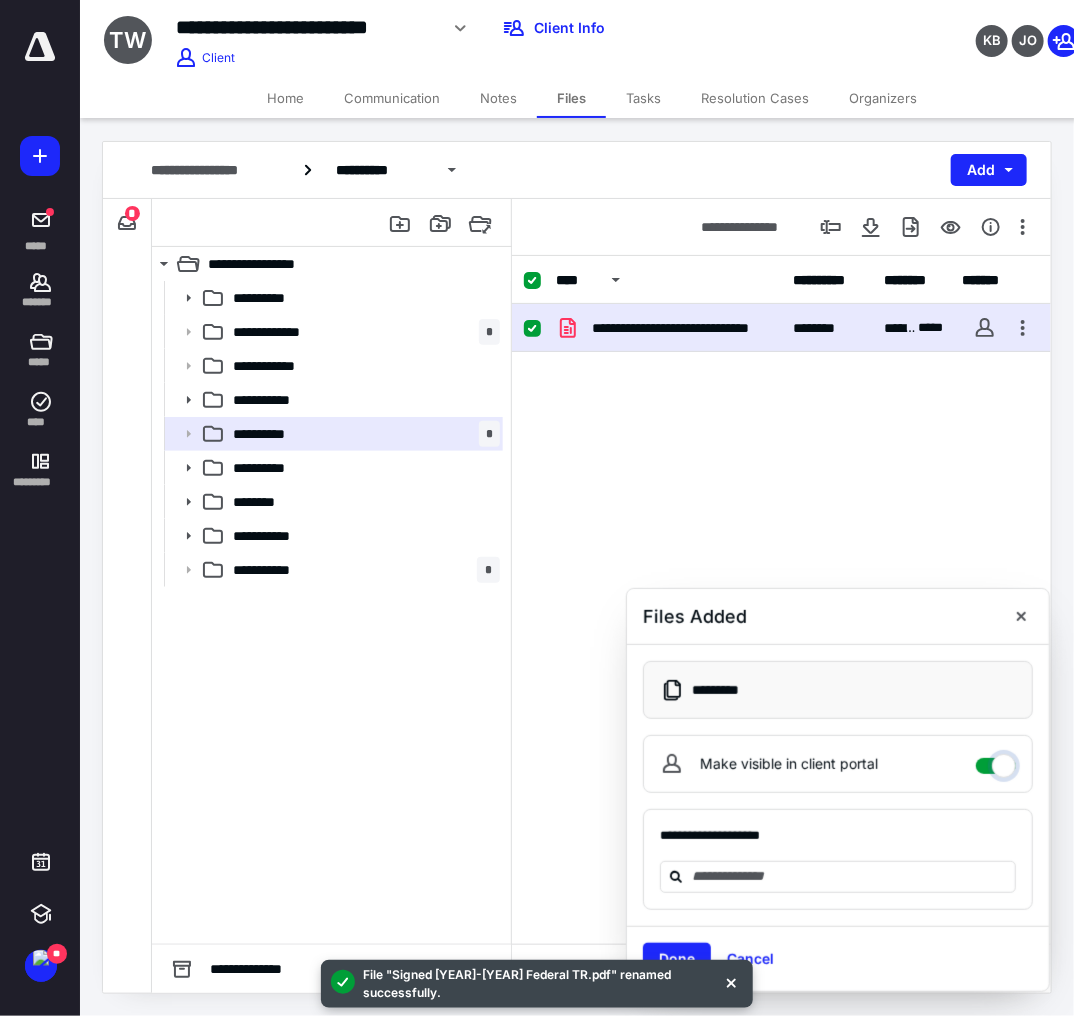checkbox on "****" 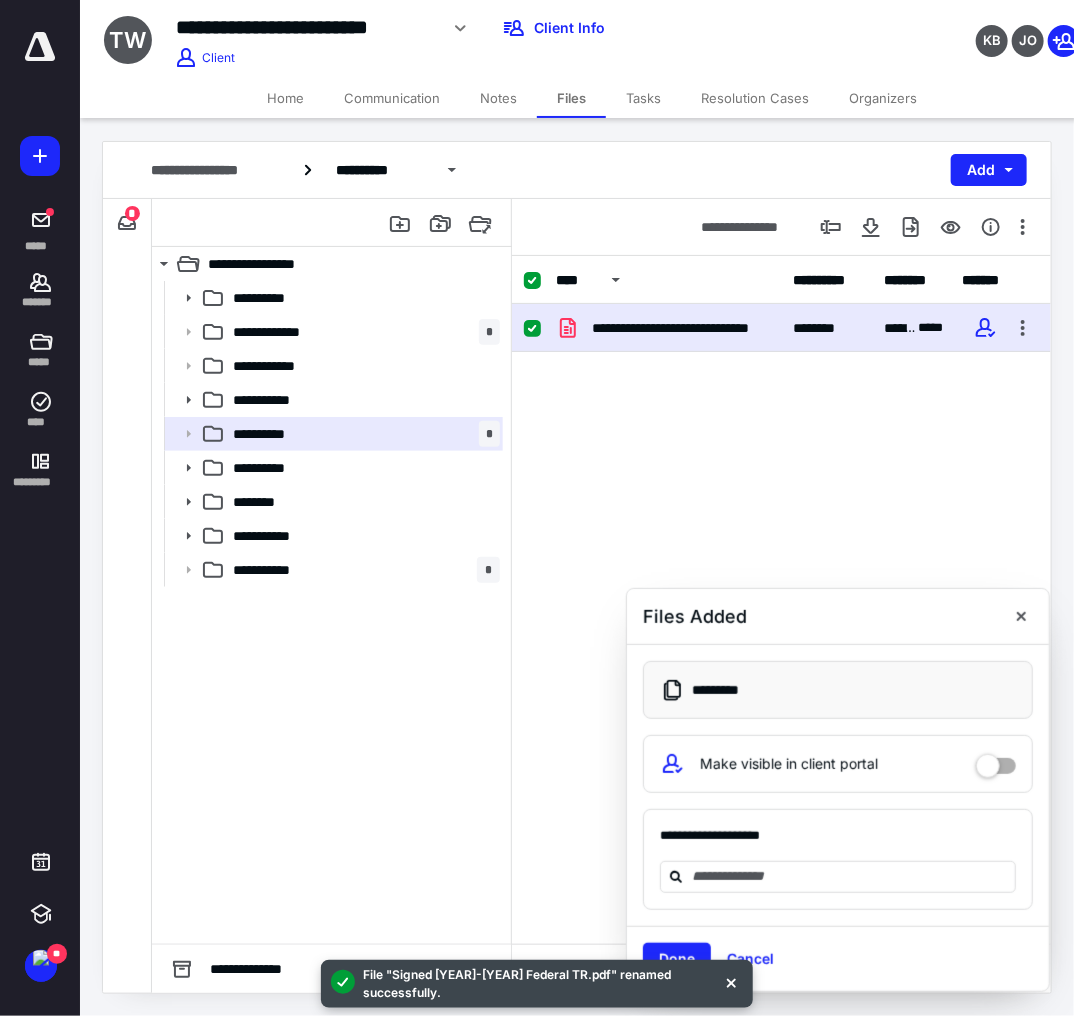 click on "**********" at bounding box center [838, 844] 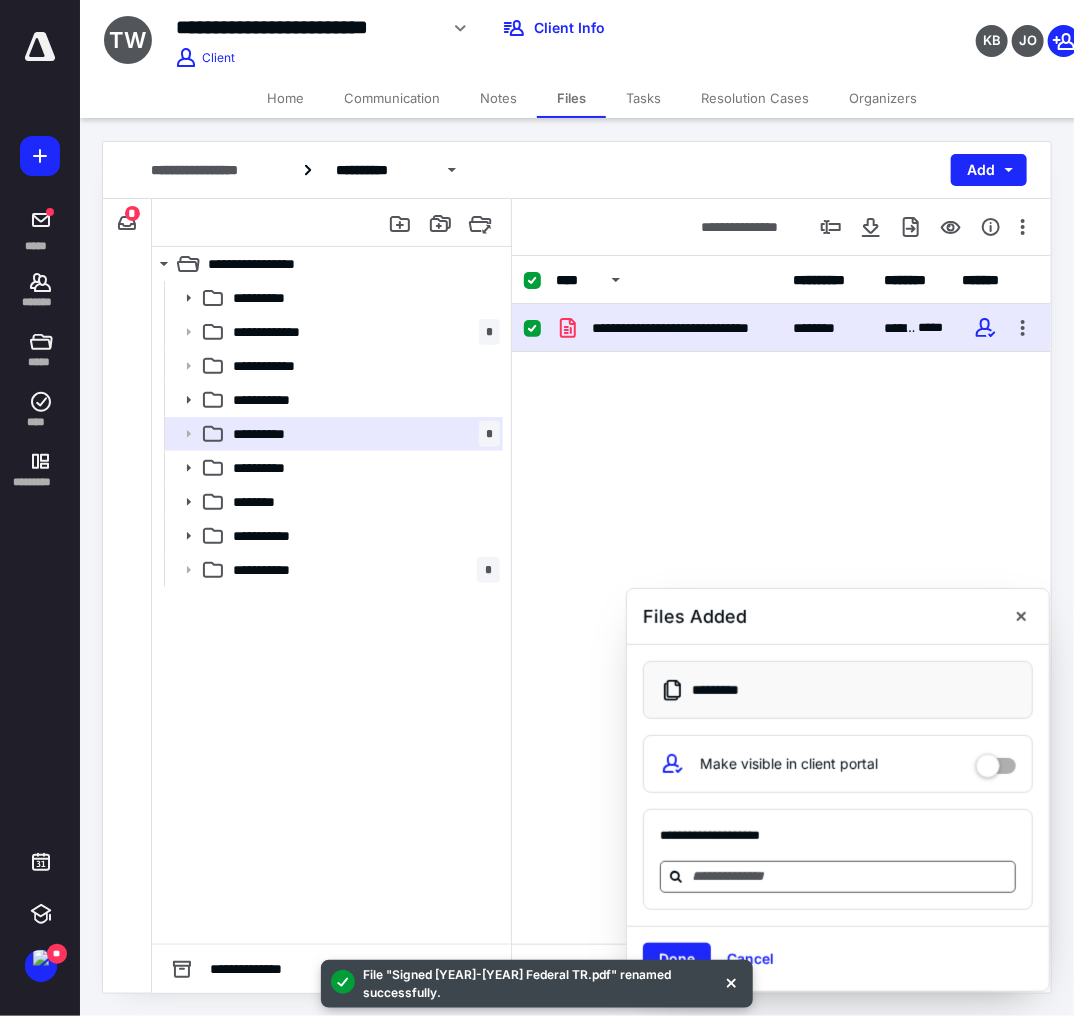 click at bounding box center [850, 876] 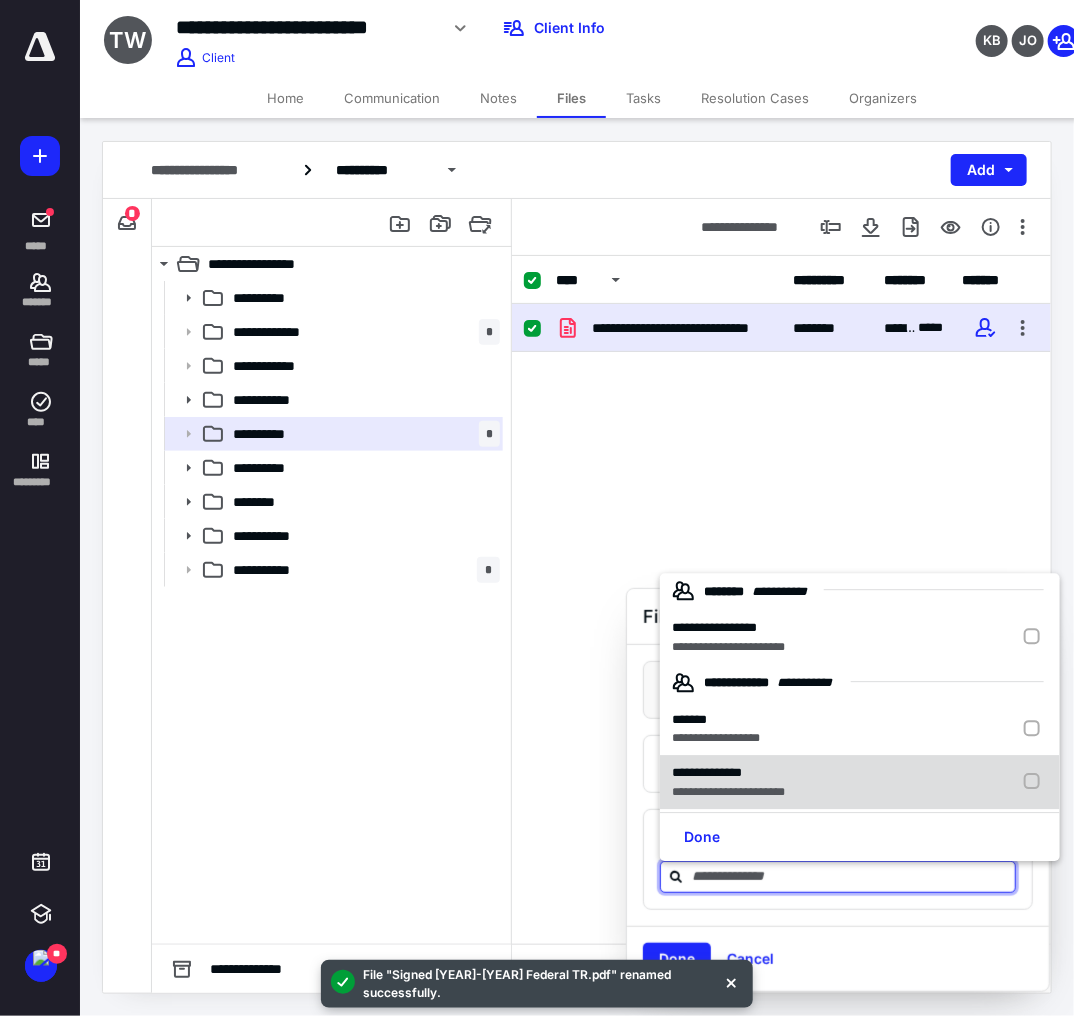 scroll, scrollTop: 12, scrollLeft: 0, axis: vertical 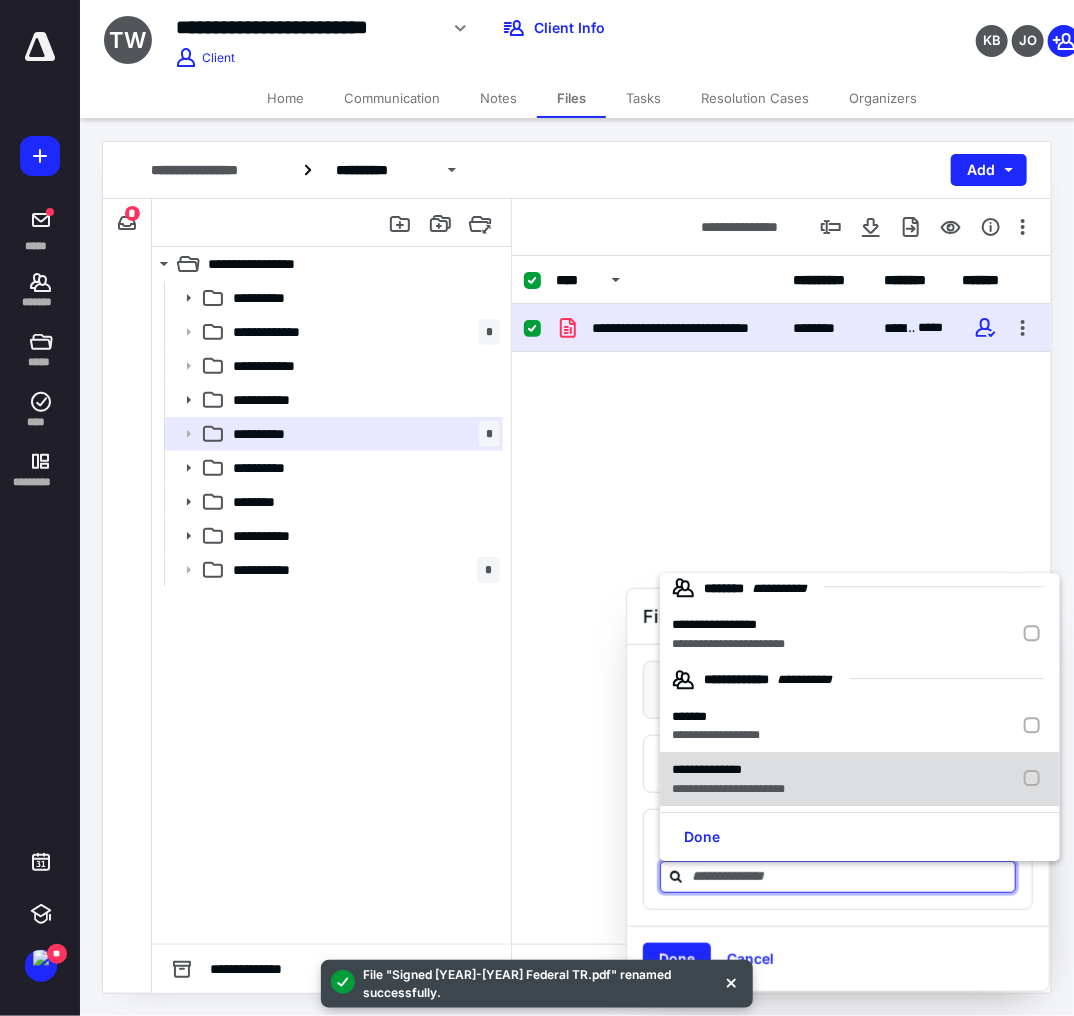 click on "**********" at bounding box center [728, 644] 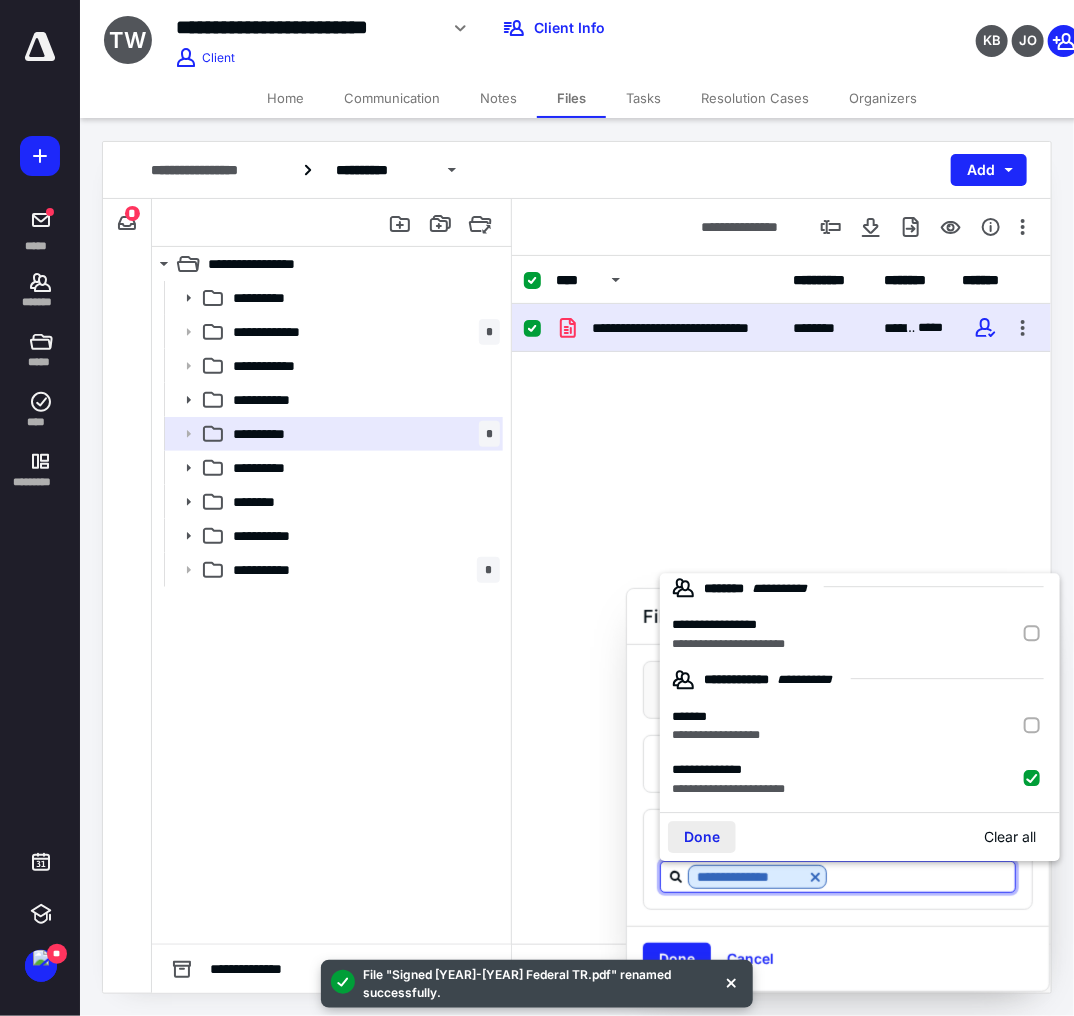 click on "Done" at bounding box center (702, 838) 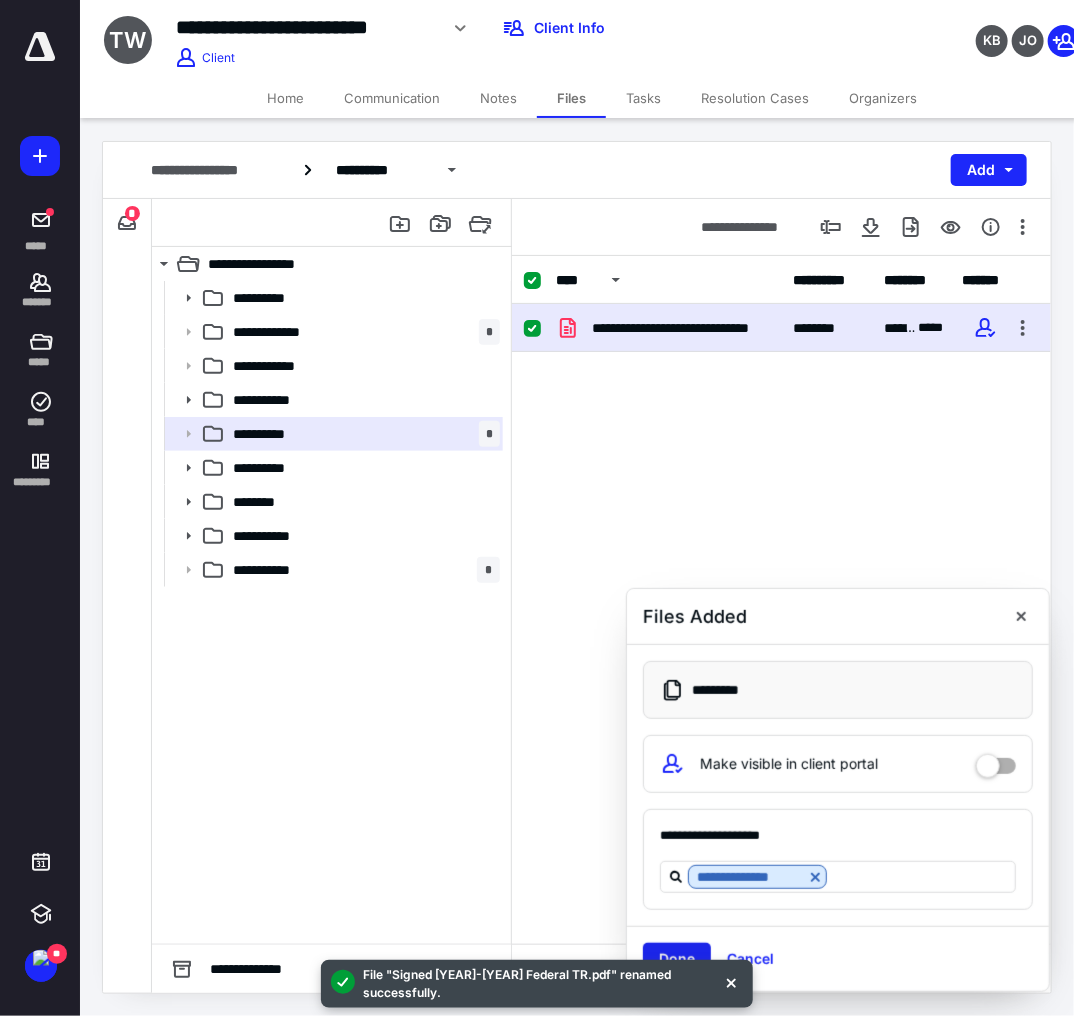click on "Done" at bounding box center (677, 959) 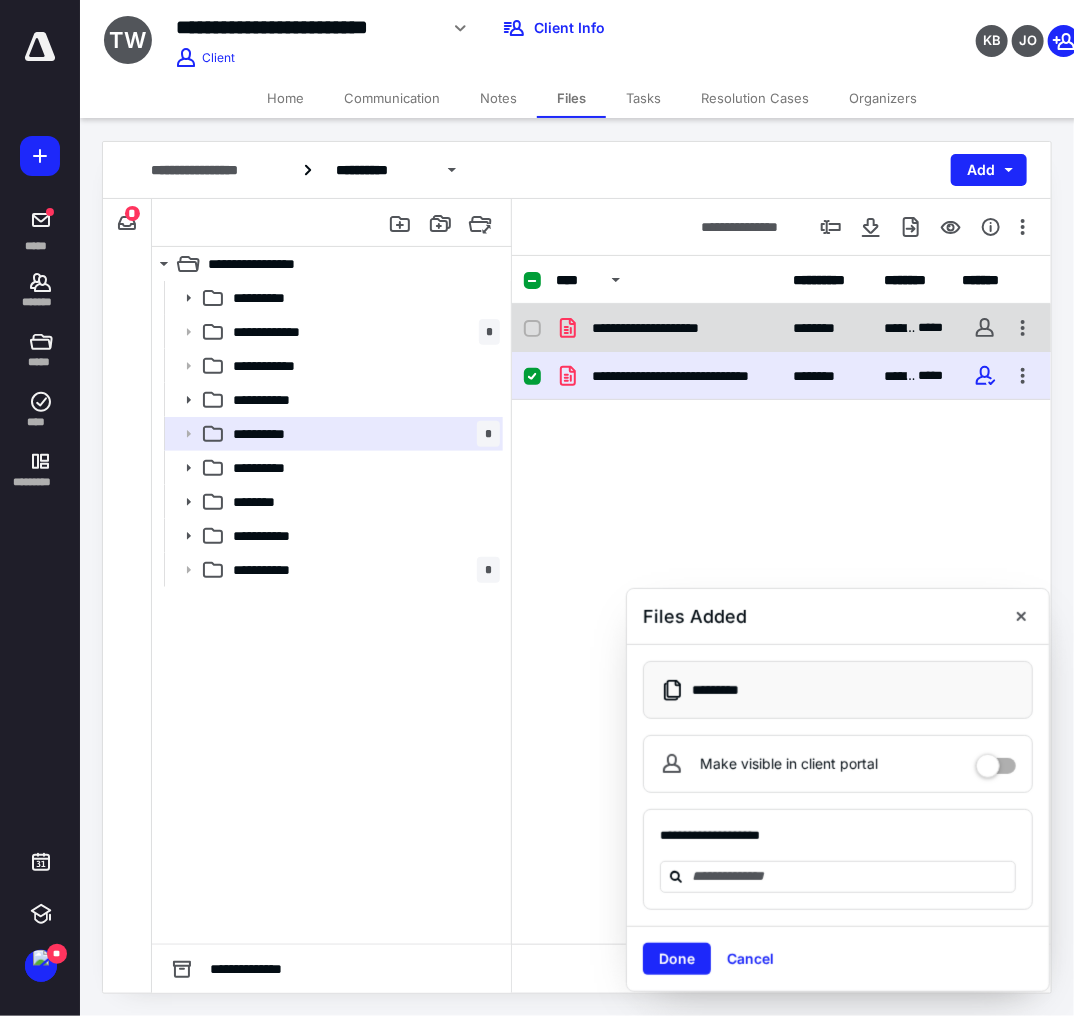 click on "**********" at bounding box center [676, 328] 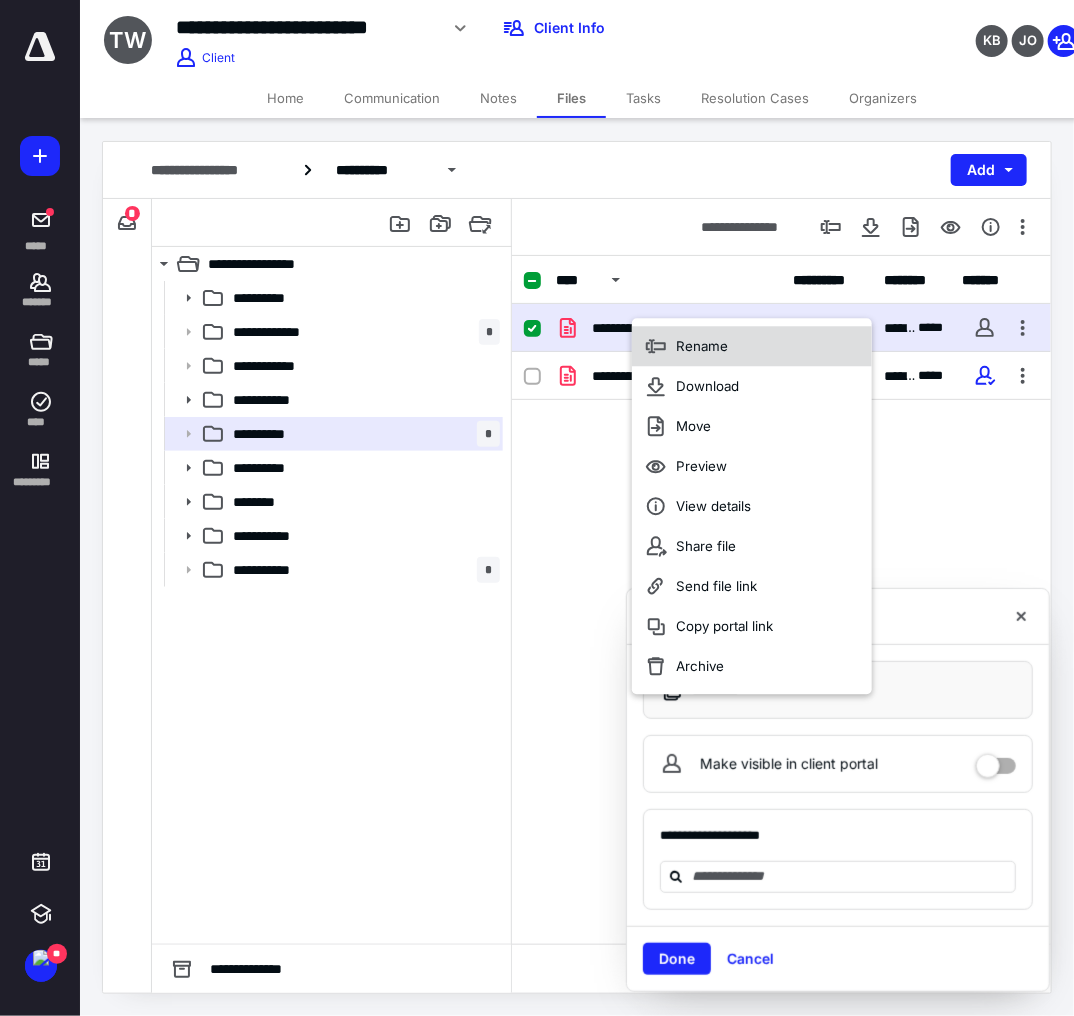 click on "Rename" at bounding box center (702, 346) 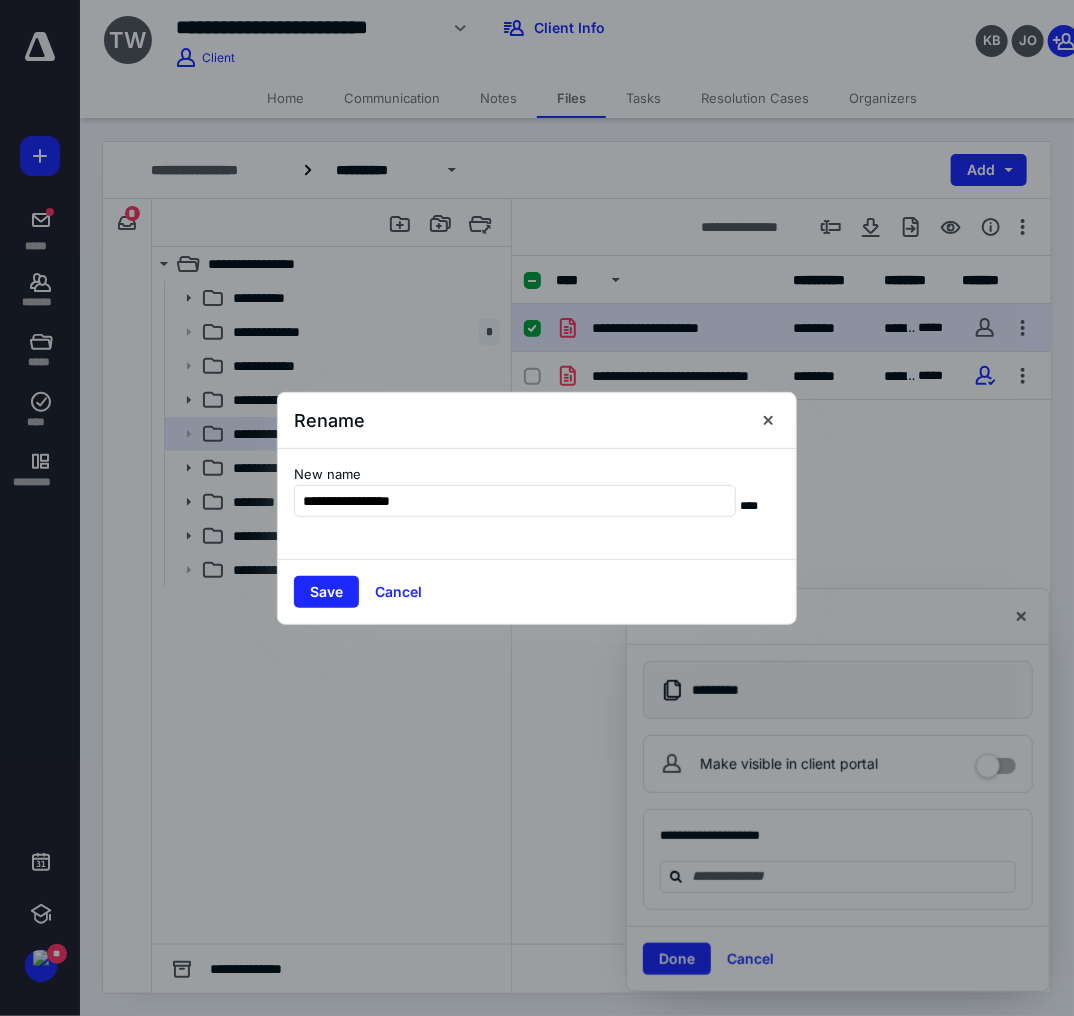type on "**********" 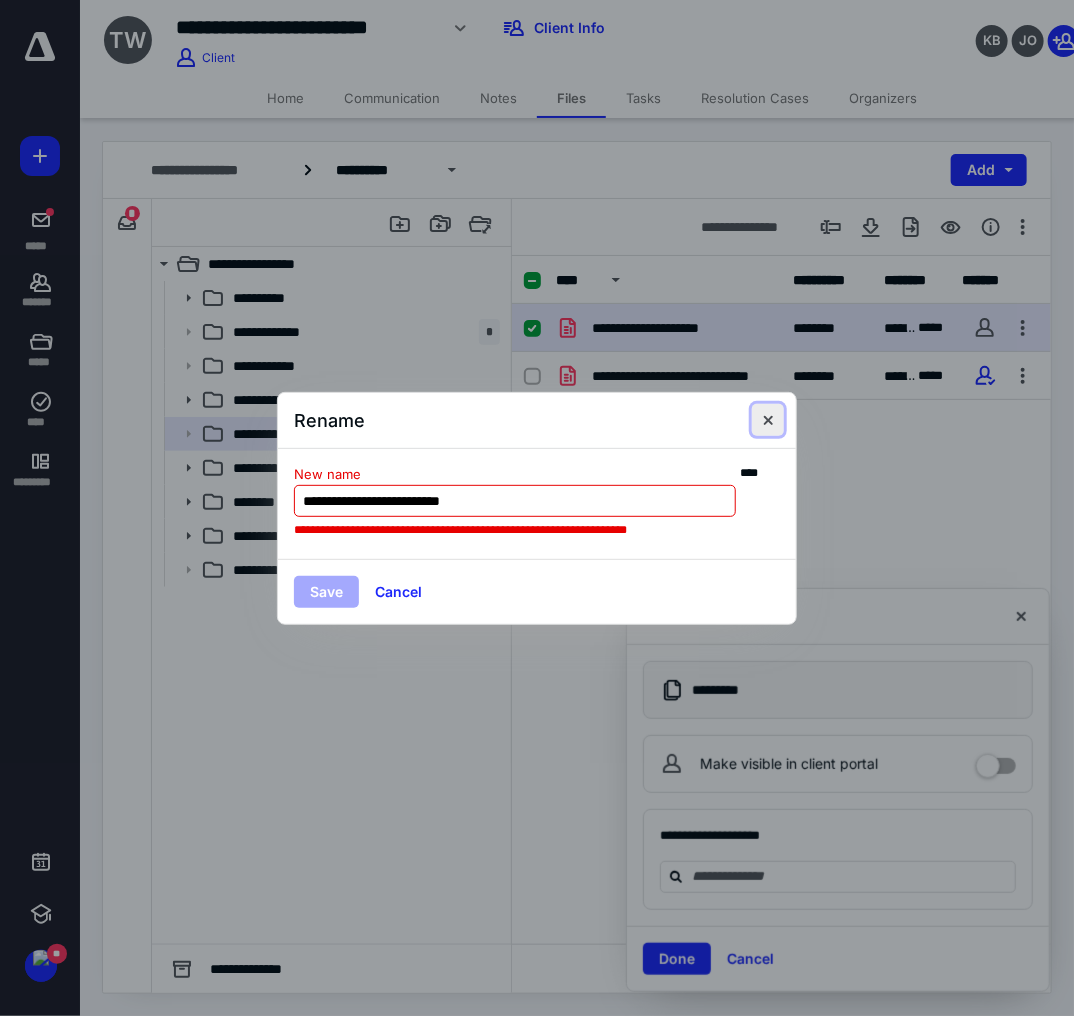 click at bounding box center (768, 420) 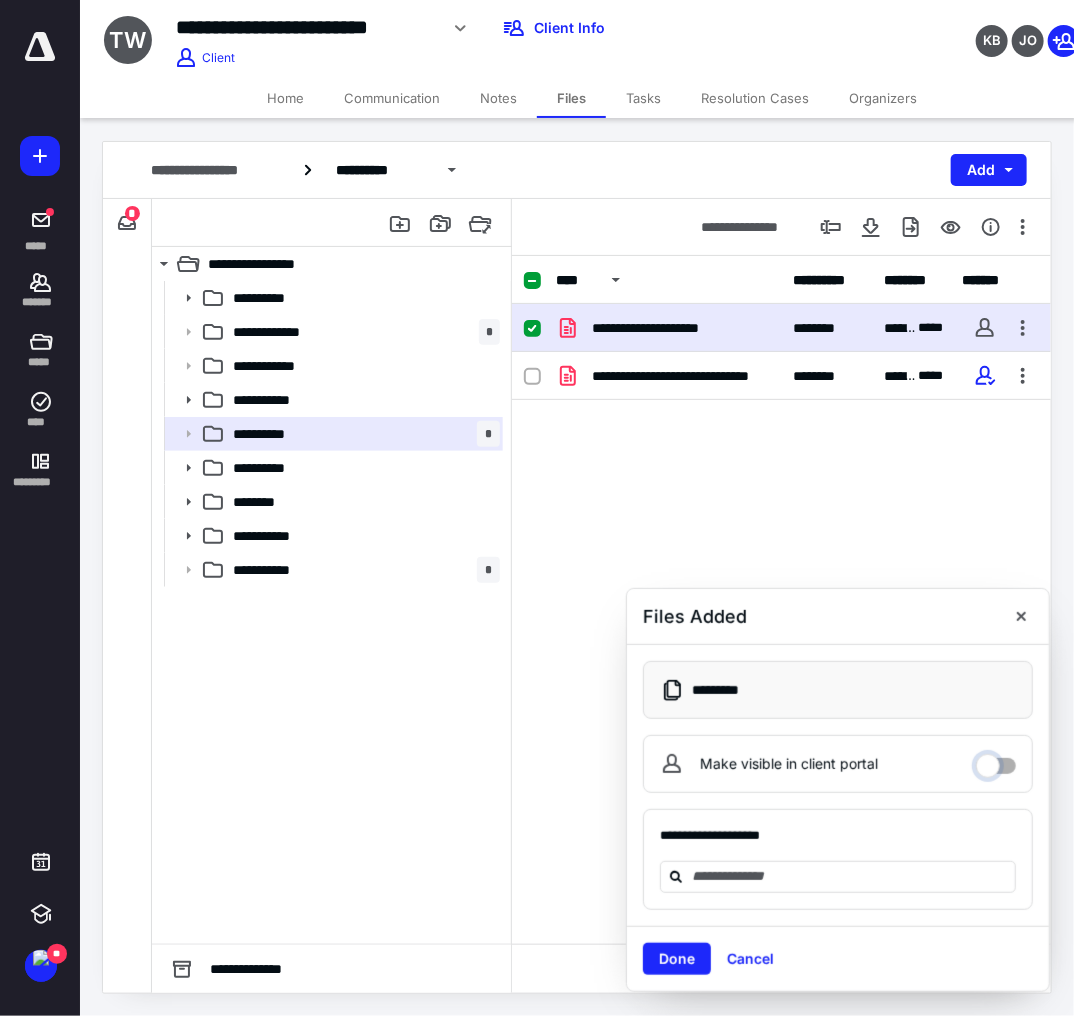 click on "Make visible in client portal" at bounding box center (996, 761) 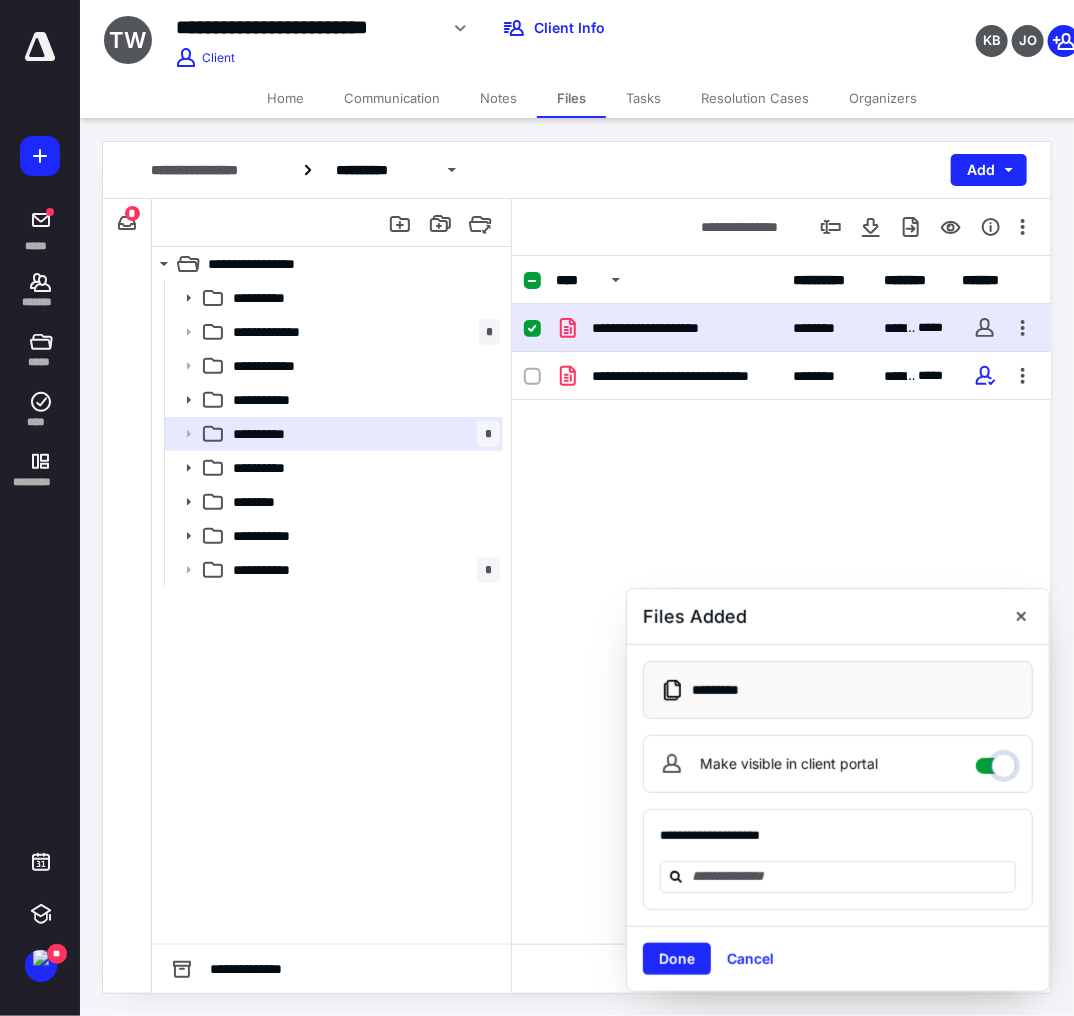 checkbox on "****" 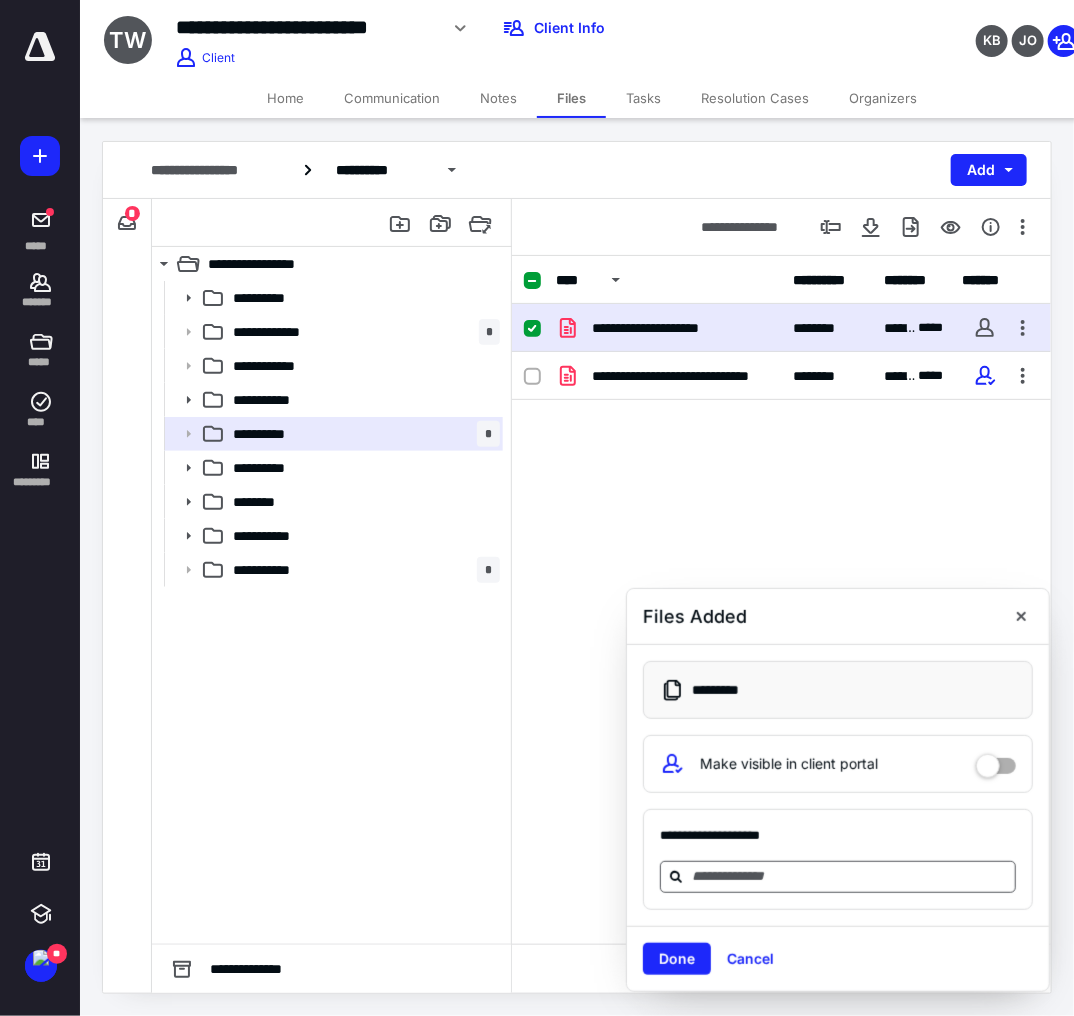 click at bounding box center [850, 876] 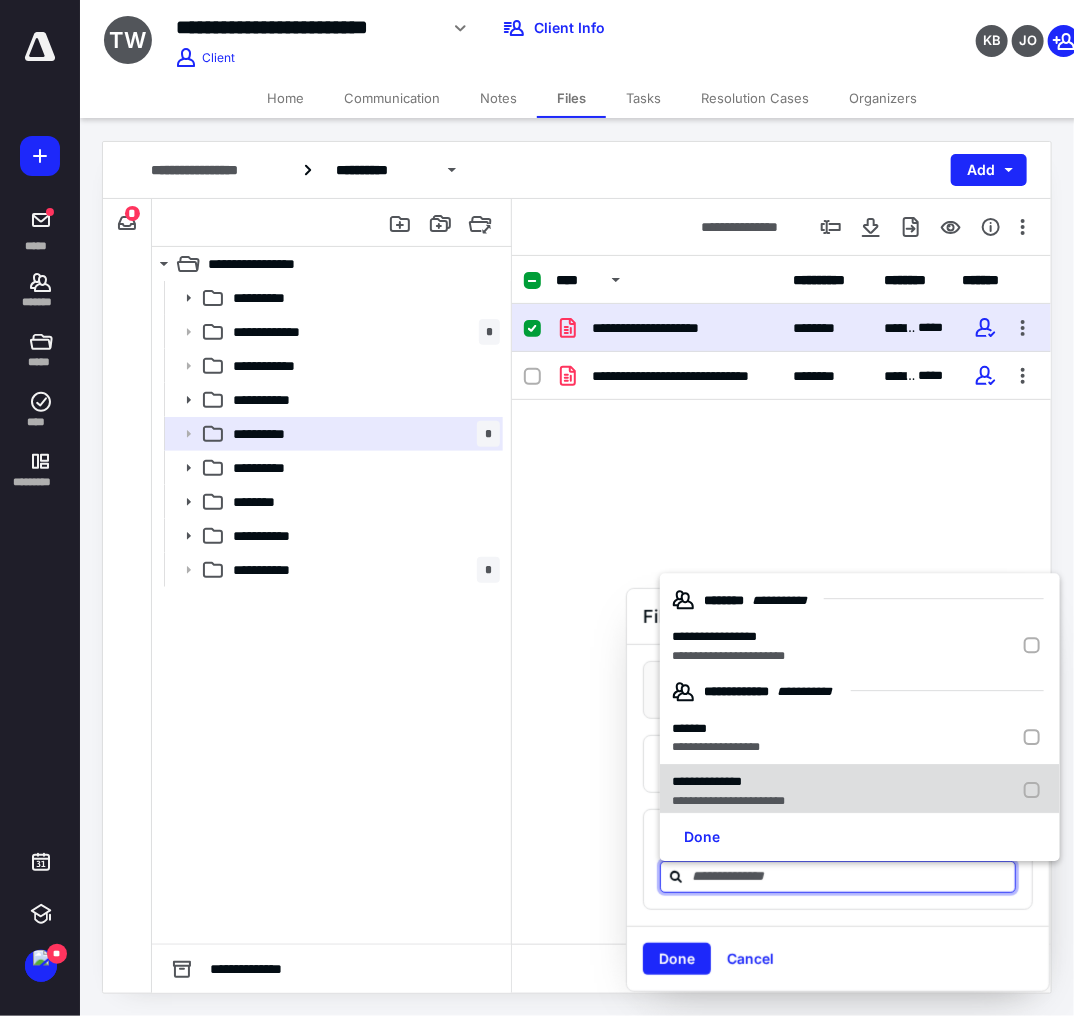 click on "**********" at bounding box center (728, 637) 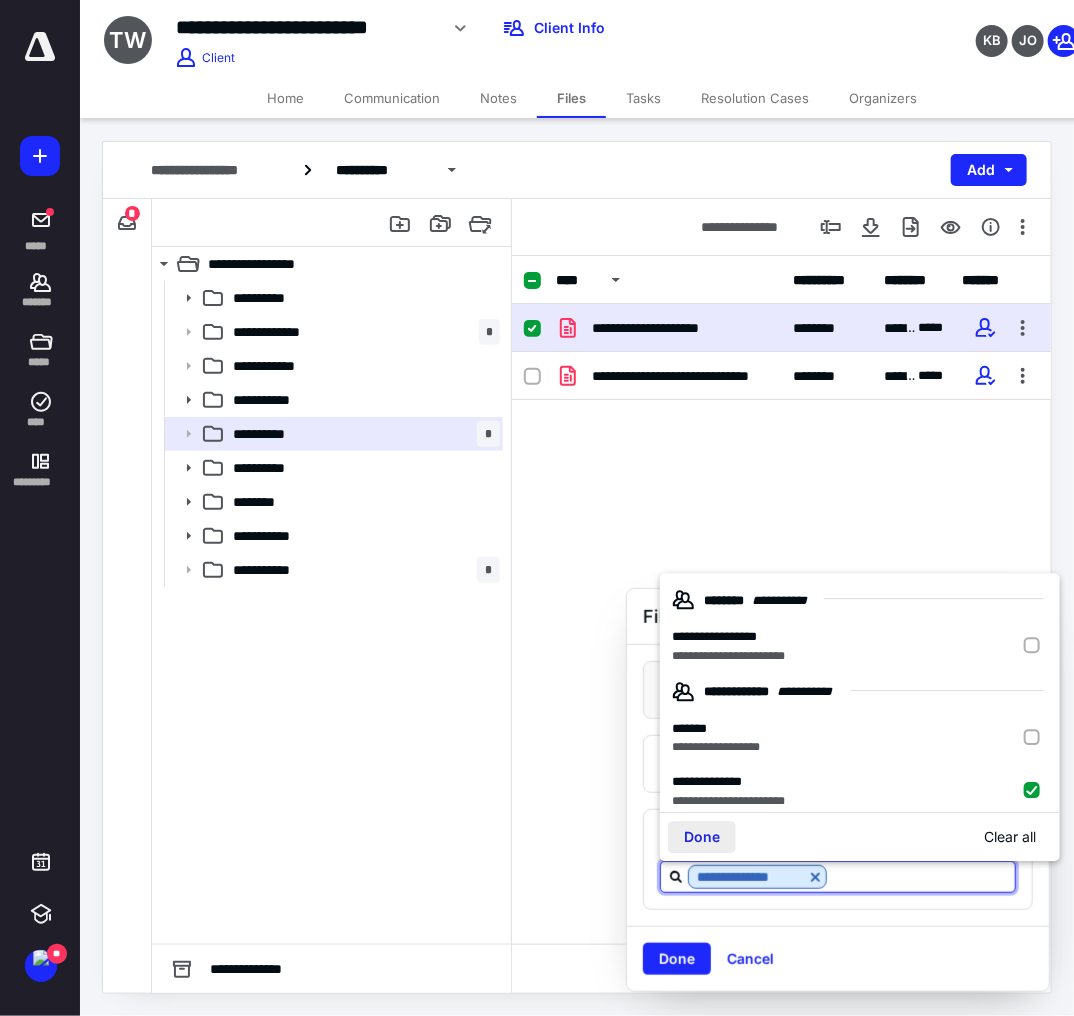 click on "Done" at bounding box center [702, 837] 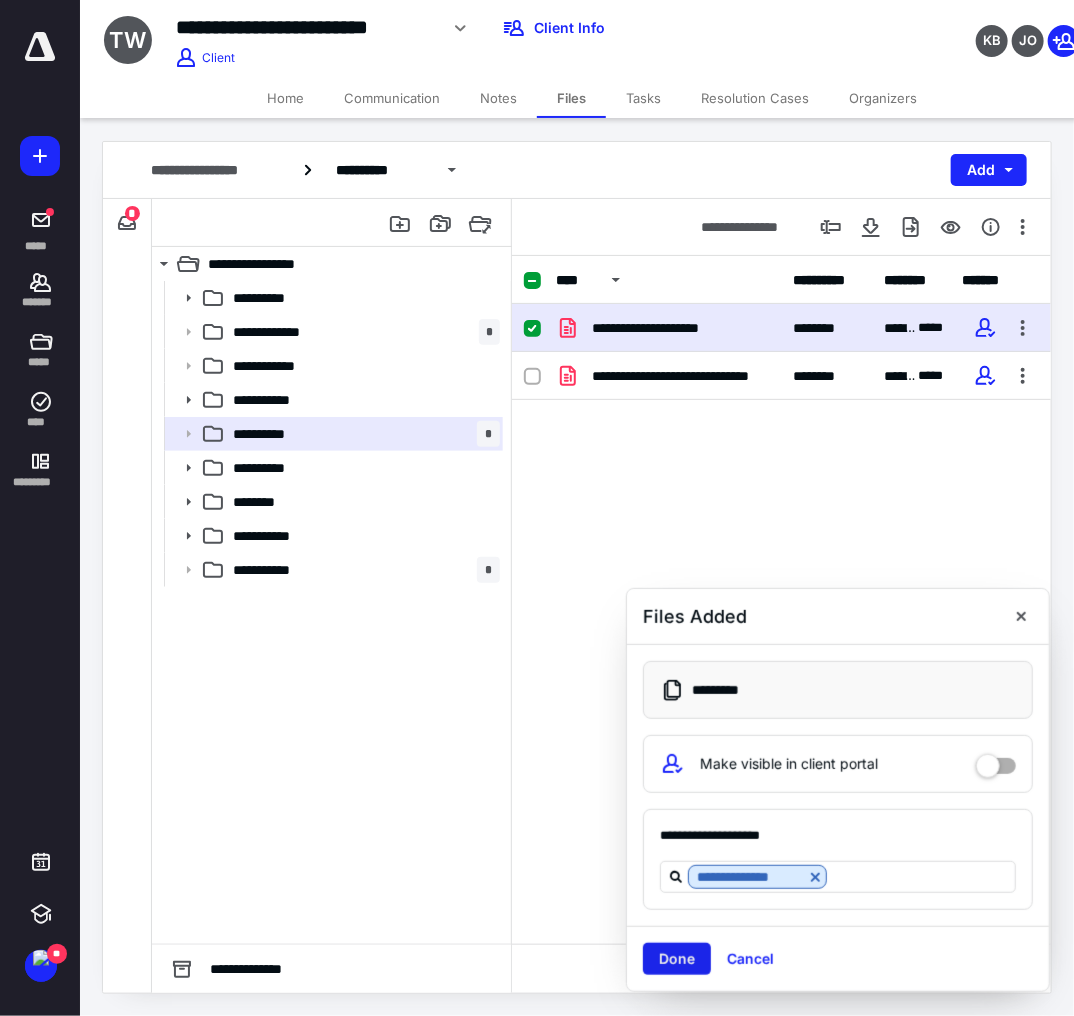 drag, startPoint x: 681, startPoint y: 955, endPoint x: 657, endPoint y: 915, distance: 46.647614 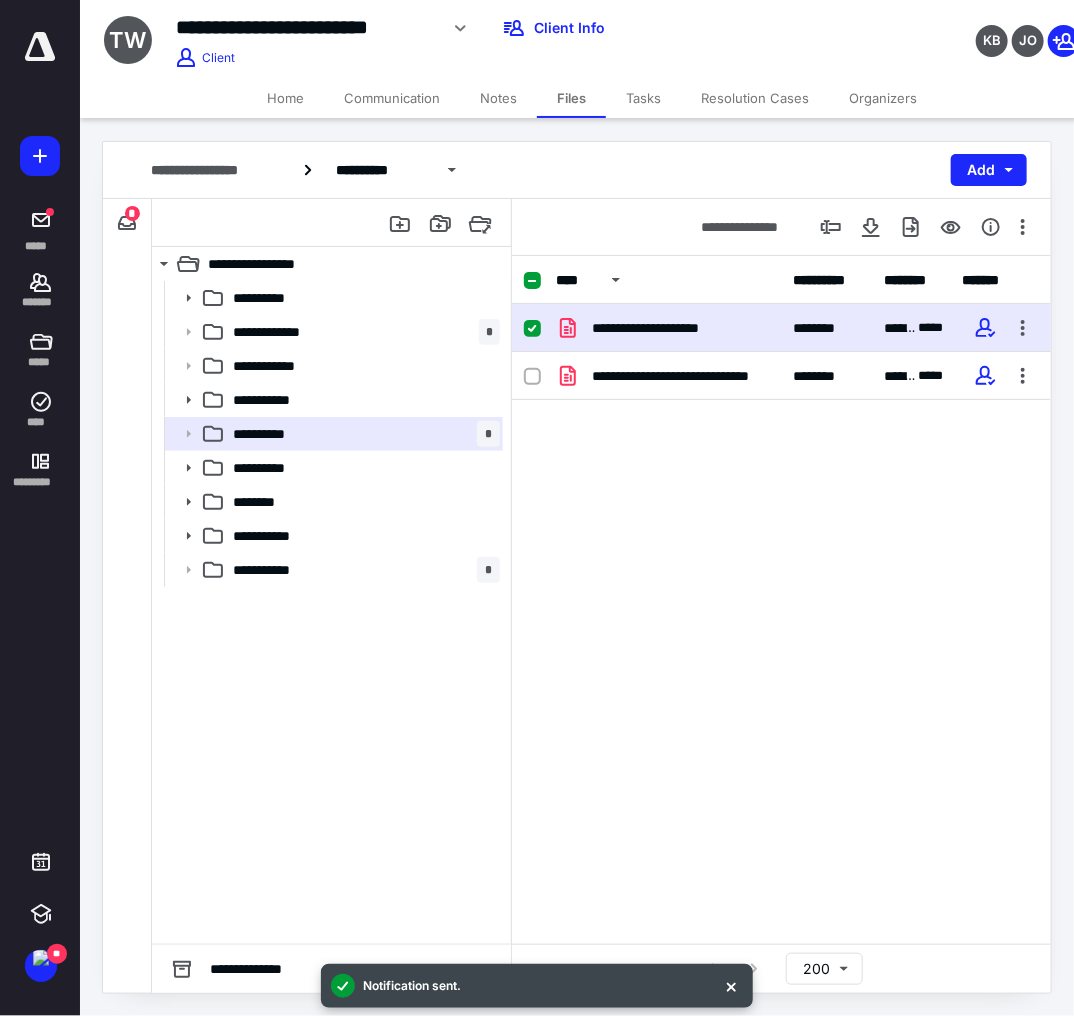 click on "**********" at bounding box center (676, 328) 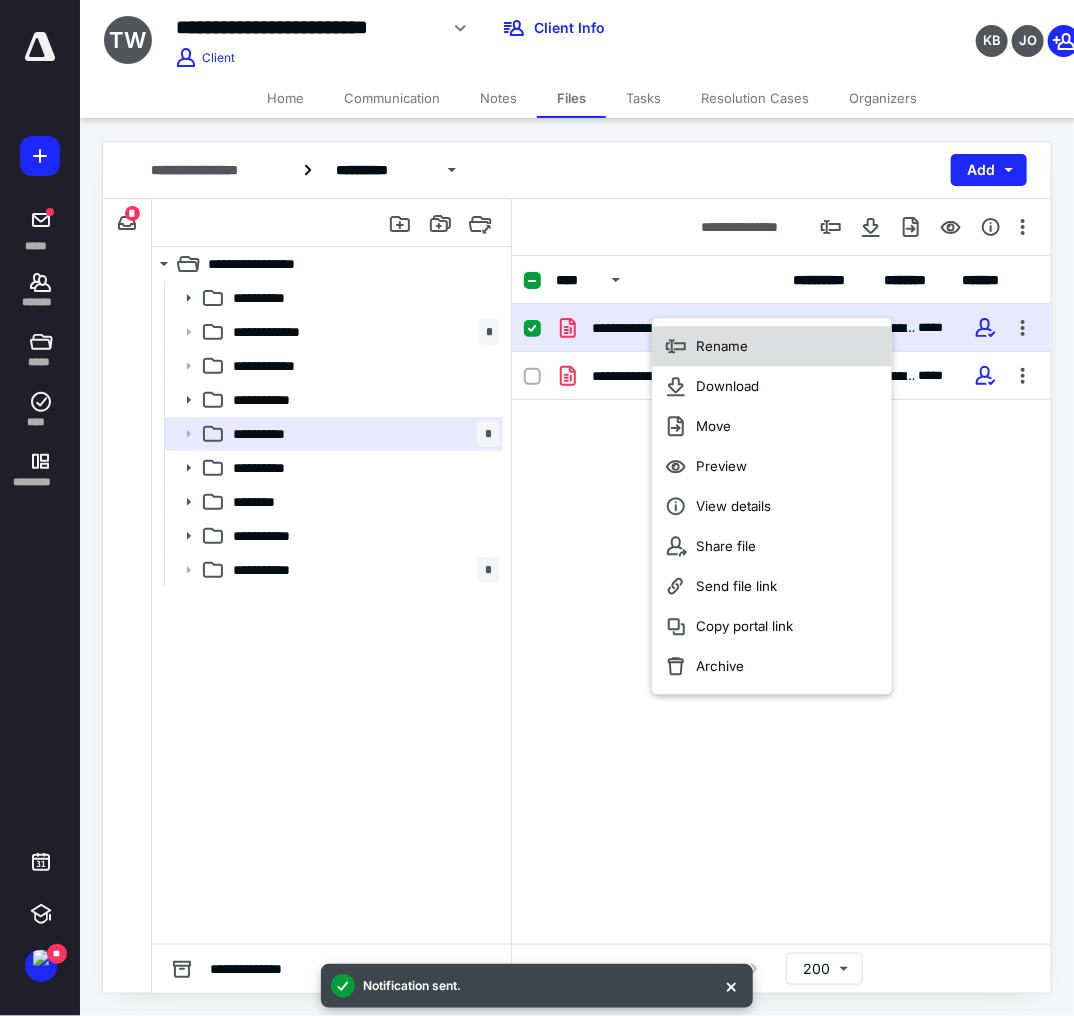 click at bounding box center [676, 346] 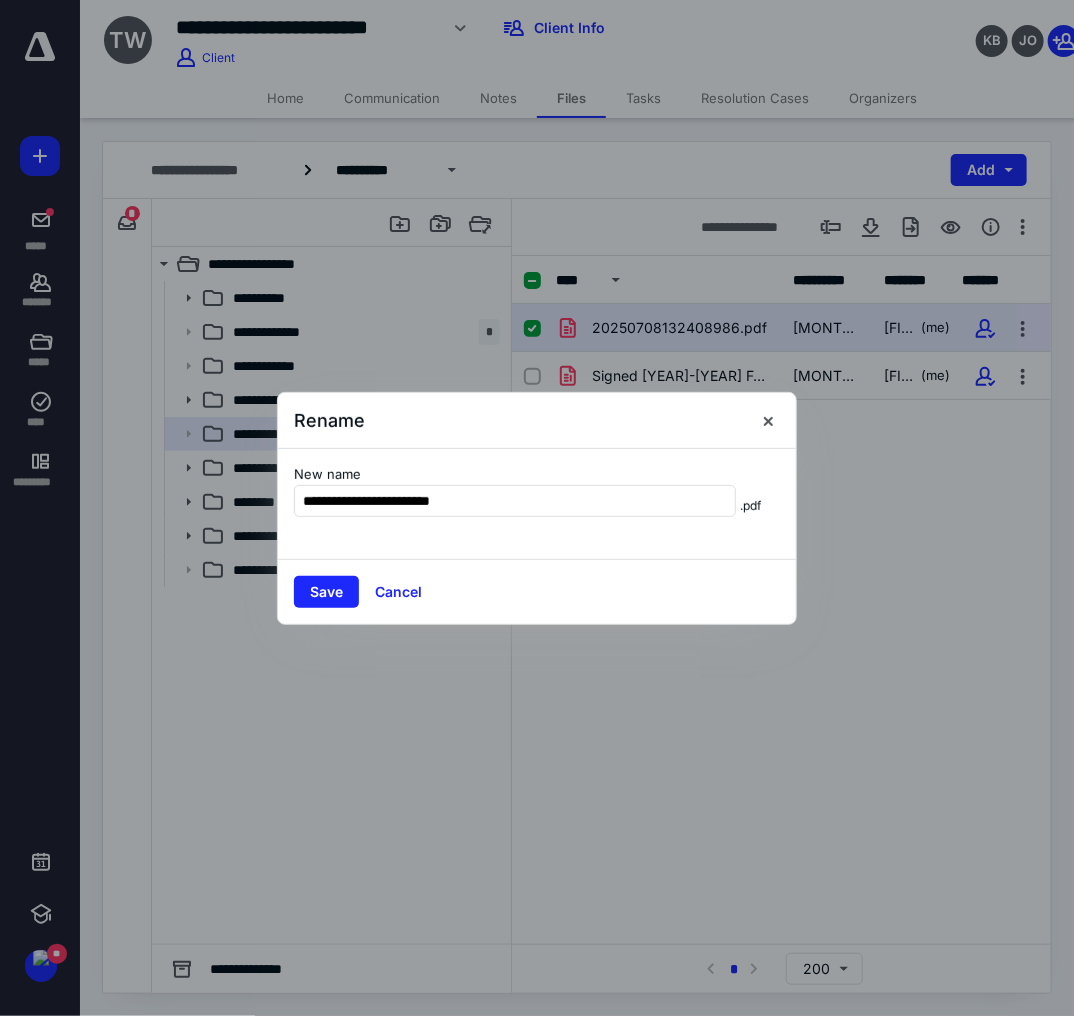type on "**********" 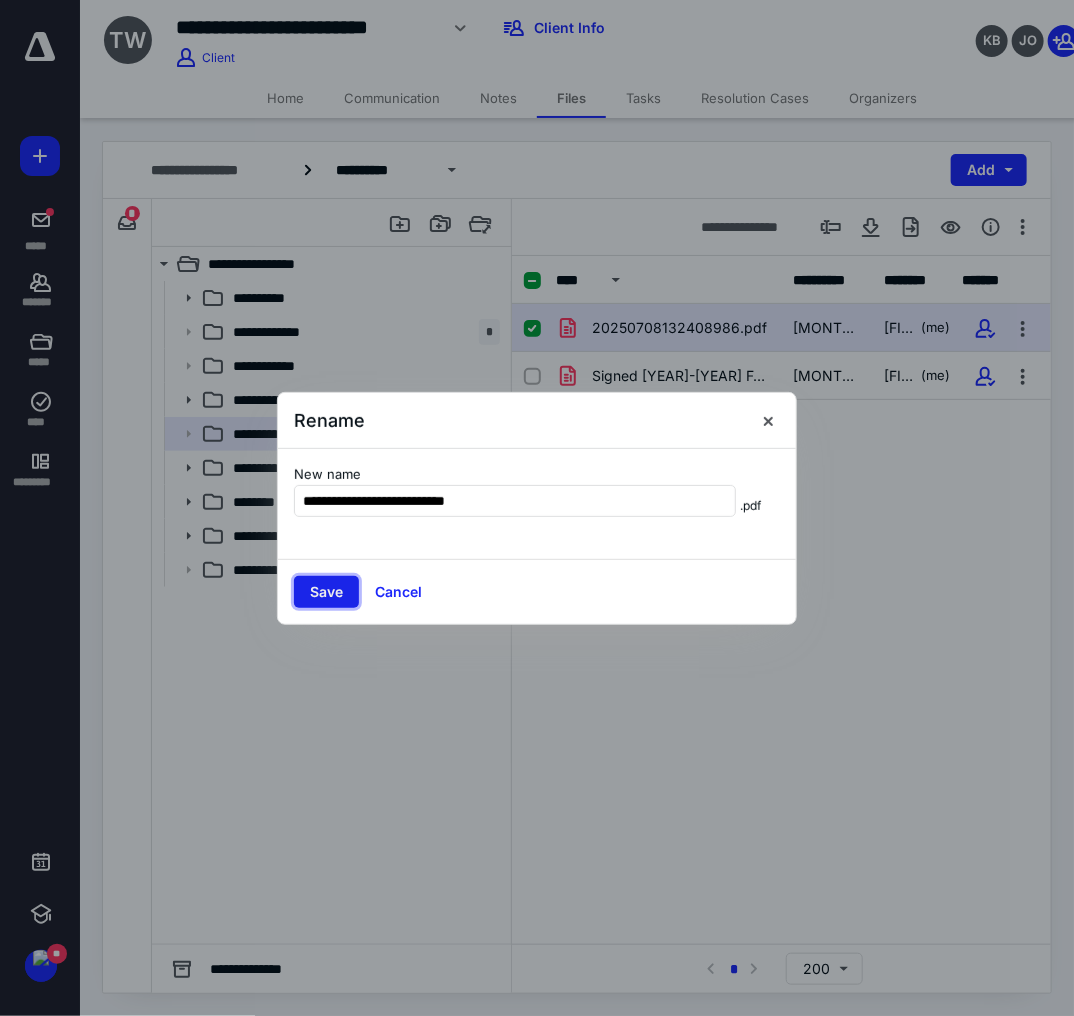 click on "Save" at bounding box center (326, 592) 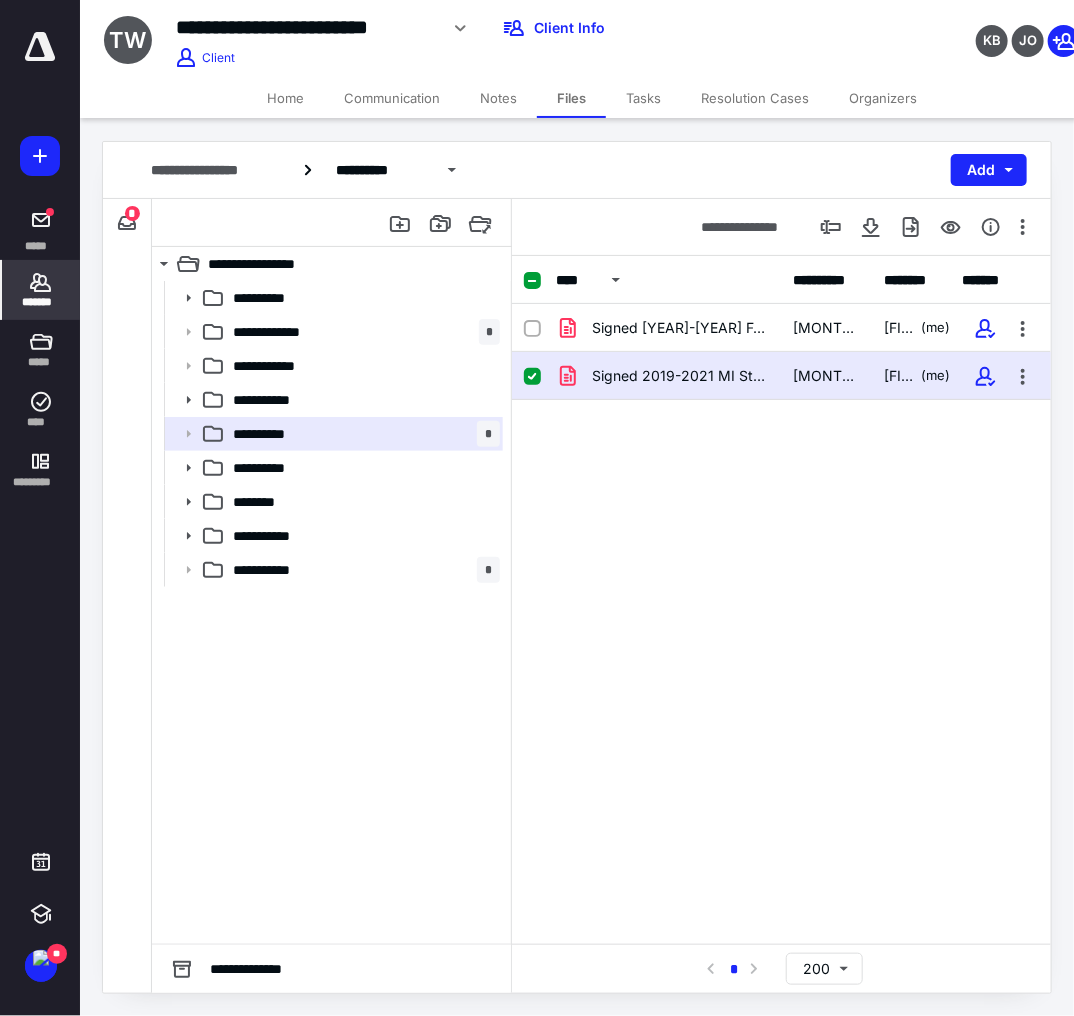 click on "*******" at bounding box center [36, 245] 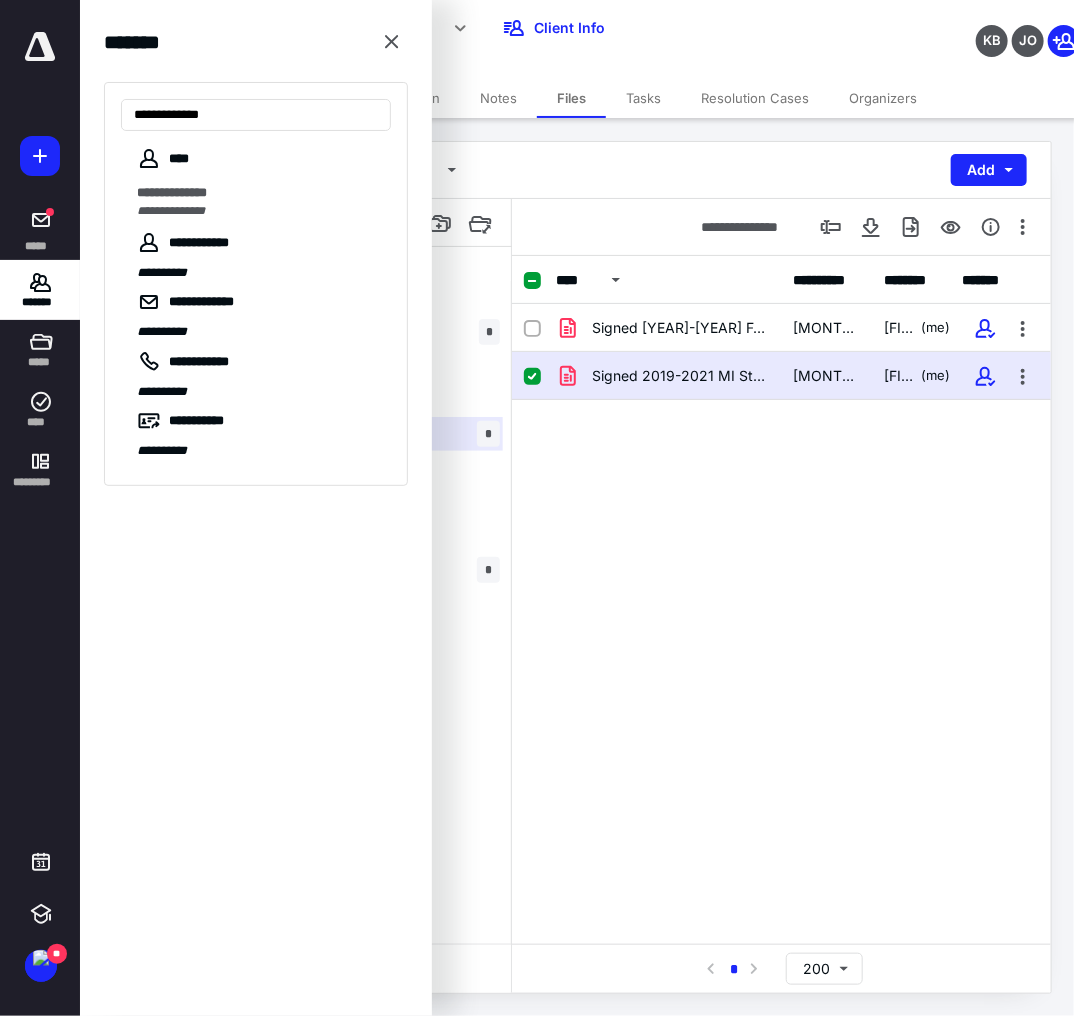 type on "**********" 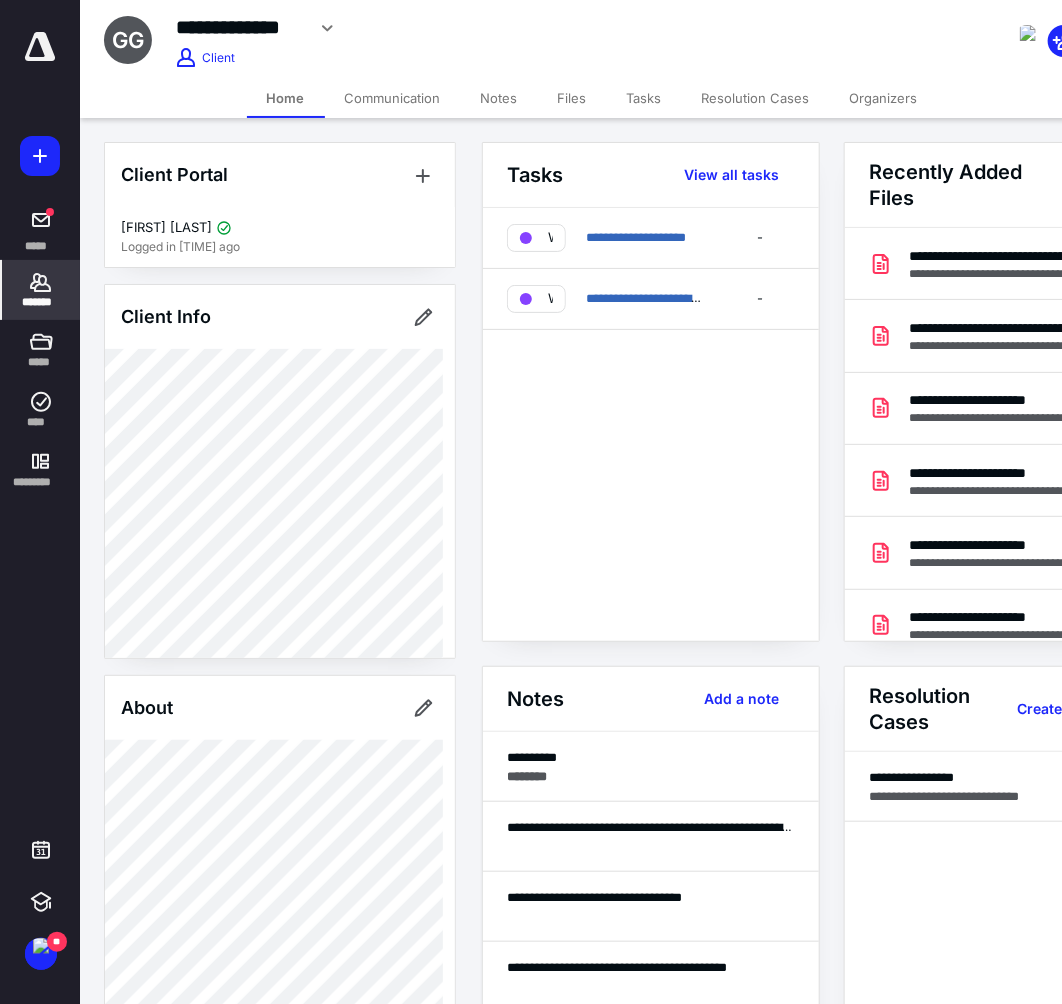 click on "Files" at bounding box center (572, 98) 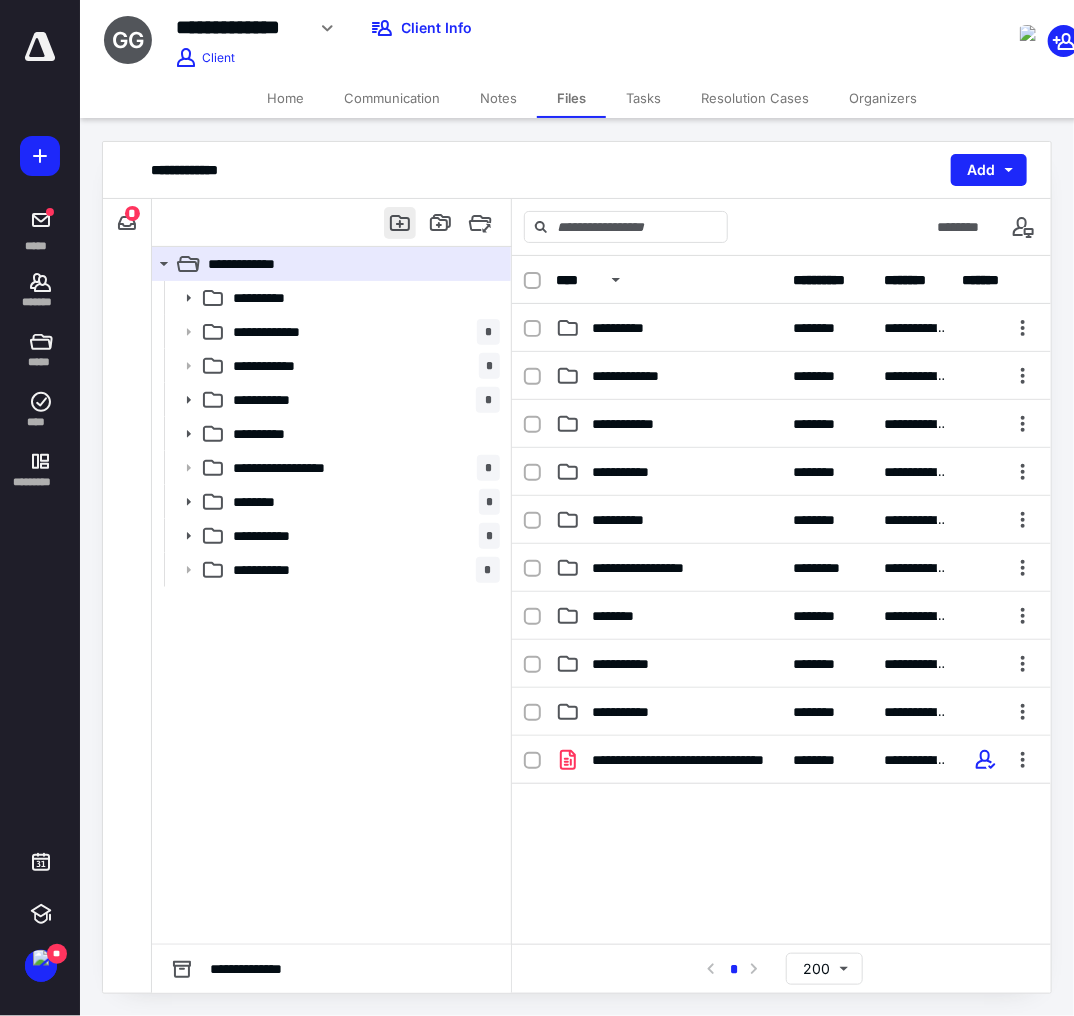 click at bounding box center [400, 223] 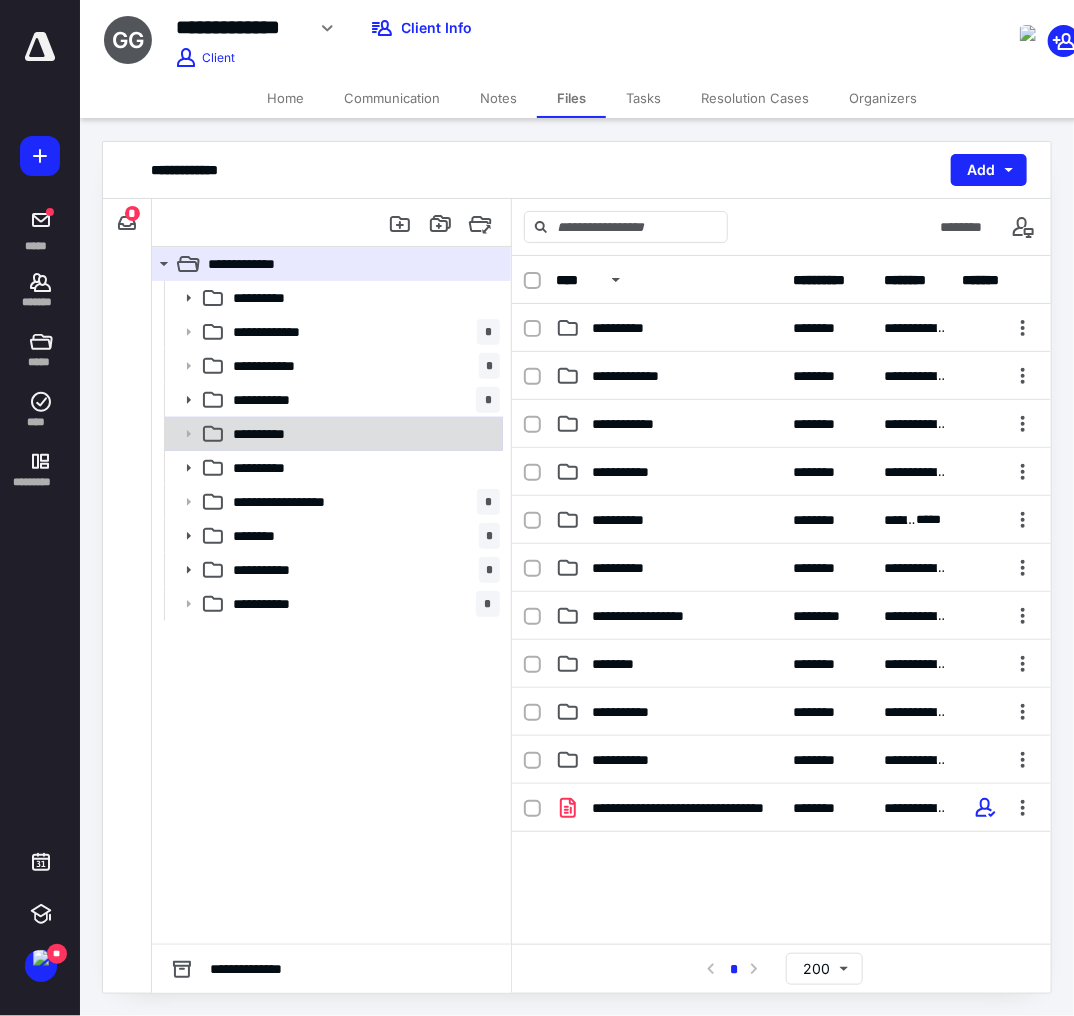 click on "**********" at bounding box center (362, 298) 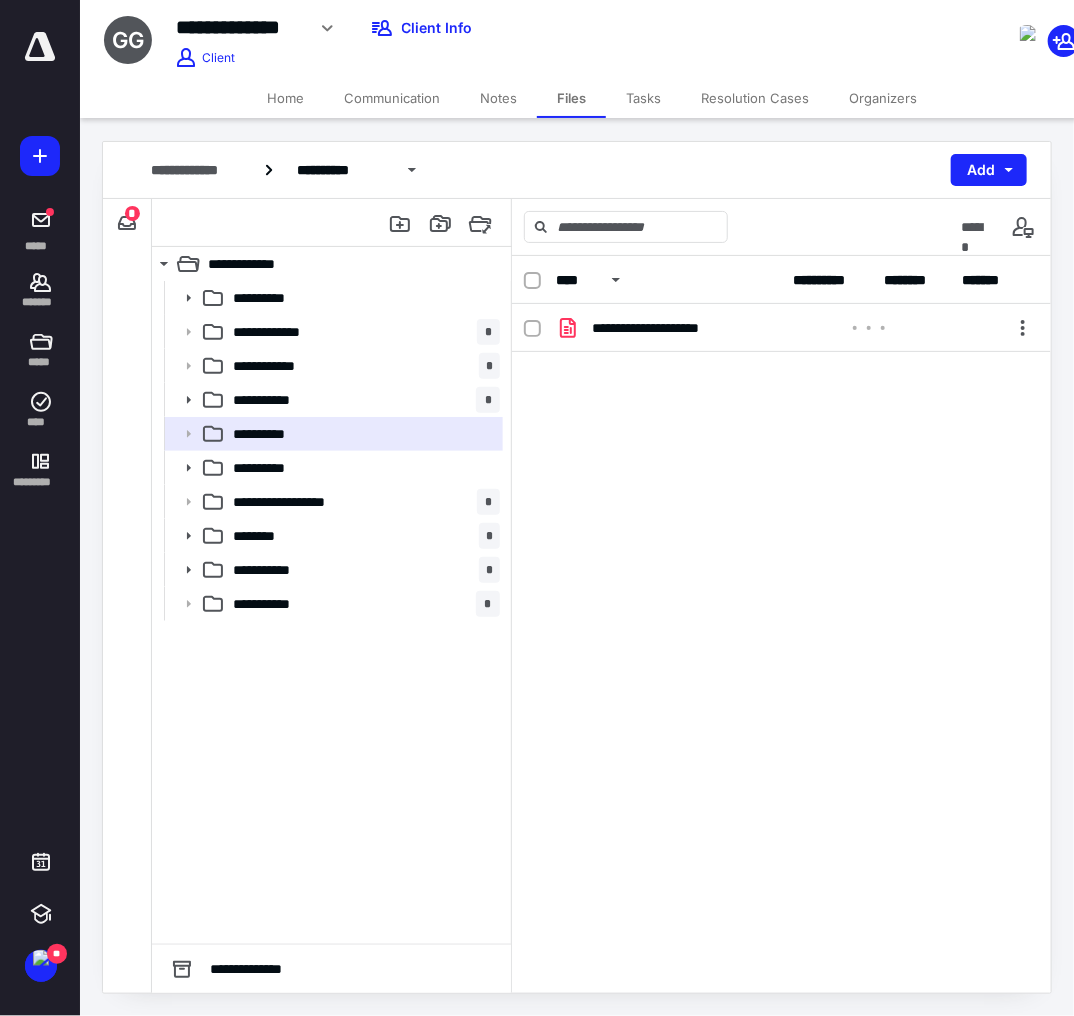 click on "**********" at bounding box center (781, 454) 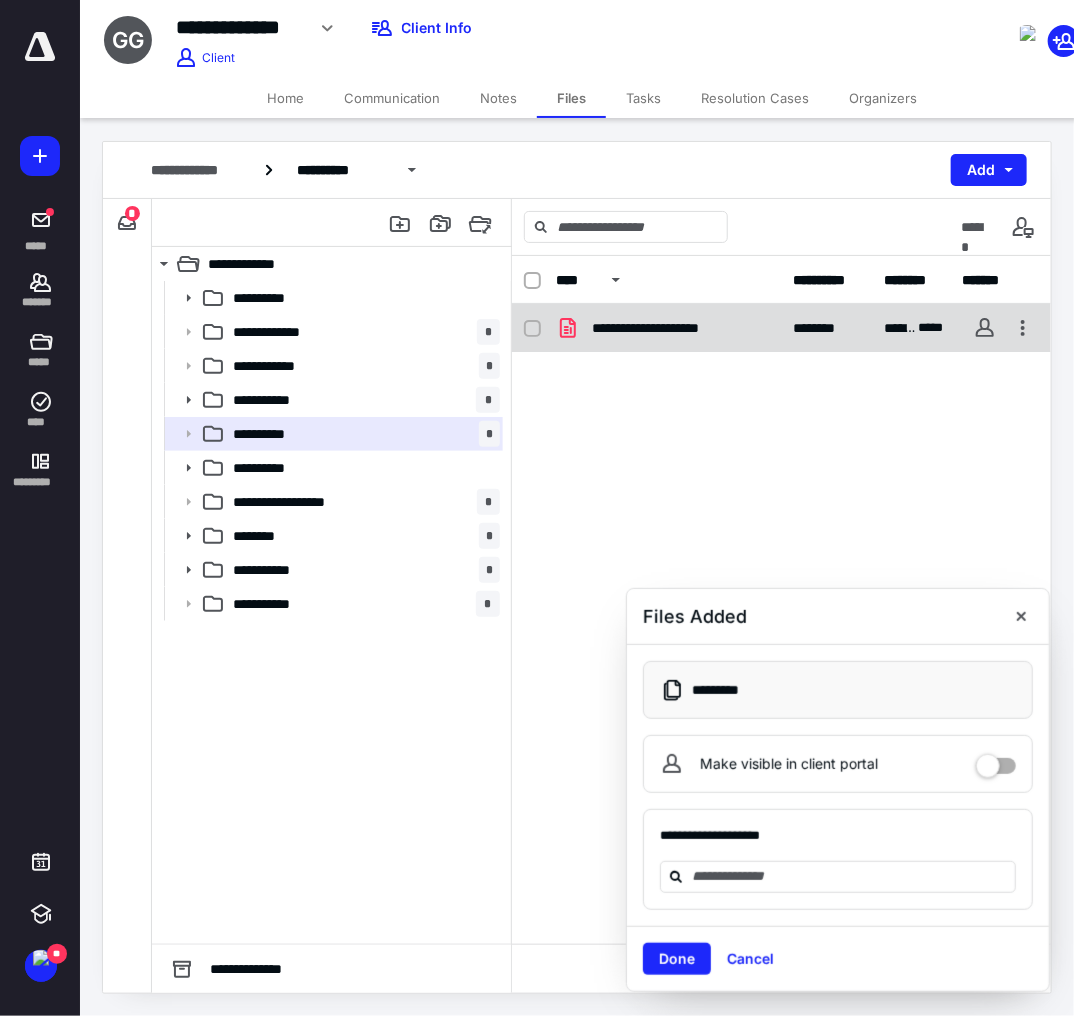 click on "**********" at bounding box center (676, 328) 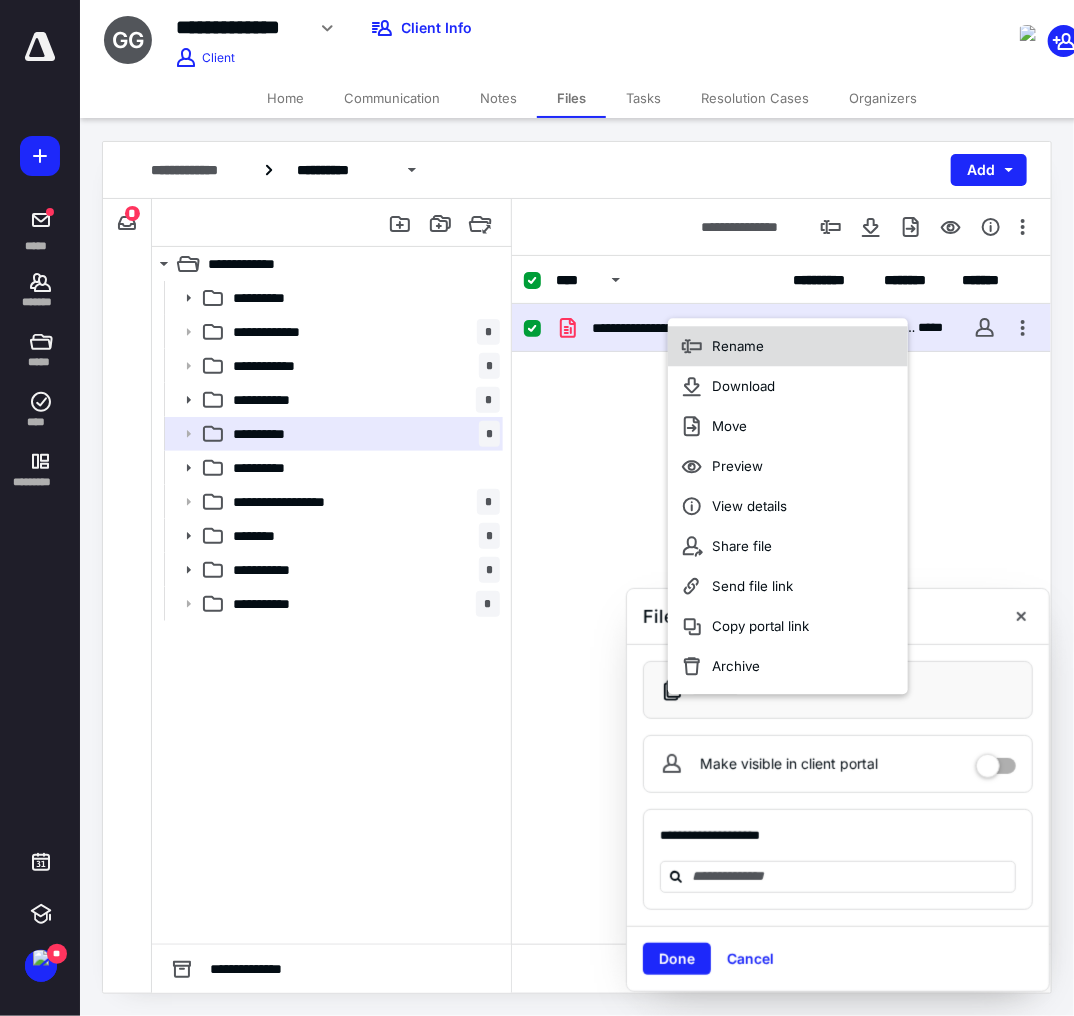 click on "Rename" at bounding box center [788, 346] 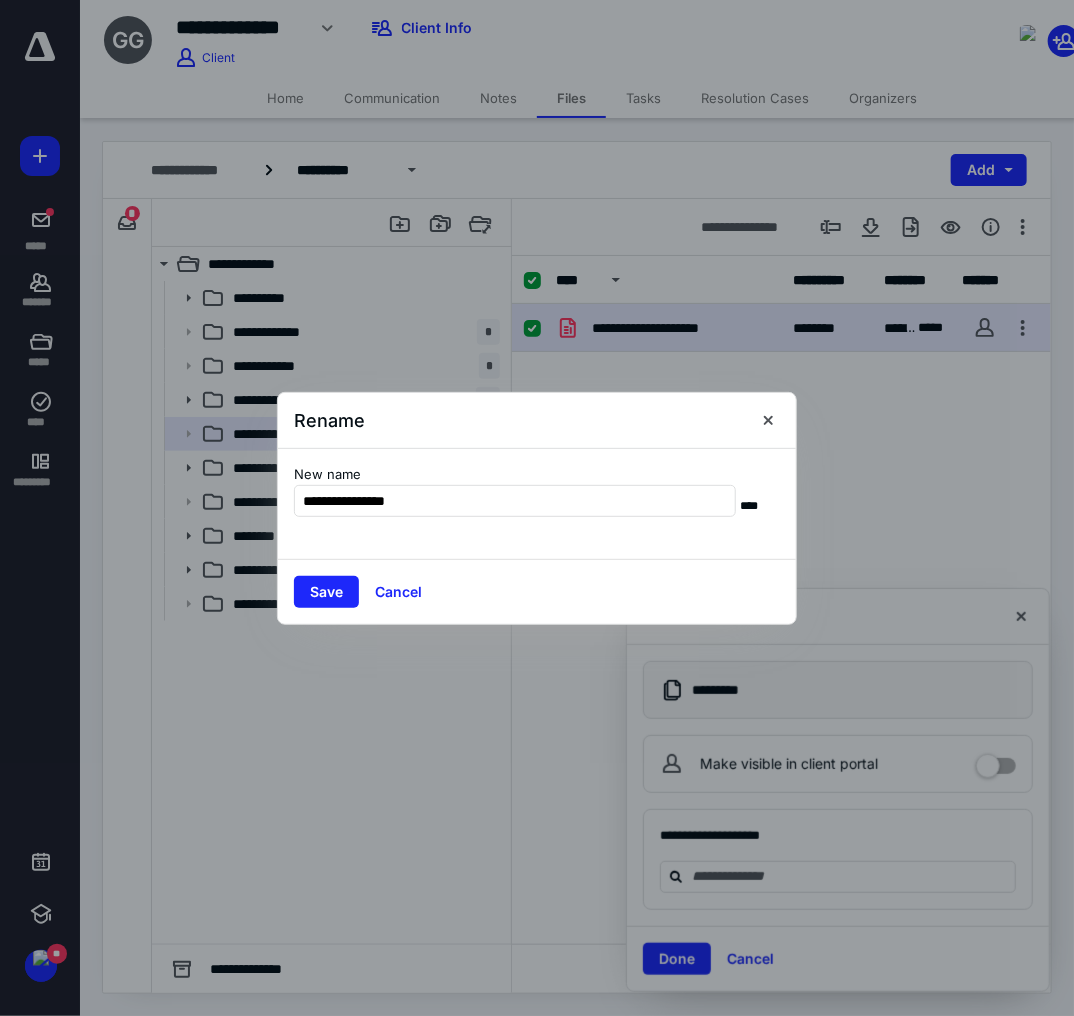type on "**********" 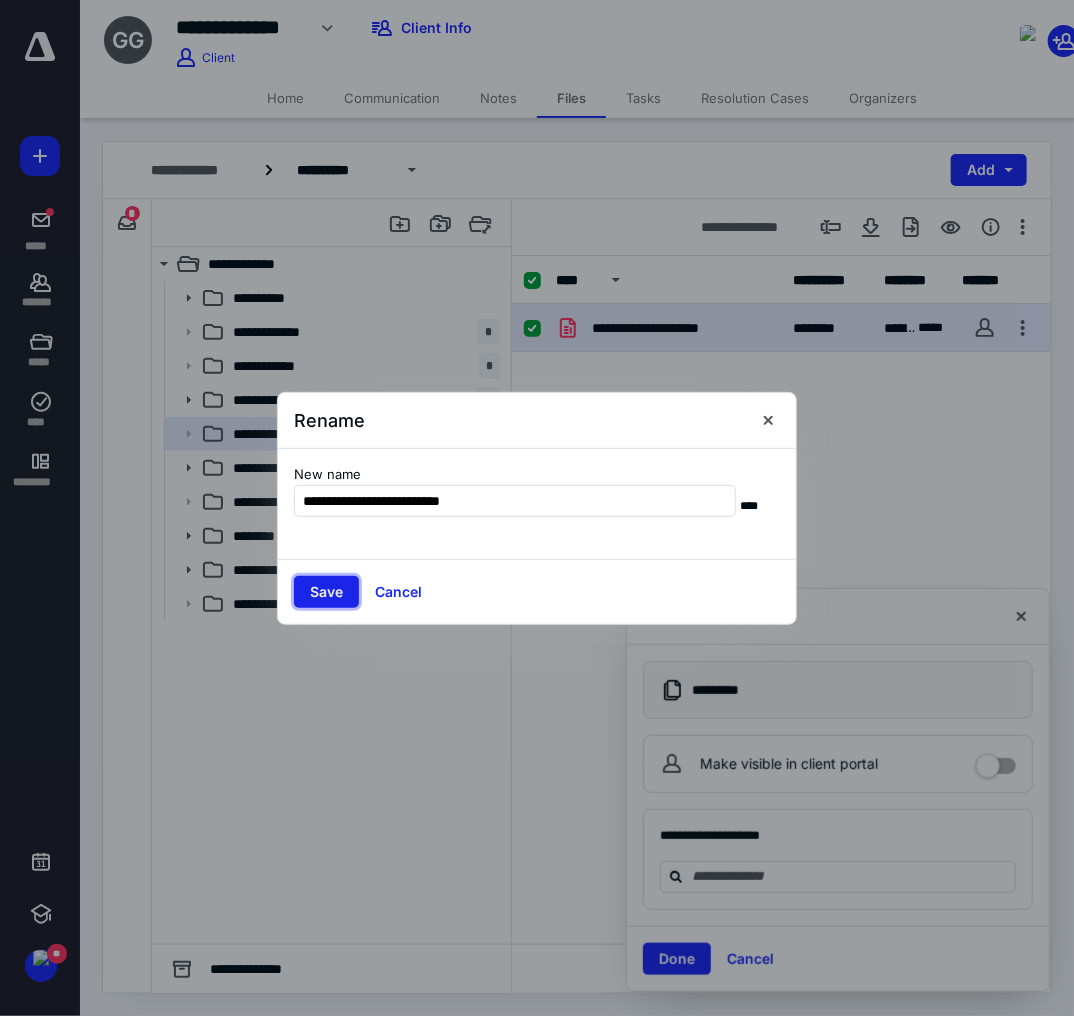 click on "Save" at bounding box center (326, 592) 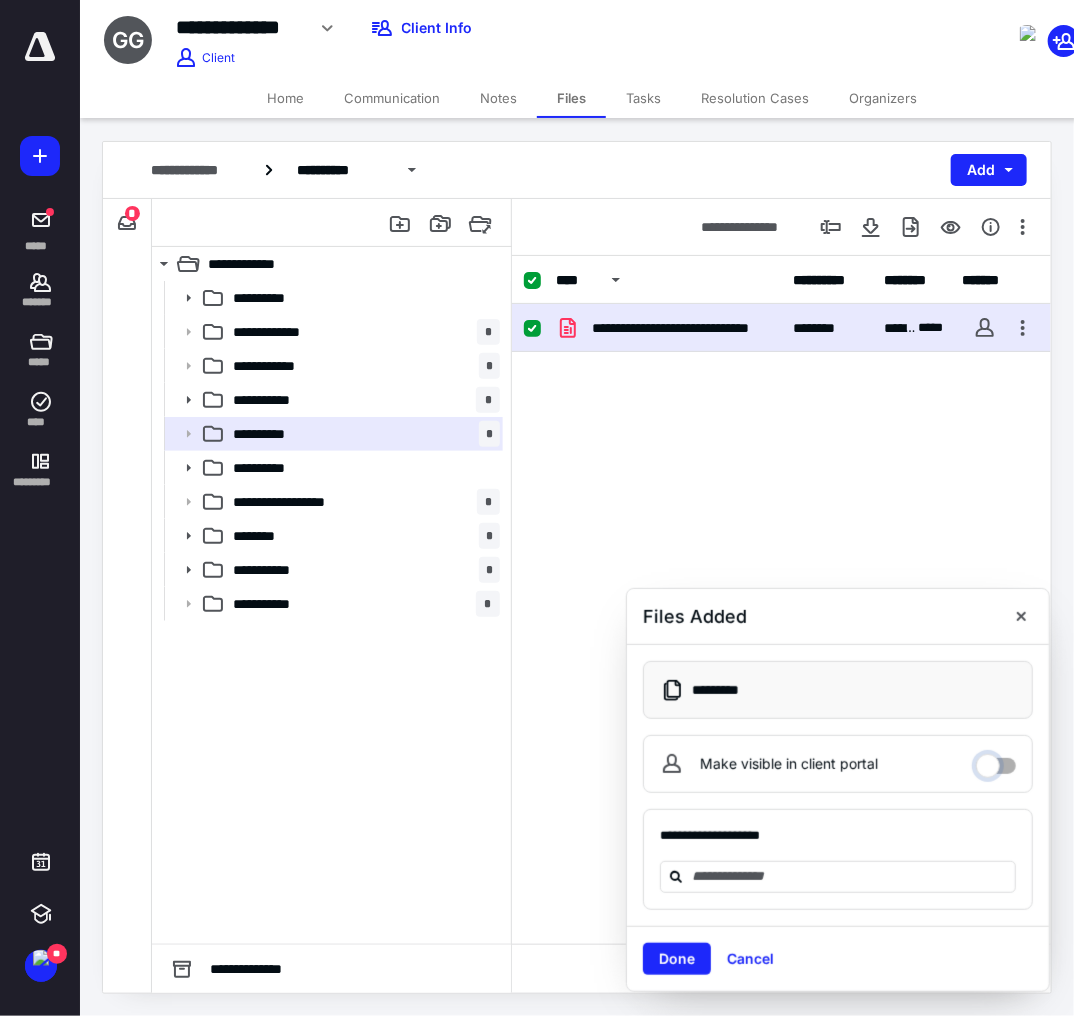 click on "Make visible in client portal" at bounding box center [996, 761] 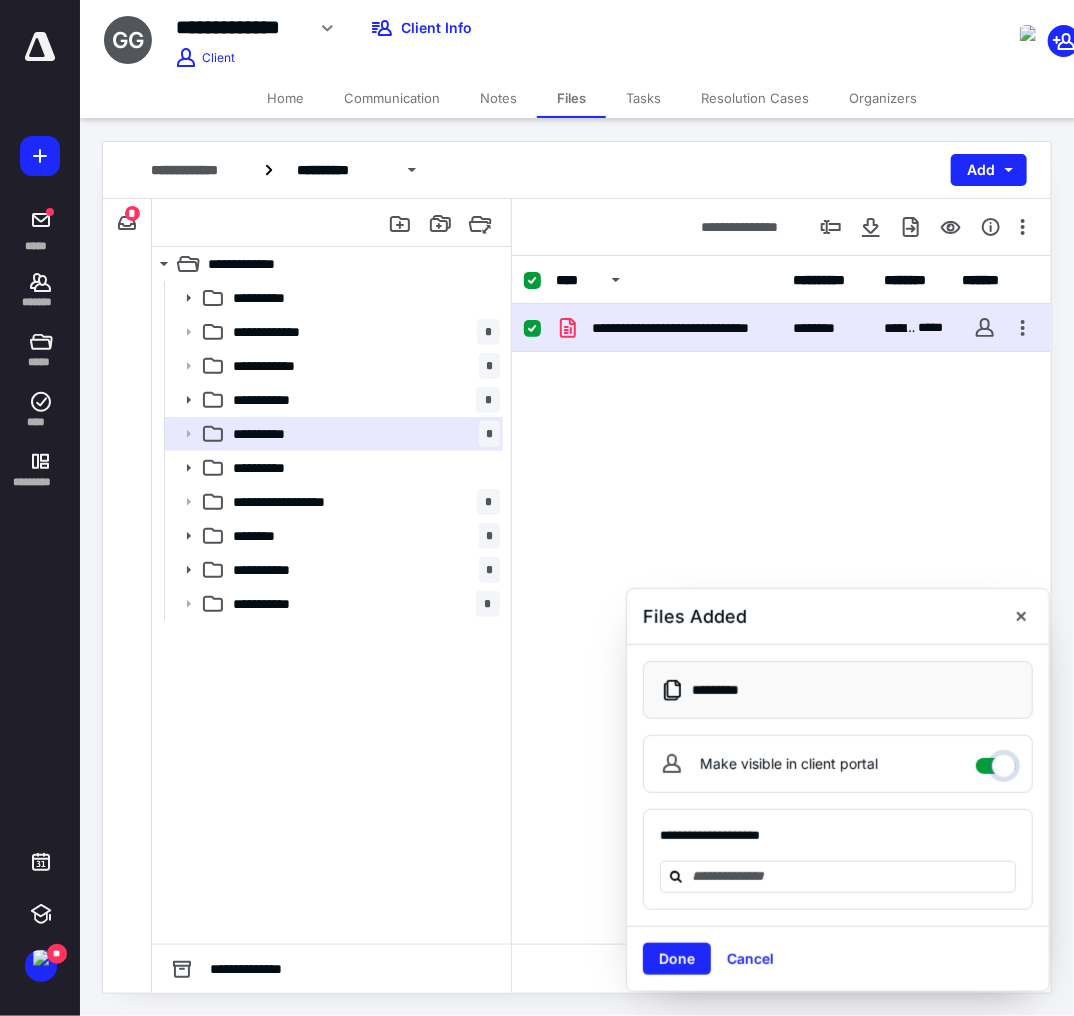 checkbox on "****" 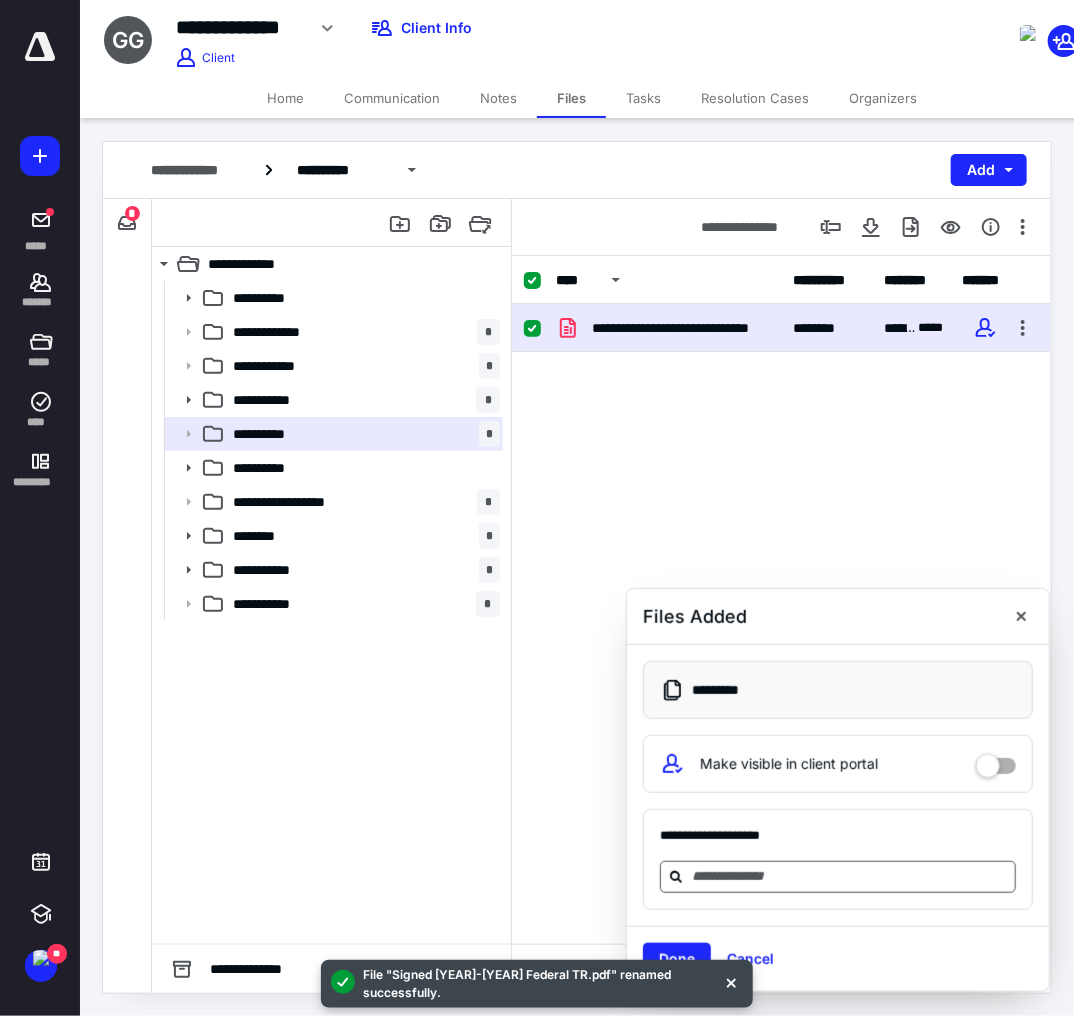 click at bounding box center (850, 876) 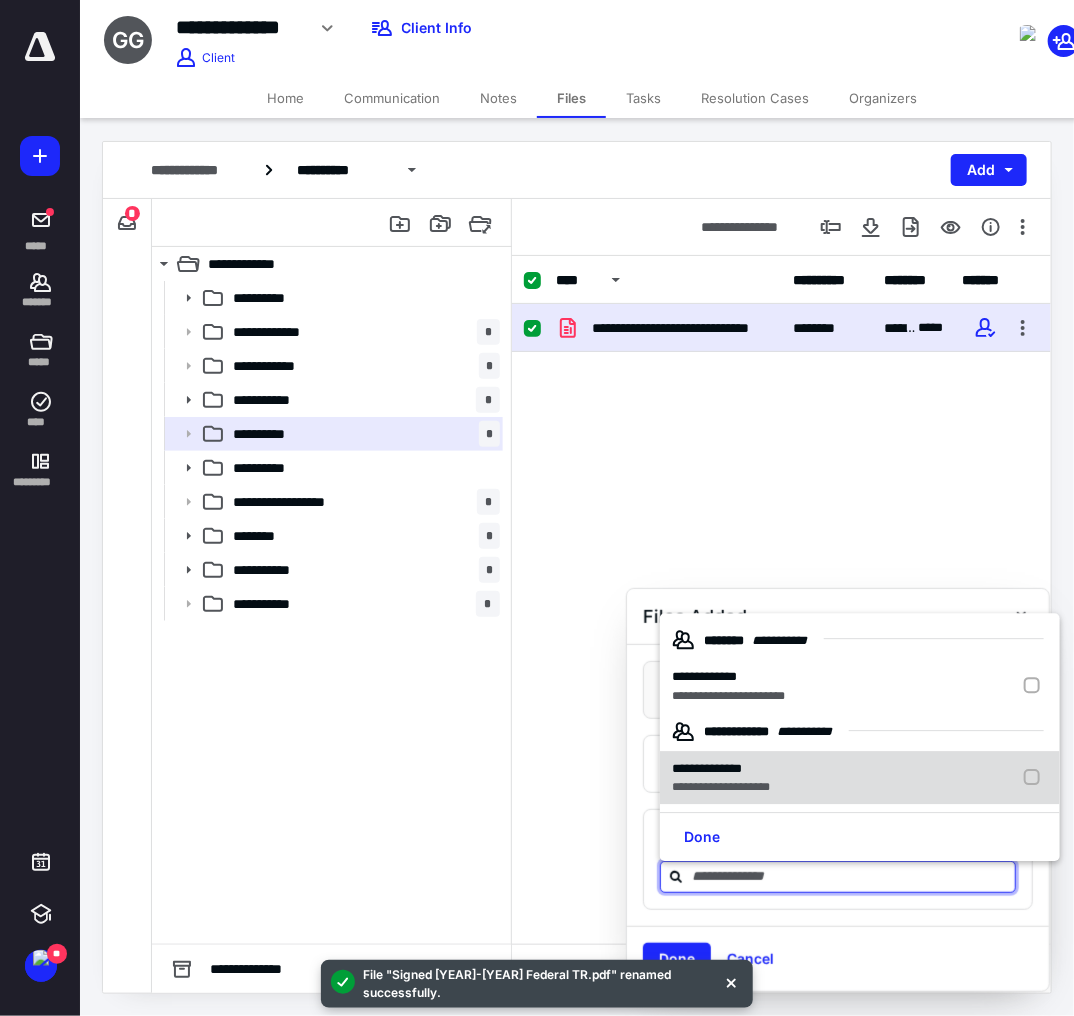 click on "**********" at bounding box center [728, 696] 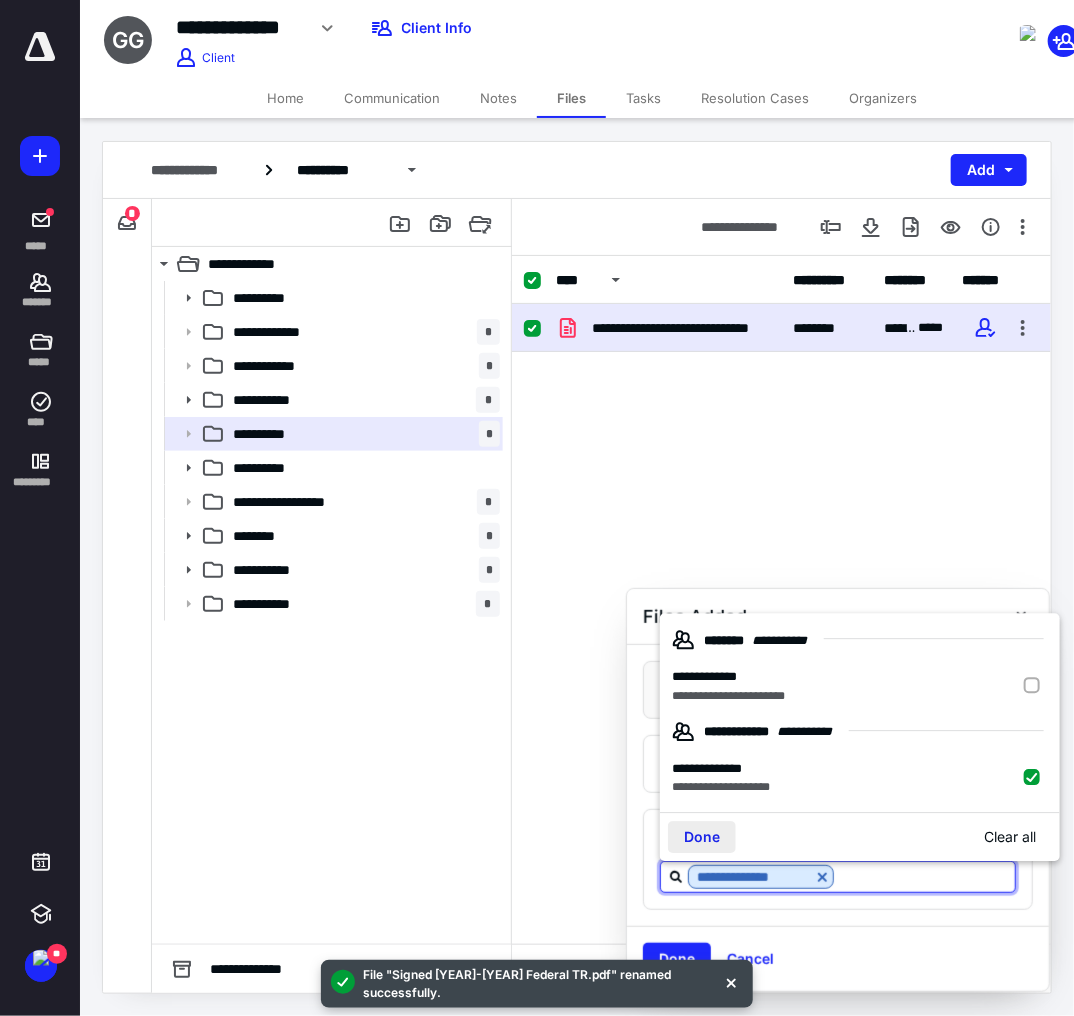 click on "Done" at bounding box center [702, 837] 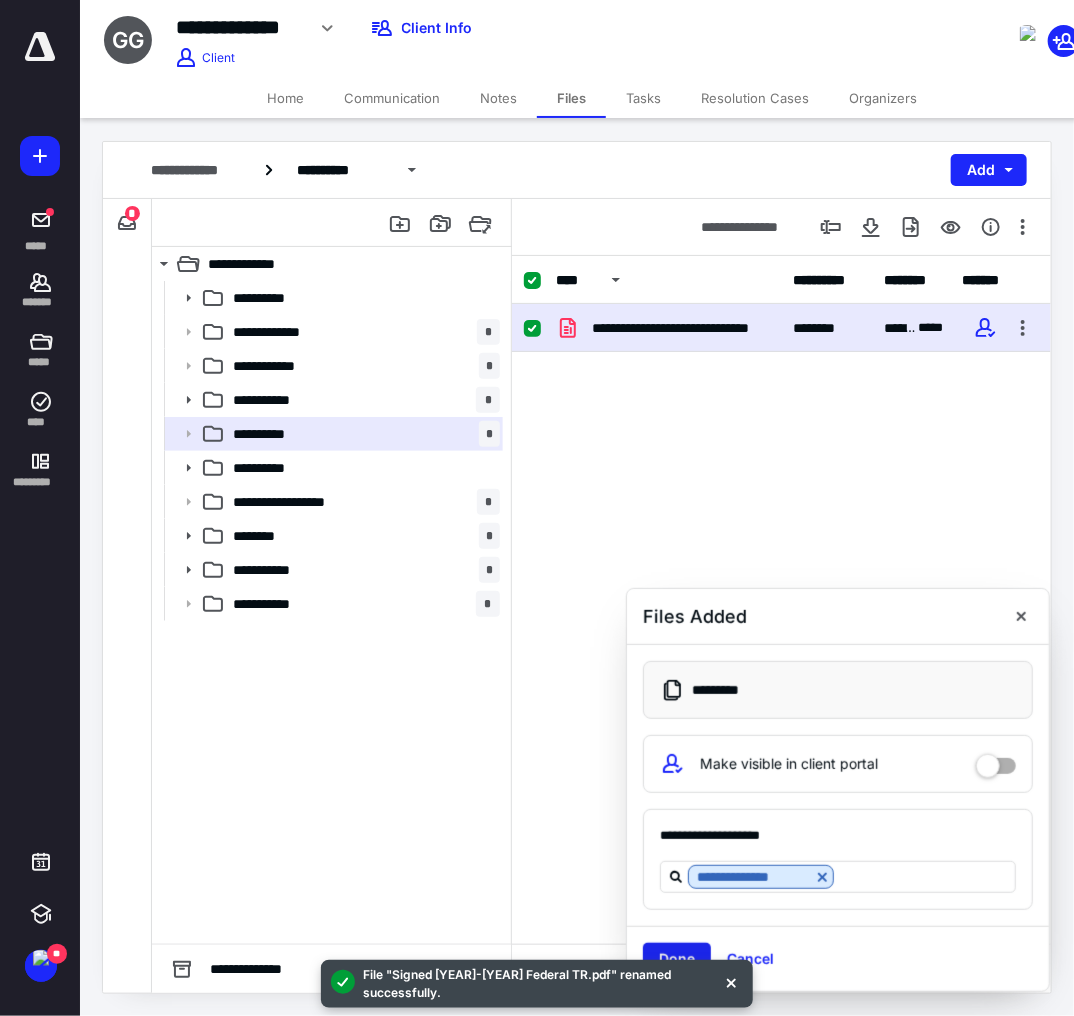 click on "Done" at bounding box center [677, 959] 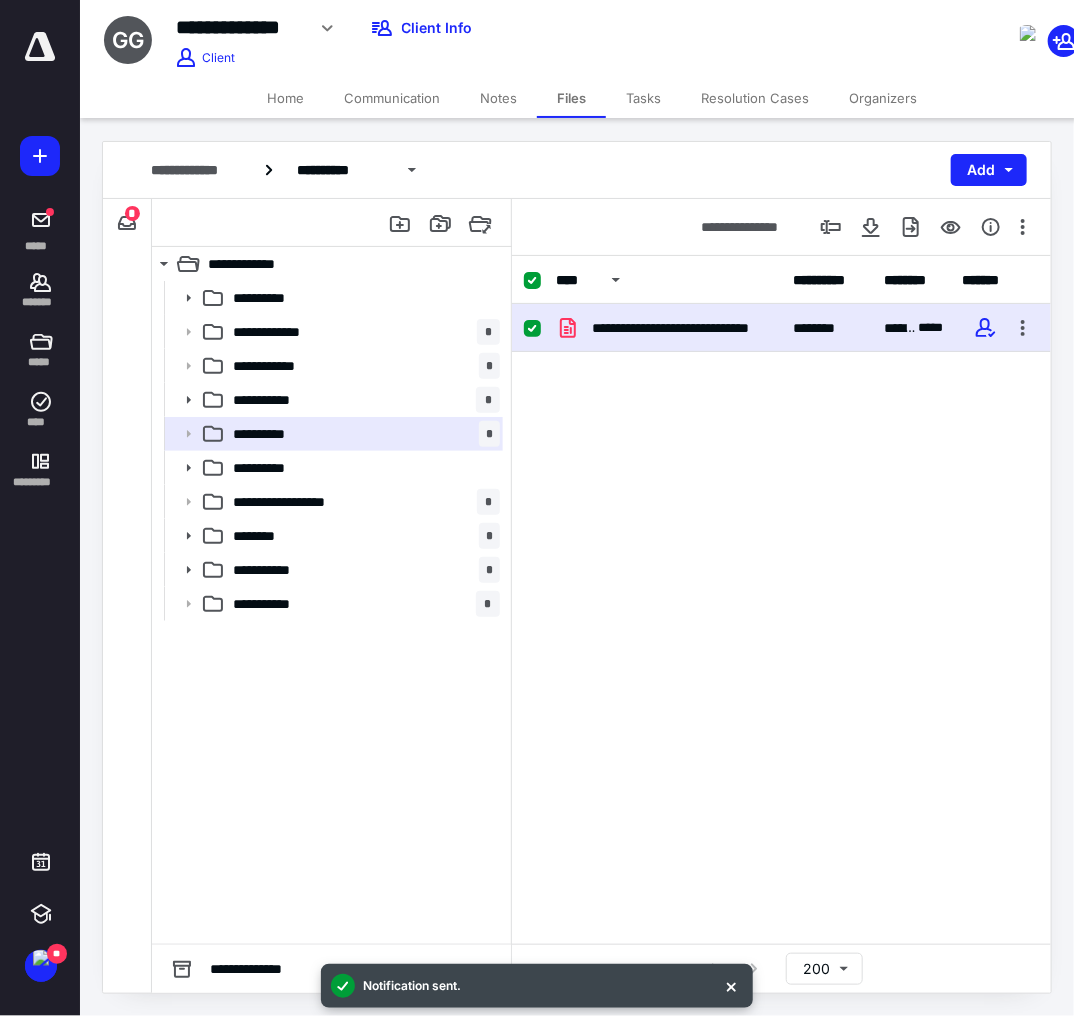 click on "Home" at bounding box center (285, 98) 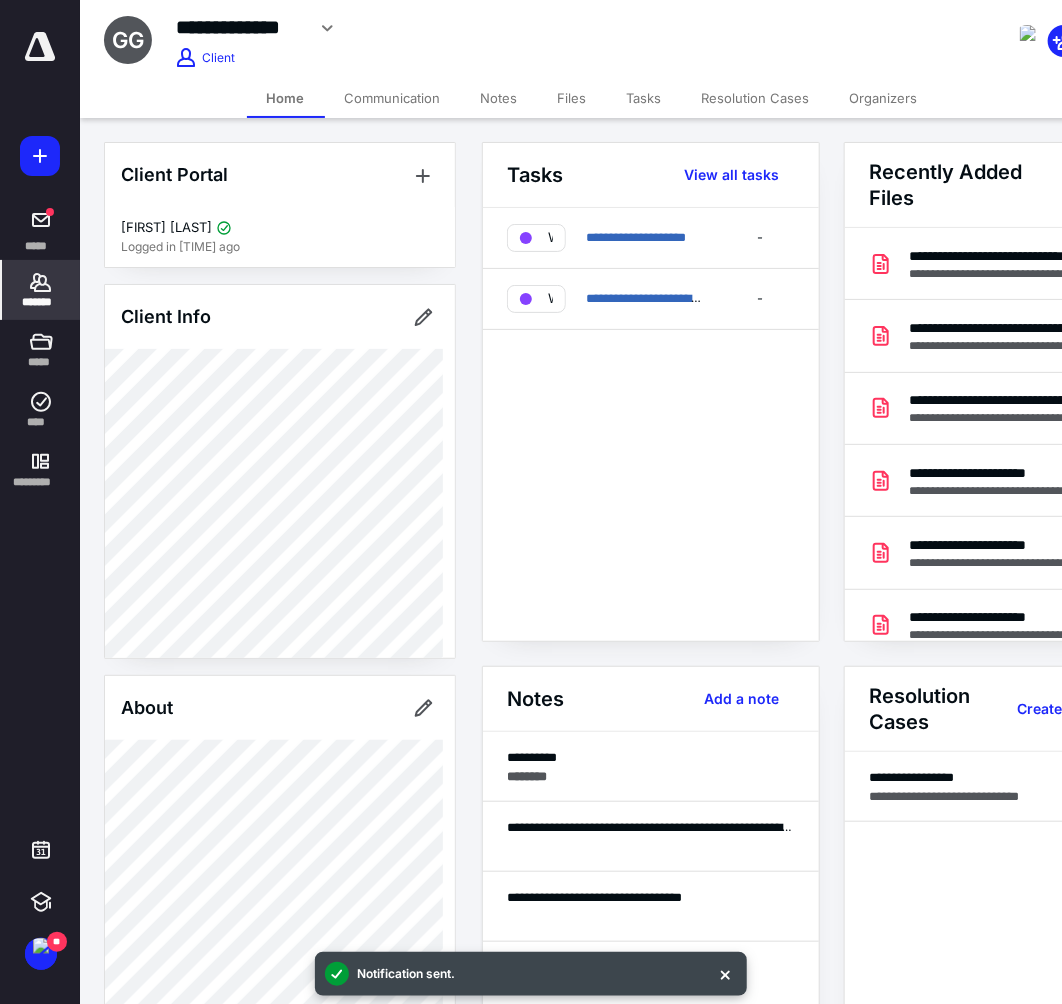 click on "Files" at bounding box center (572, 98) 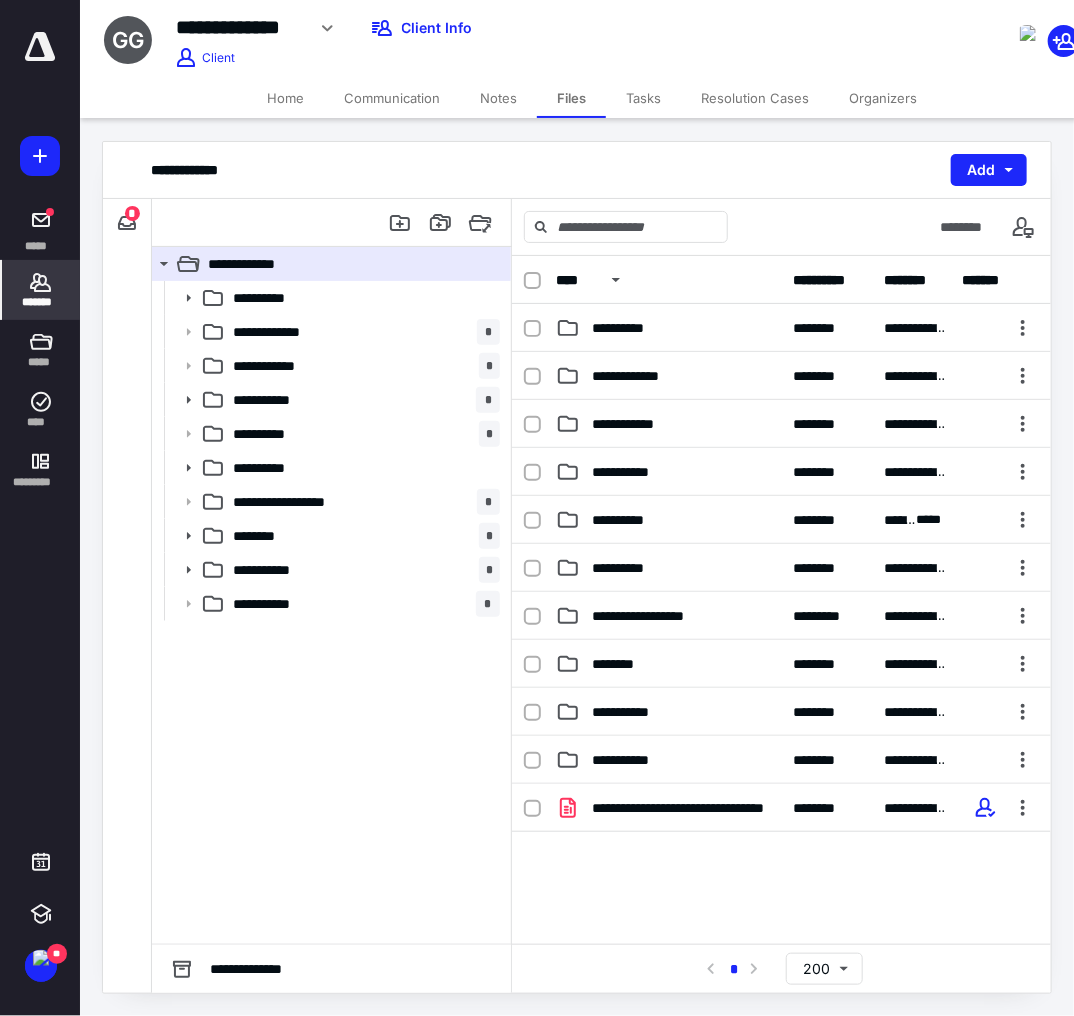click at bounding box center [41, 282] 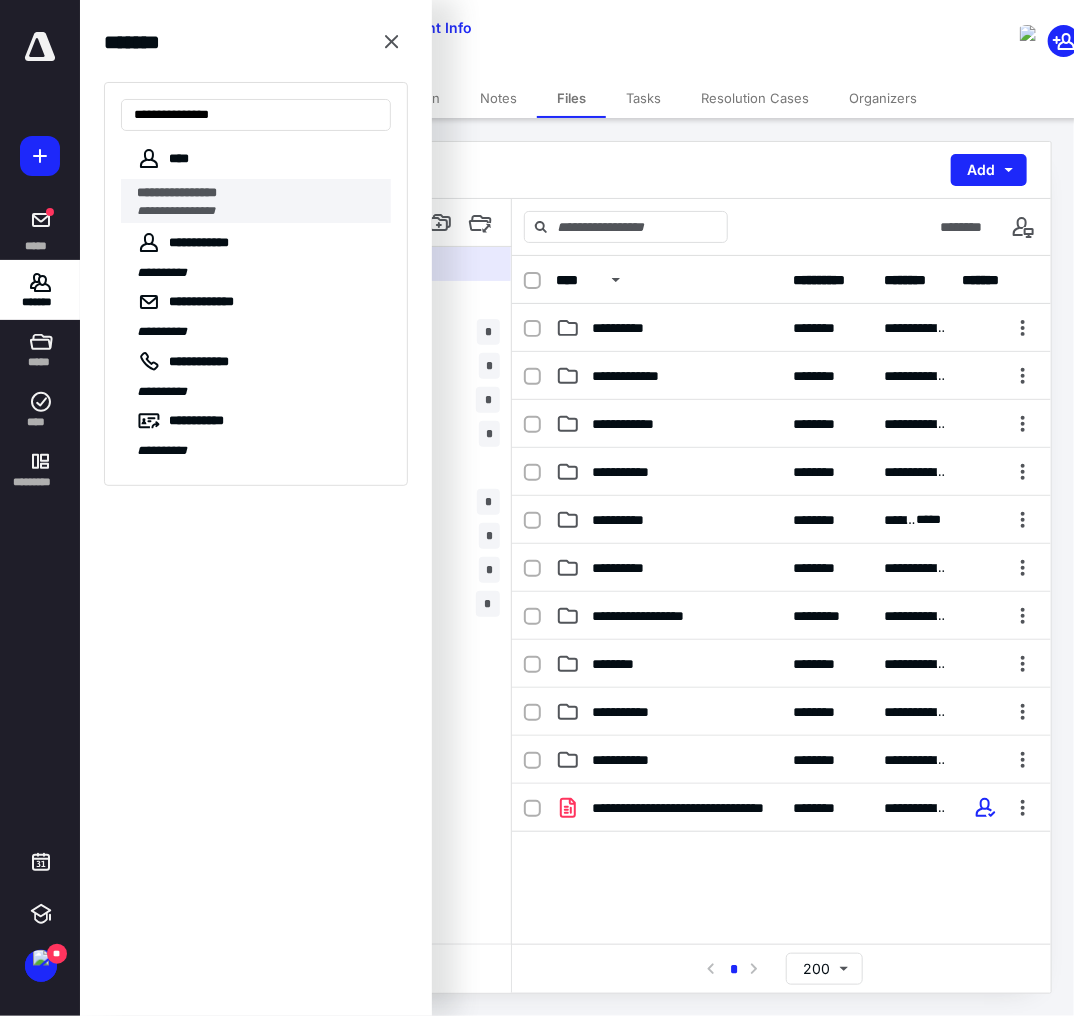 type on "**********" 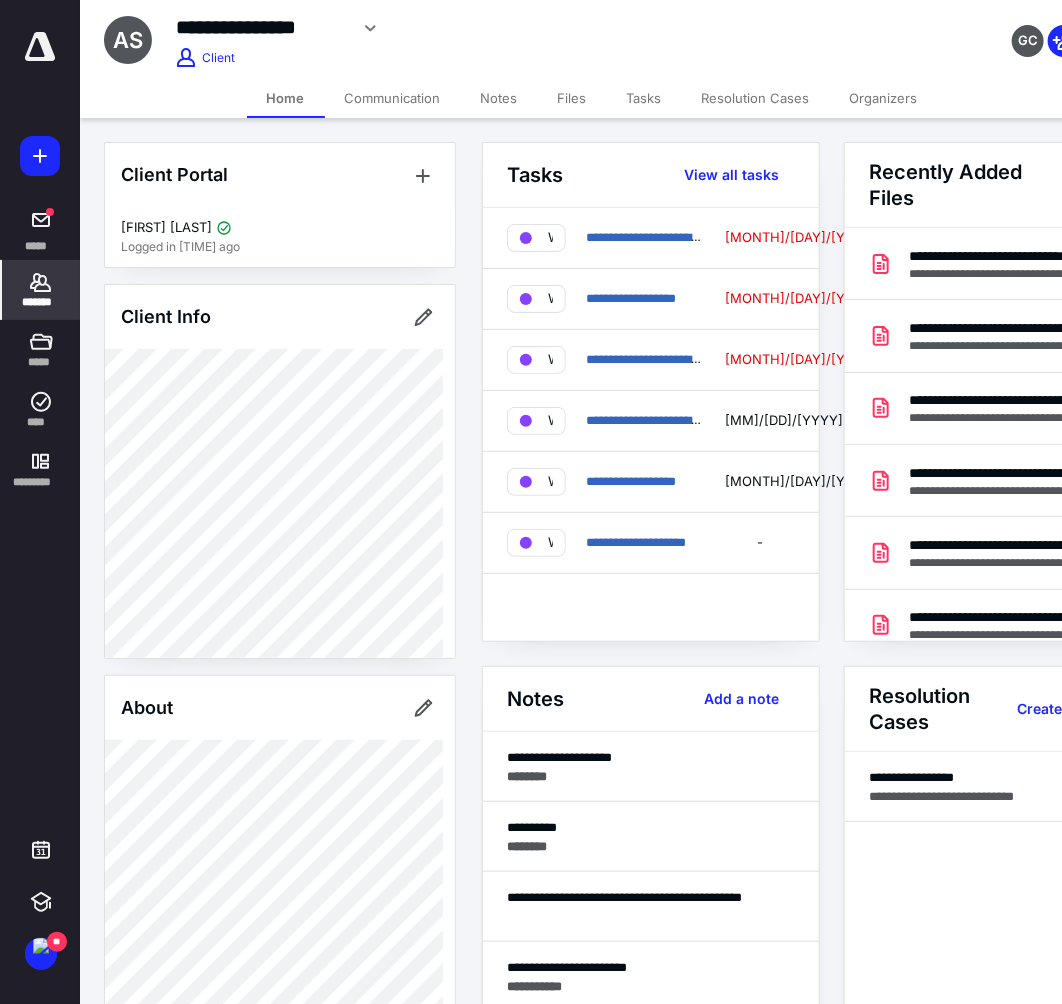 click on "Files" at bounding box center (572, 98) 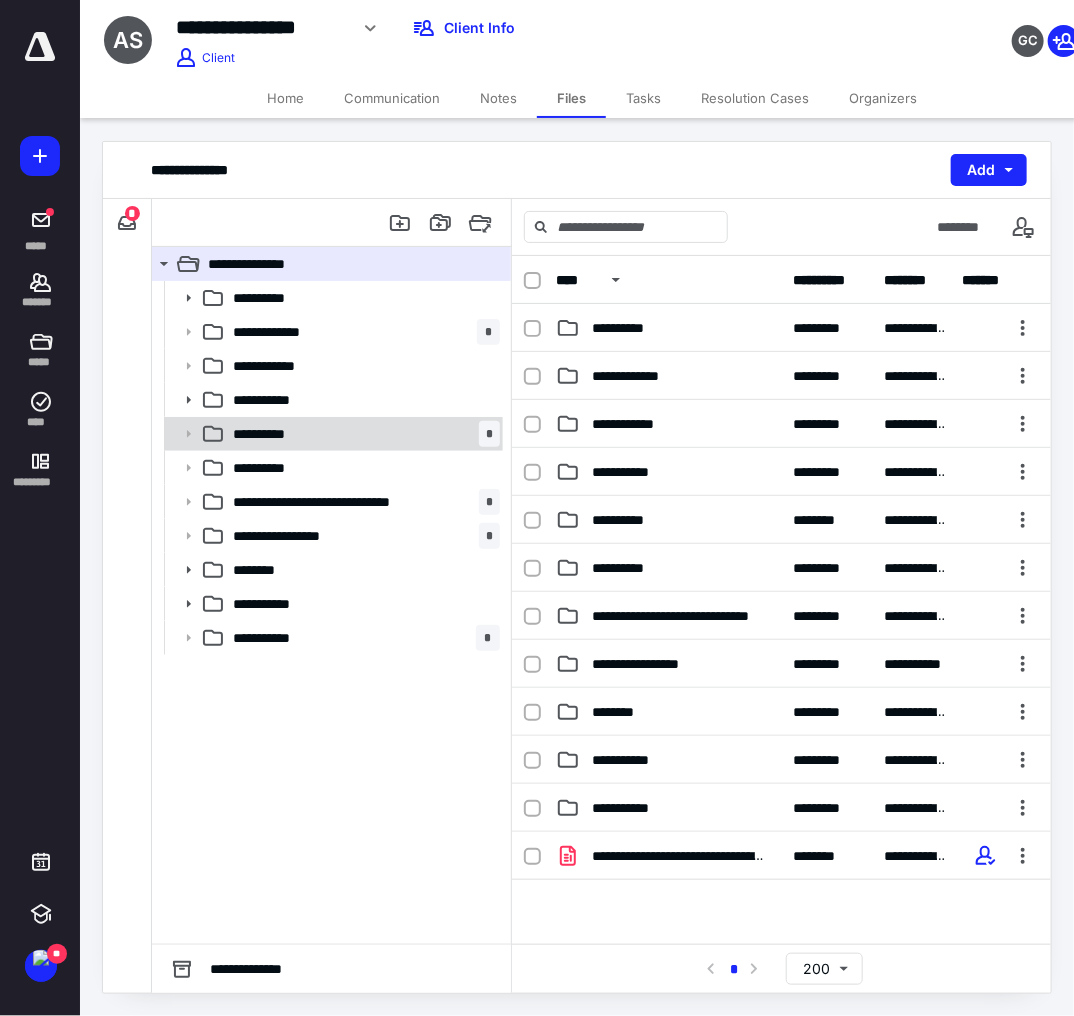 click on "**********" at bounding box center (362, 298) 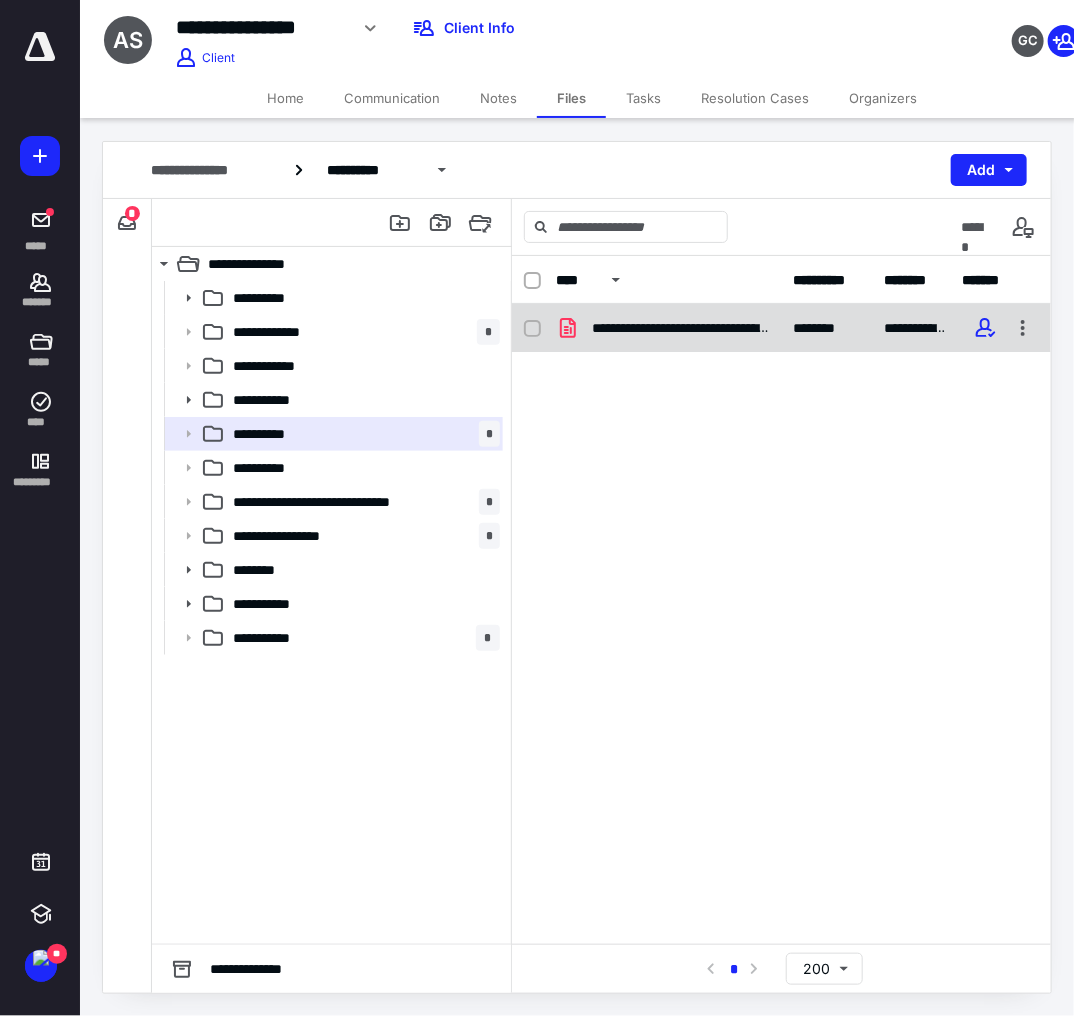 click on "**********" at bounding box center (669, 328) 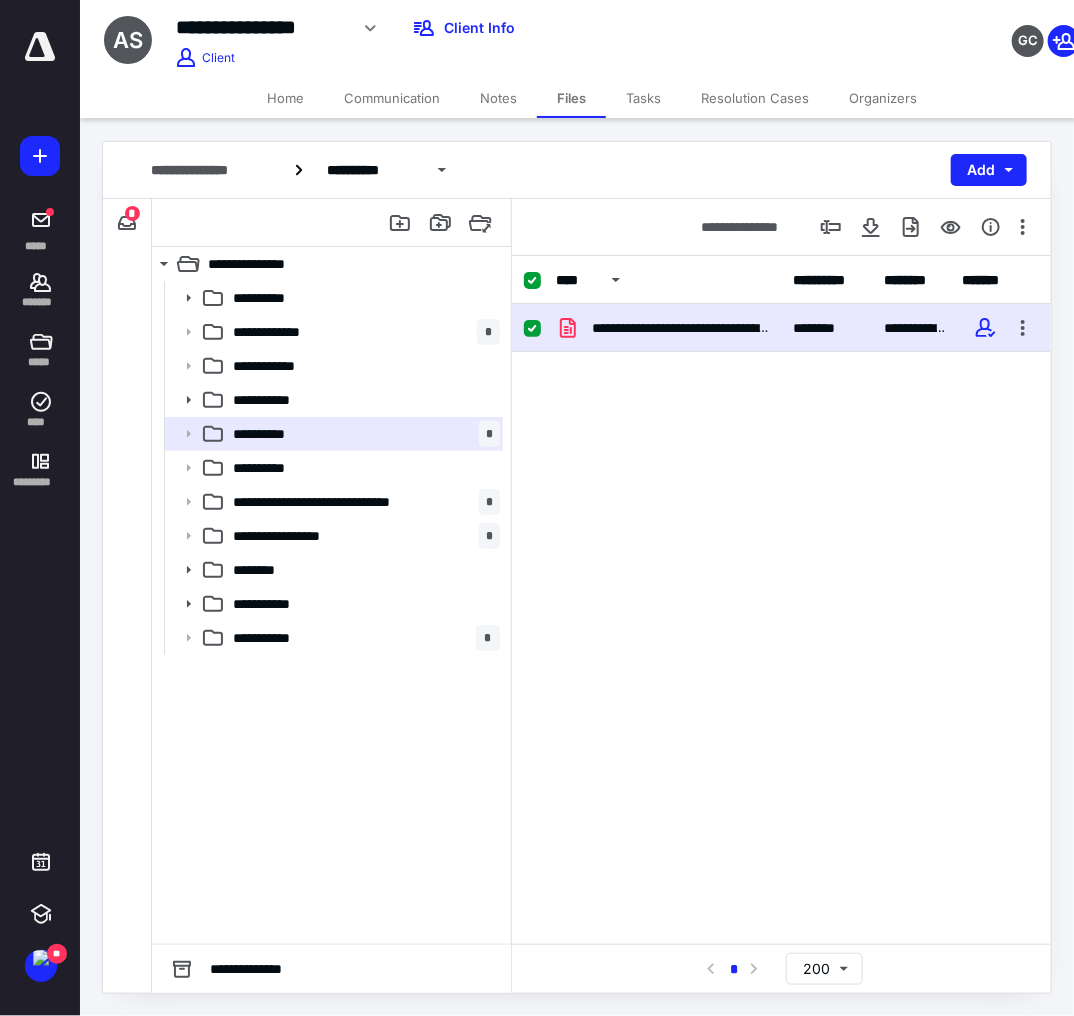 click on "**********" at bounding box center (781, 328) 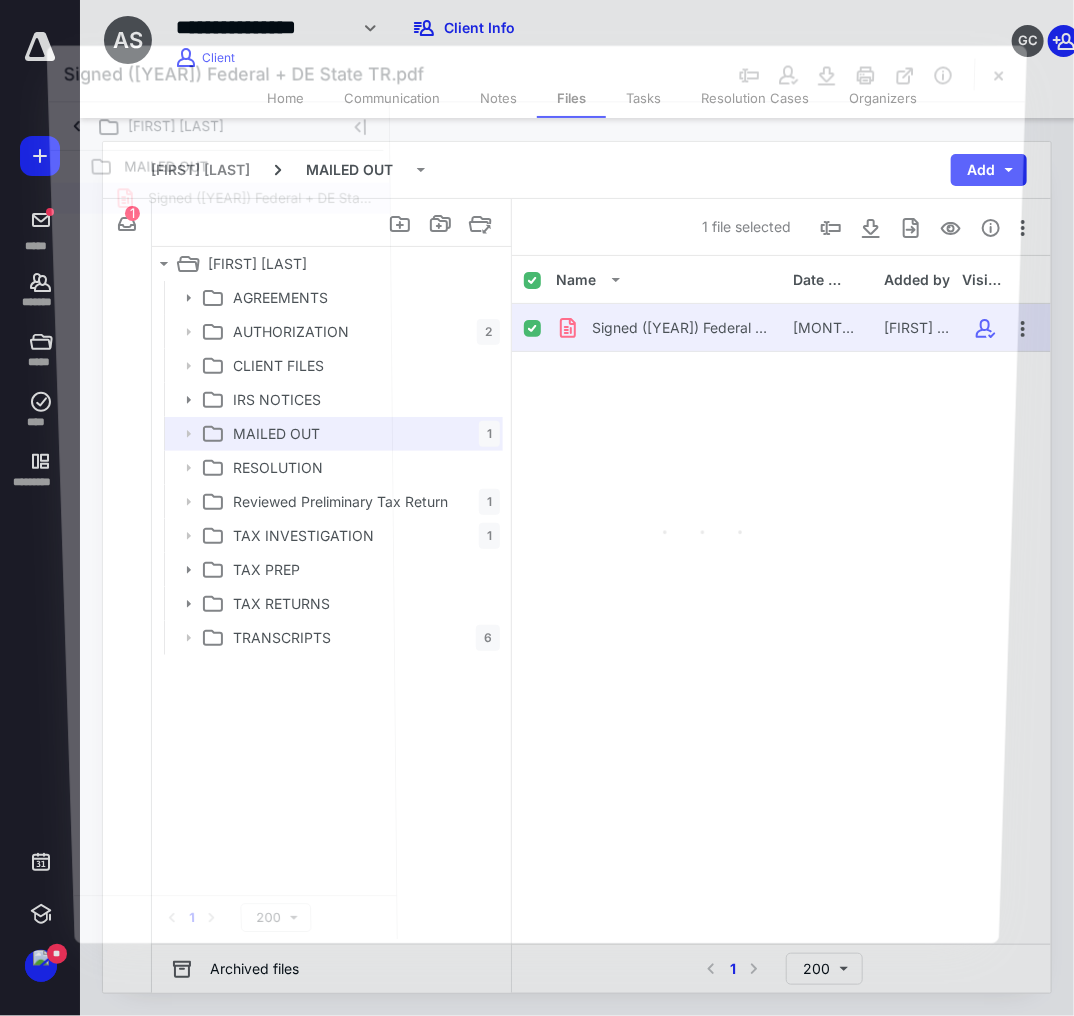 scroll, scrollTop: 0, scrollLeft: 0, axis: both 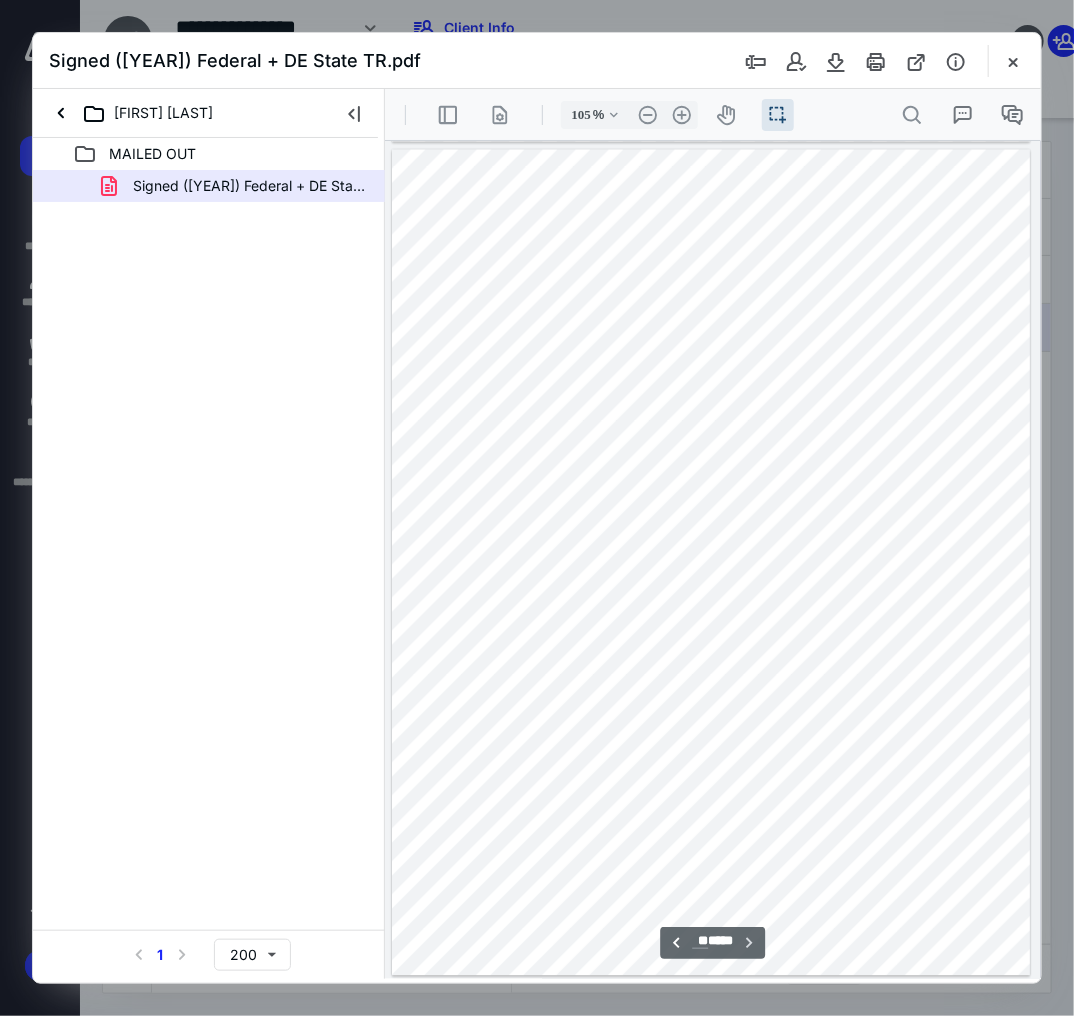 click at bounding box center (880, 61) 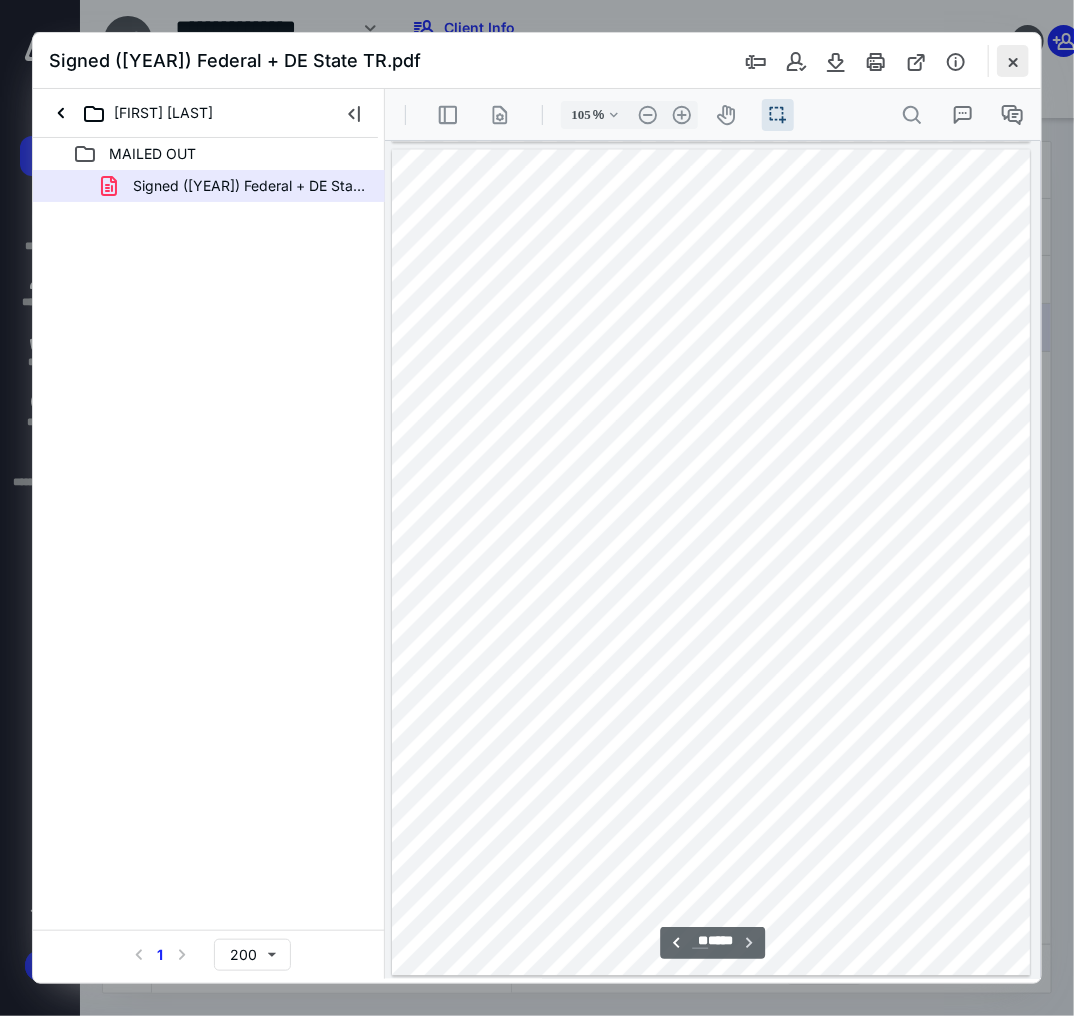 click at bounding box center (1013, 61) 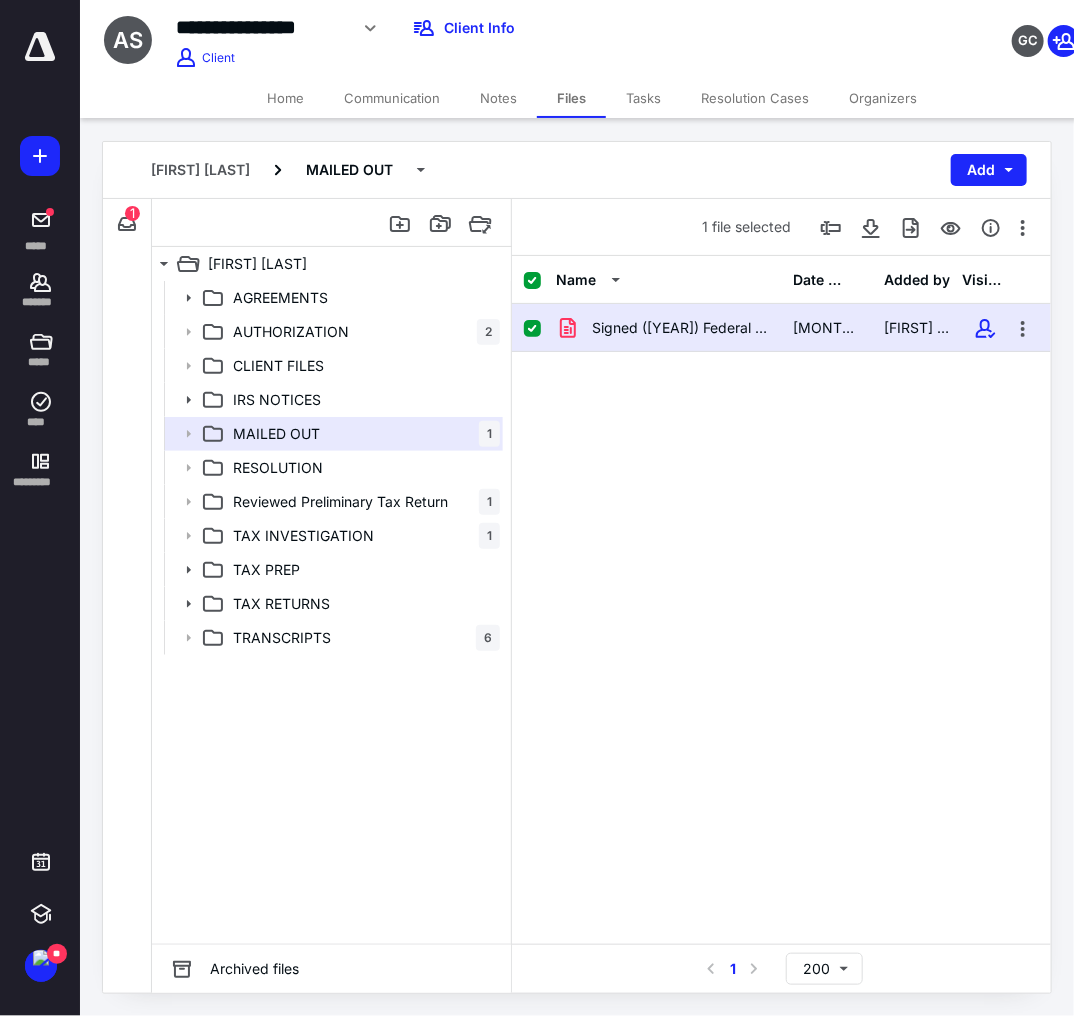 click on "Signed (2021) Federal + DE State TR.pdf" at bounding box center [681, 328] 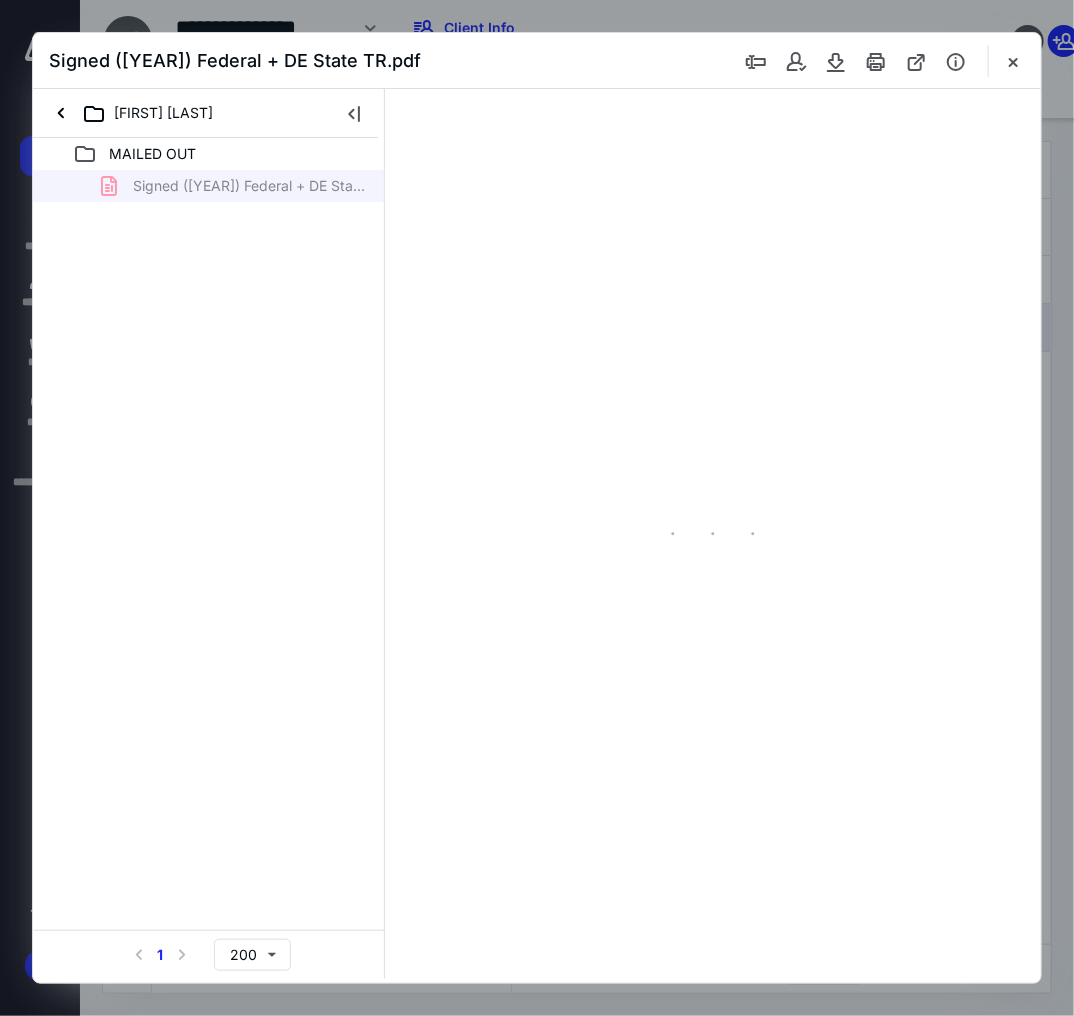 scroll, scrollTop: 0, scrollLeft: 0, axis: both 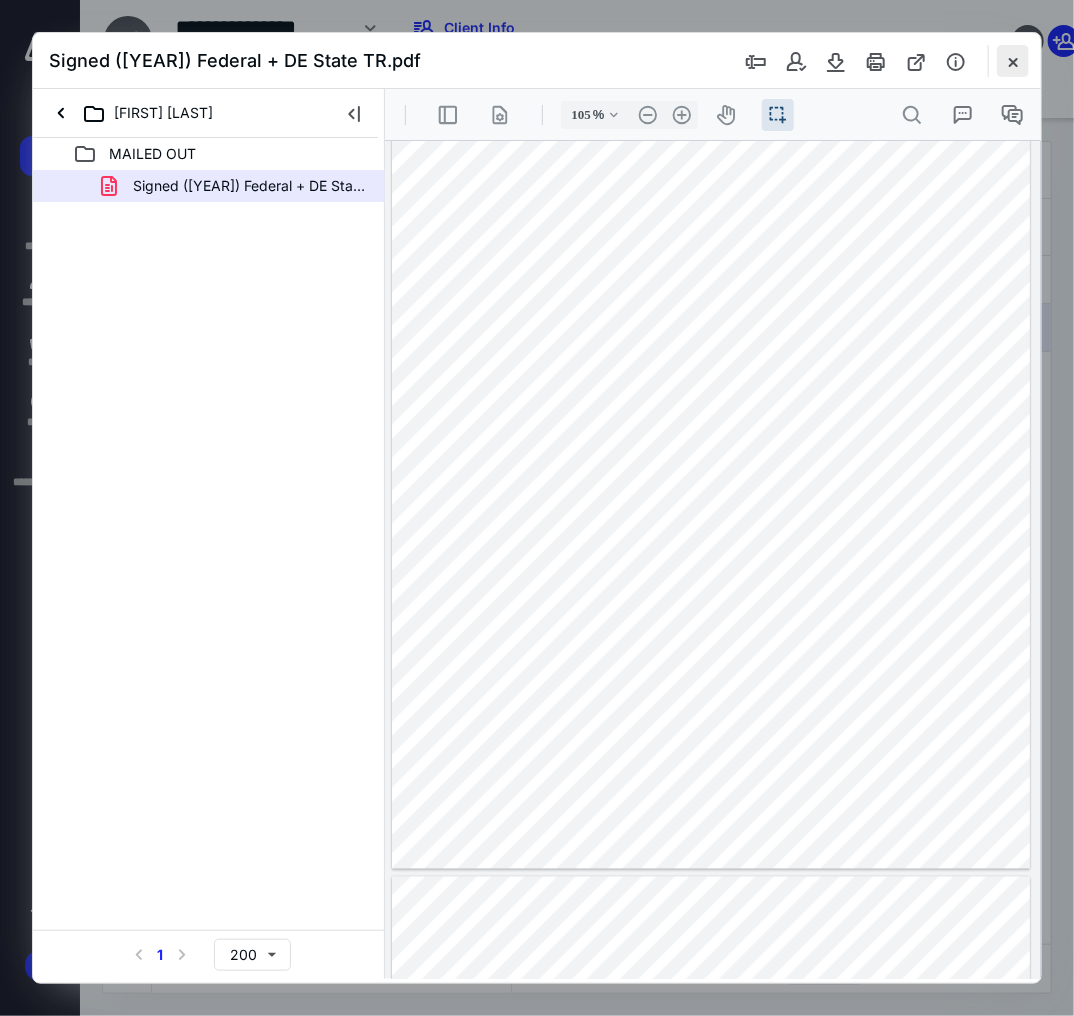 click at bounding box center (1013, 61) 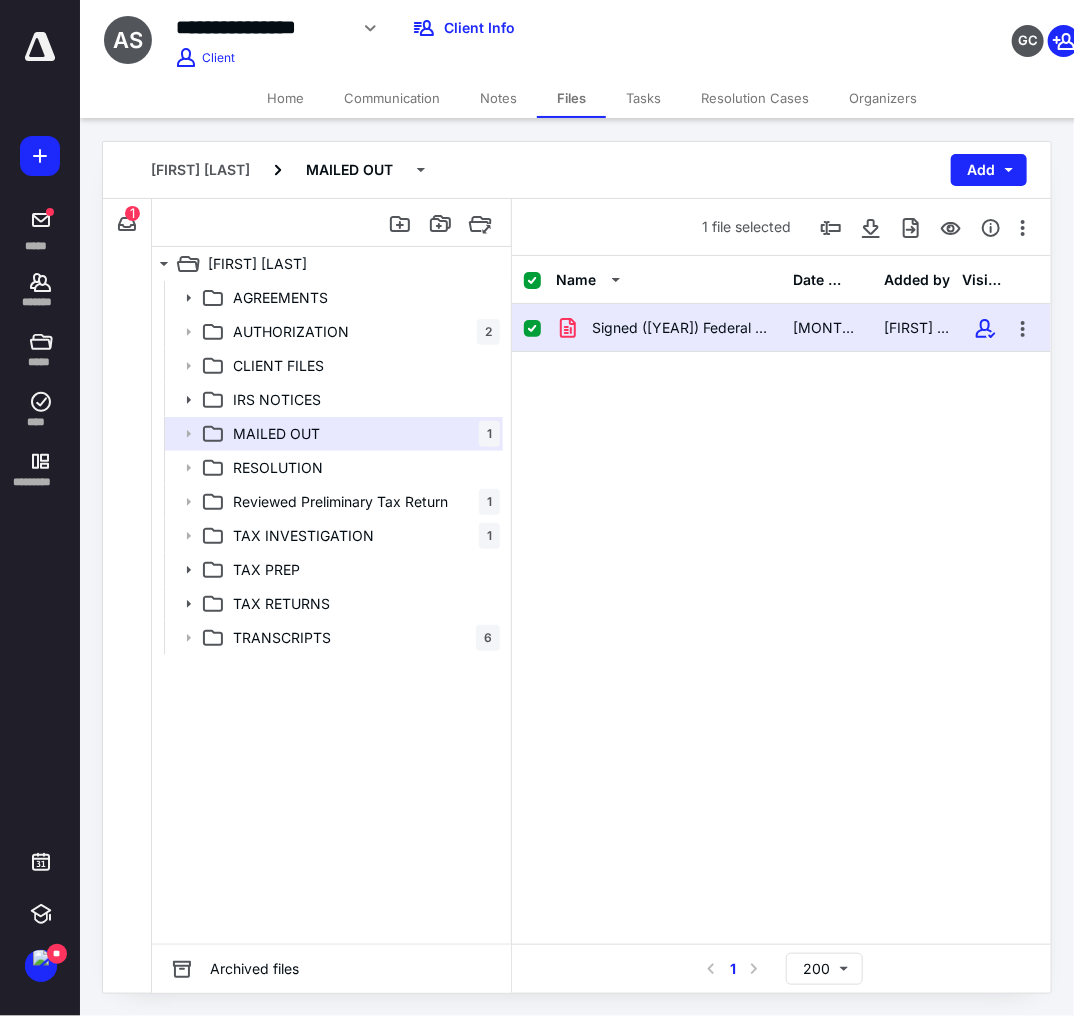 click on "Notes" at bounding box center [498, 98] 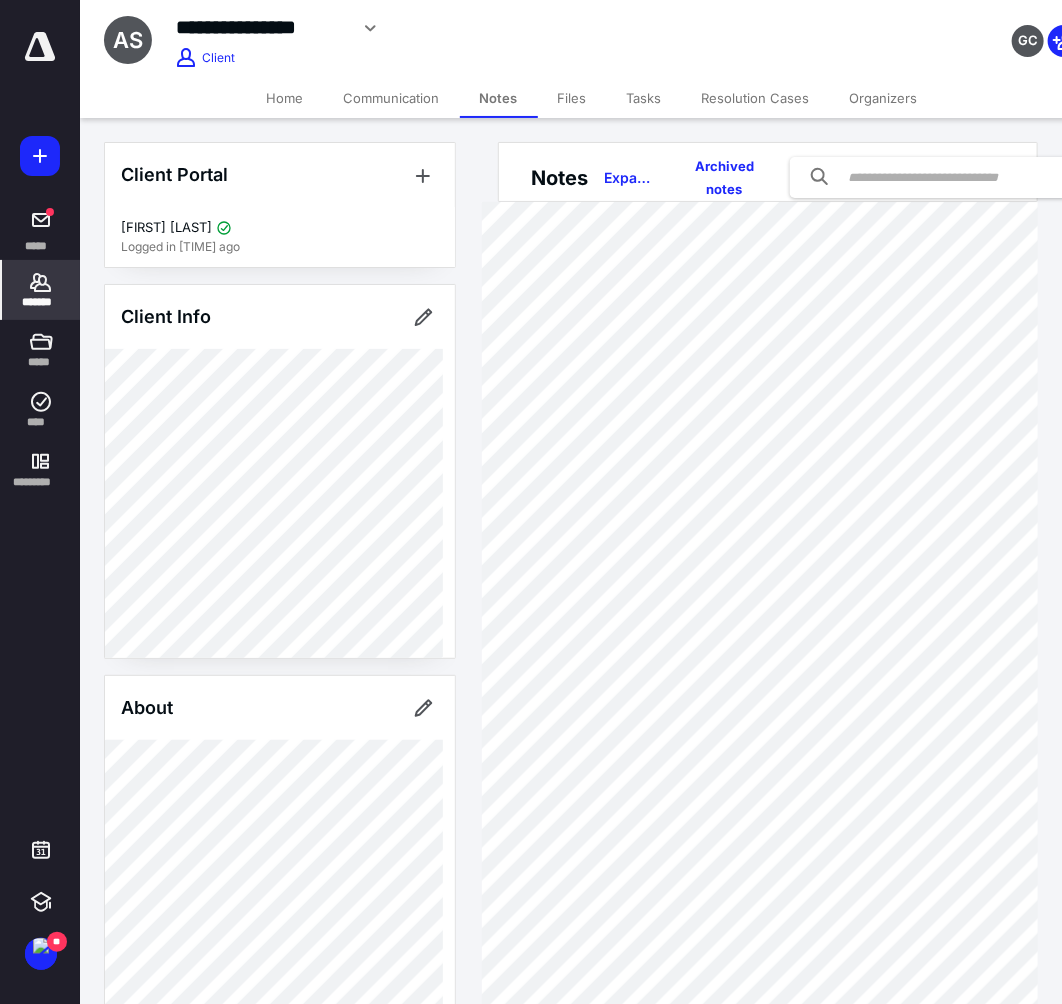 drag, startPoint x: 601, startPoint y: 92, endPoint x: 578, endPoint y: 93, distance: 23.021729 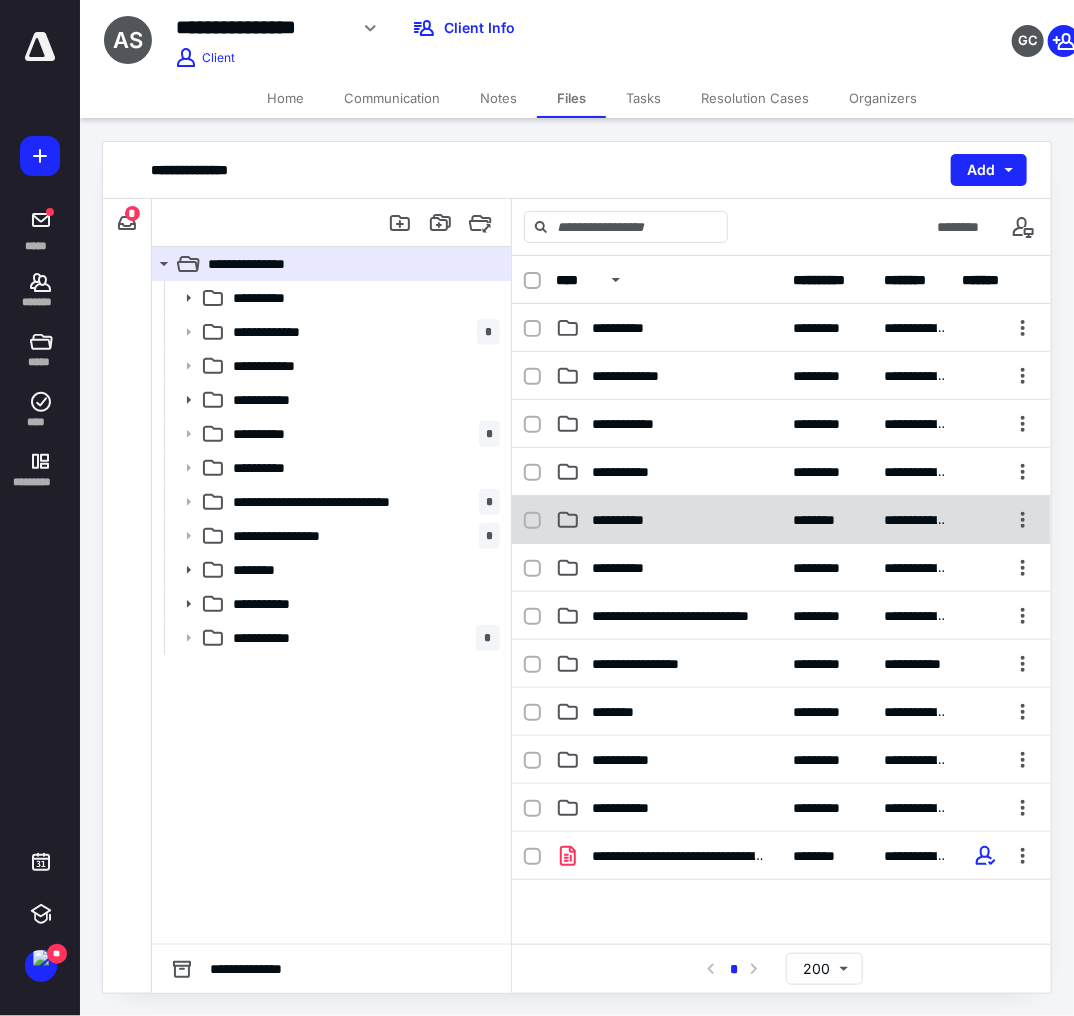 click on "**********" at bounding box center (781, 328) 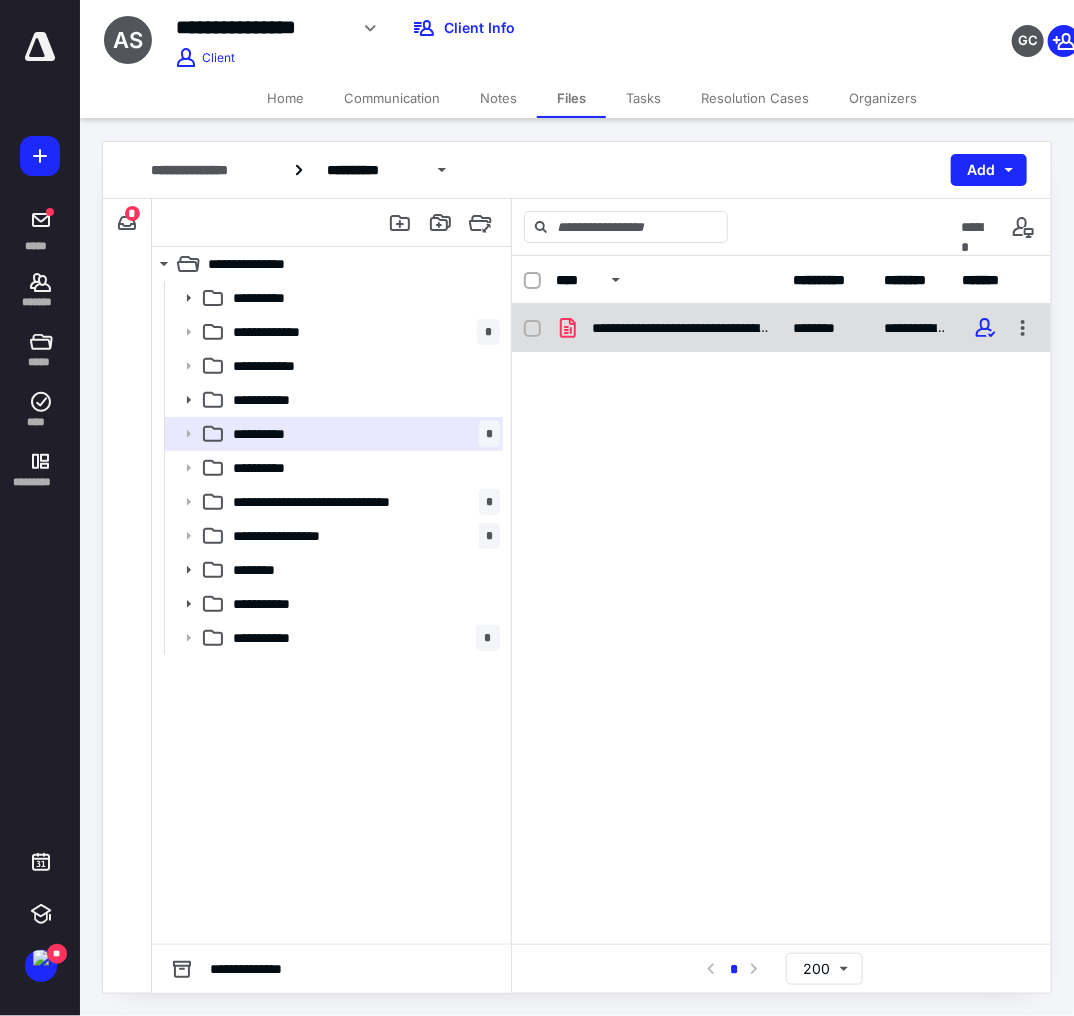click on "**********" at bounding box center (681, 328) 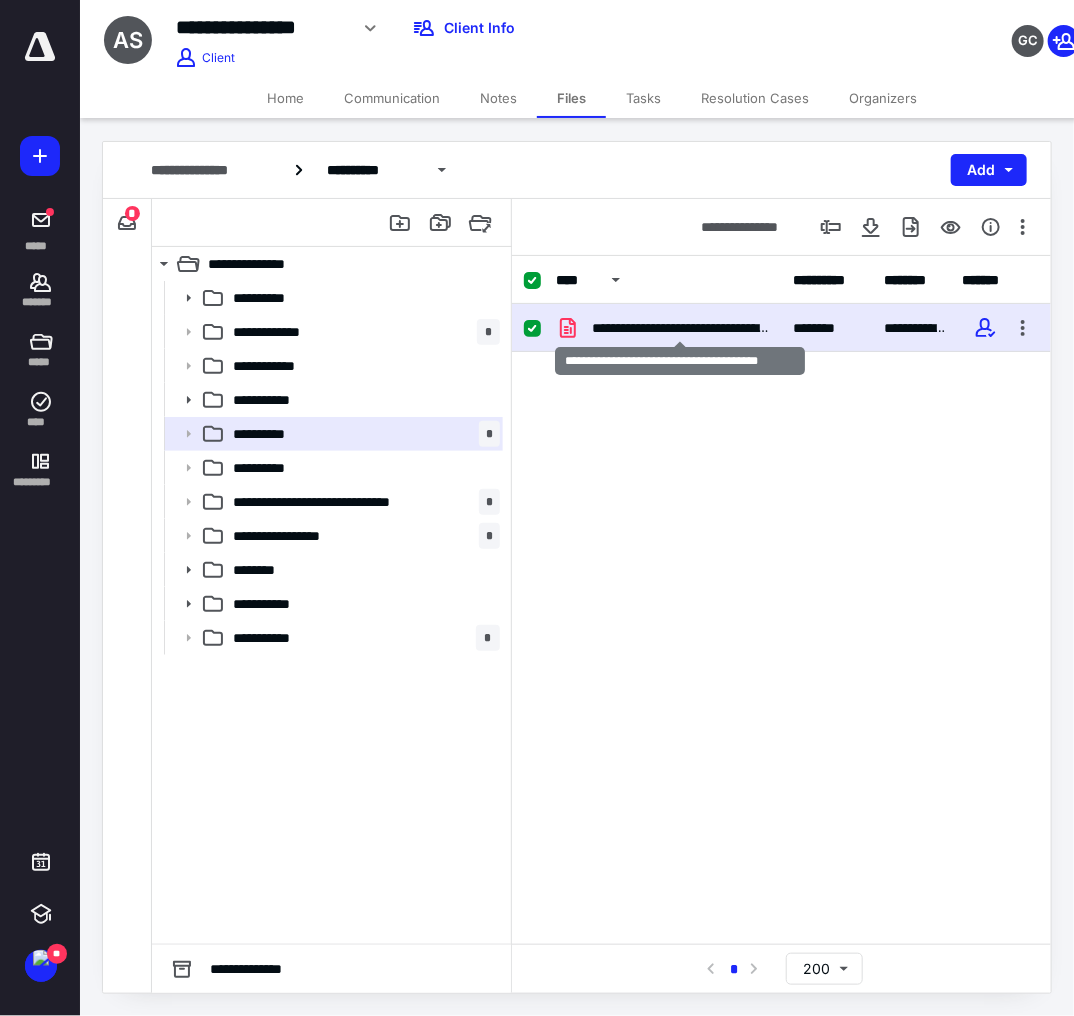 click on "**********" at bounding box center (681, 328) 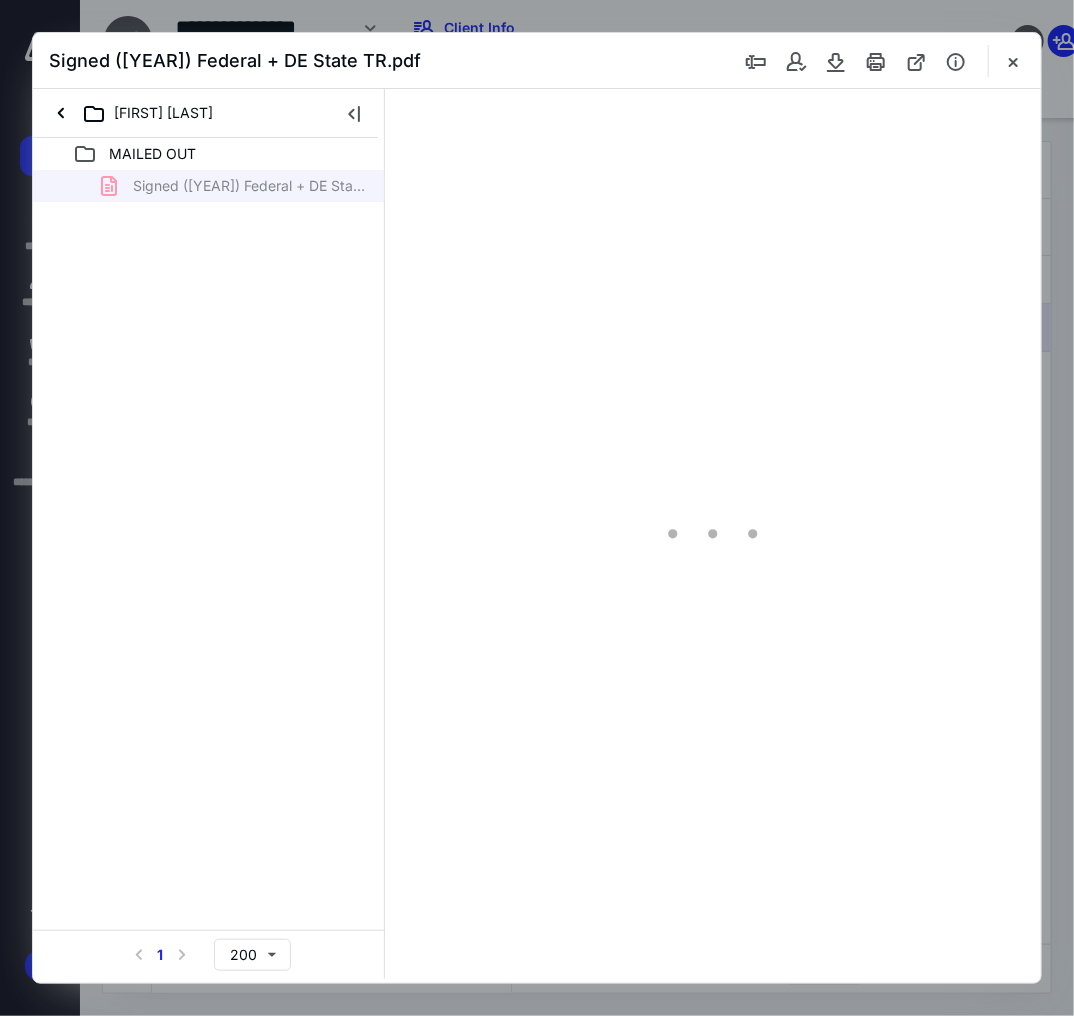 scroll, scrollTop: 0, scrollLeft: 0, axis: both 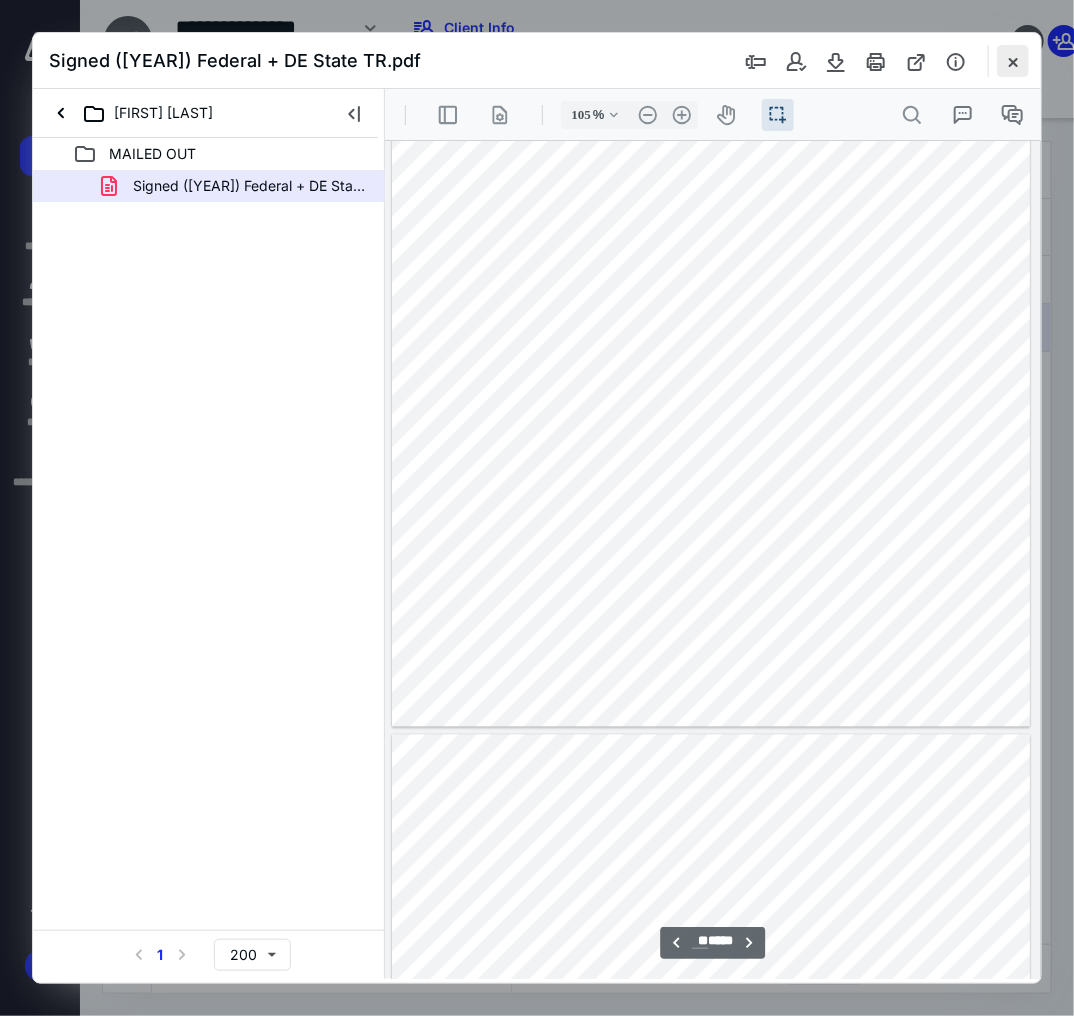 click at bounding box center (1013, 61) 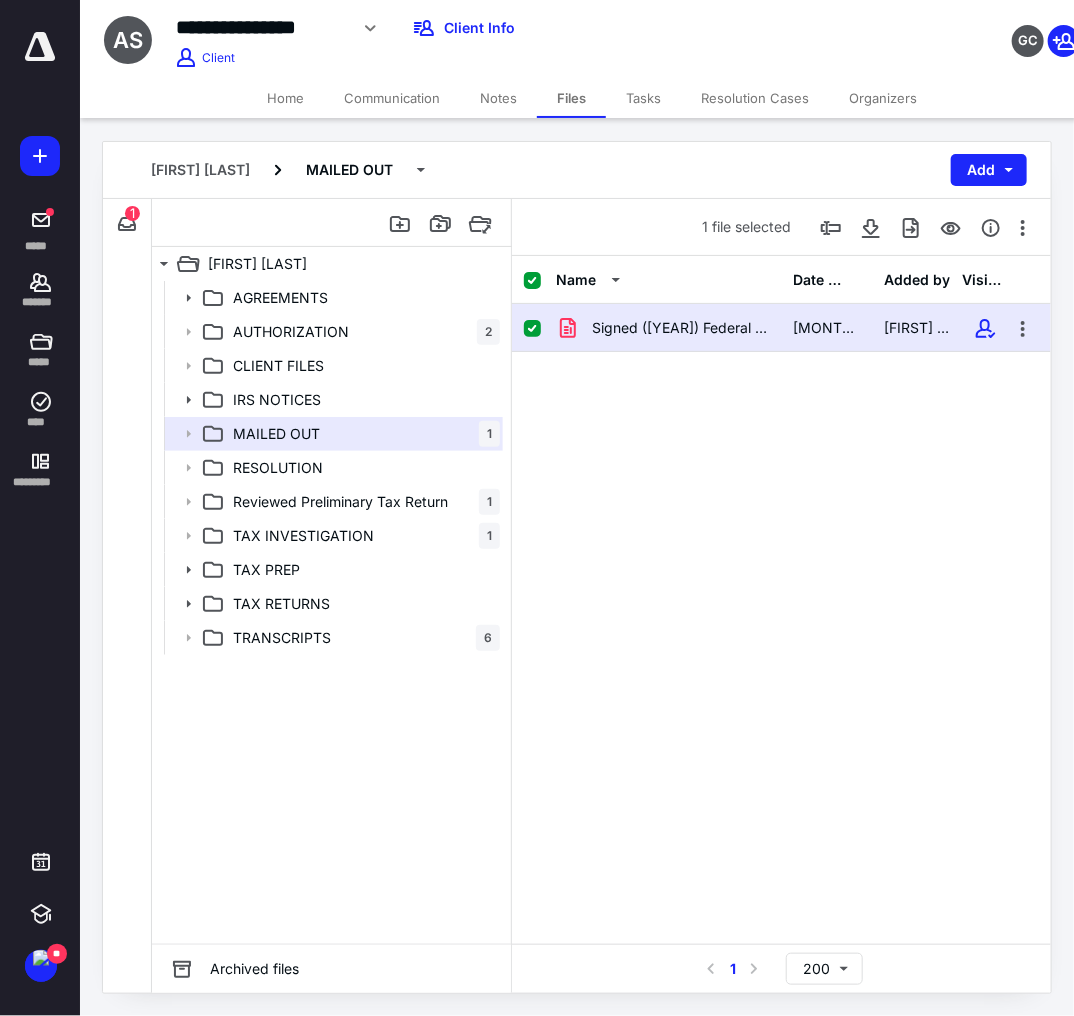 click on "Home" at bounding box center (285, 98) 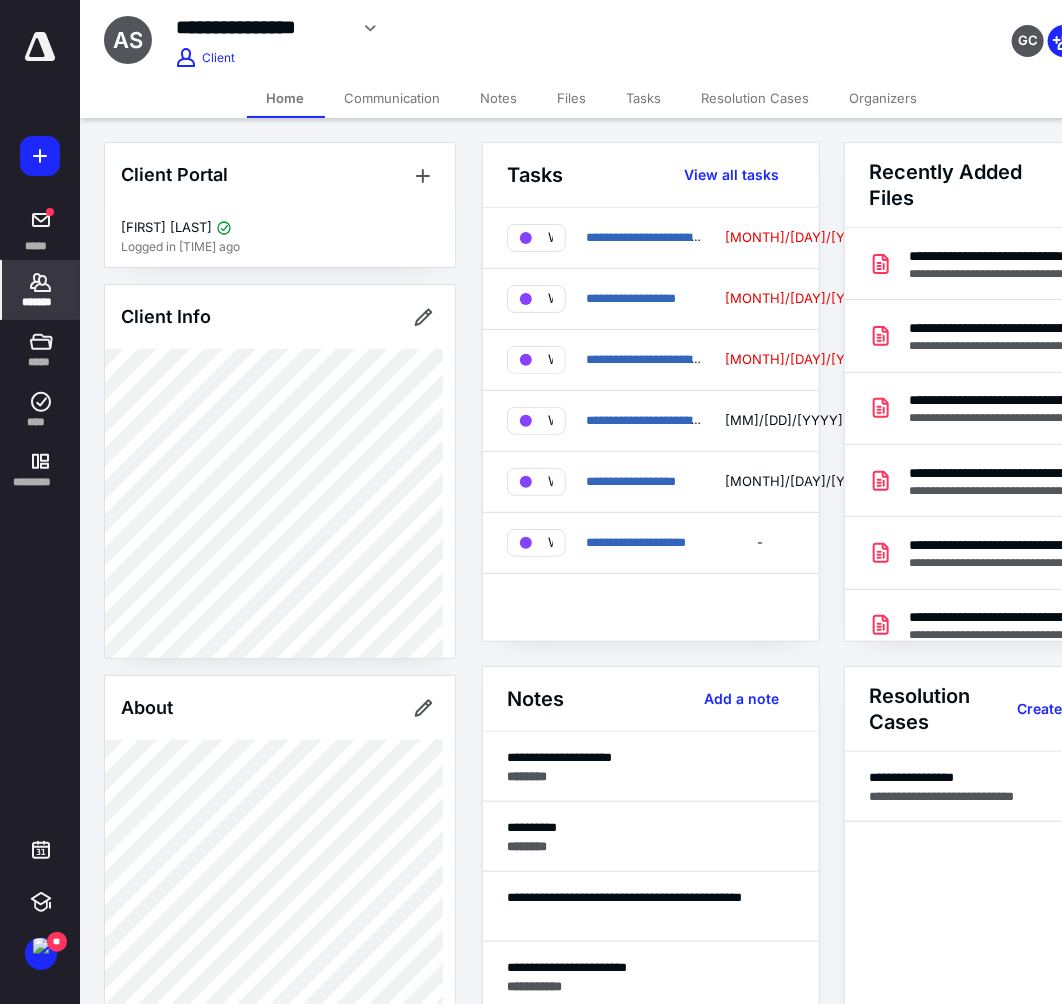click on "Files" at bounding box center [572, 98] 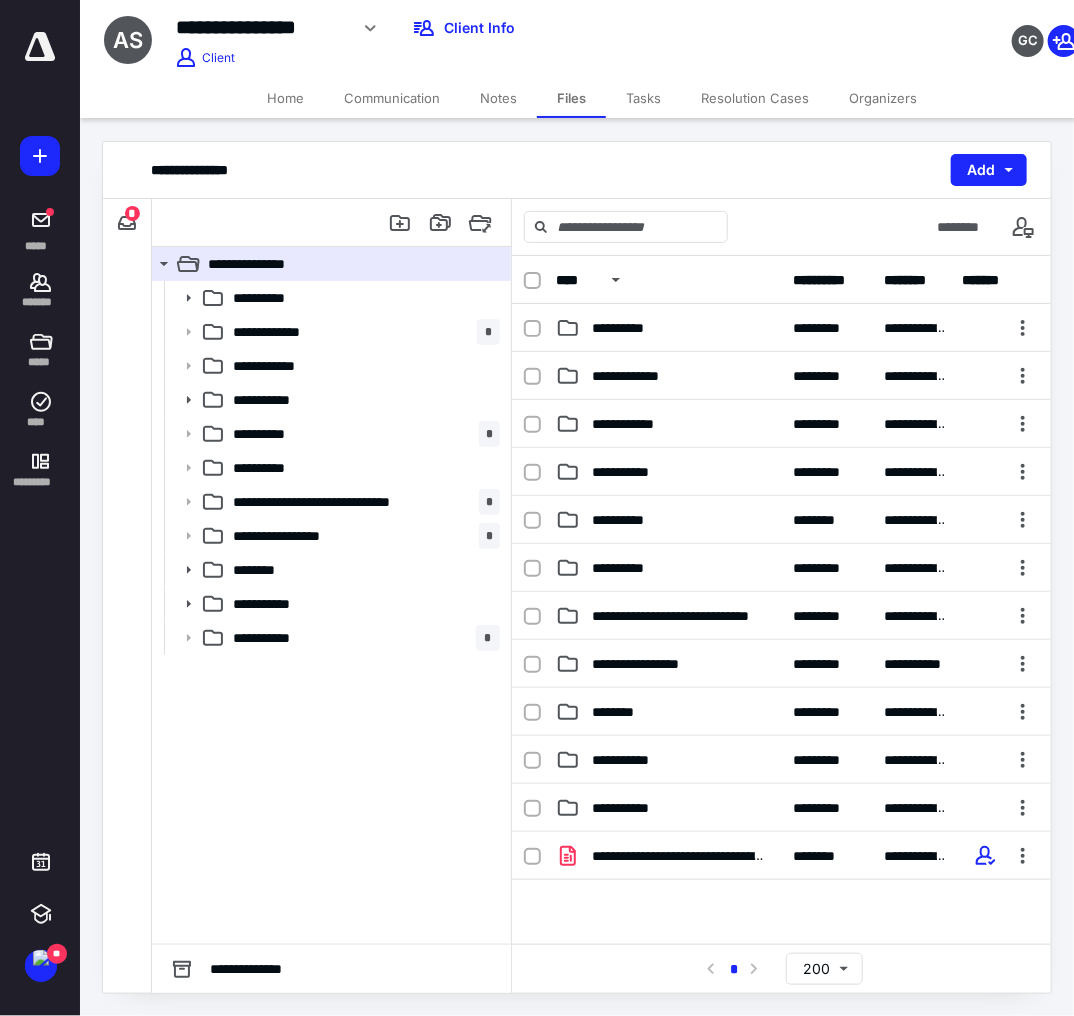 click on "Notes" at bounding box center [498, 98] 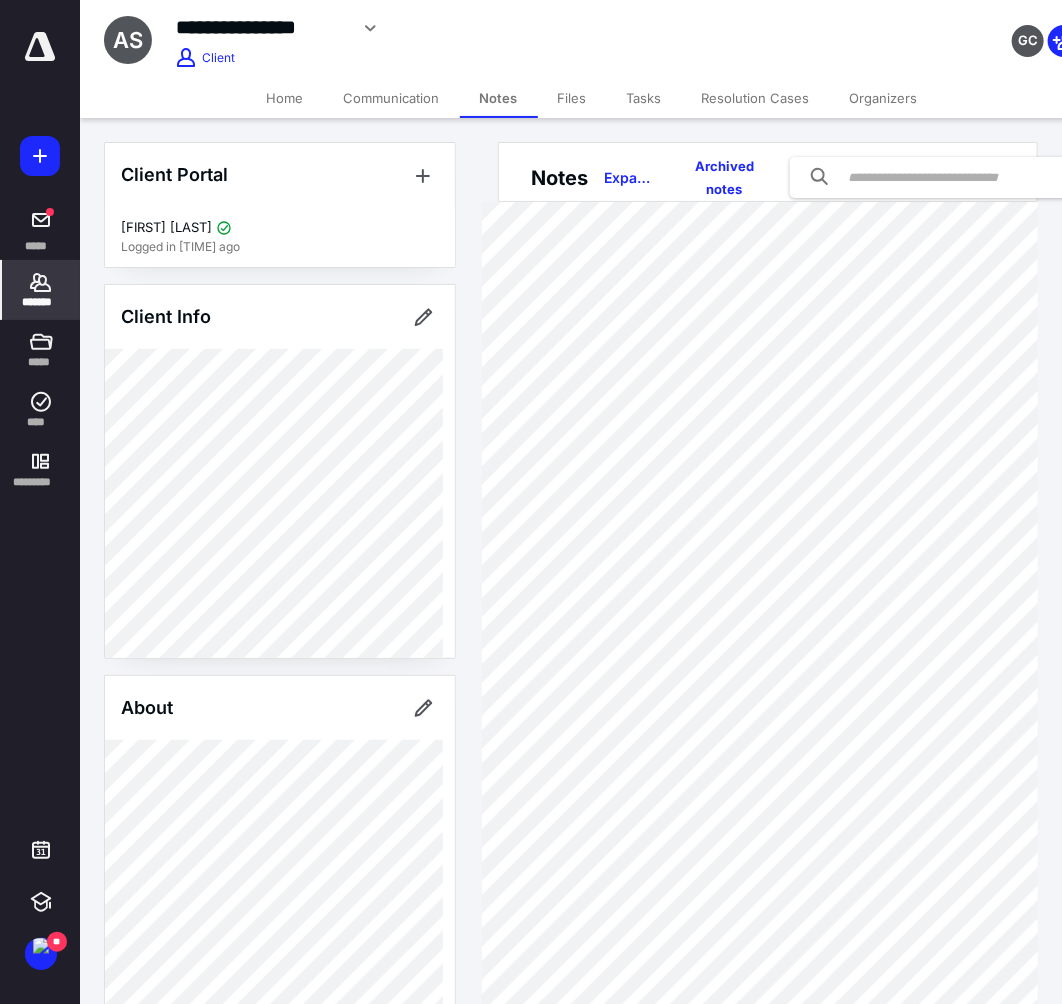 click on "Notes Expand all Archived notes" at bounding box center (771, 763) 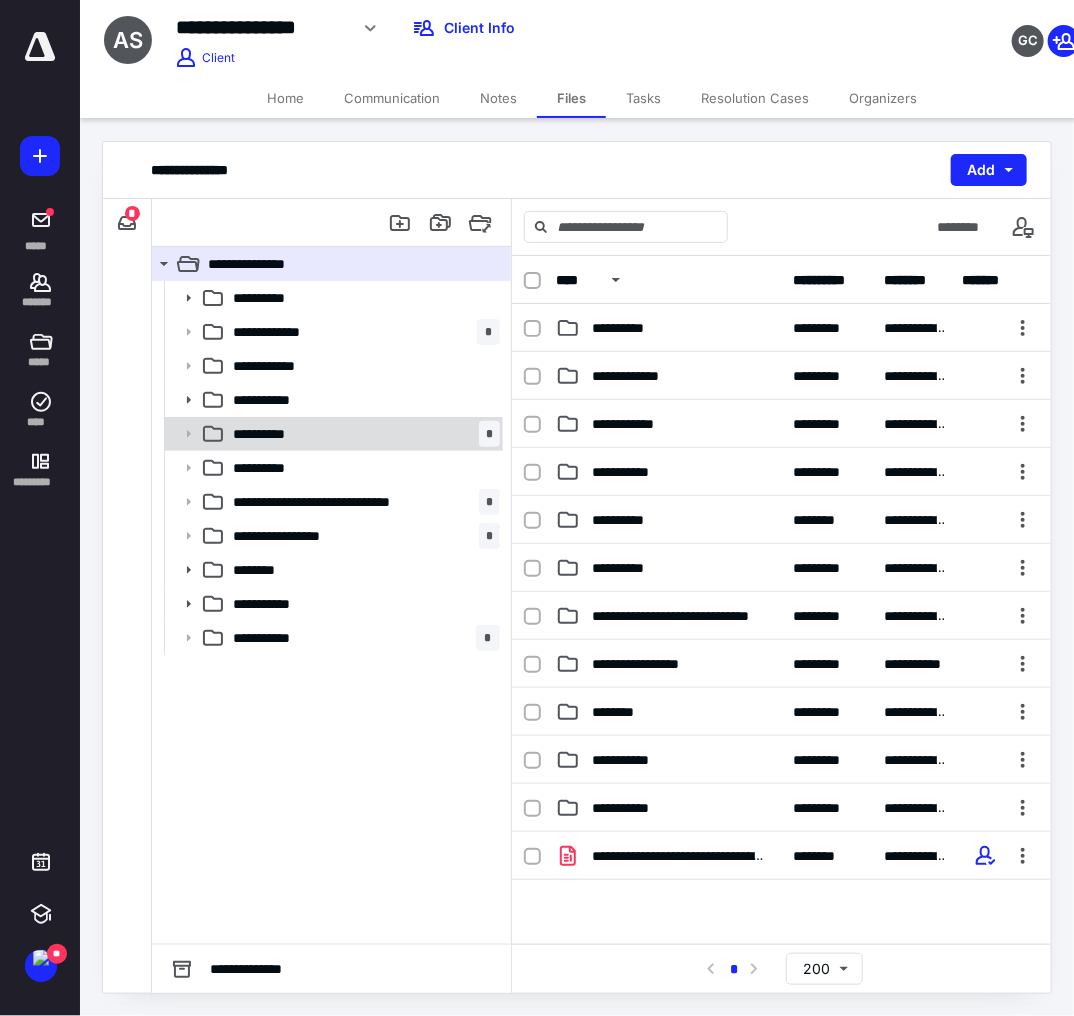 click on "**********" at bounding box center [362, 298] 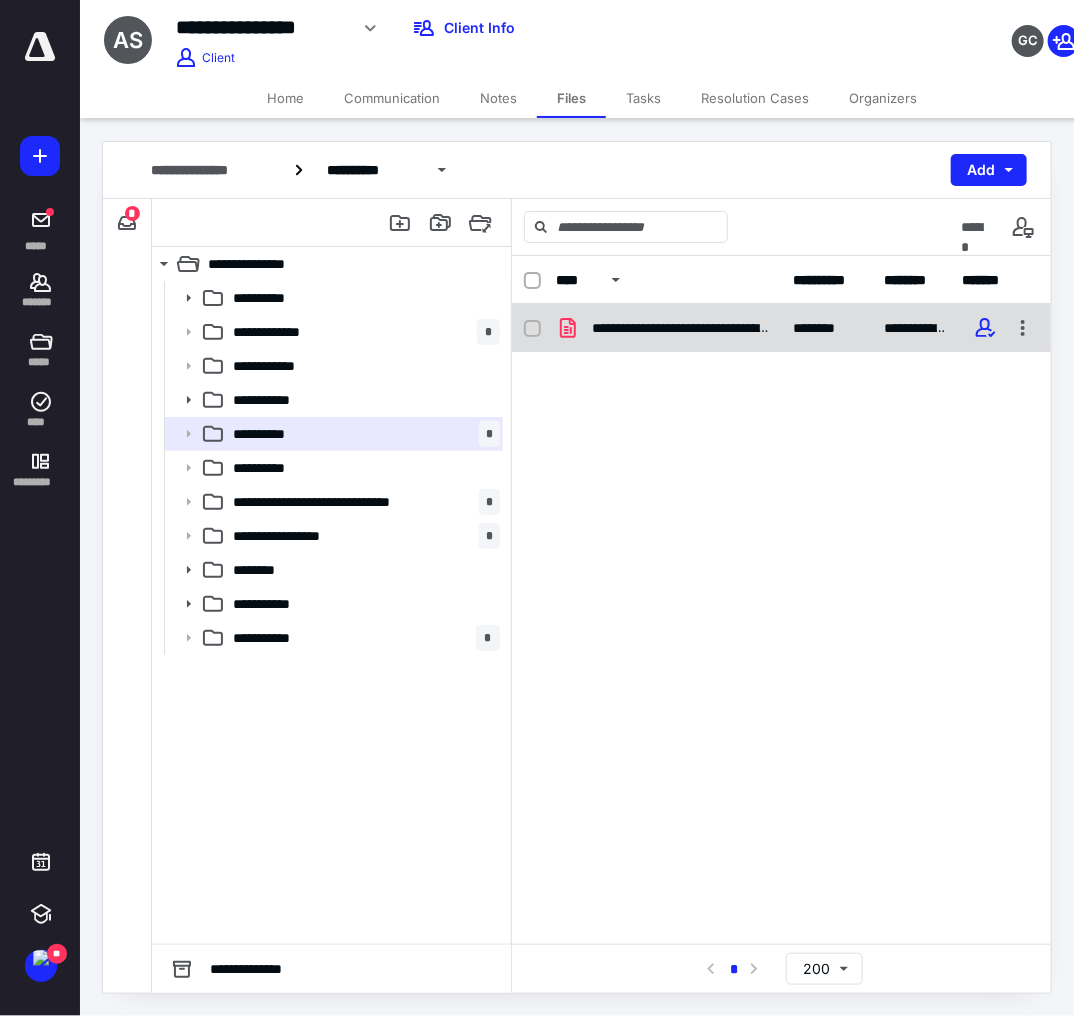 click on "**********" at bounding box center (681, 328) 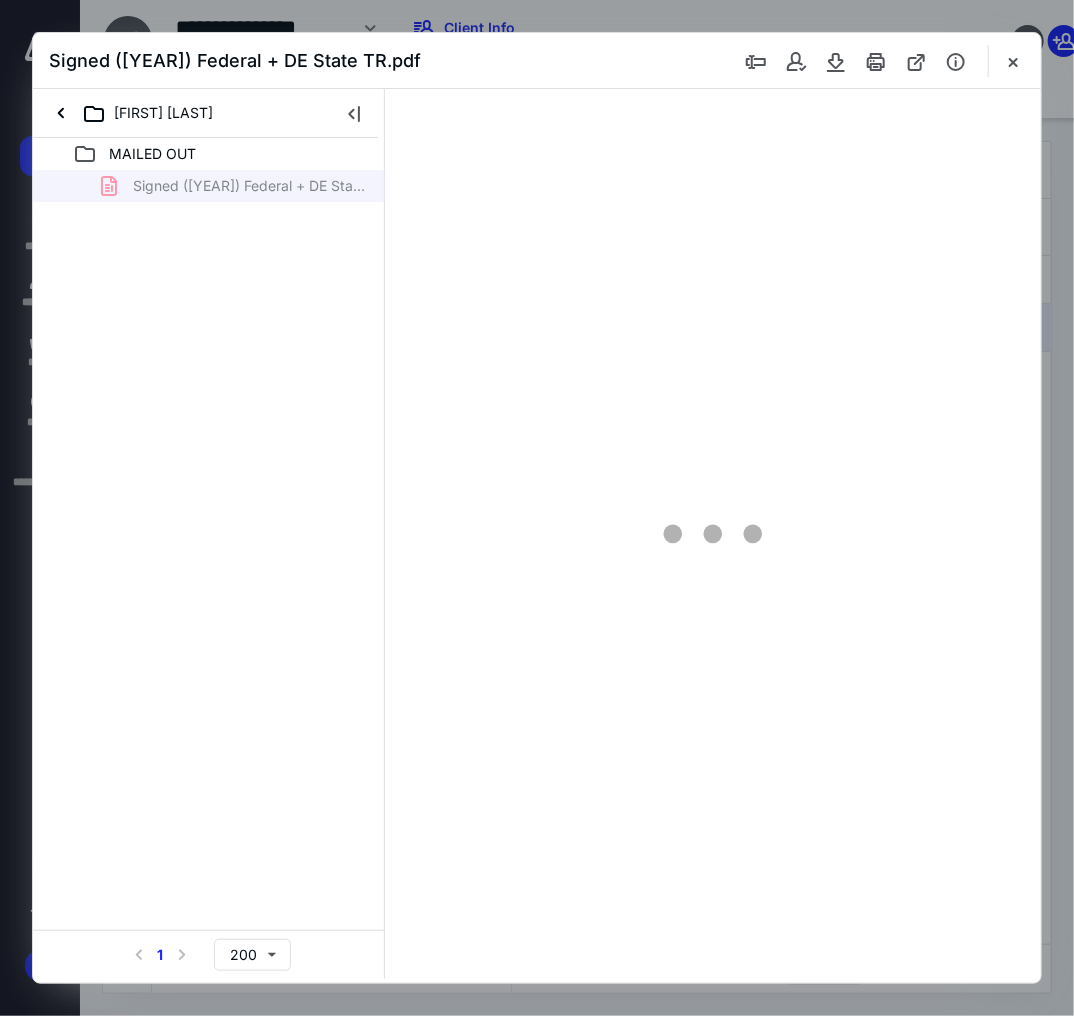 scroll, scrollTop: 0, scrollLeft: 0, axis: both 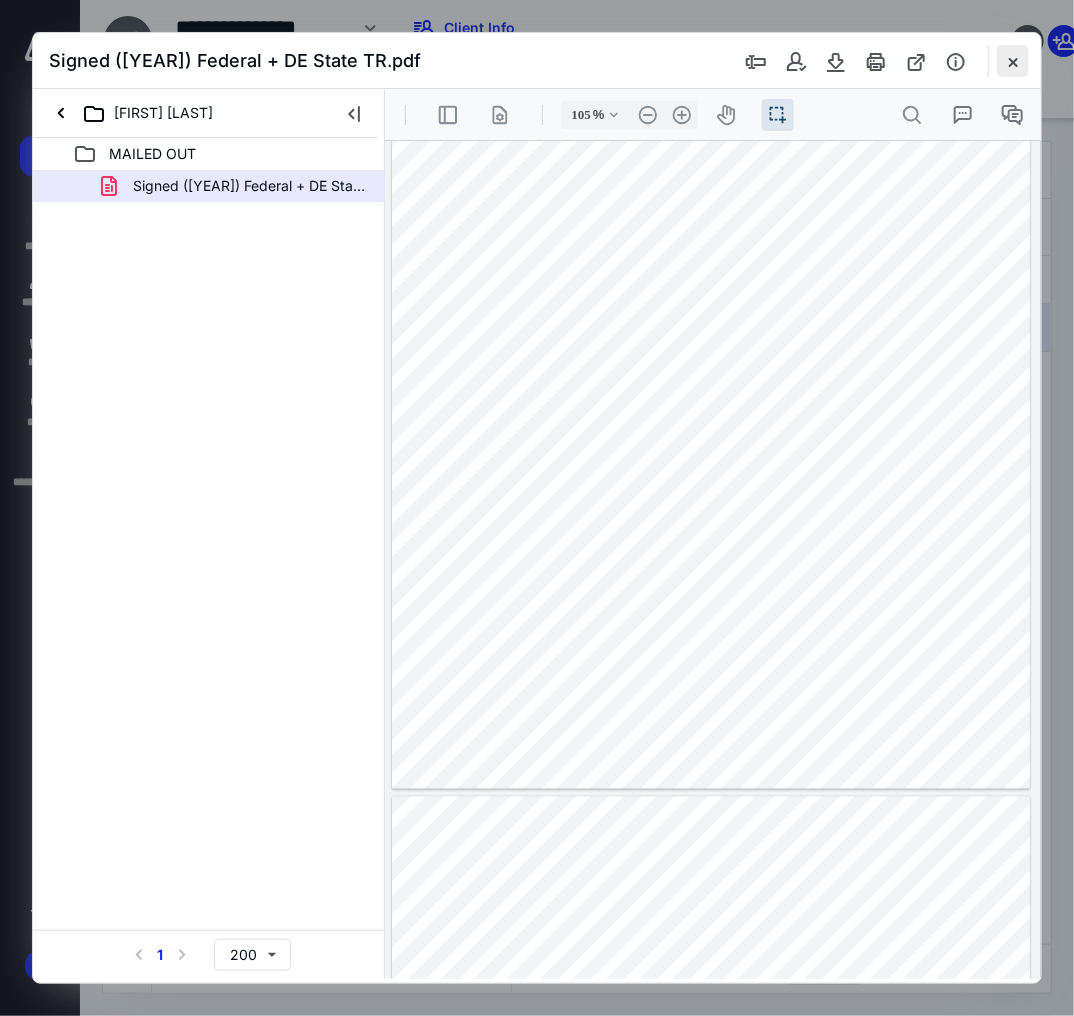click at bounding box center [1013, 61] 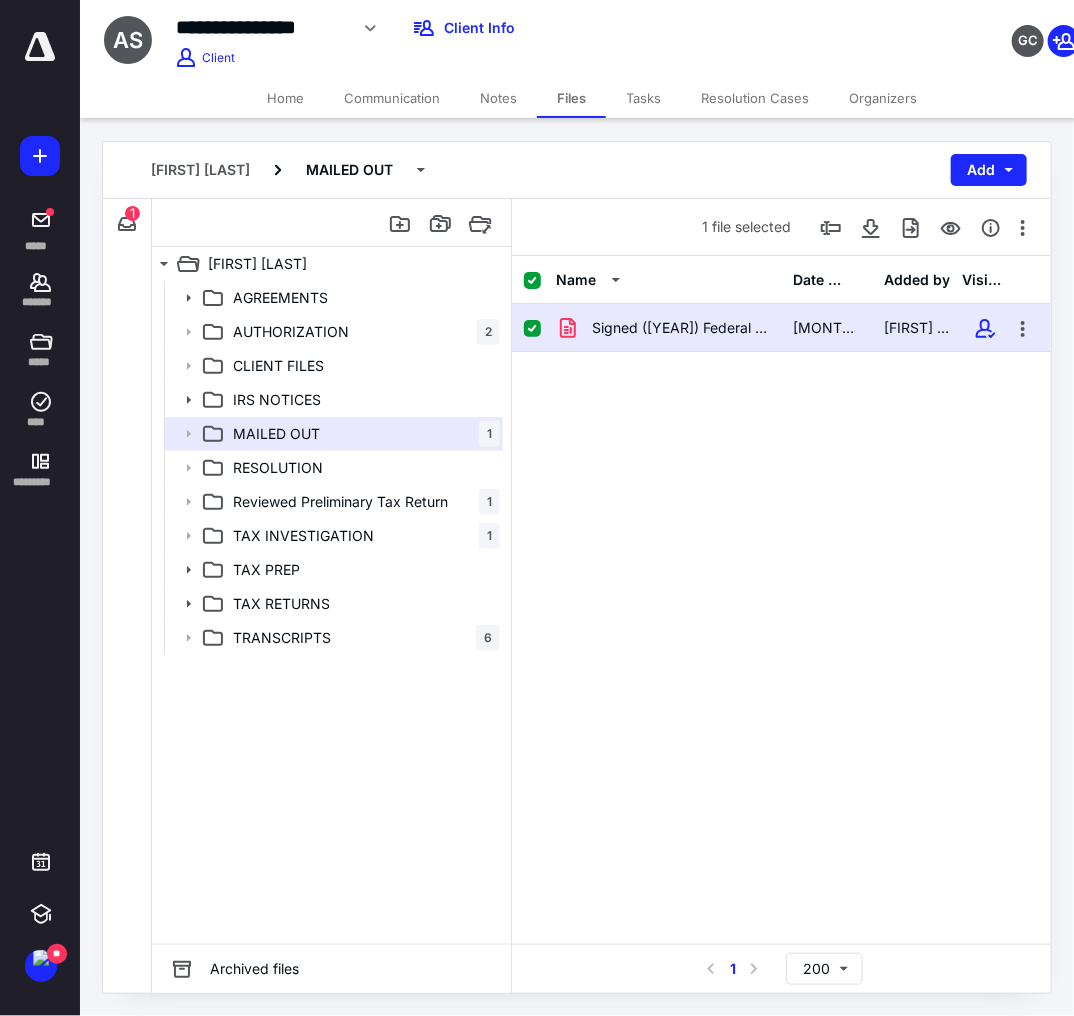 click on "Home" at bounding box center [285, 98] 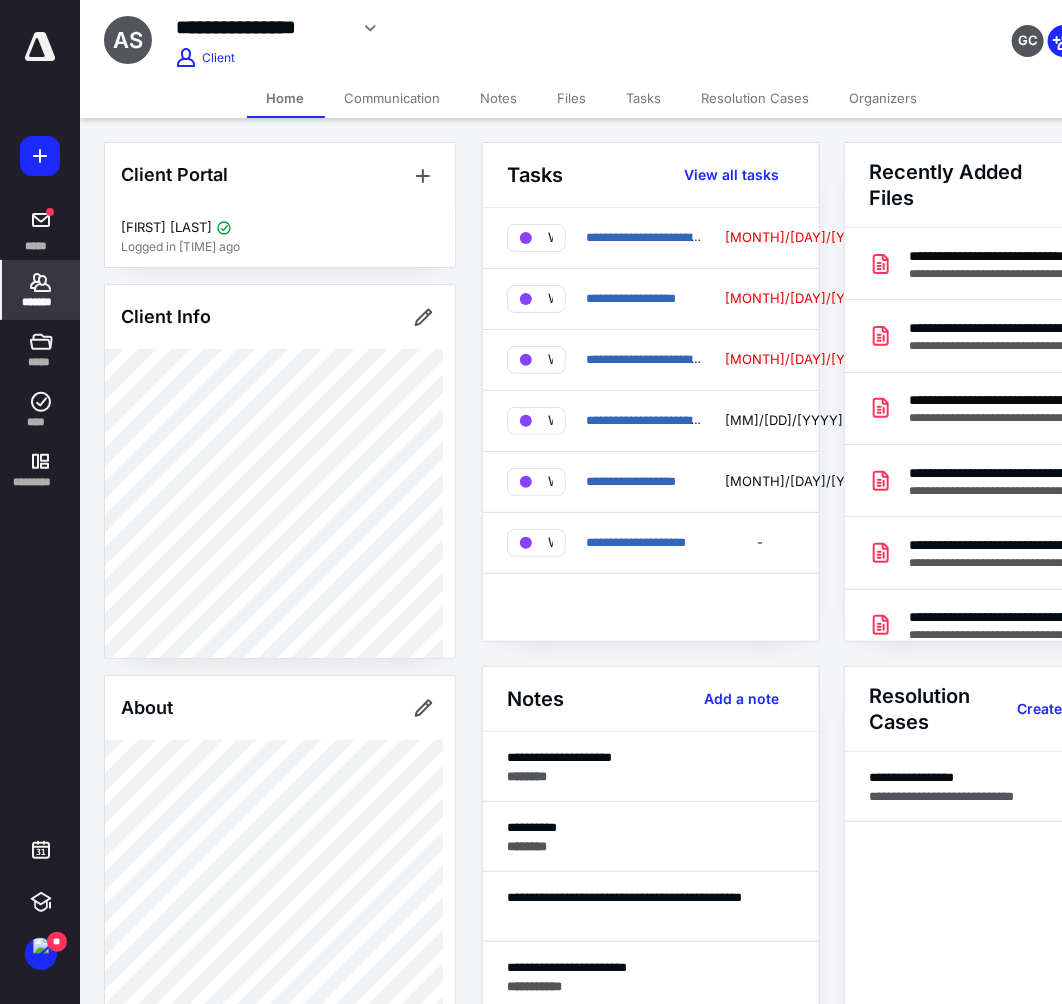 click on "*******" at bounding box center (41, 290) 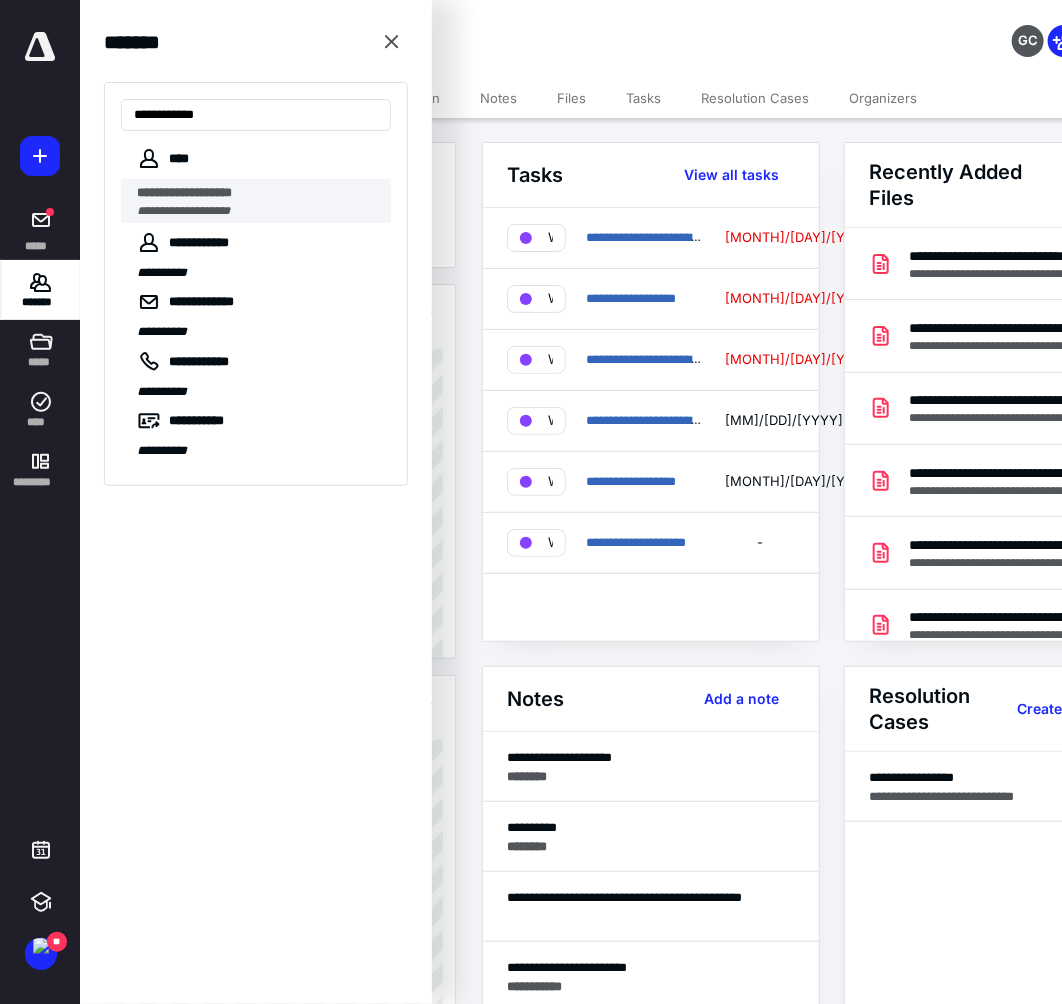 type on "**********" 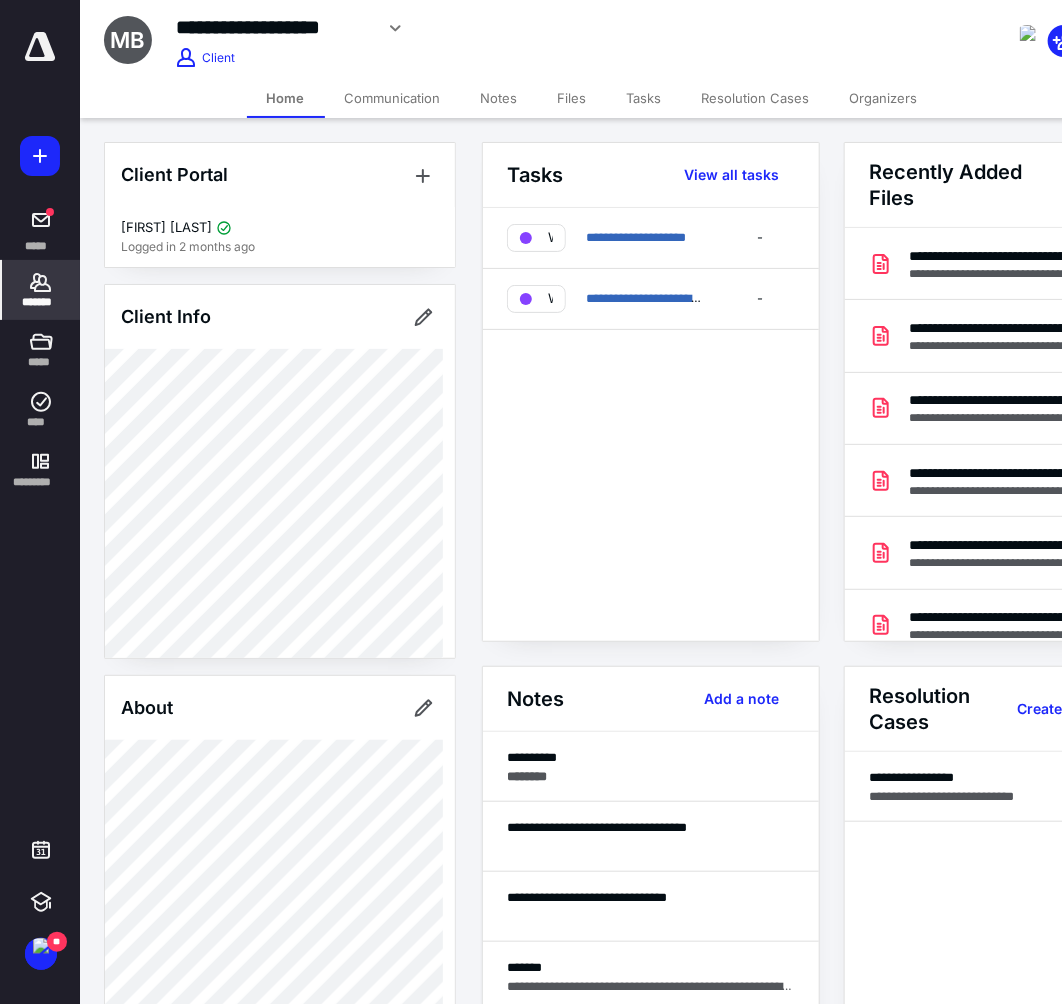 click on "Files" at bounding box center [572, 98] 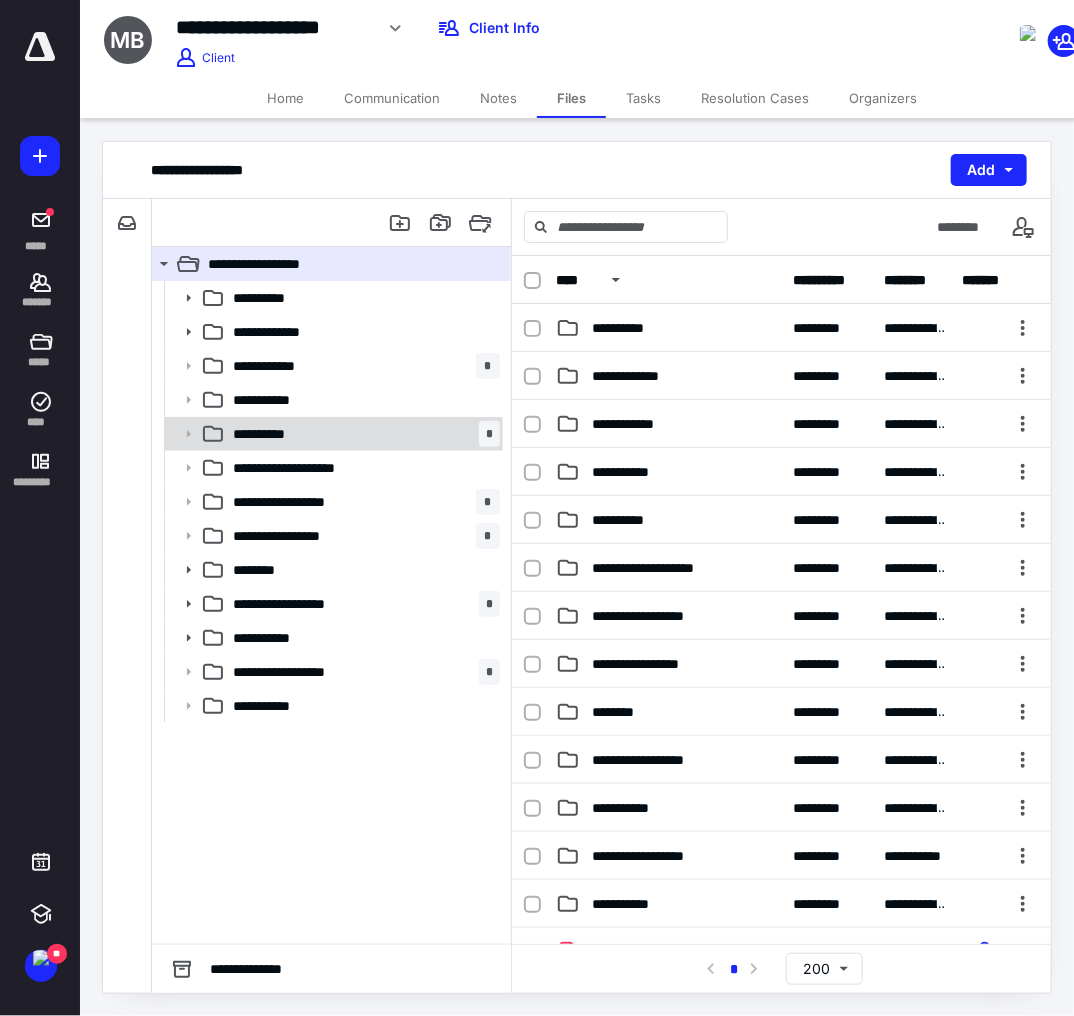 click on "**********" at bounding box center [362, 298] 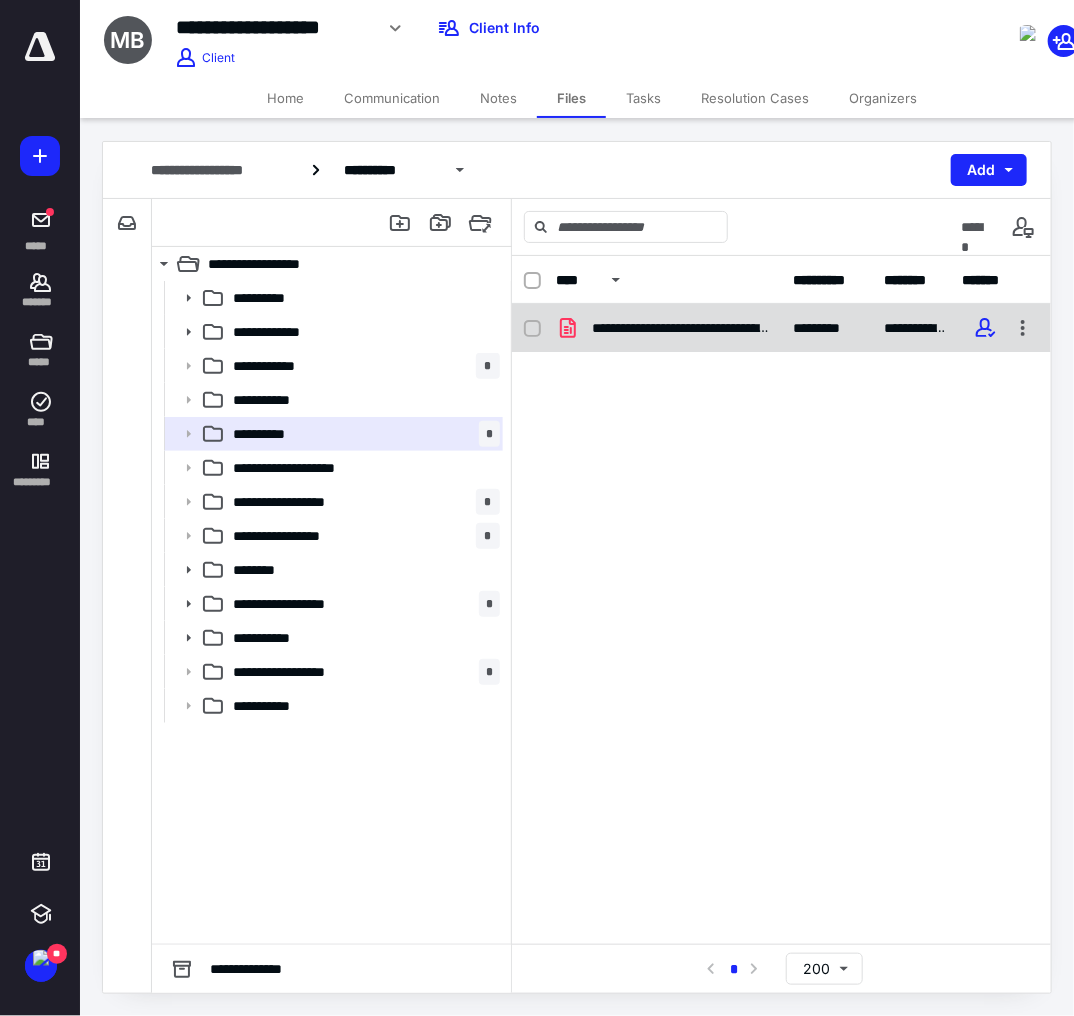 click on "**********" at bounding box center (669, 328) 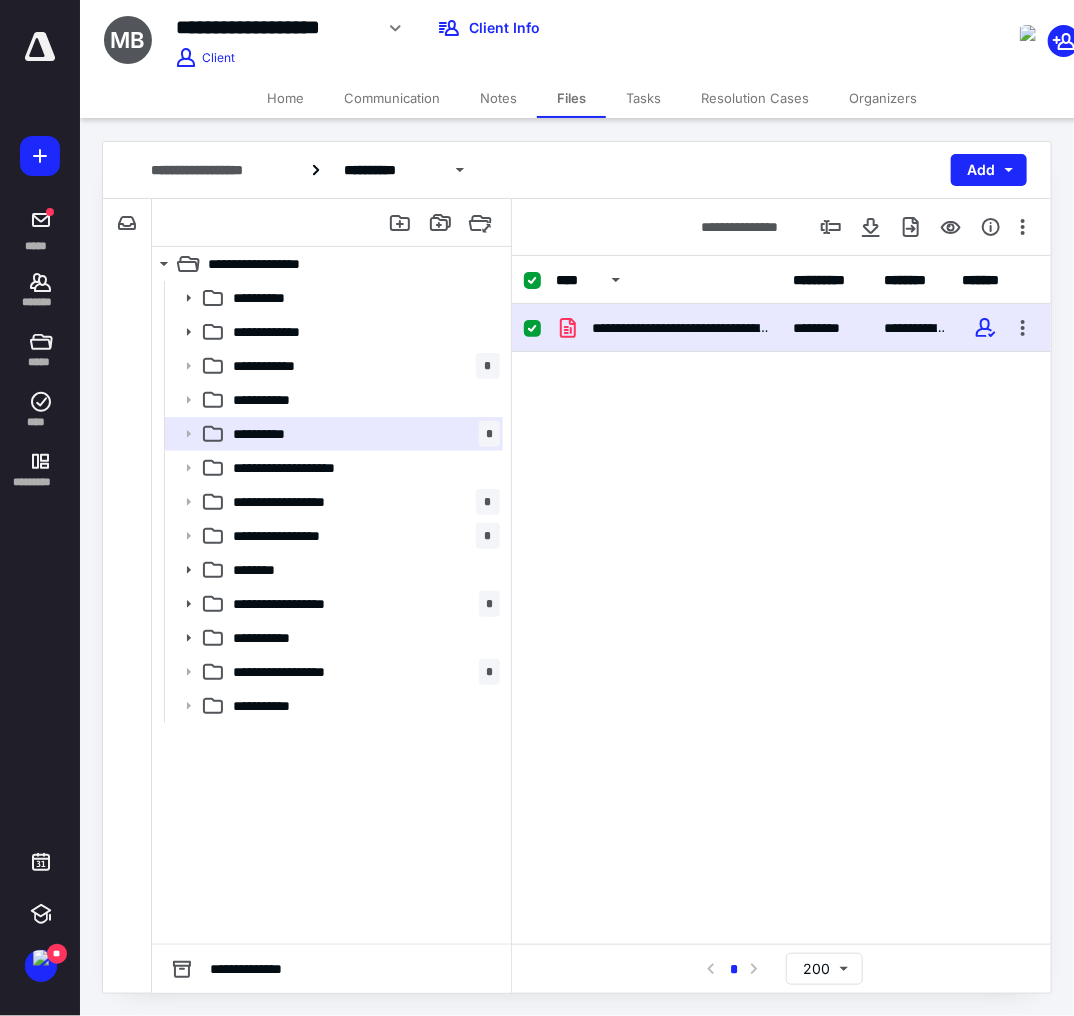 click on "**********" at bounding box center [669, 328] 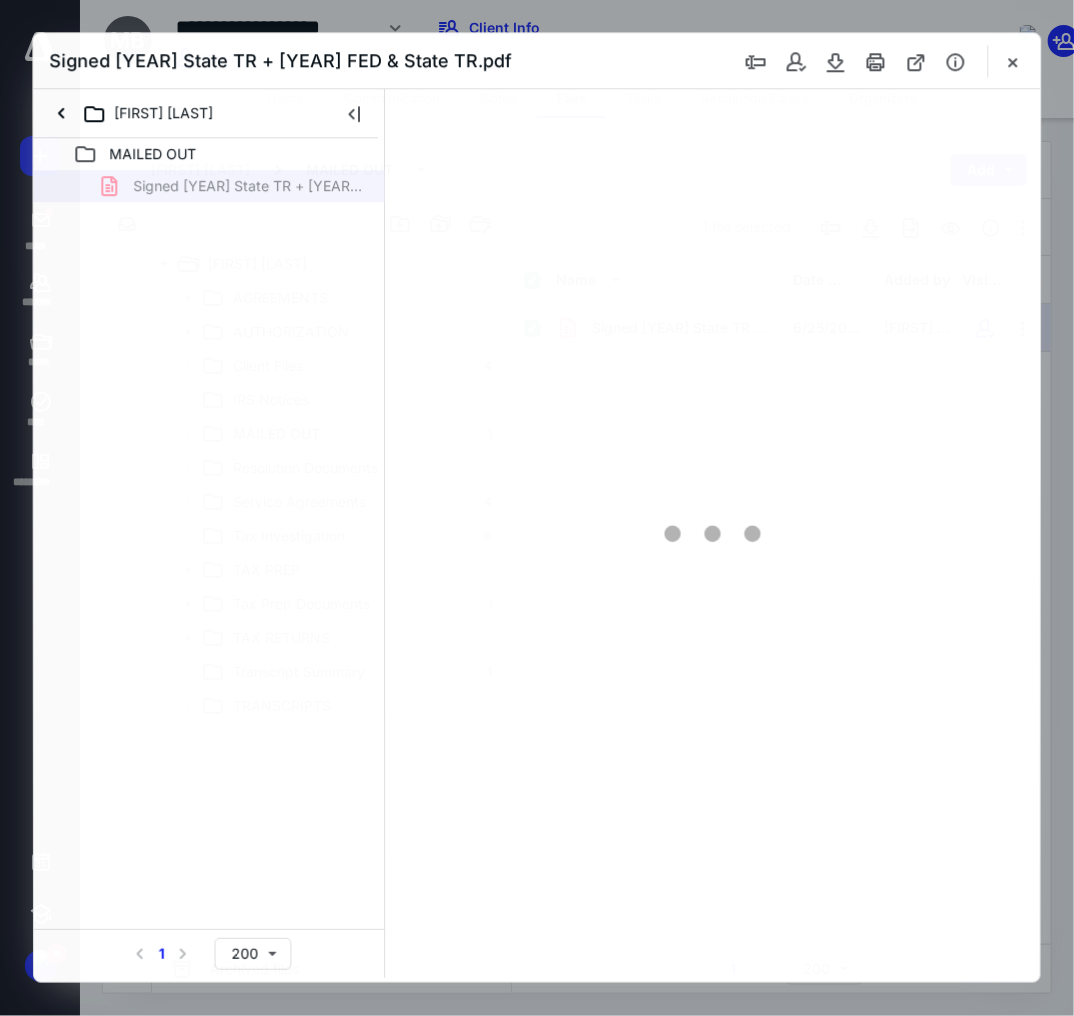 scroll, scrollTop: 0, scrollLeft: 0, axis: both 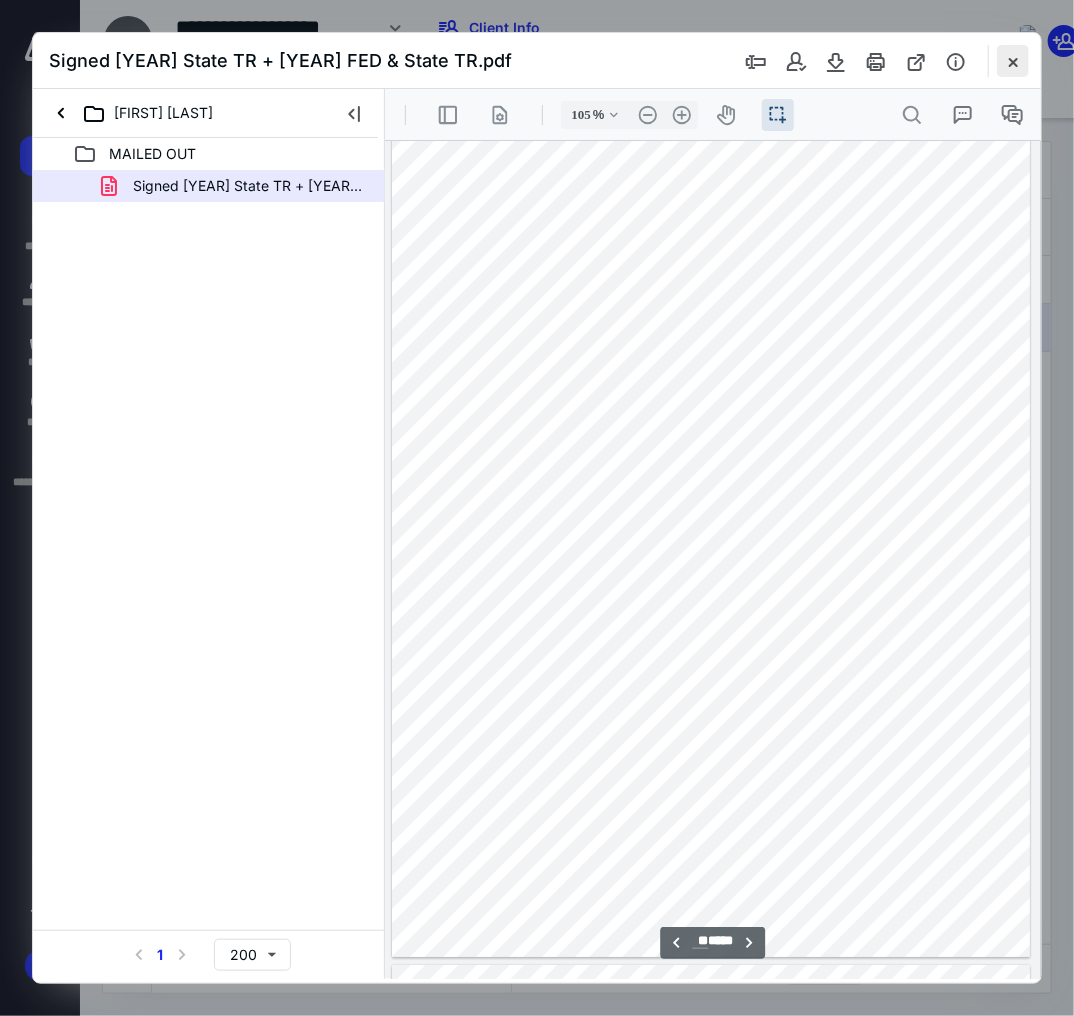 click at bounding box center (1013, 61) 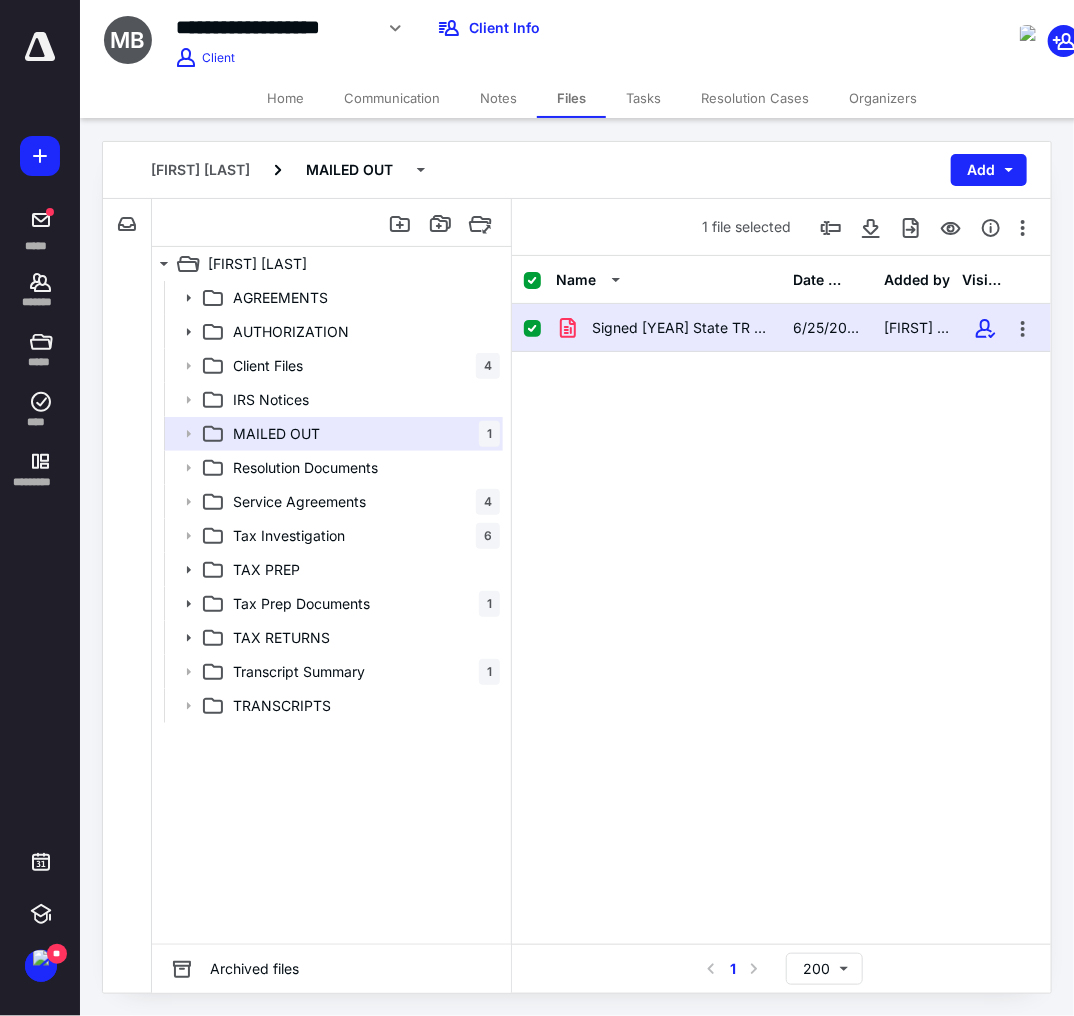 click on "Notes" at bounding box center [498, 98] 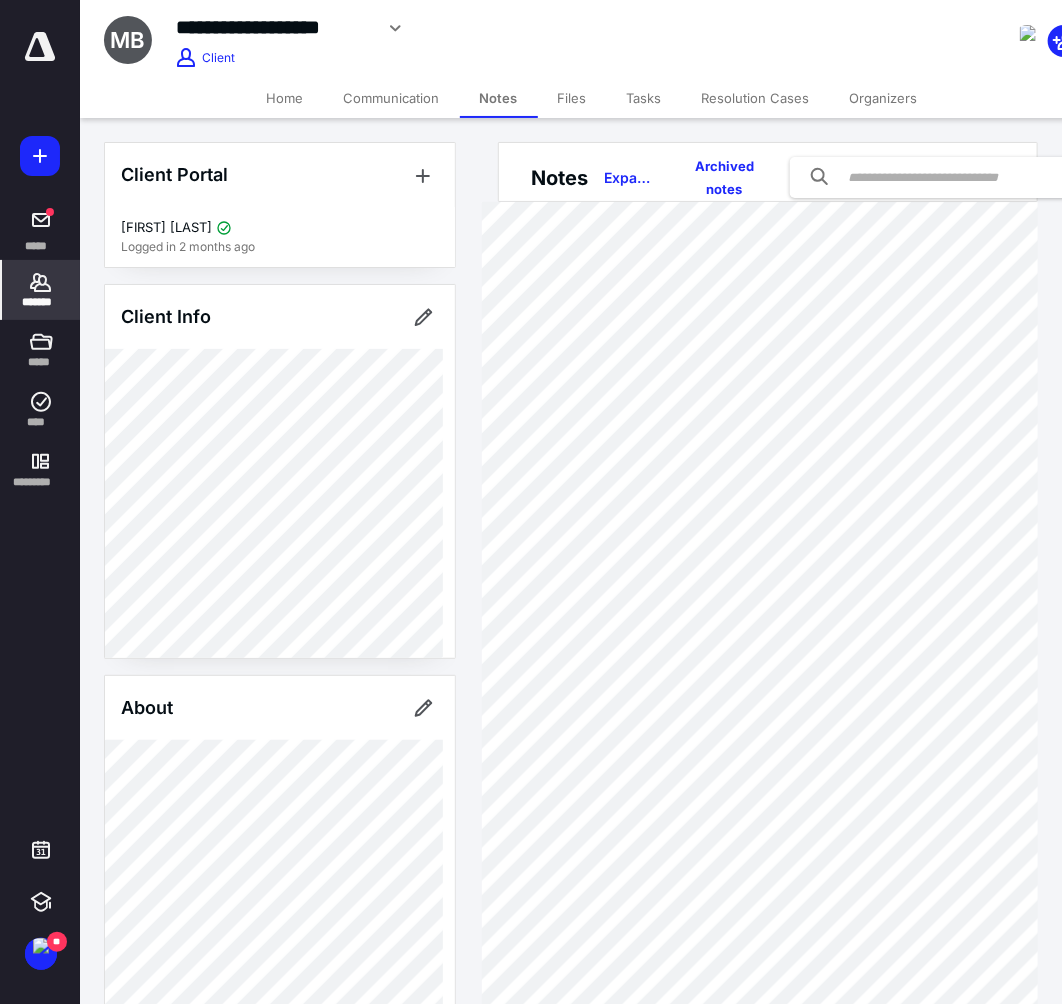 click on "Files" at bounding box center (572, 98) 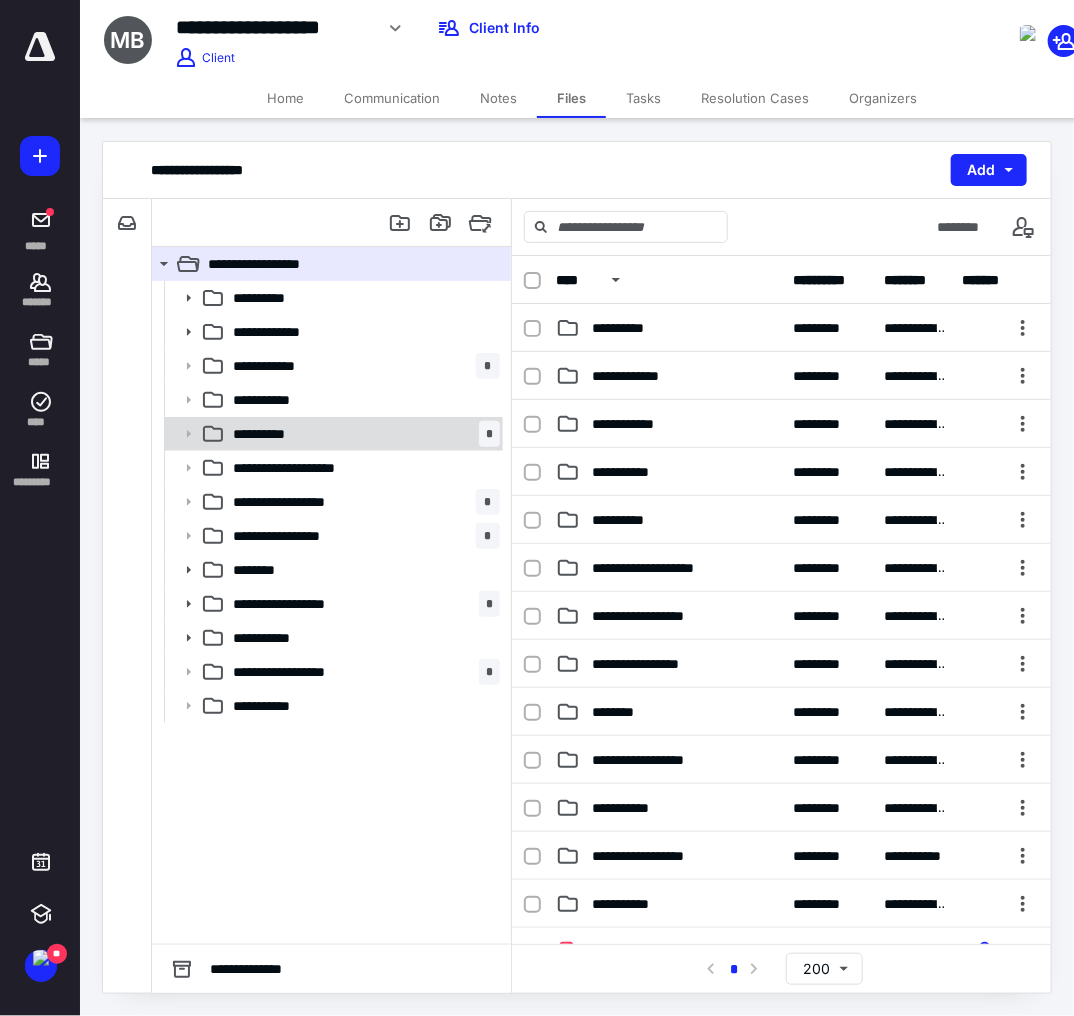 click on "**********" at bounding box center (362, 298) 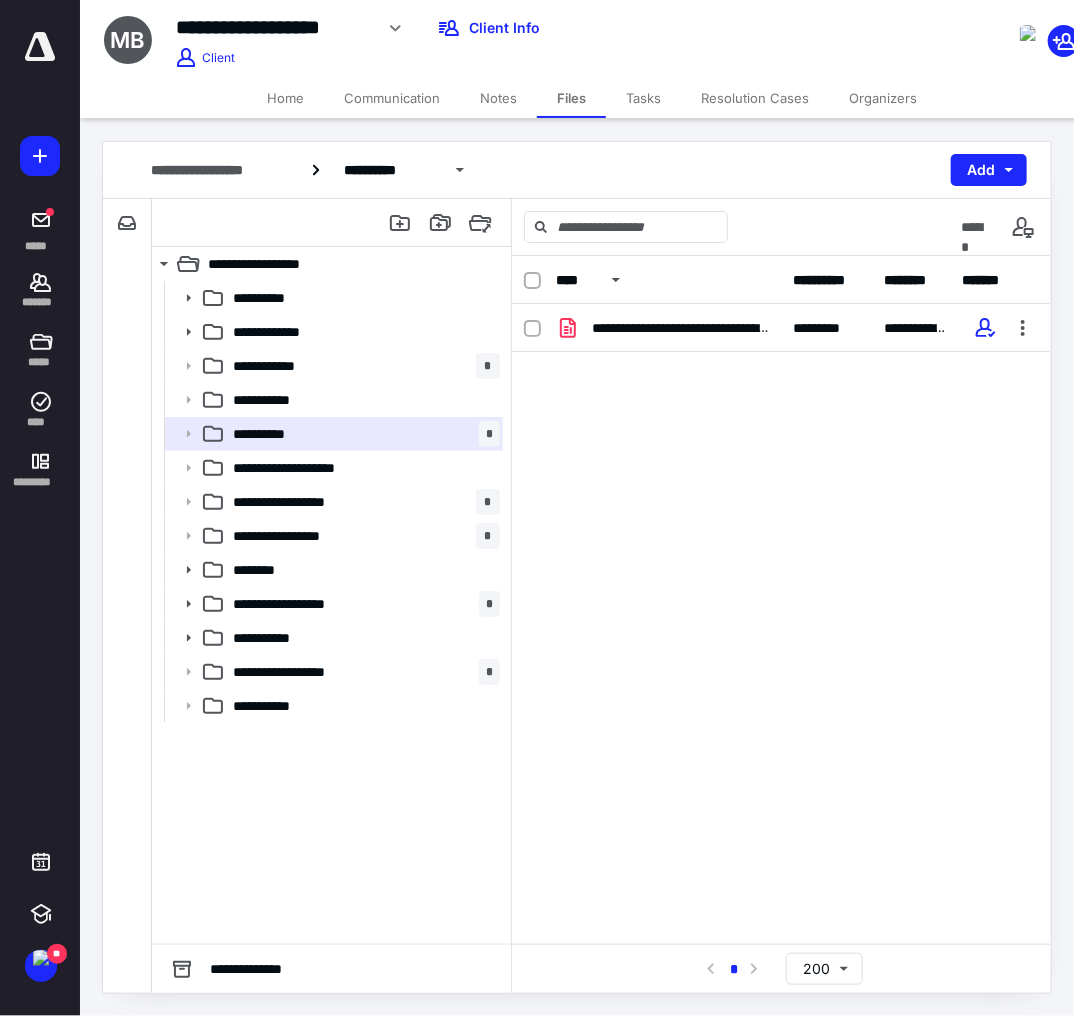 click on "Notes" at bounding box center (498, 98) 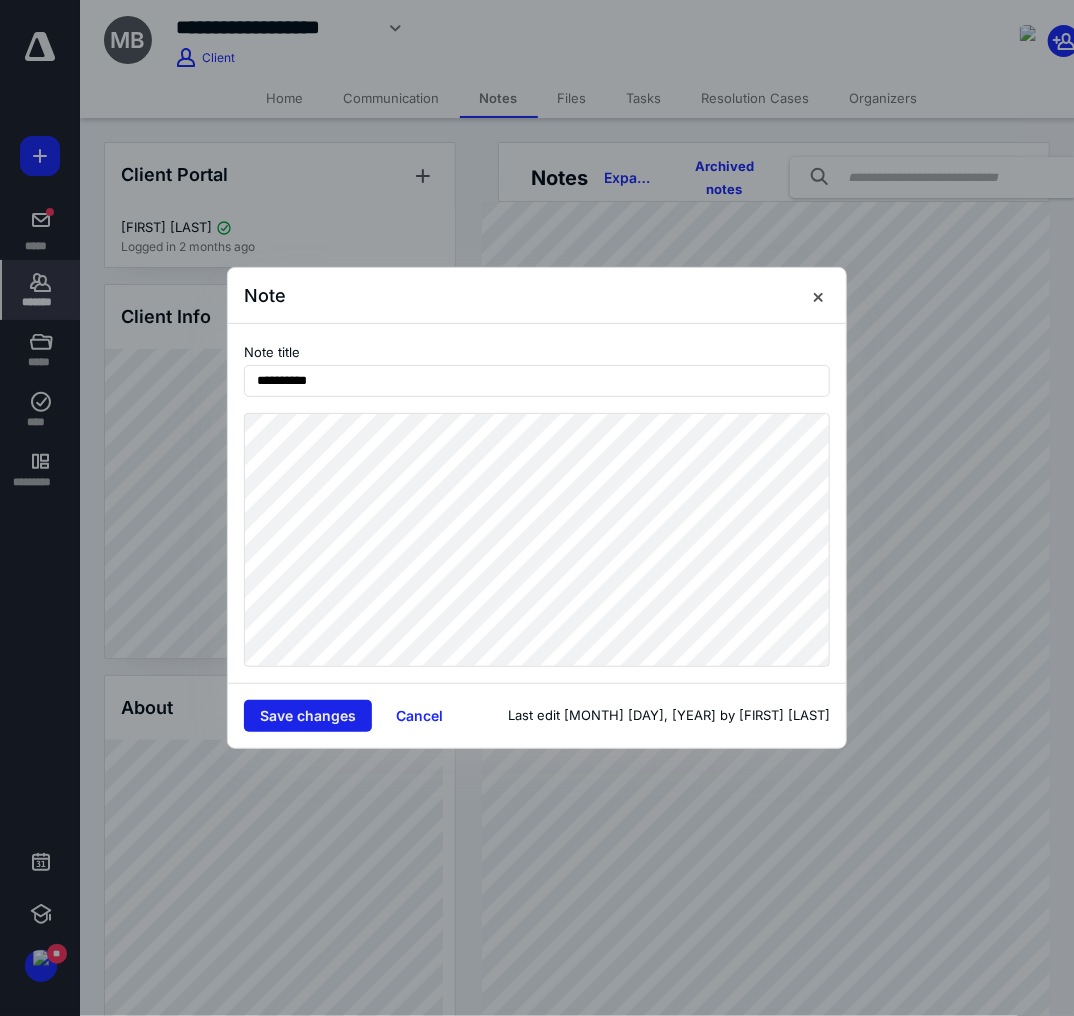 click on "Save changes" at bounding box center (308, 716) 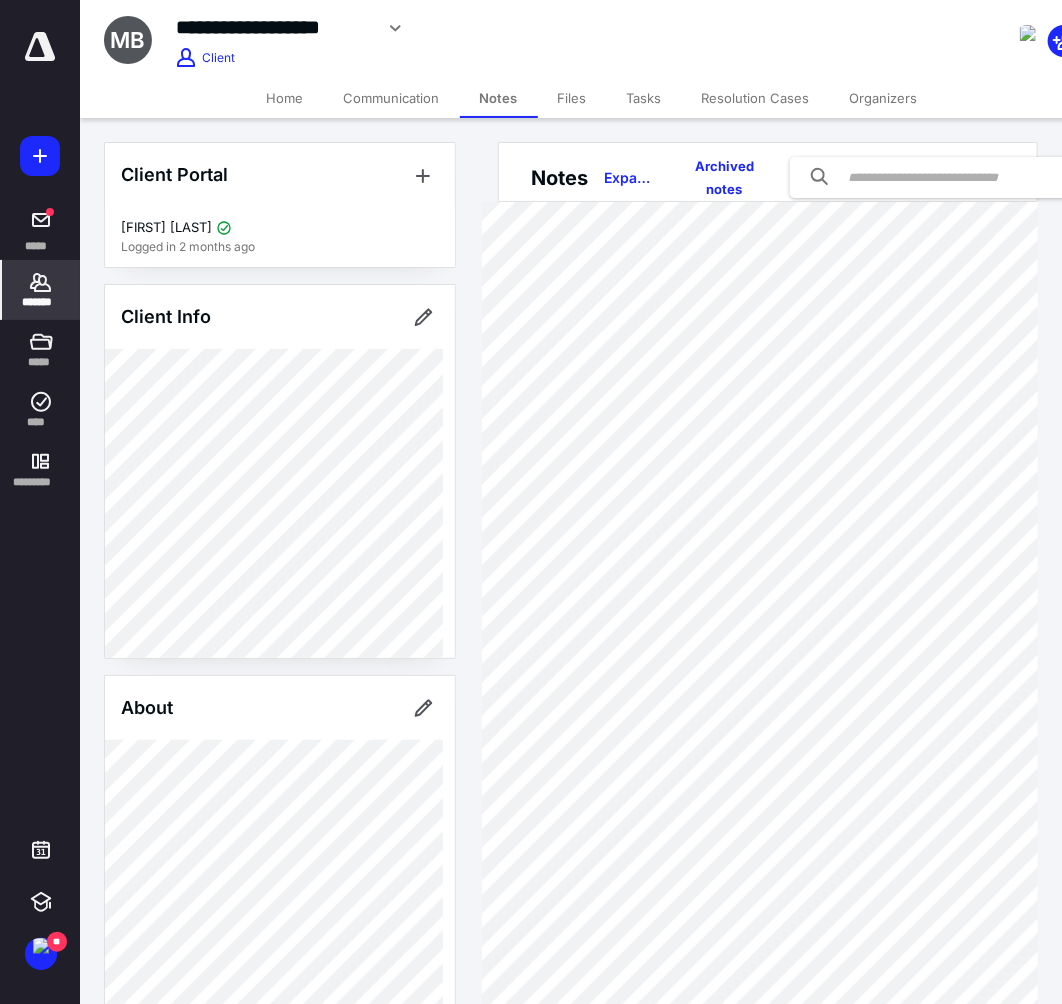 click on "Files" at bounding box center (572, 98) 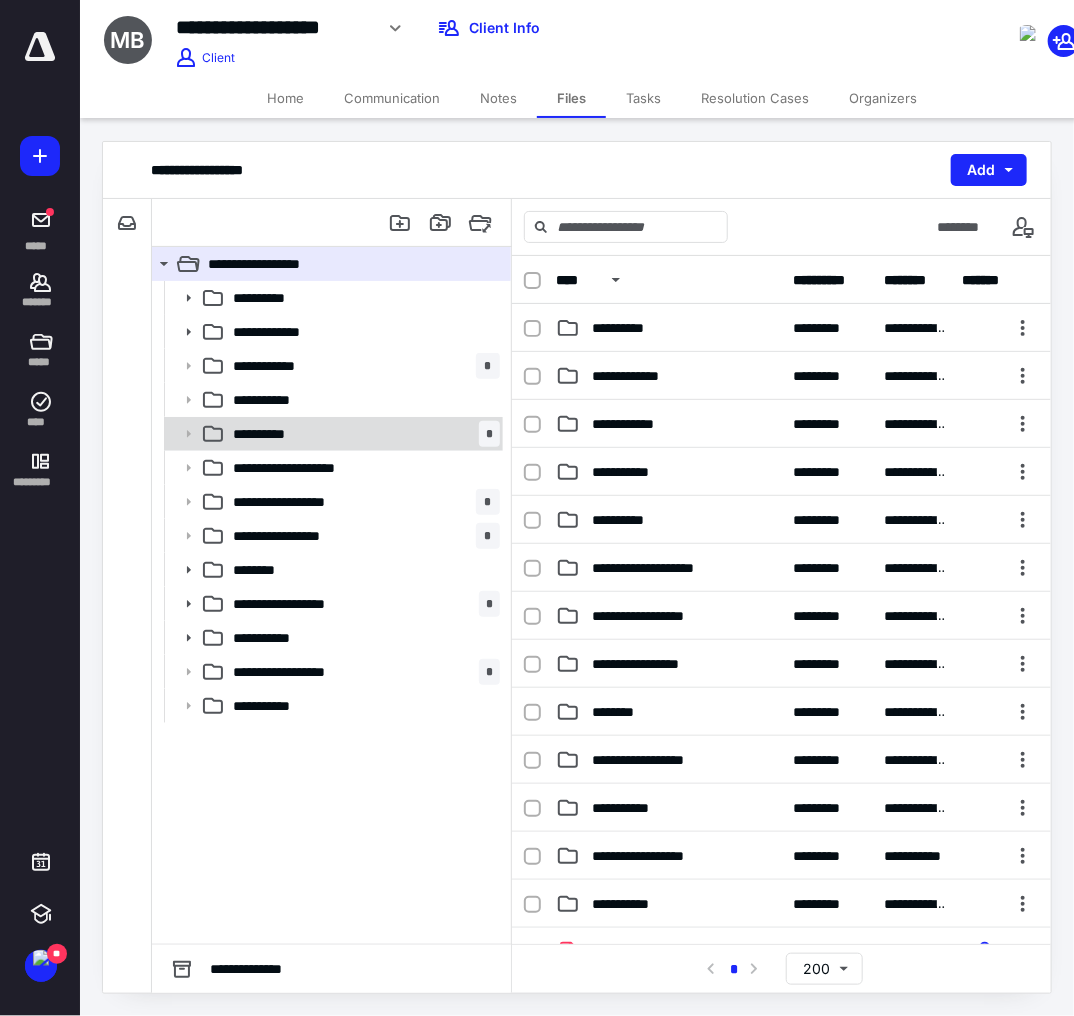 click on "**********" at bounding box center [362, 298] 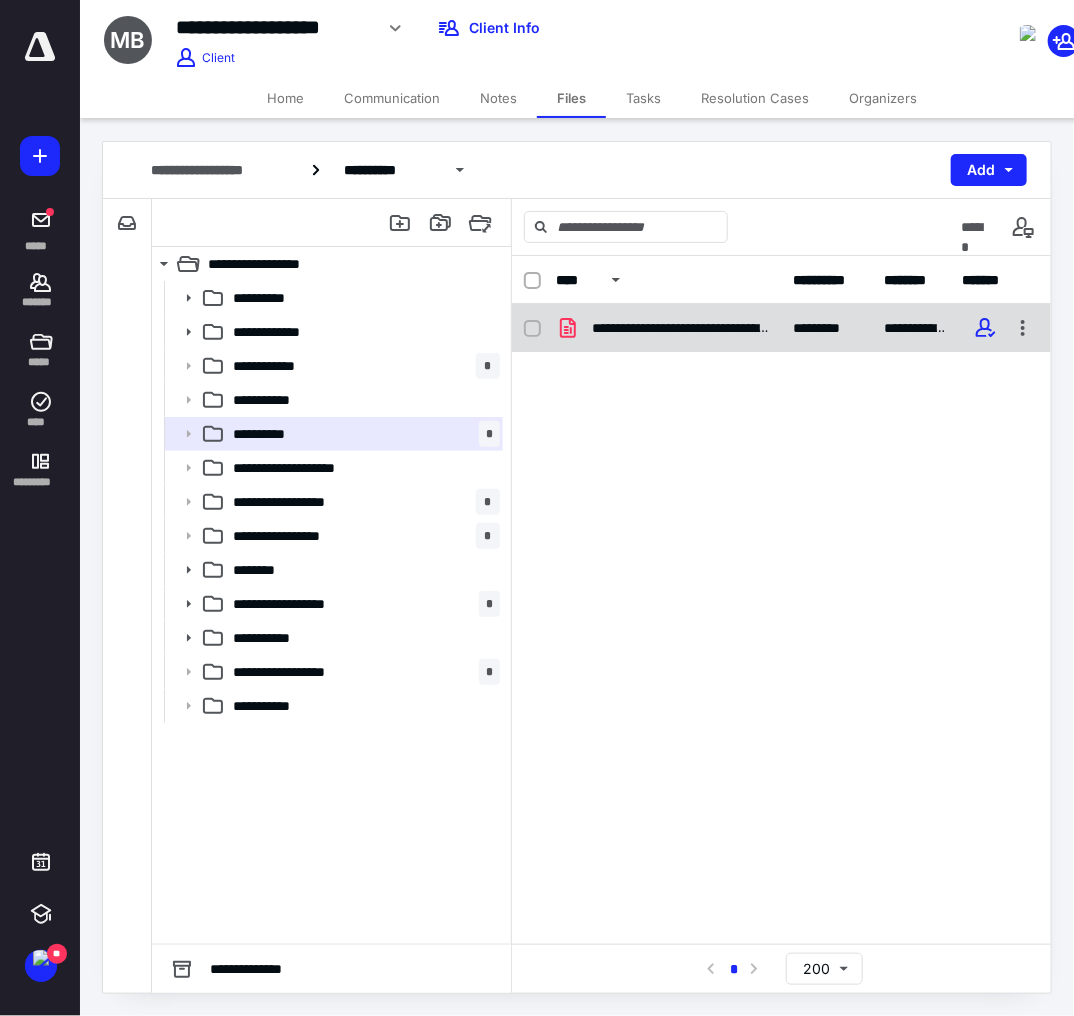 click on "**********" at bounding box center [681, 328] 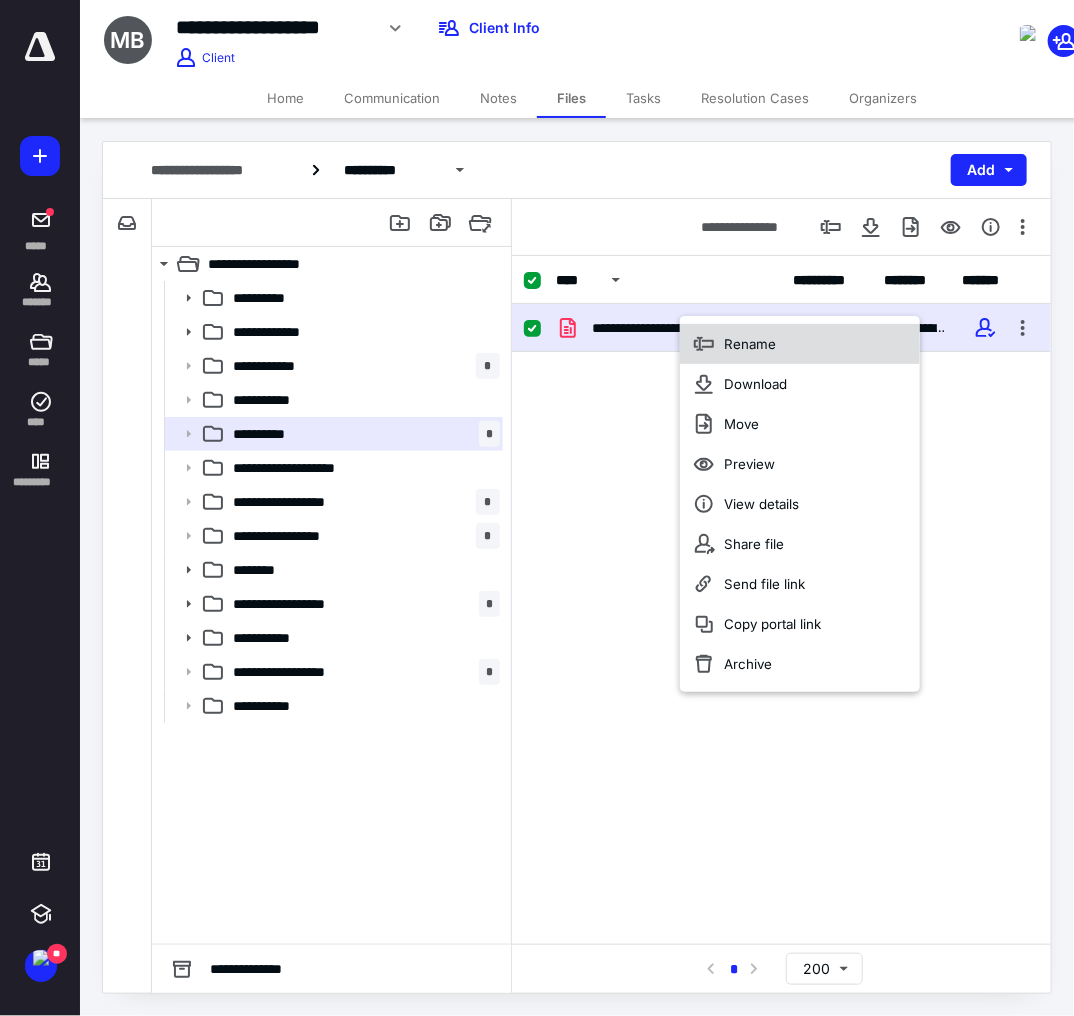 click on "Rename" at bounding box center (750, 344) 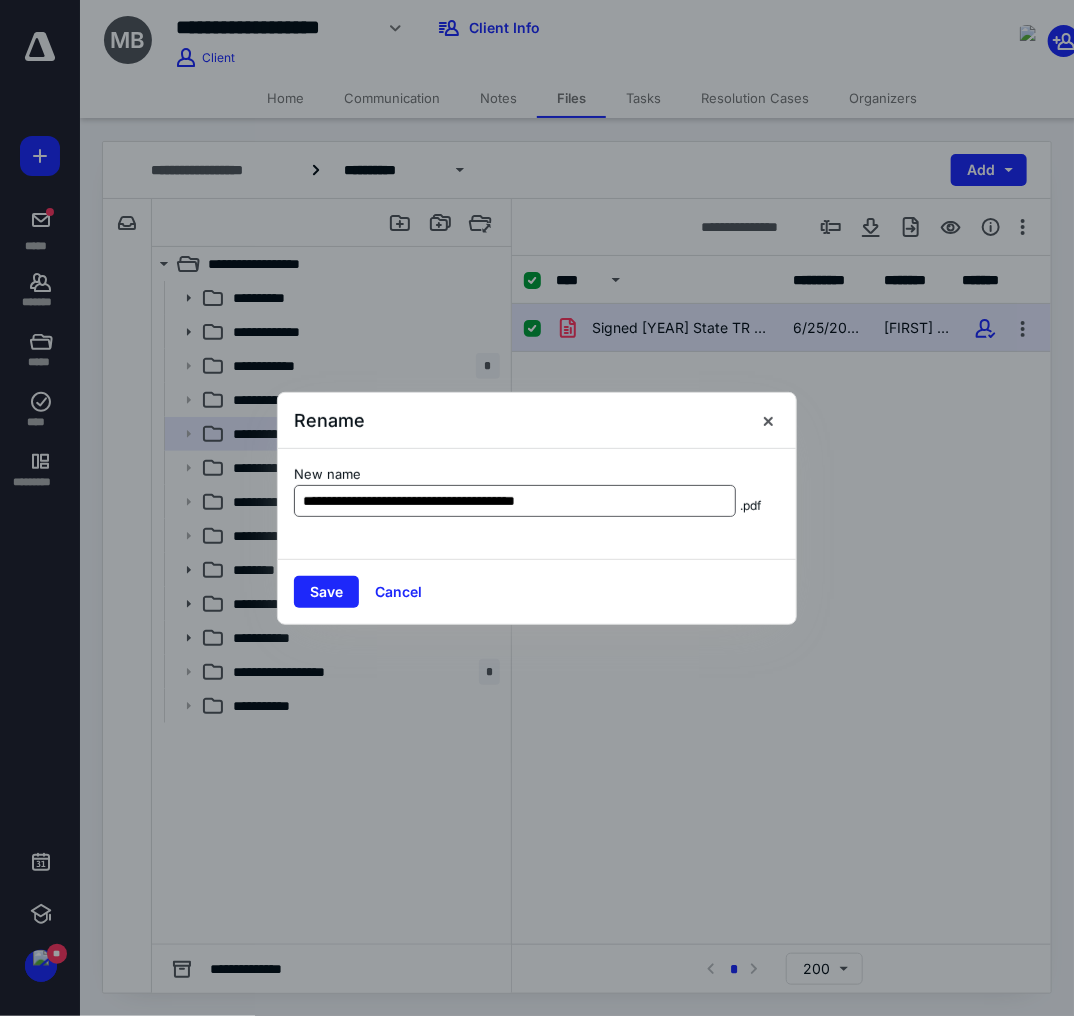 click on "**********" at bounding box center (515, 501) 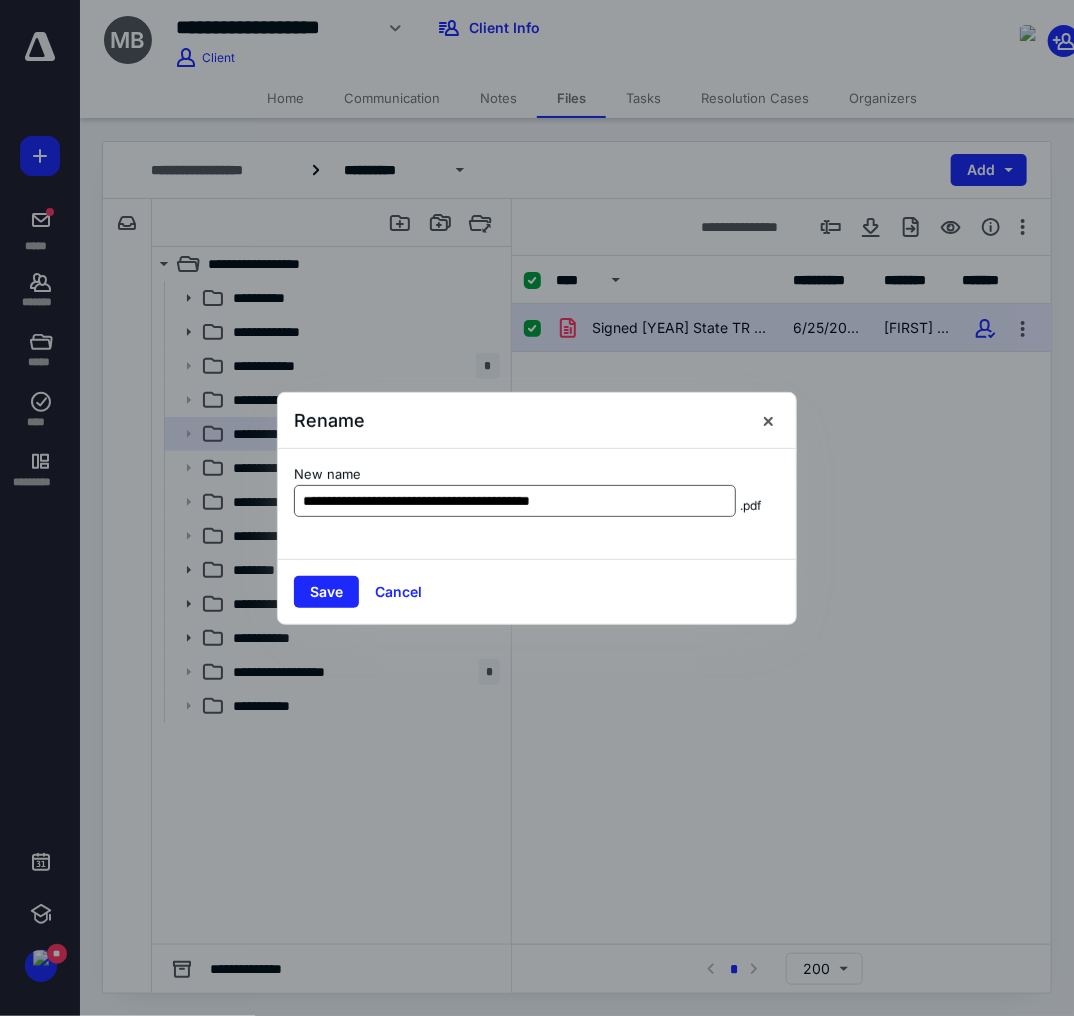 drag, startPoint x: 392, startPoint y: 500, endPoint x: 411, endPoint y: 505, distance: 19.646883 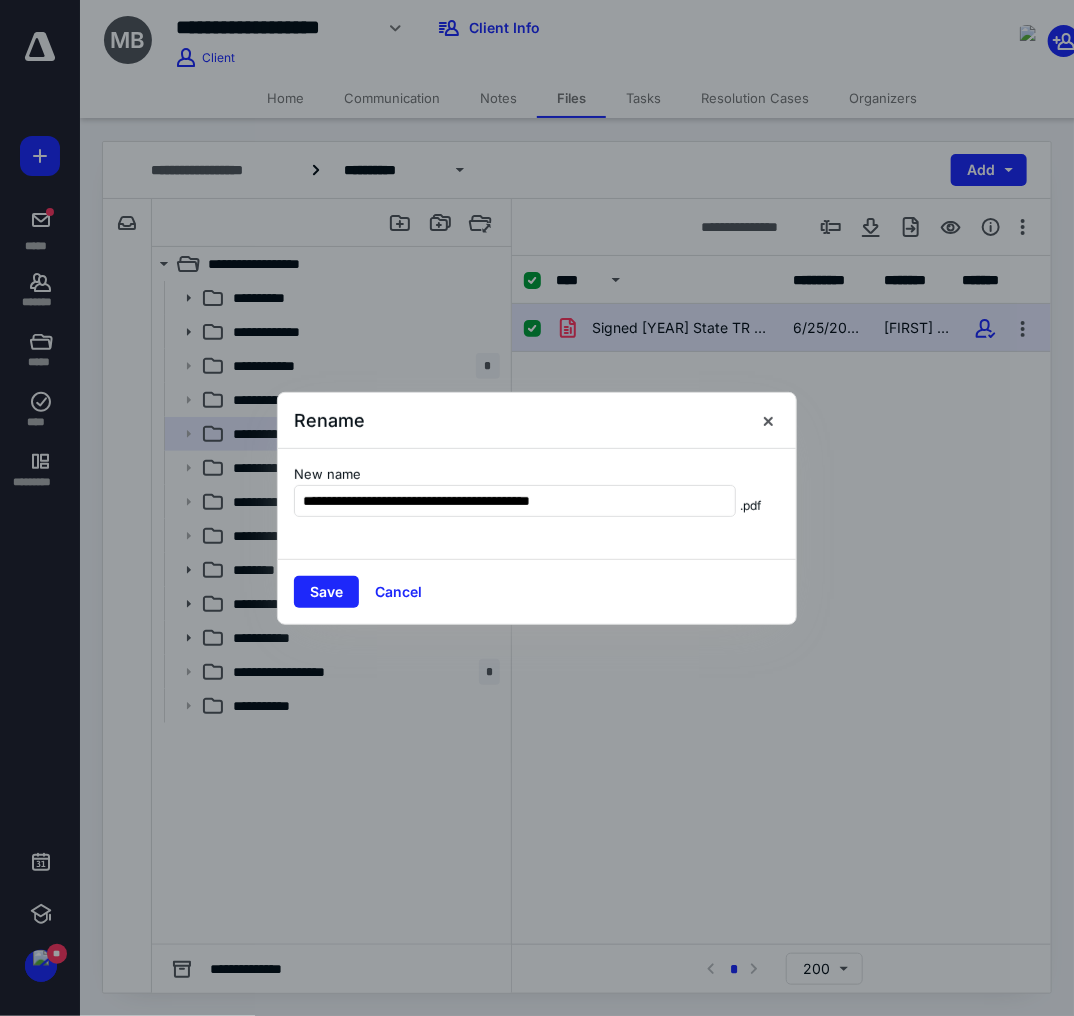 drag, startPoint x: 568, startPoint y: 505, endPoint x: 593, endPoint y: 523, distance: 30.805843 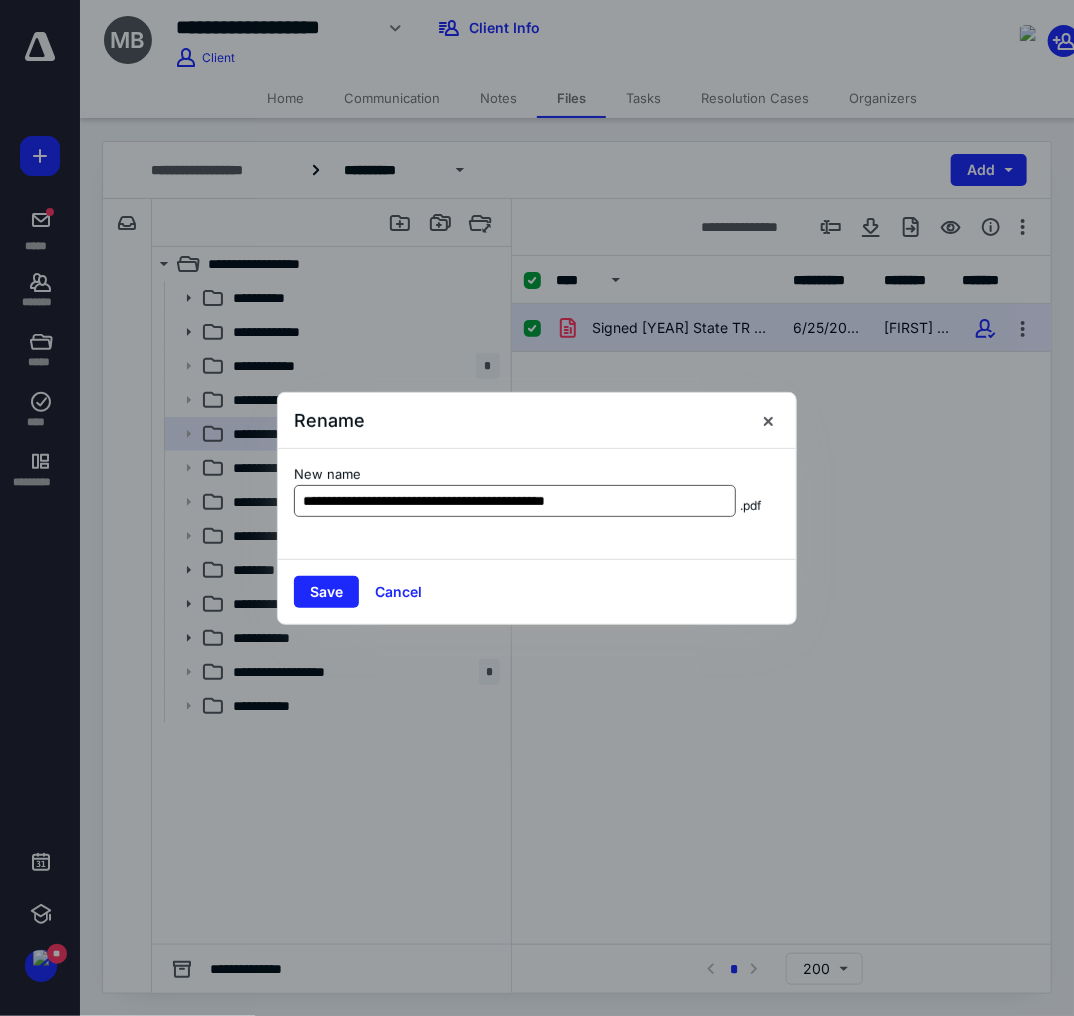 click on "**********" at bounding box center [515, 501] 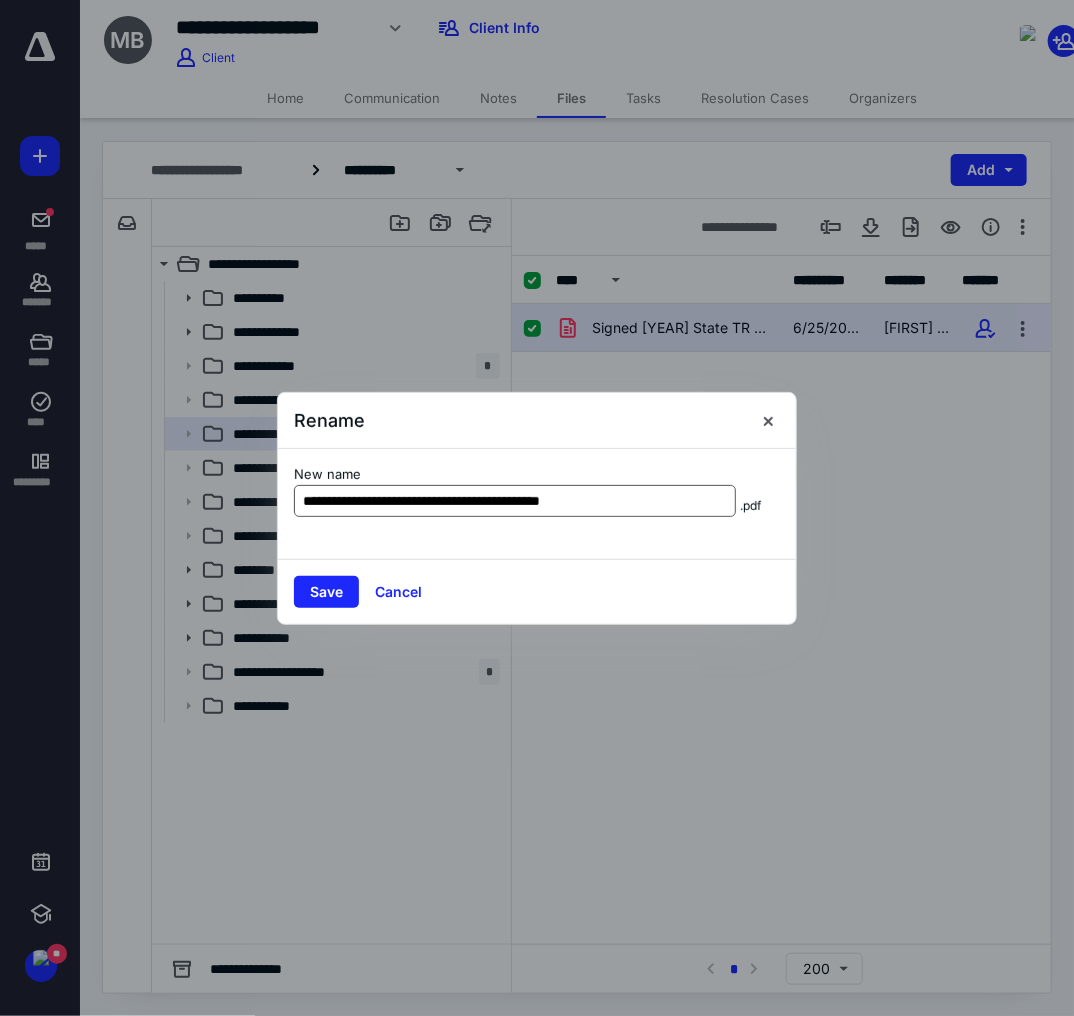 click on "**********" at bounding box center [515, 501] 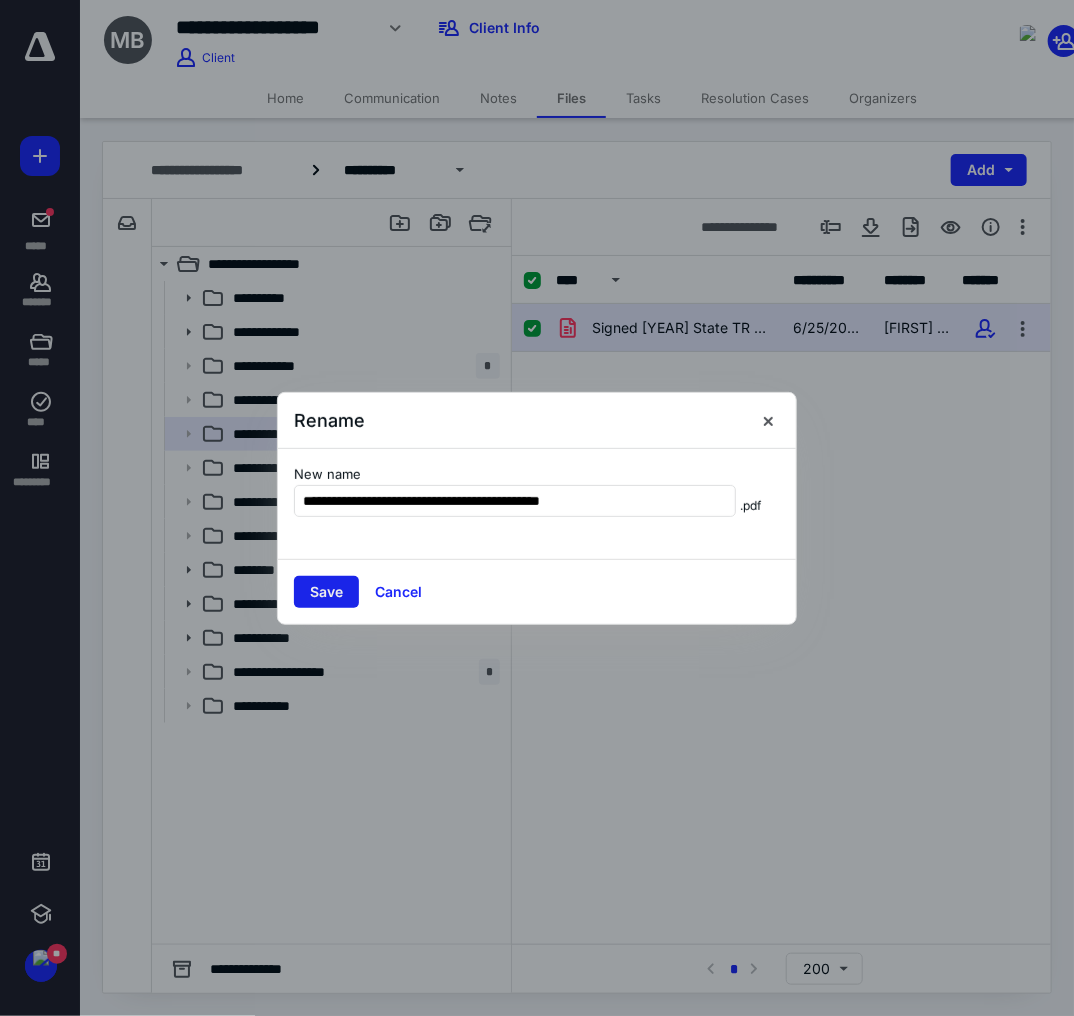 type on "**********" 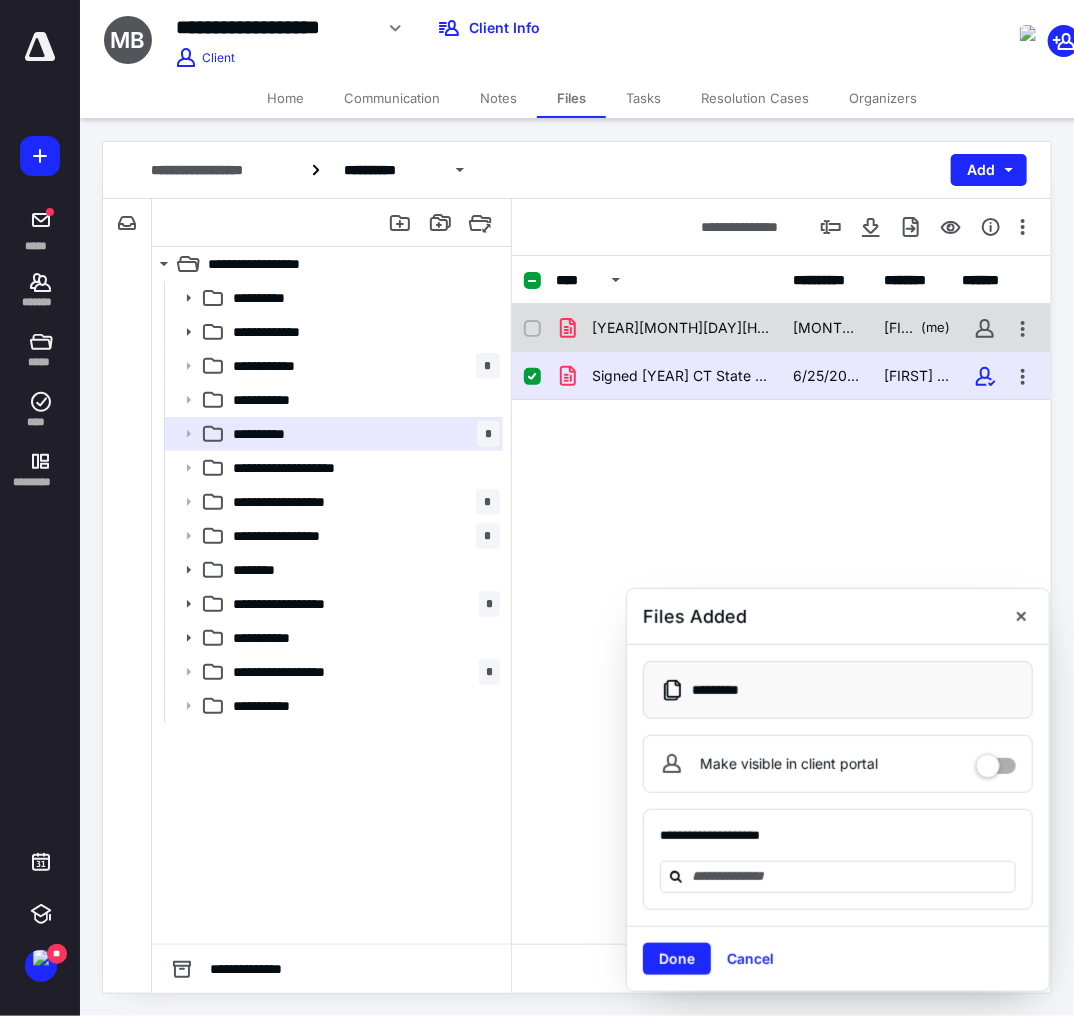 click on "20250709110325648.pdf 7/9/2025 Andrew Estabridis  (me)" at bounding box center [781, 328] 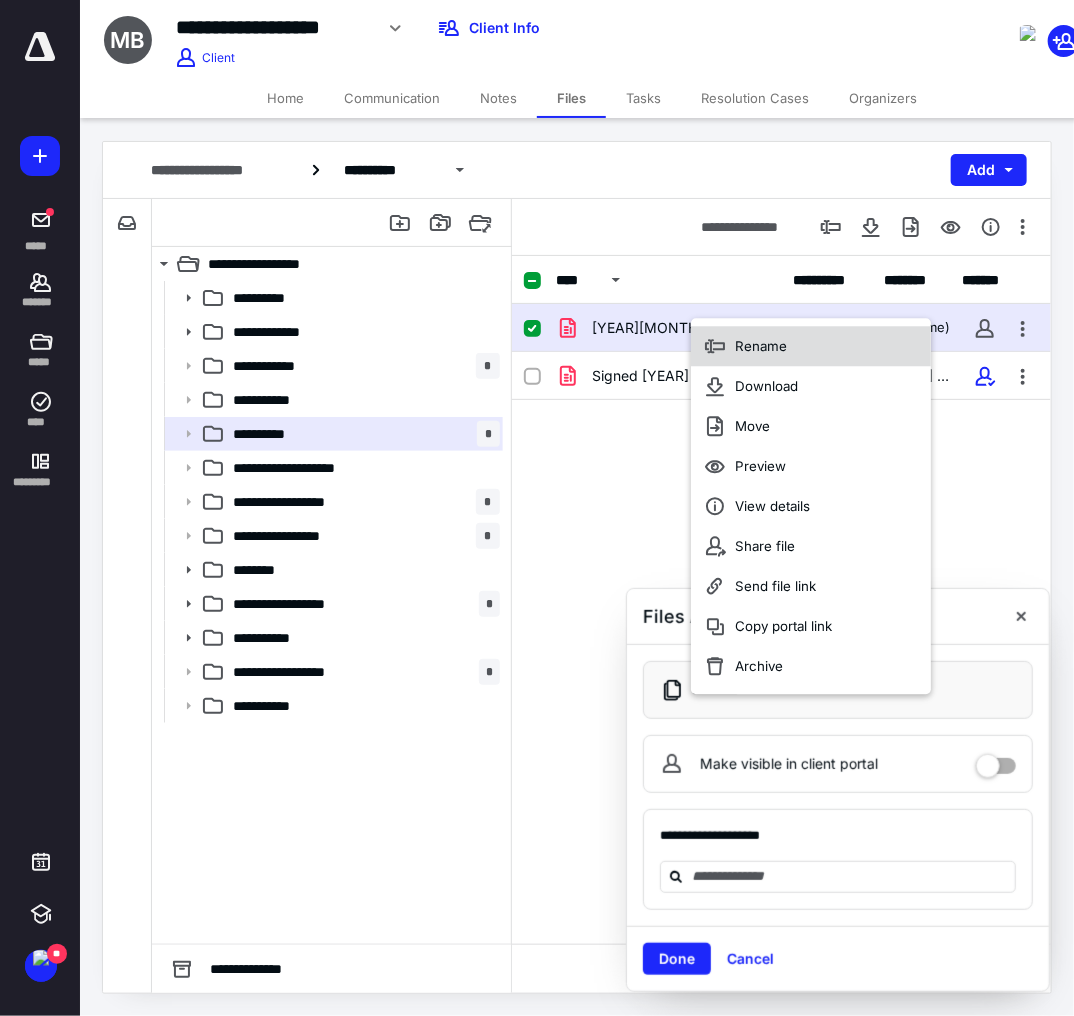 click on "Rename" at bounding box center (811, 346) 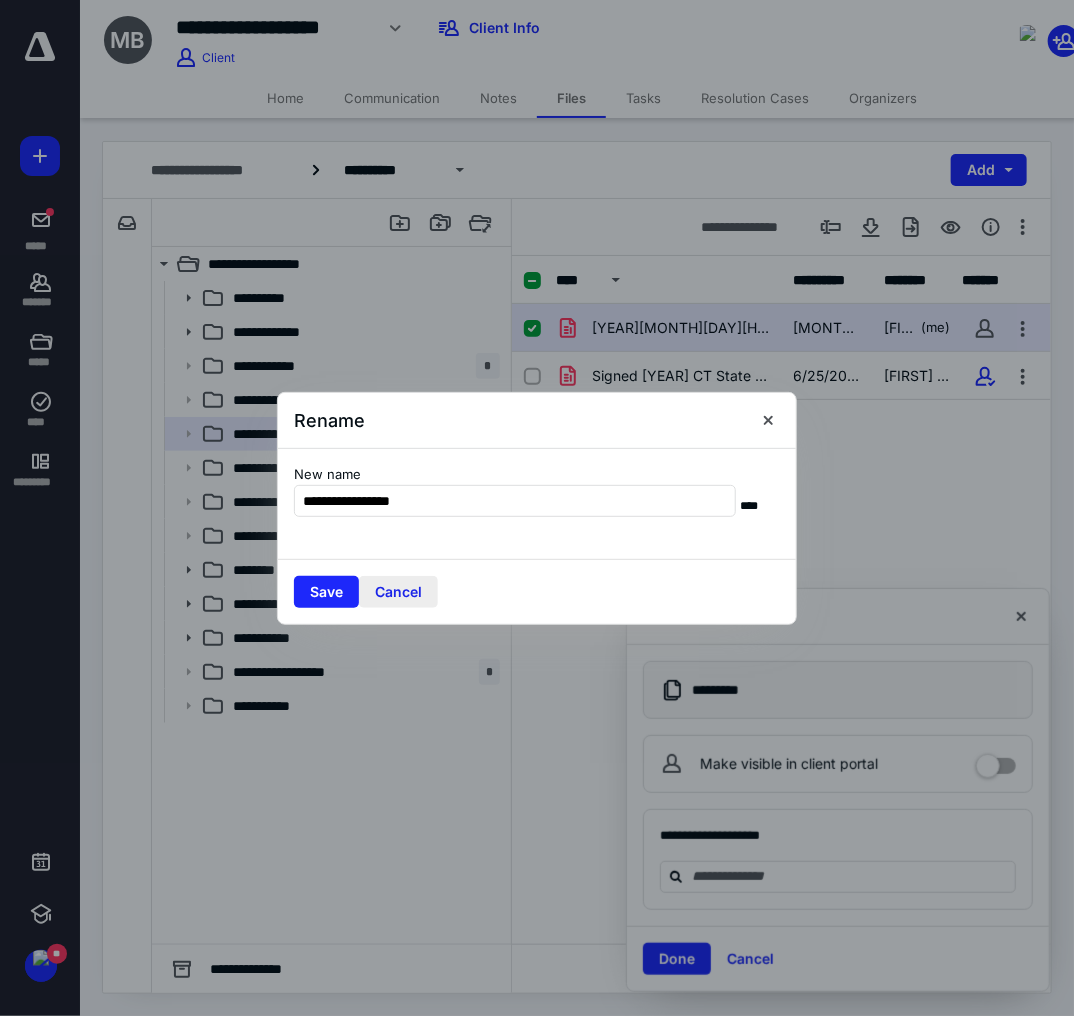 click on "Cancel" at bounding box center (398, 592) 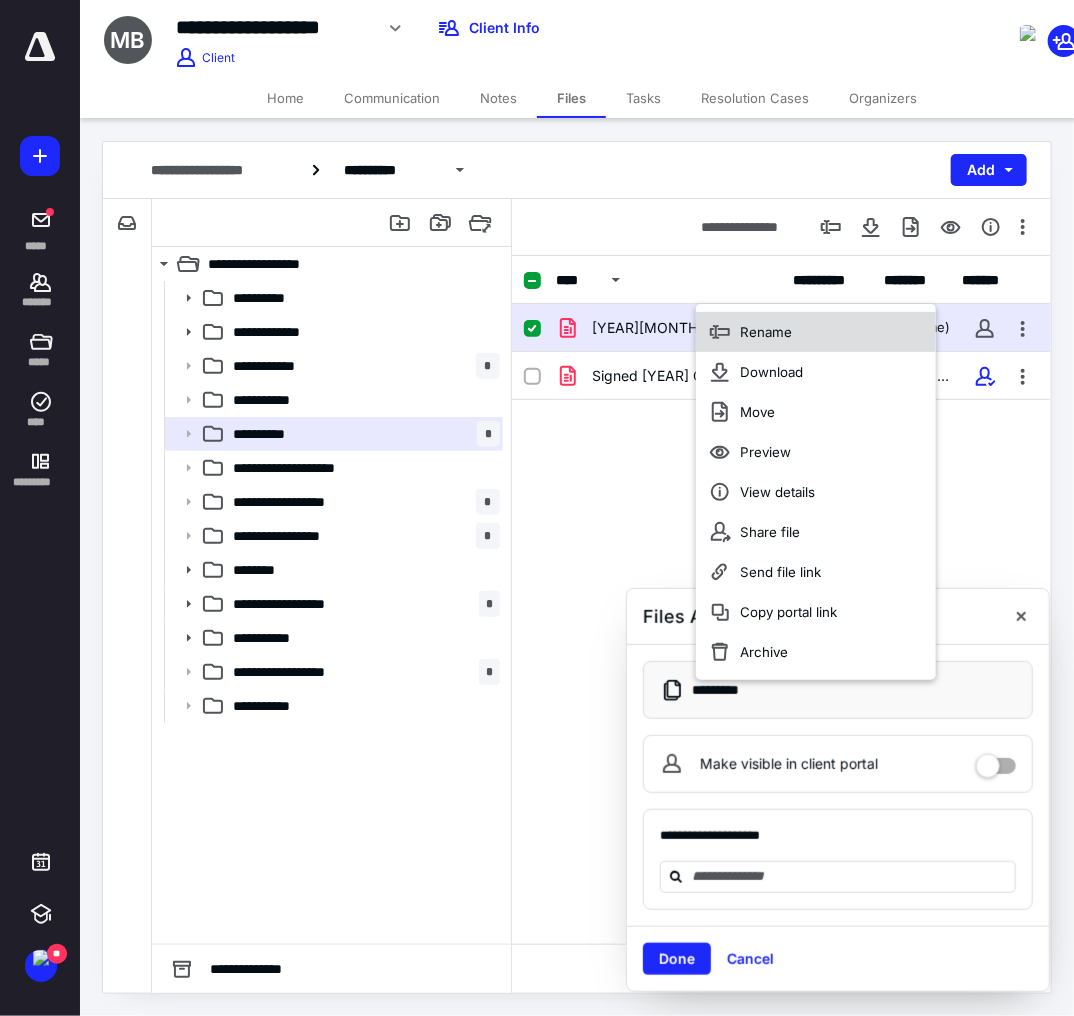 click on "Rename" at bounding box center [816, 332] 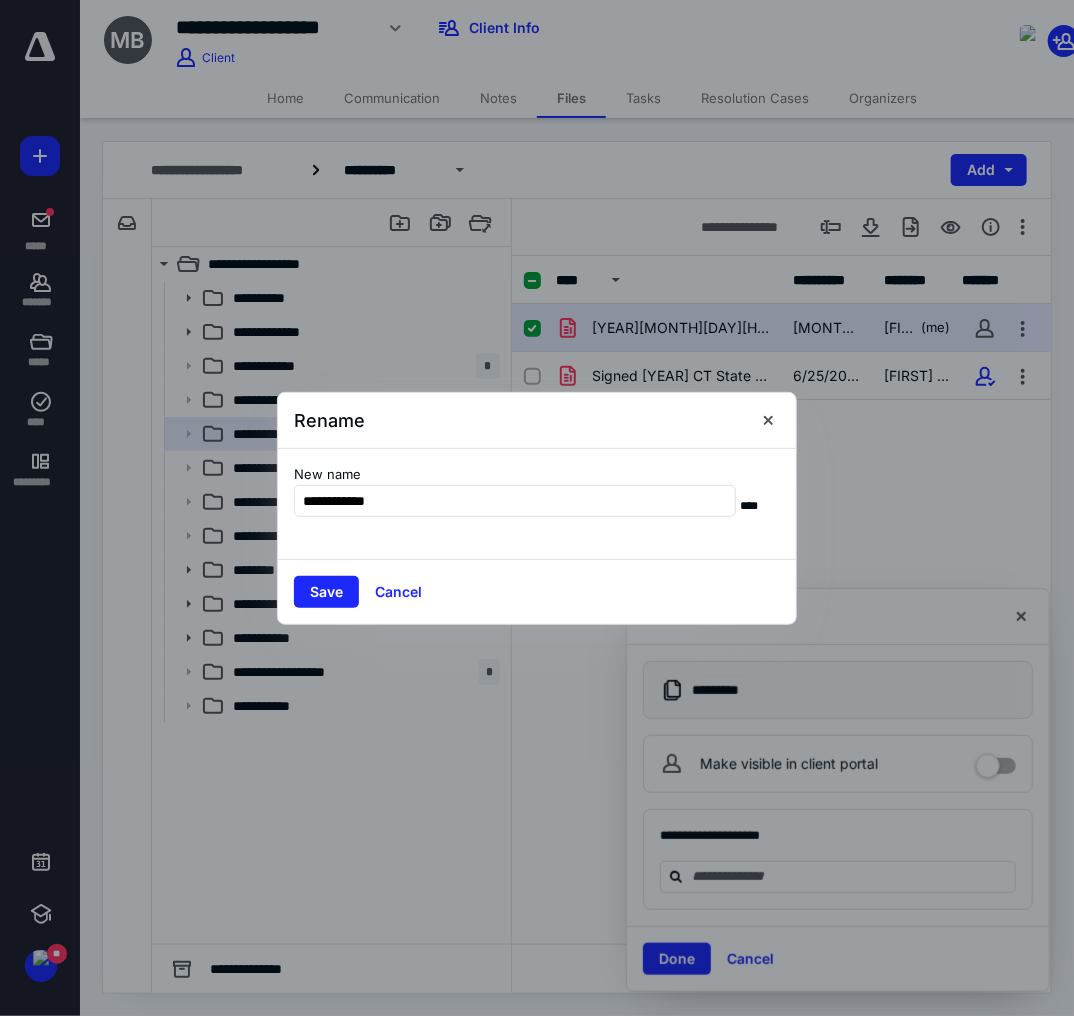 type on "**********" 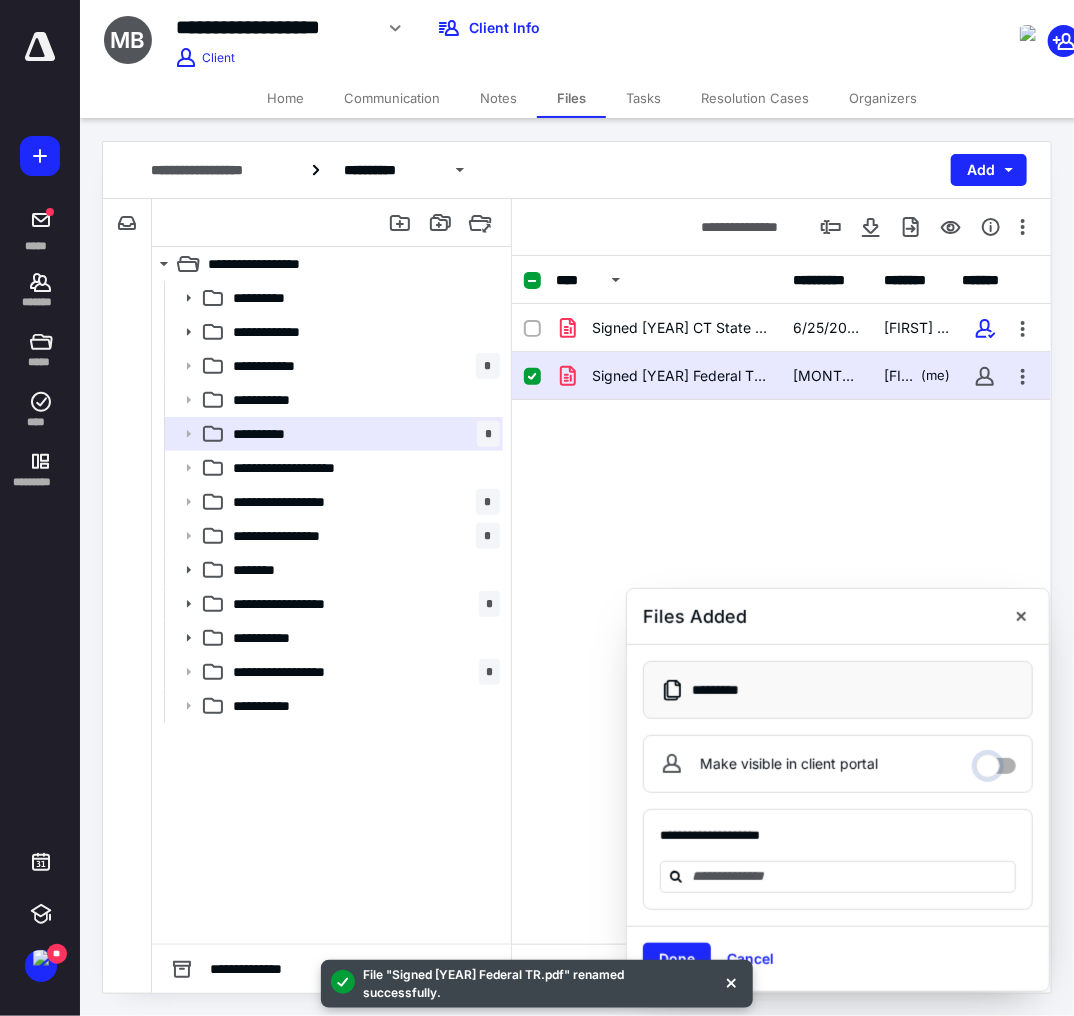 click on "Make visible in client portal" at bounding box center [996, 761] 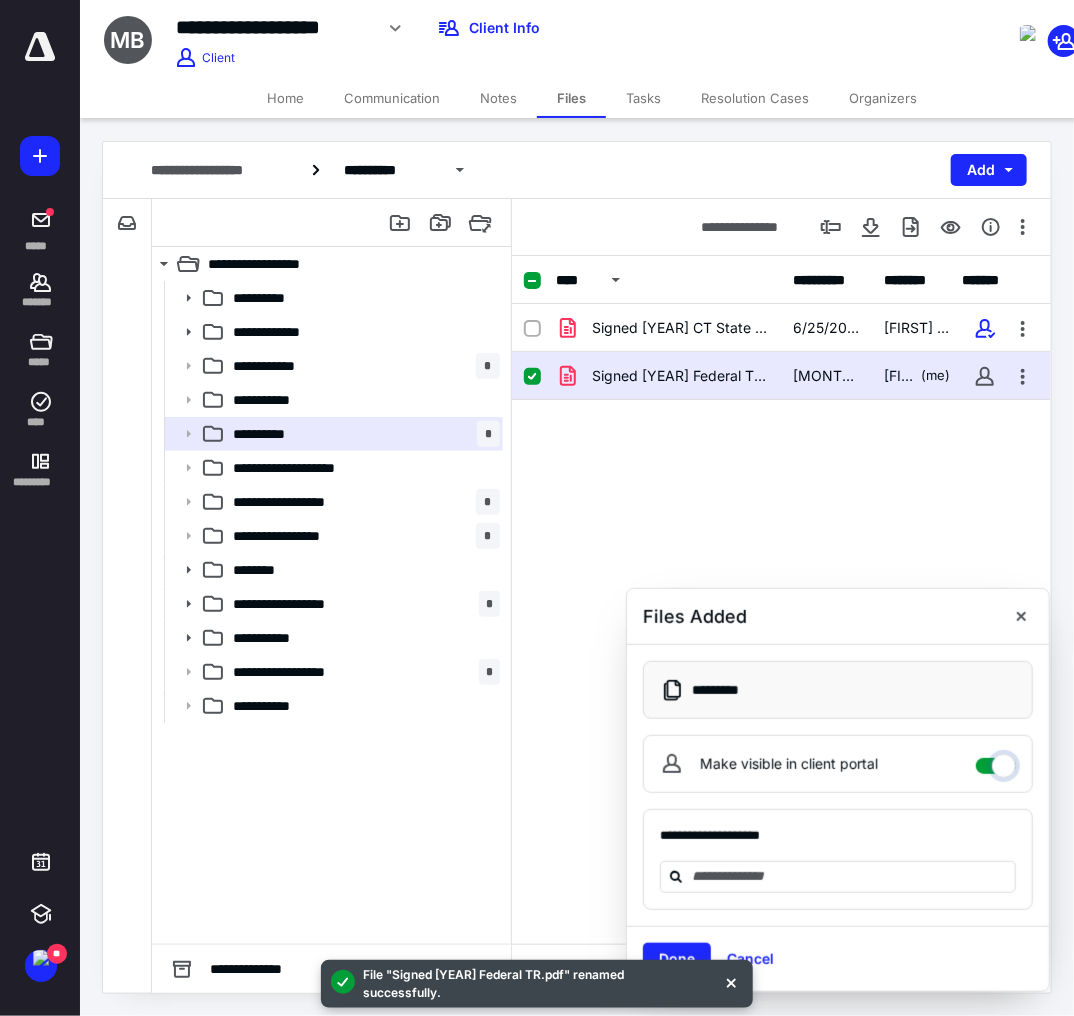 checkbox on "****" 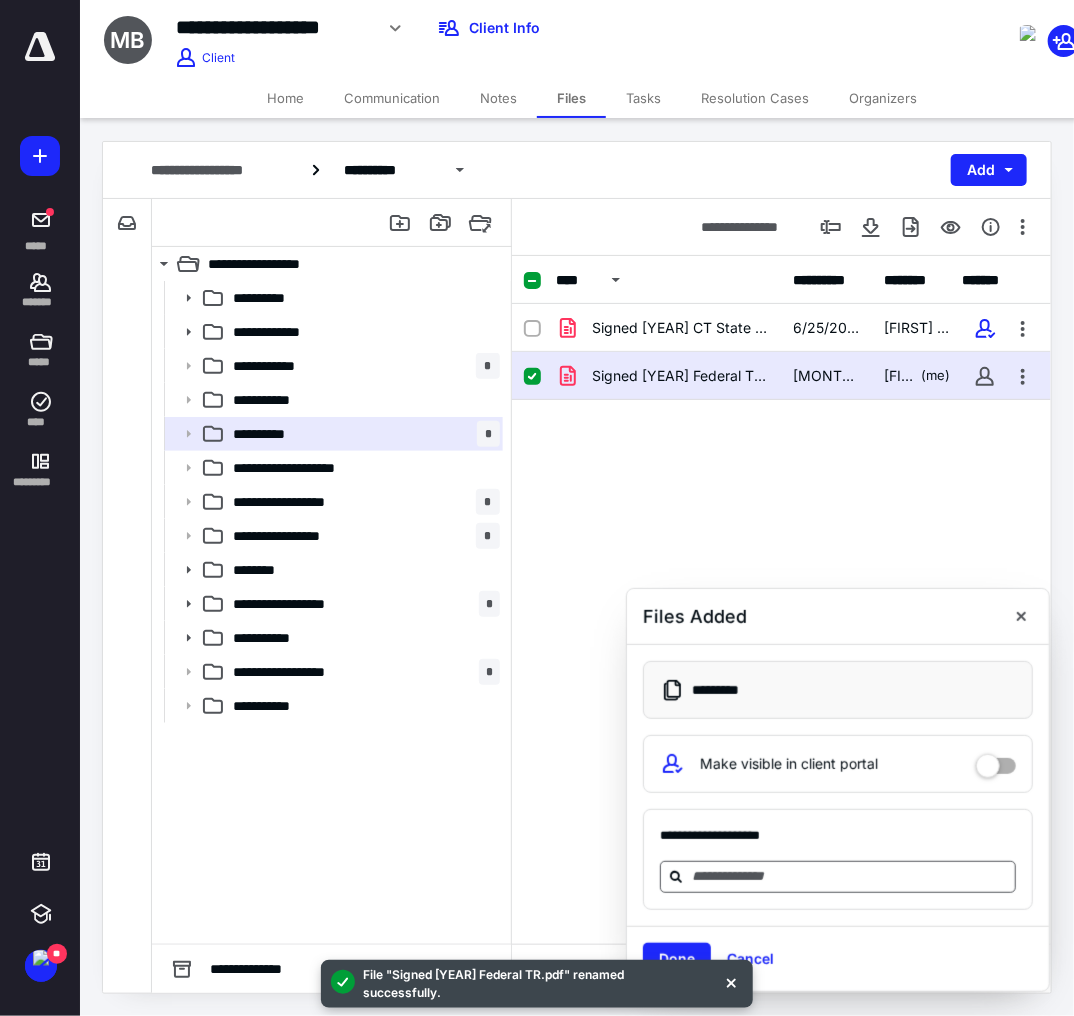 click at bounding box center (850, 876) 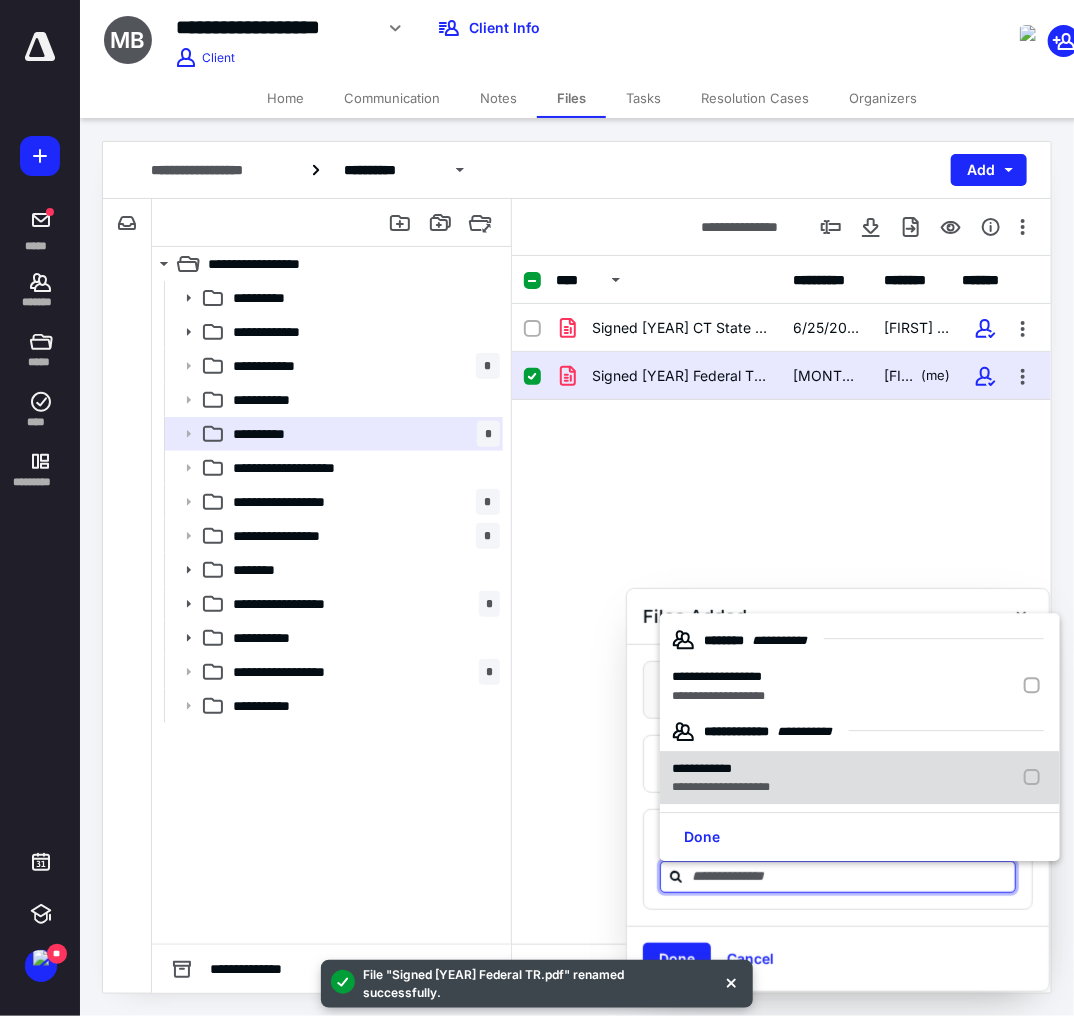 click on "**********" at bounding box center [722, 686] 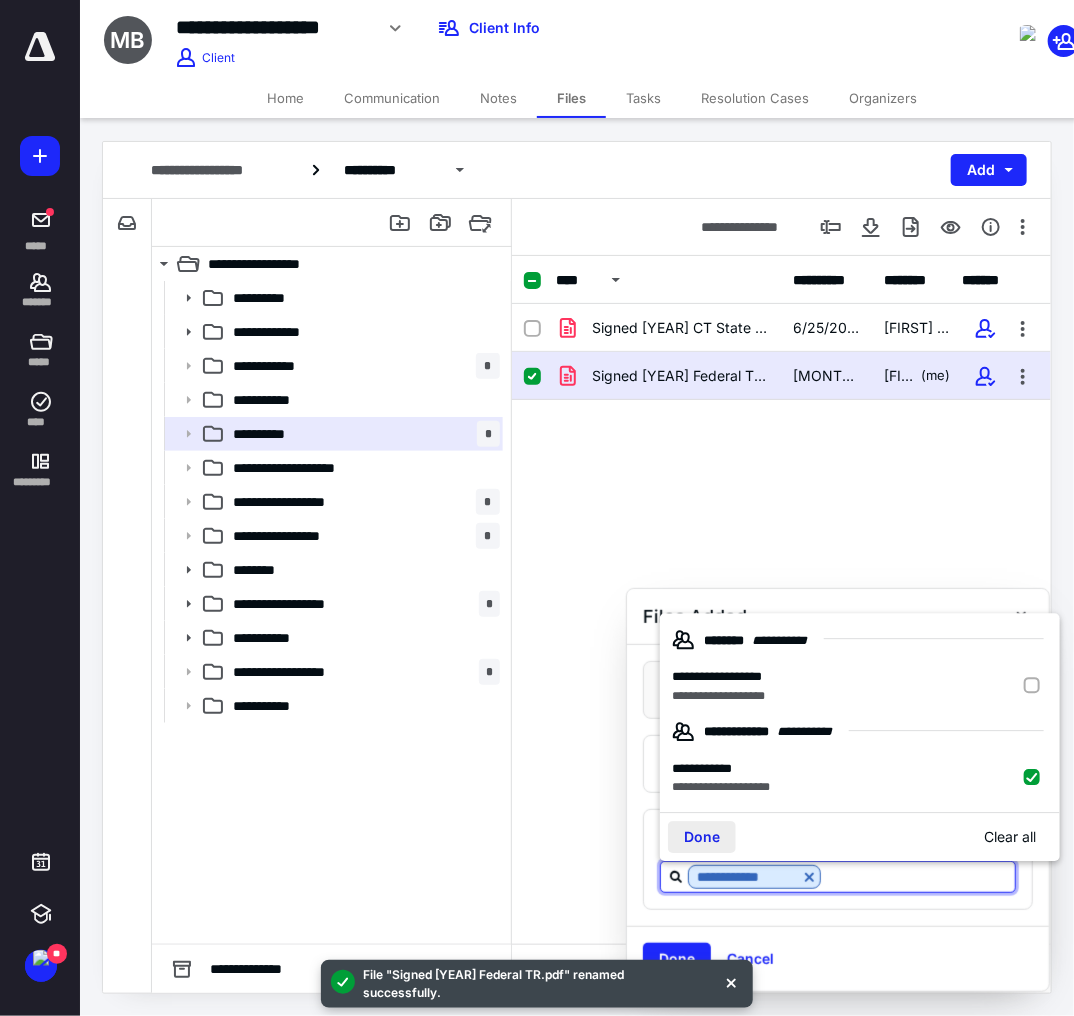 click on "Done" at bounding box center [702, 837] 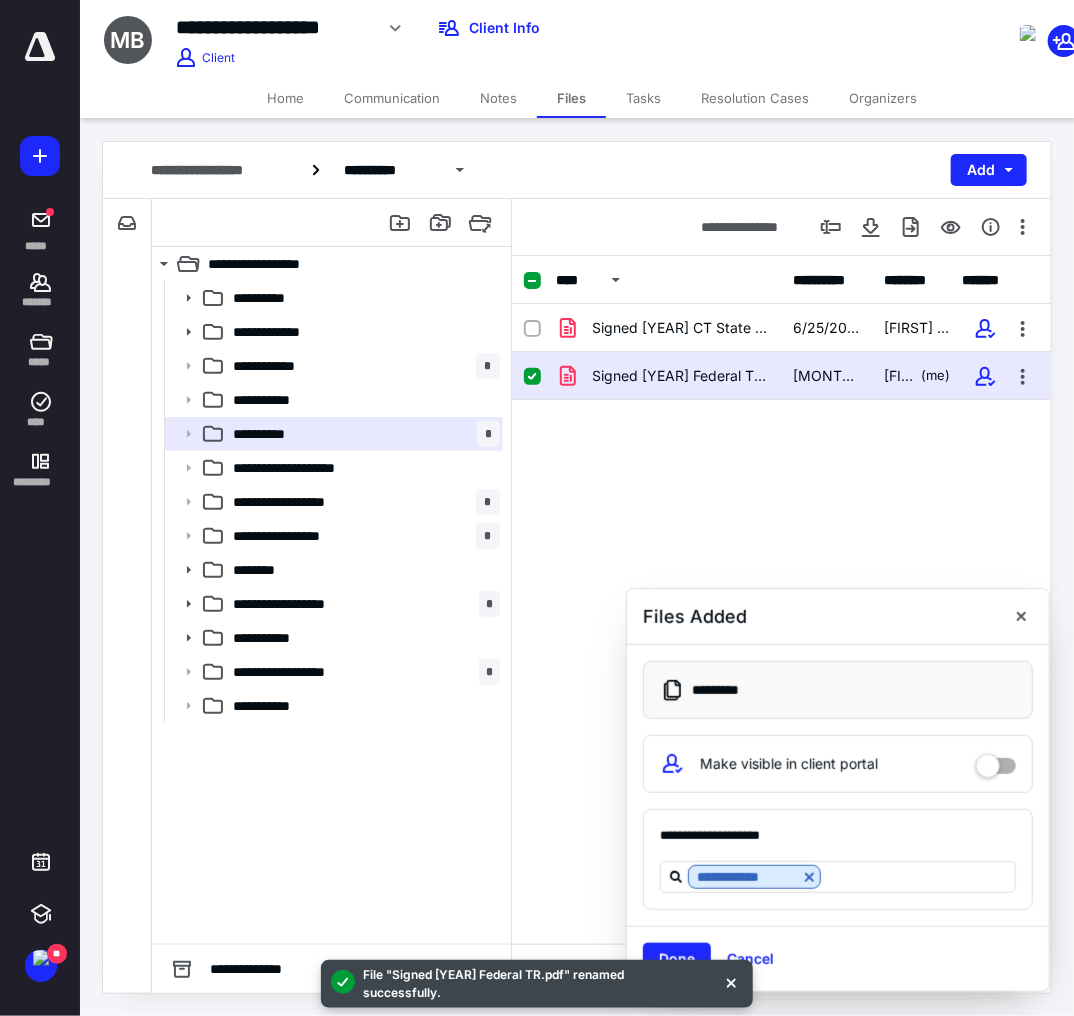 click on "Done" at bounding box center [677, 959] 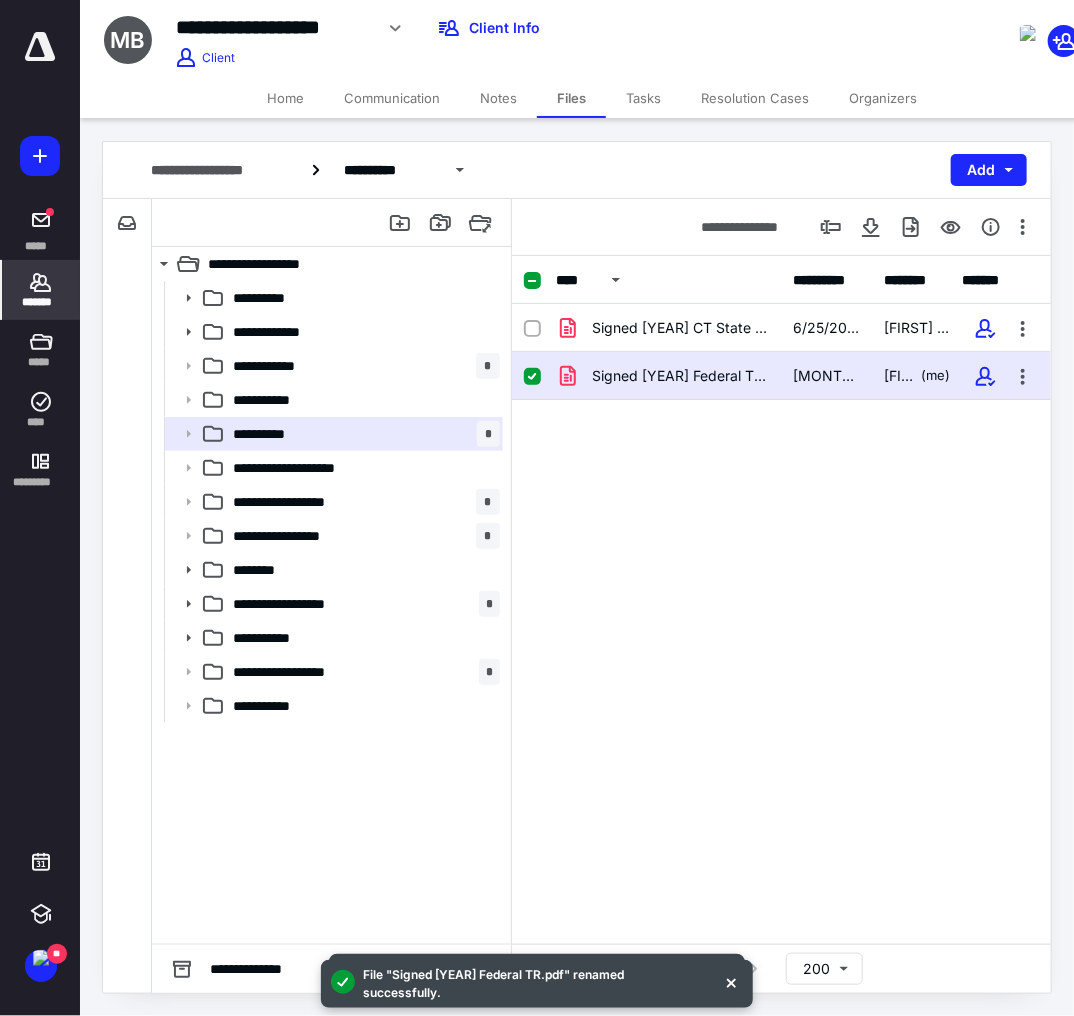 click on "*******" at bounding box center [36, 245] 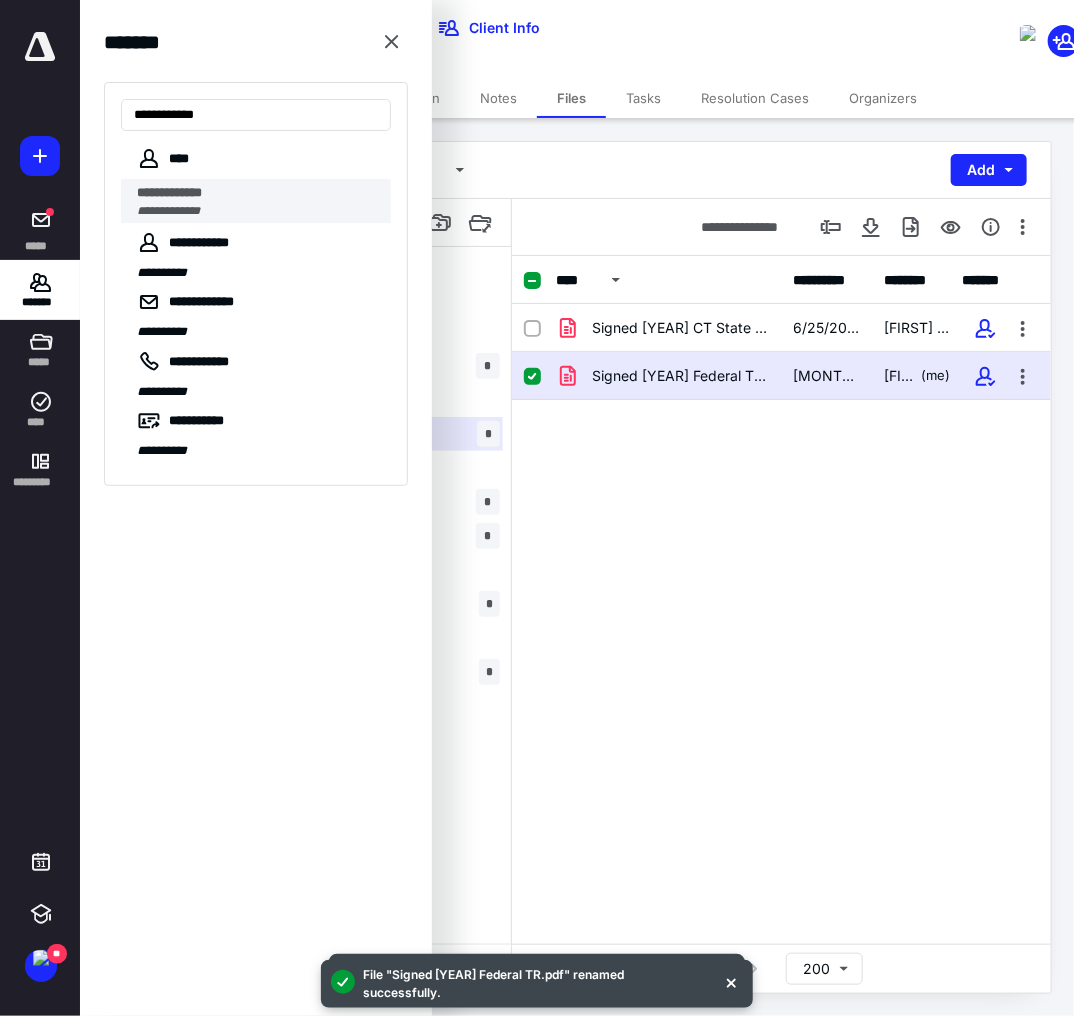 type on "**********" 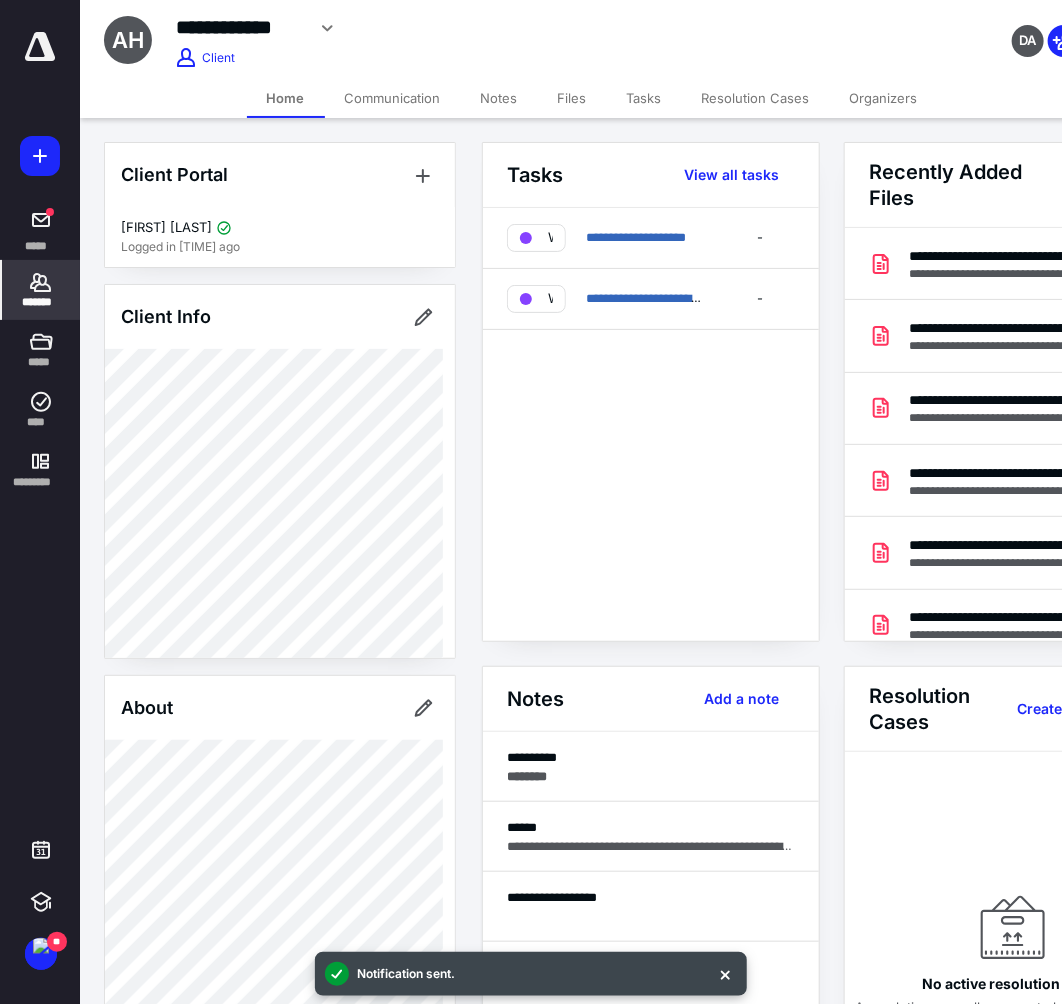click on "Files" at bounding box center (572, 98) 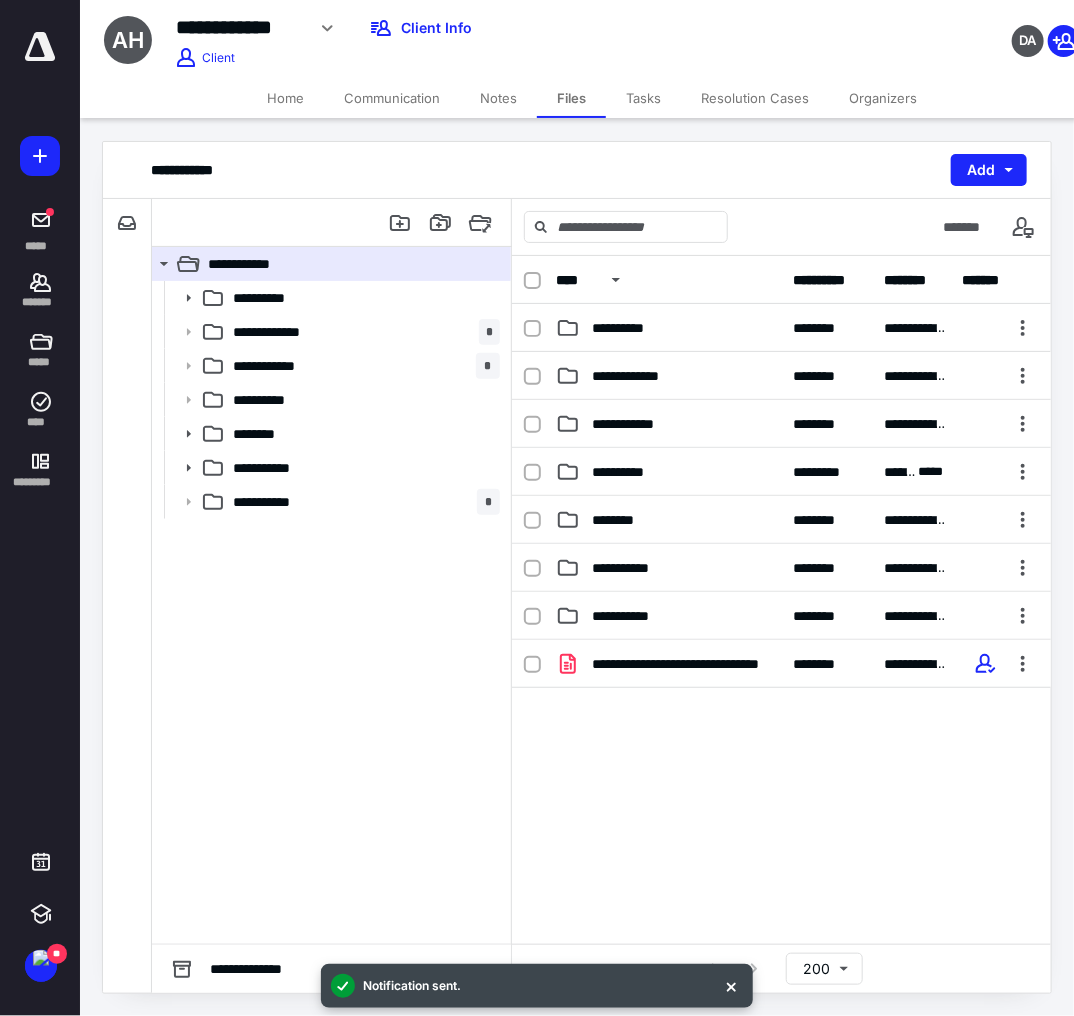 click on "**********" at bounding box center [781, 790] 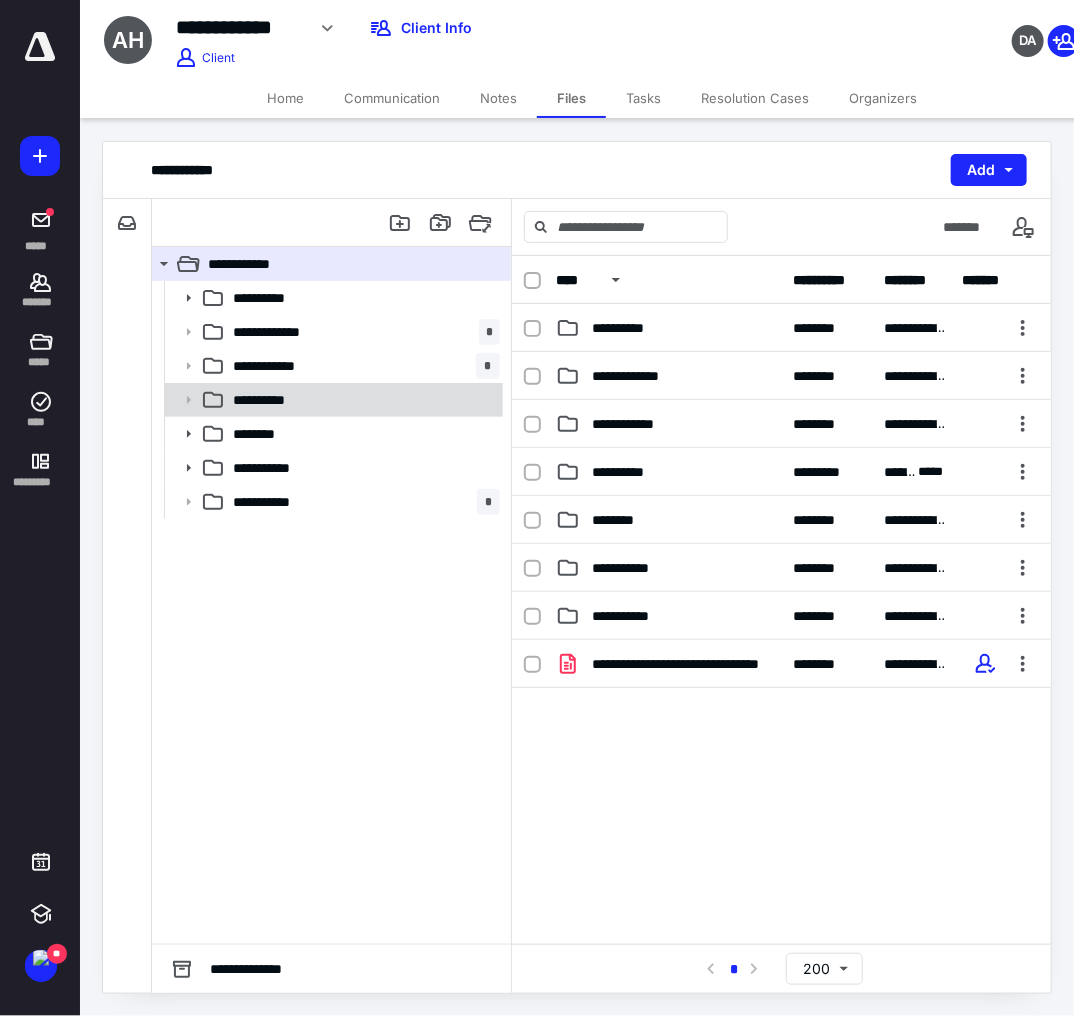 click on "**********" at bounding box center [280, 298] 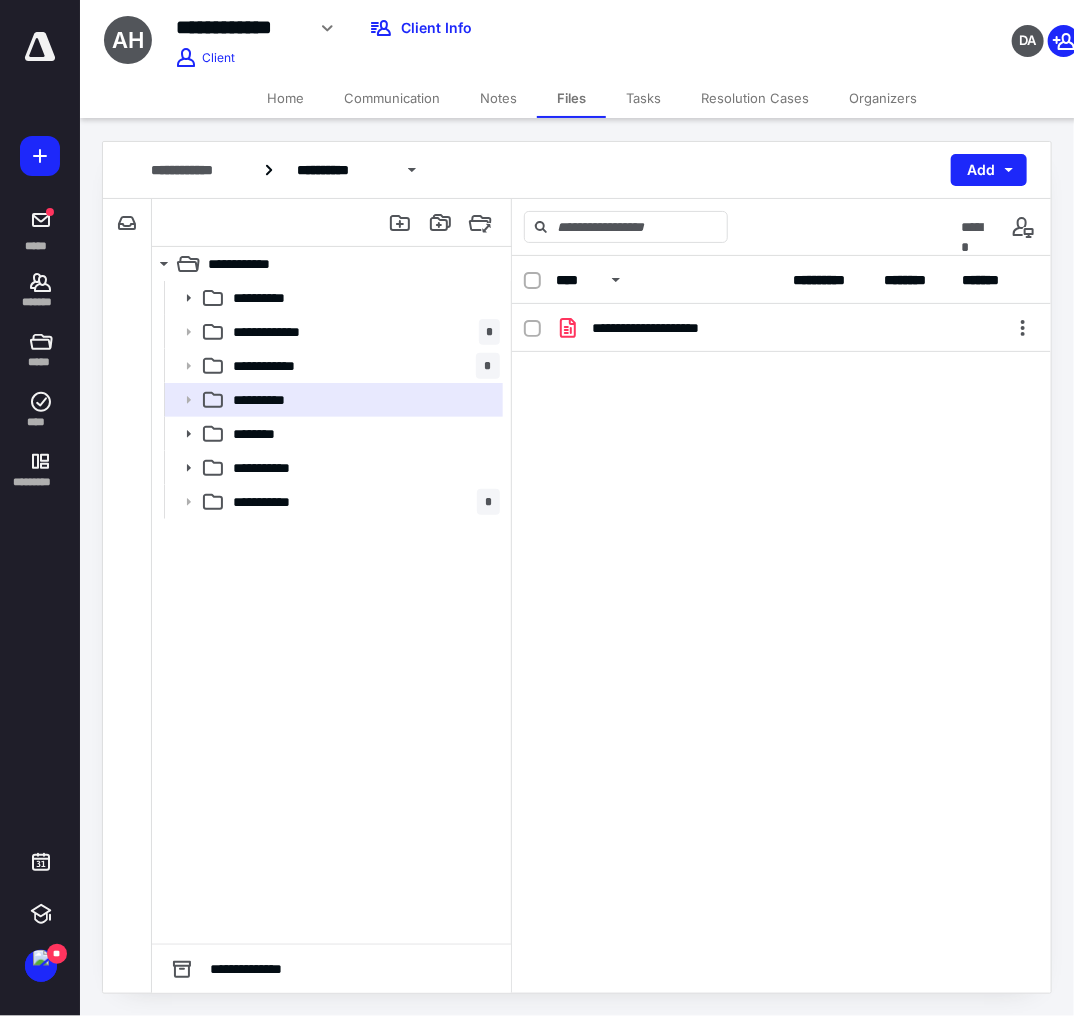 click on "**********" at bounding box center [781, 454] 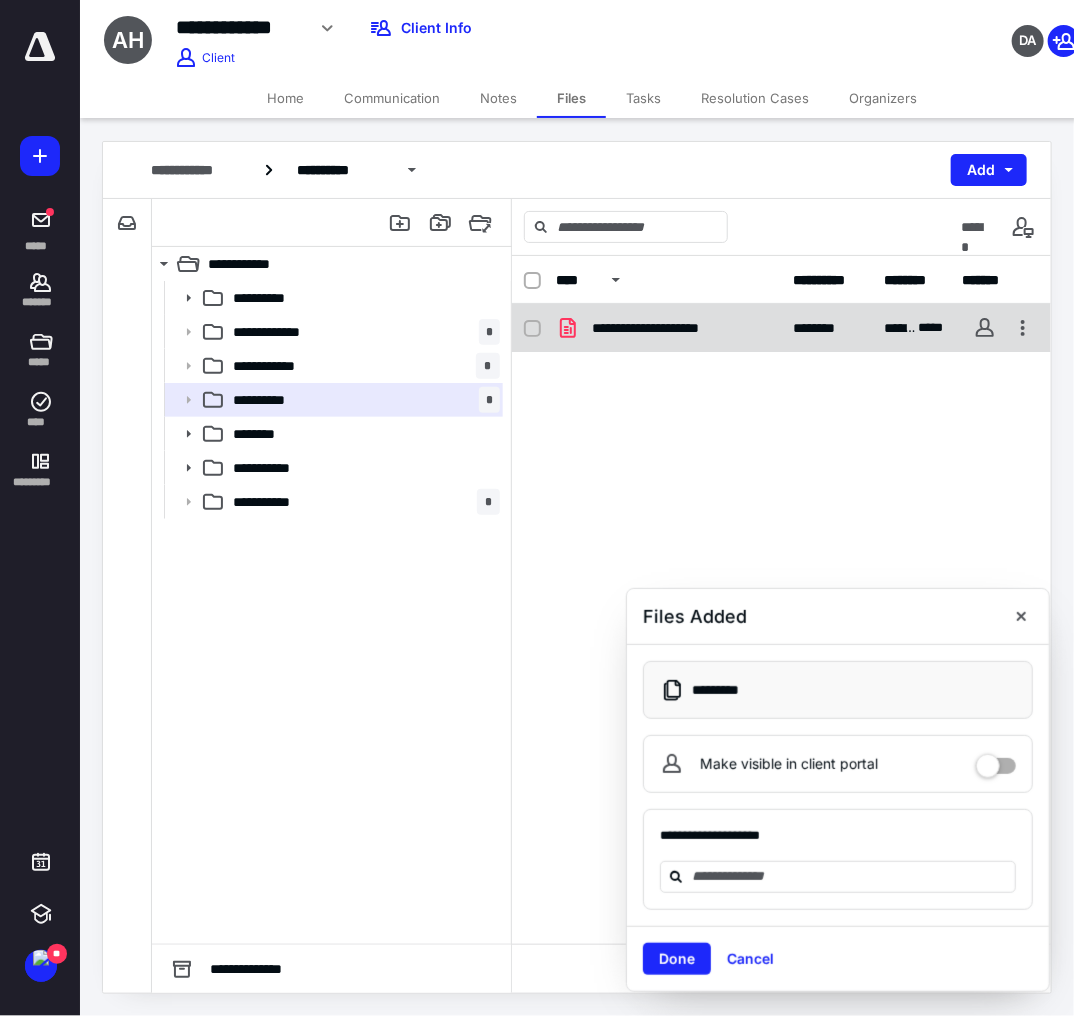 click on "**********" at bounding box center [674, 328] 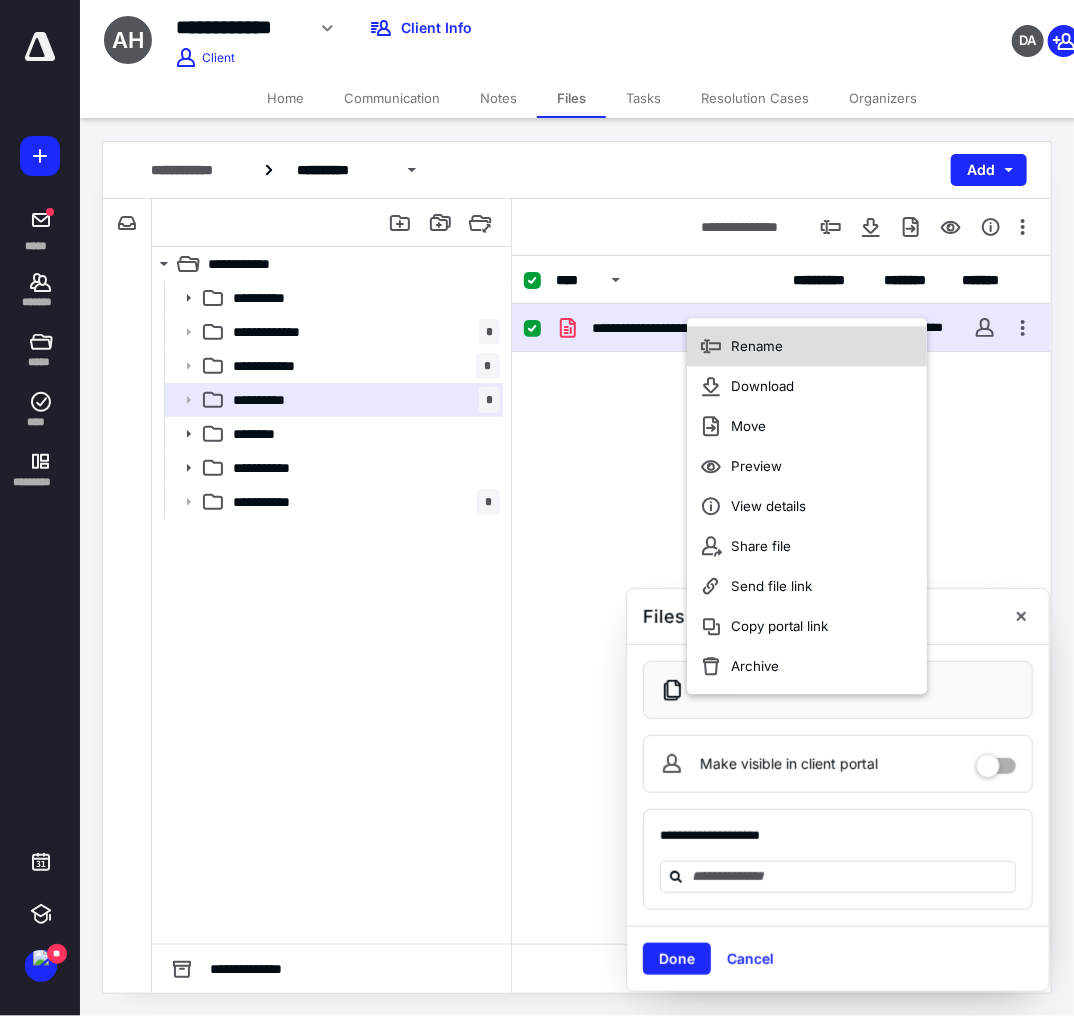 click on "Rename" at bounding box center (807, 346) 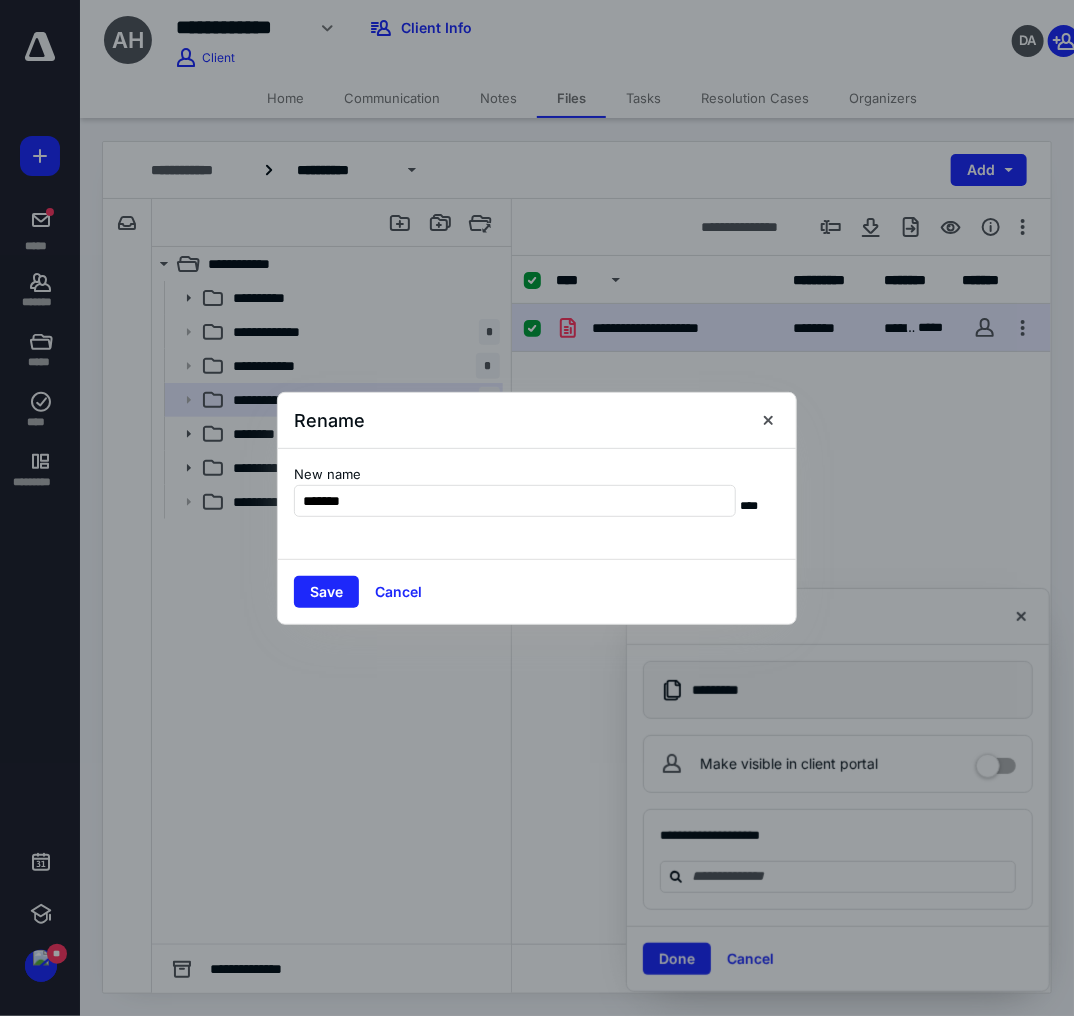 type on "**********" 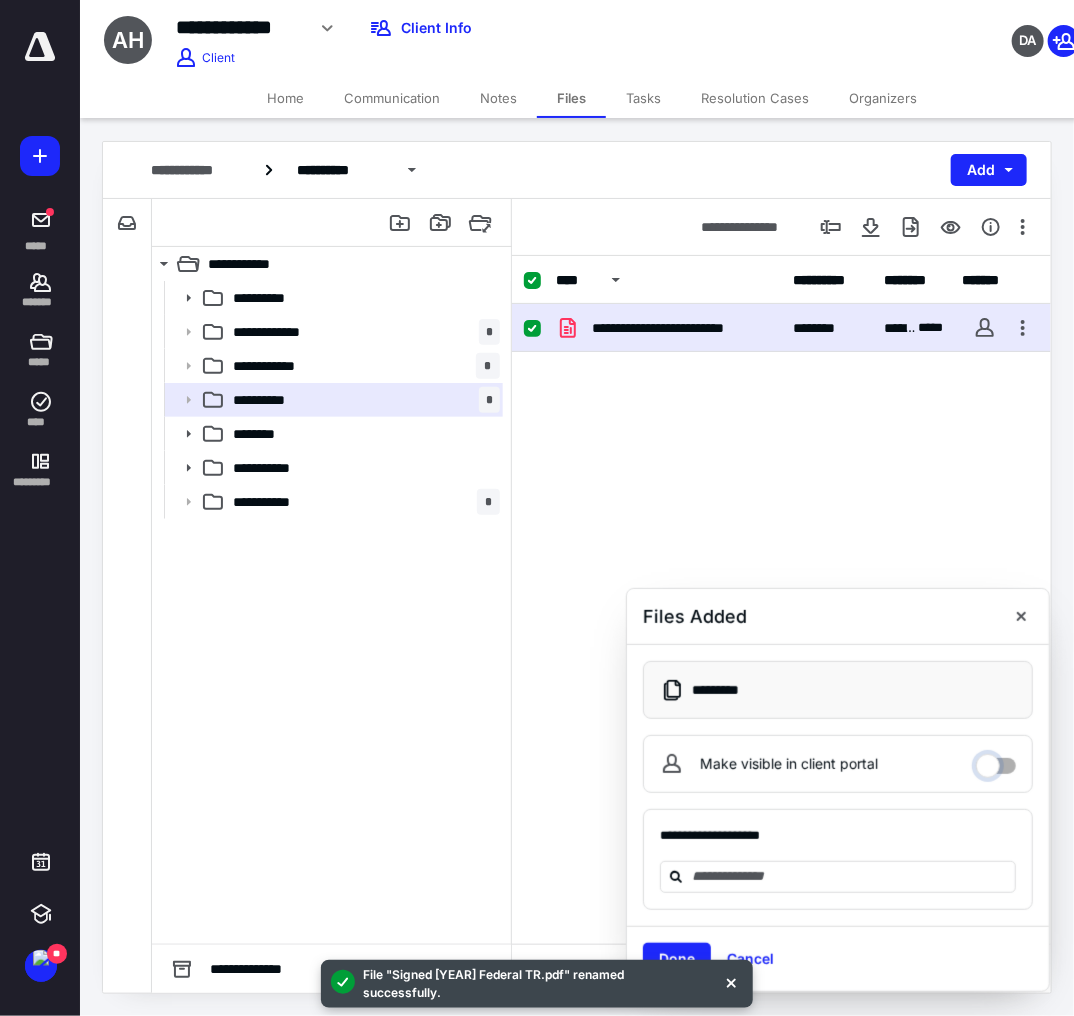 click on "Make visible in client portal" at bounding box center (996, 761) 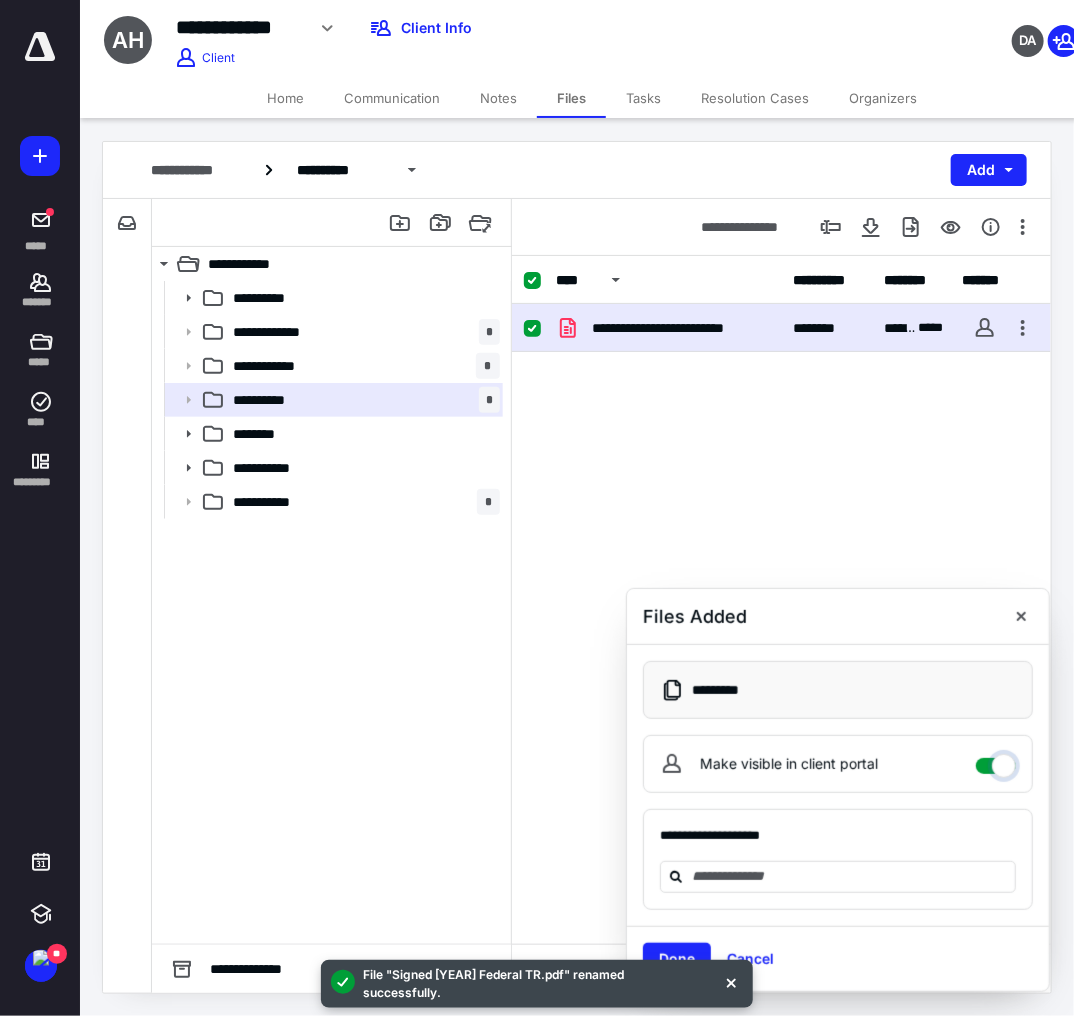checkbox on "****" 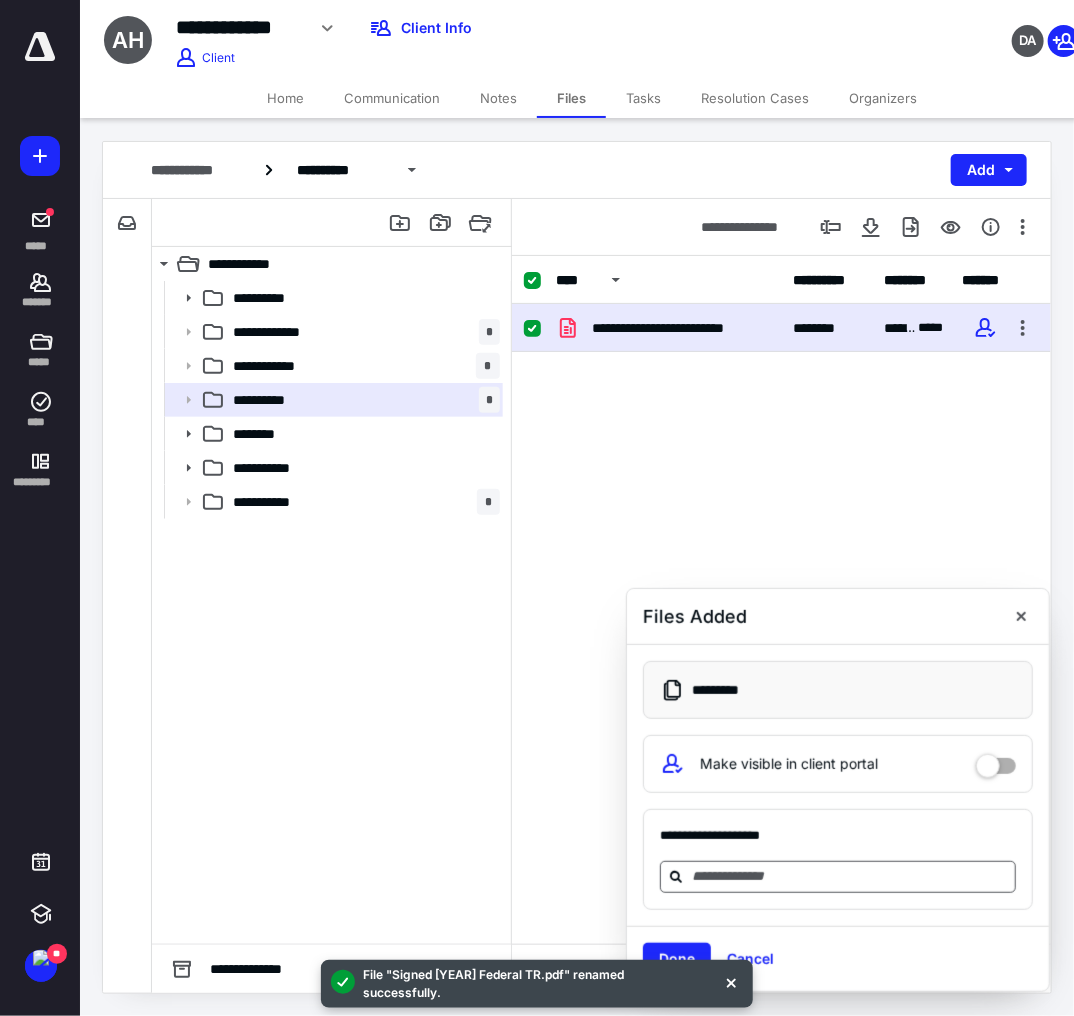 click at bounding box center (850, 876) 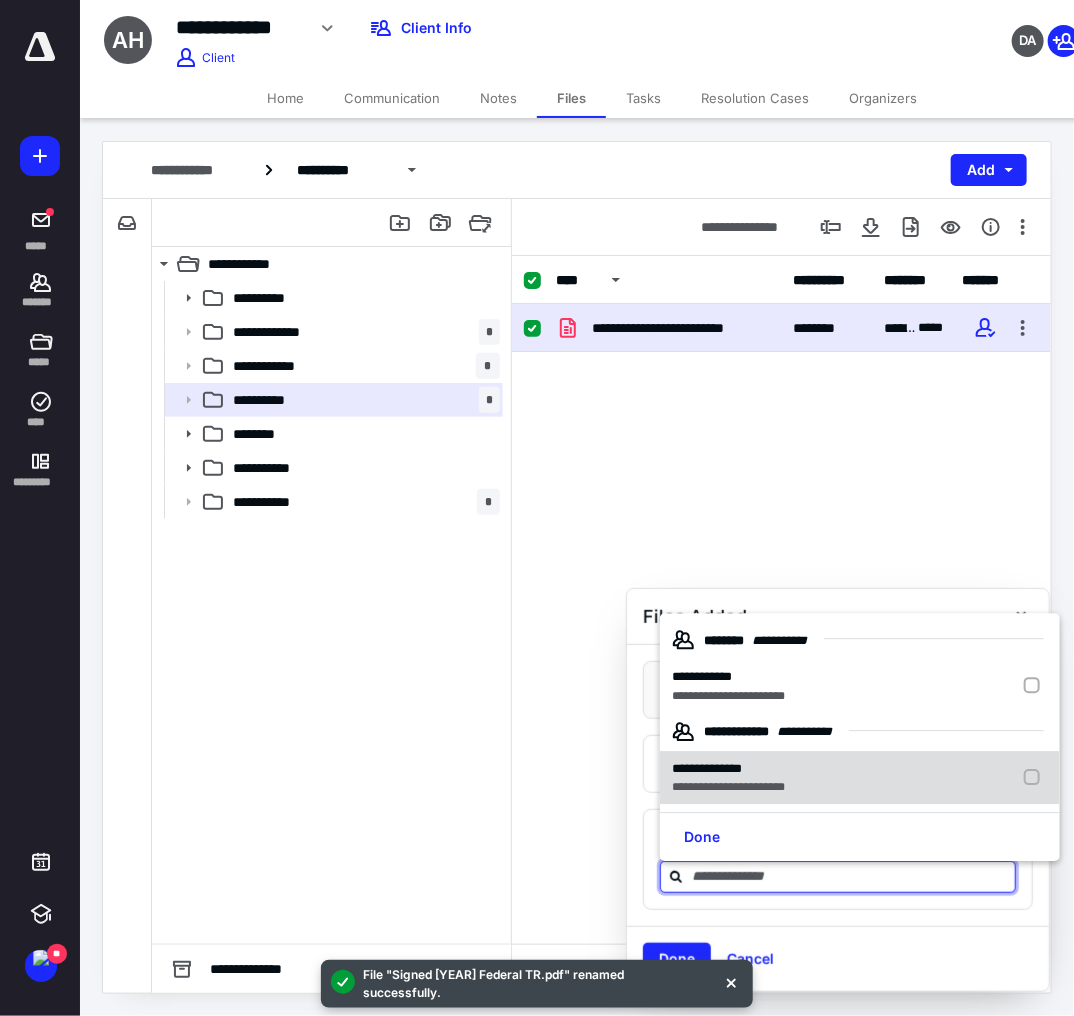 click on "**********" at bounding box center (860, 778) 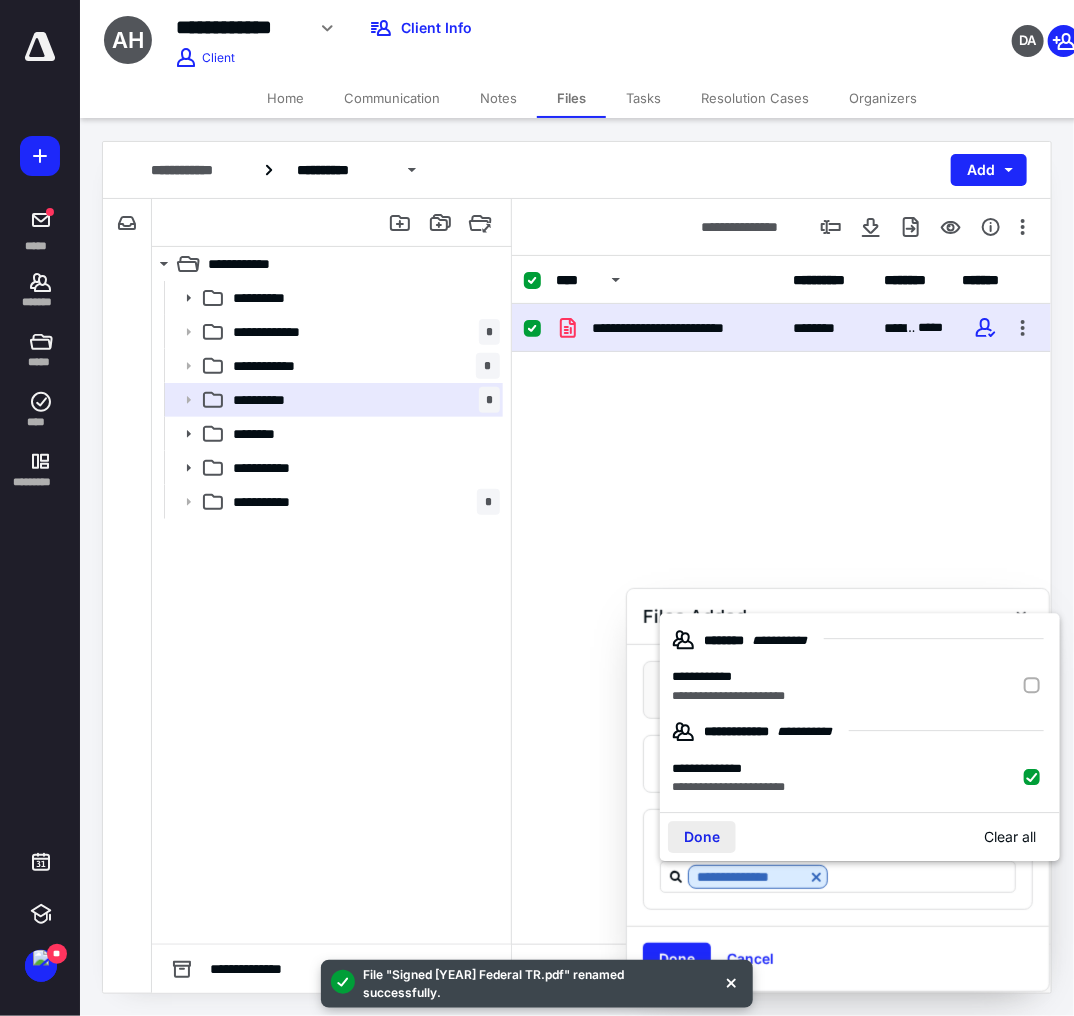 click on "Done" at bounding box center [702, 837] 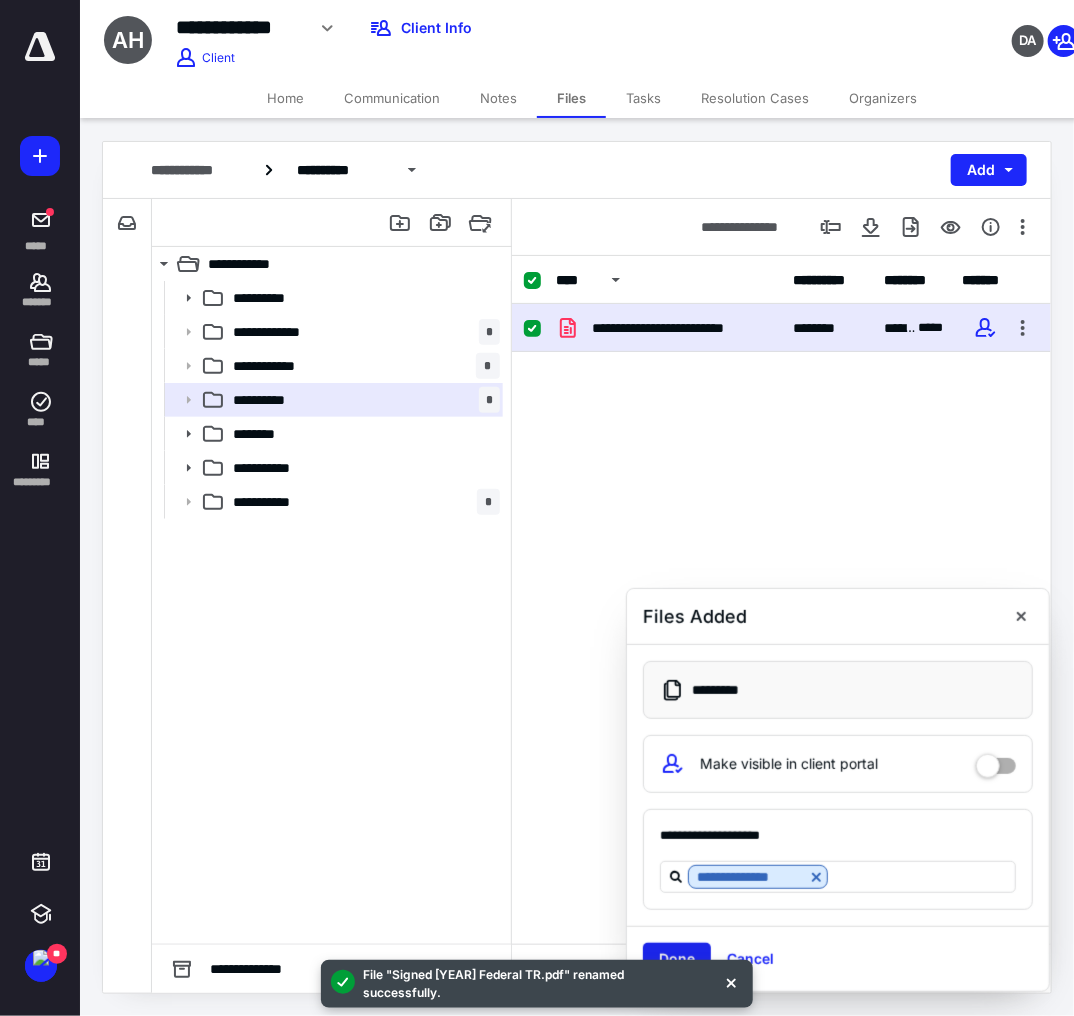 click on "Done" at bounding box center [677, 959] 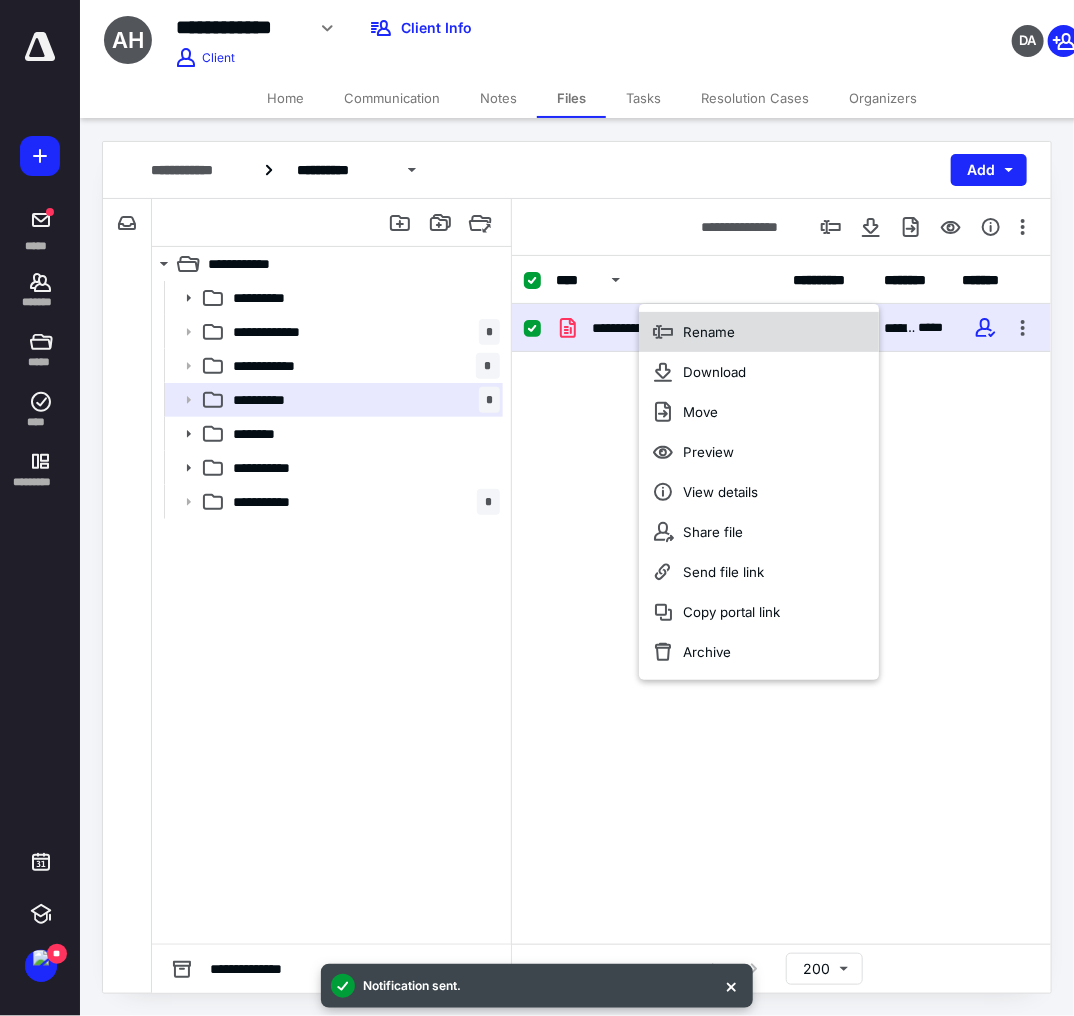 click on "Rename" at bounding box center (709, 332) 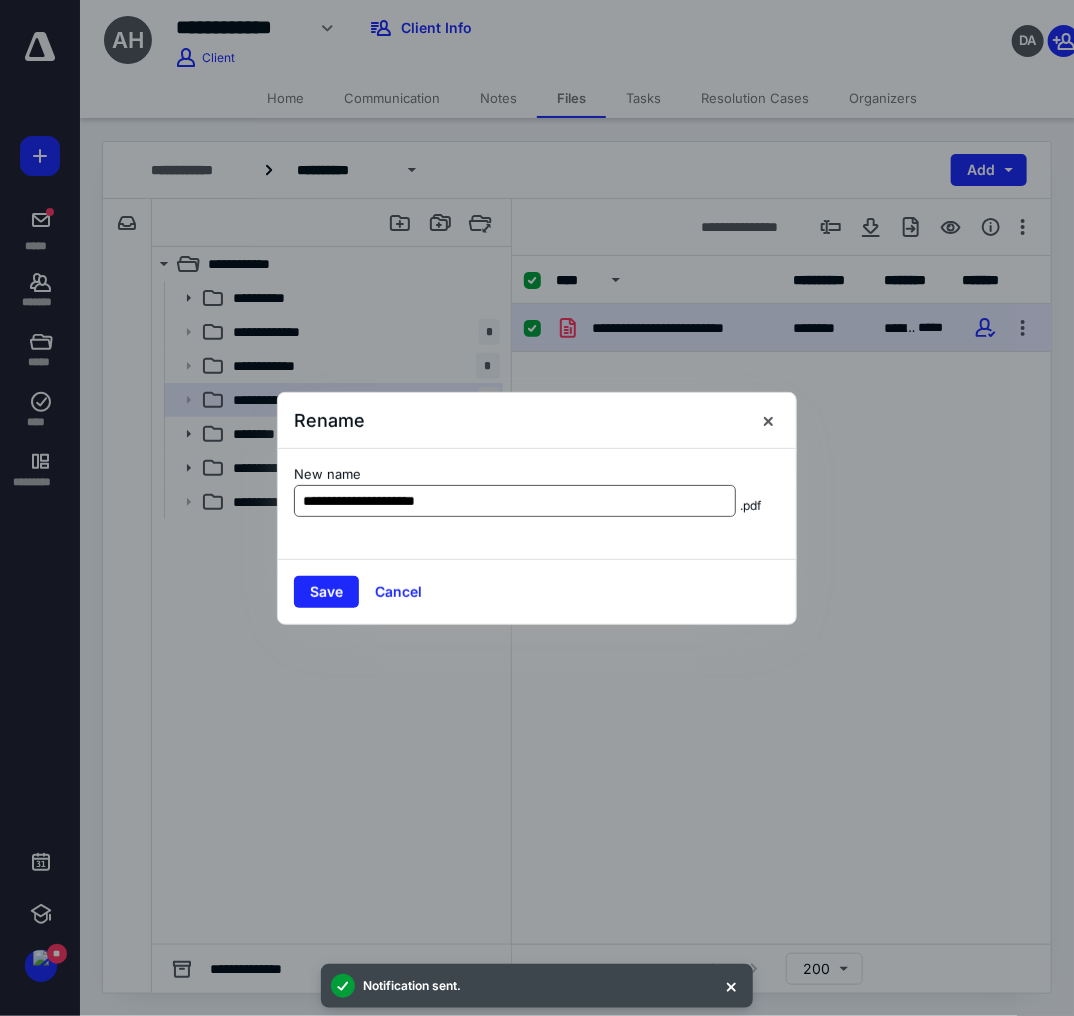 click on "**********" at bounding box center (515, 501) 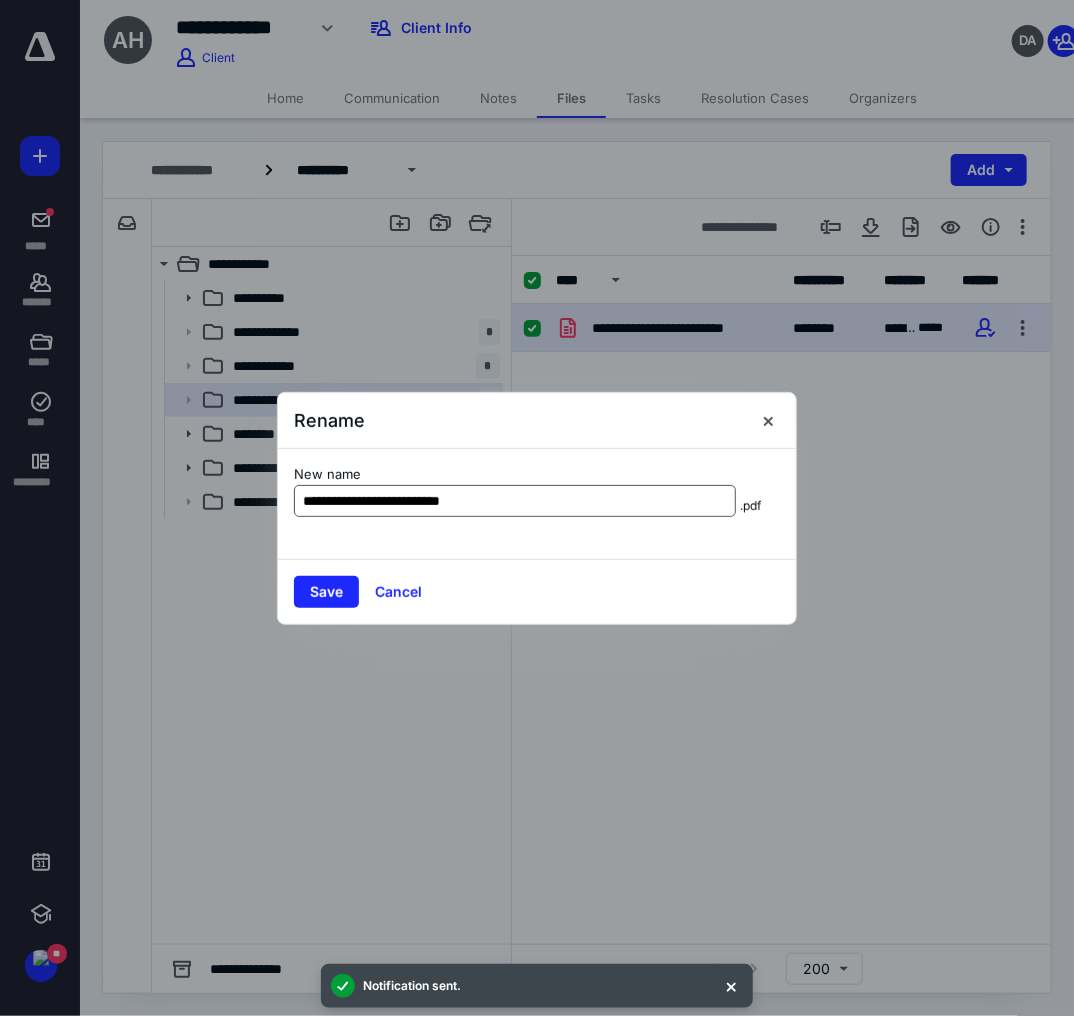 type on "**********" 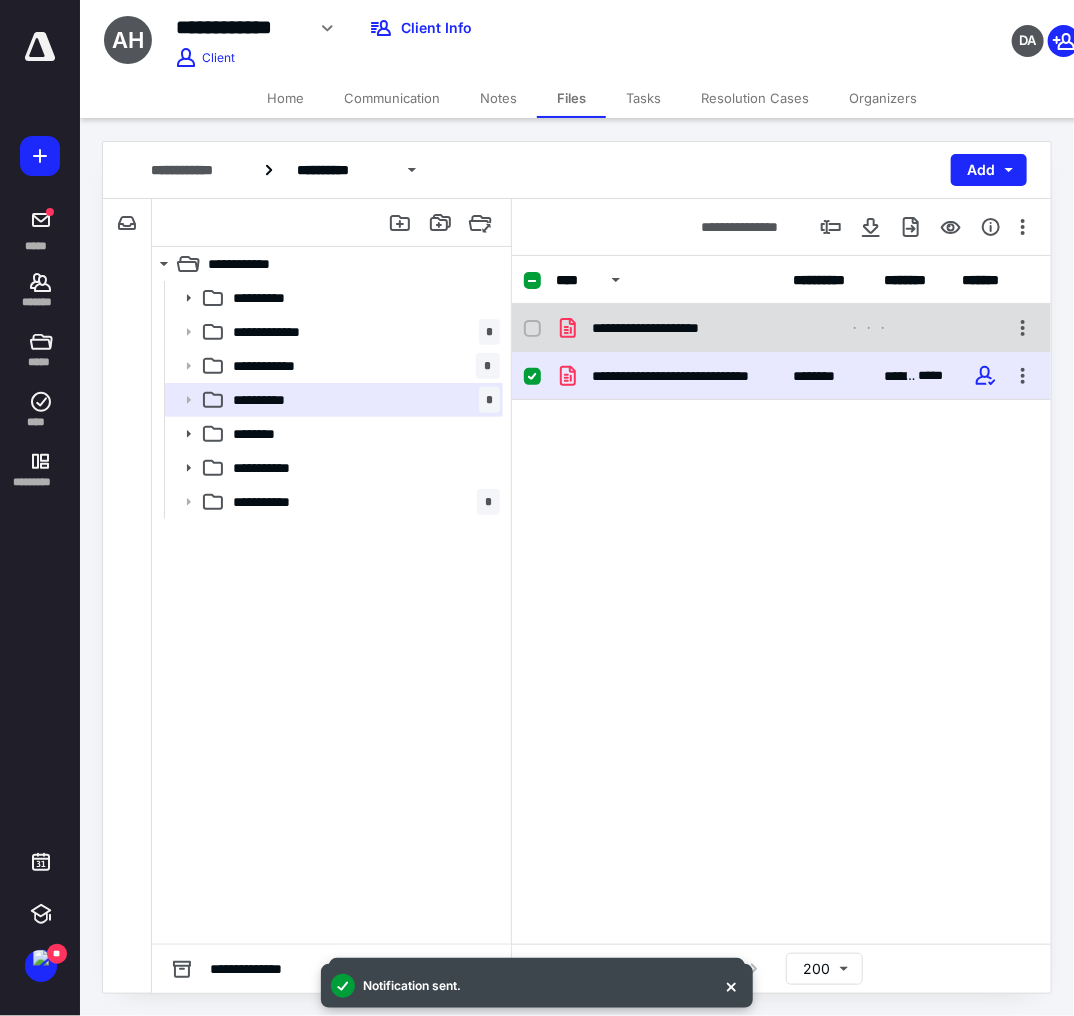 drag, startPoint x: 732, startPoint y: 478, endPoint x: 680, endPoint y: 346, distance: 141.87318 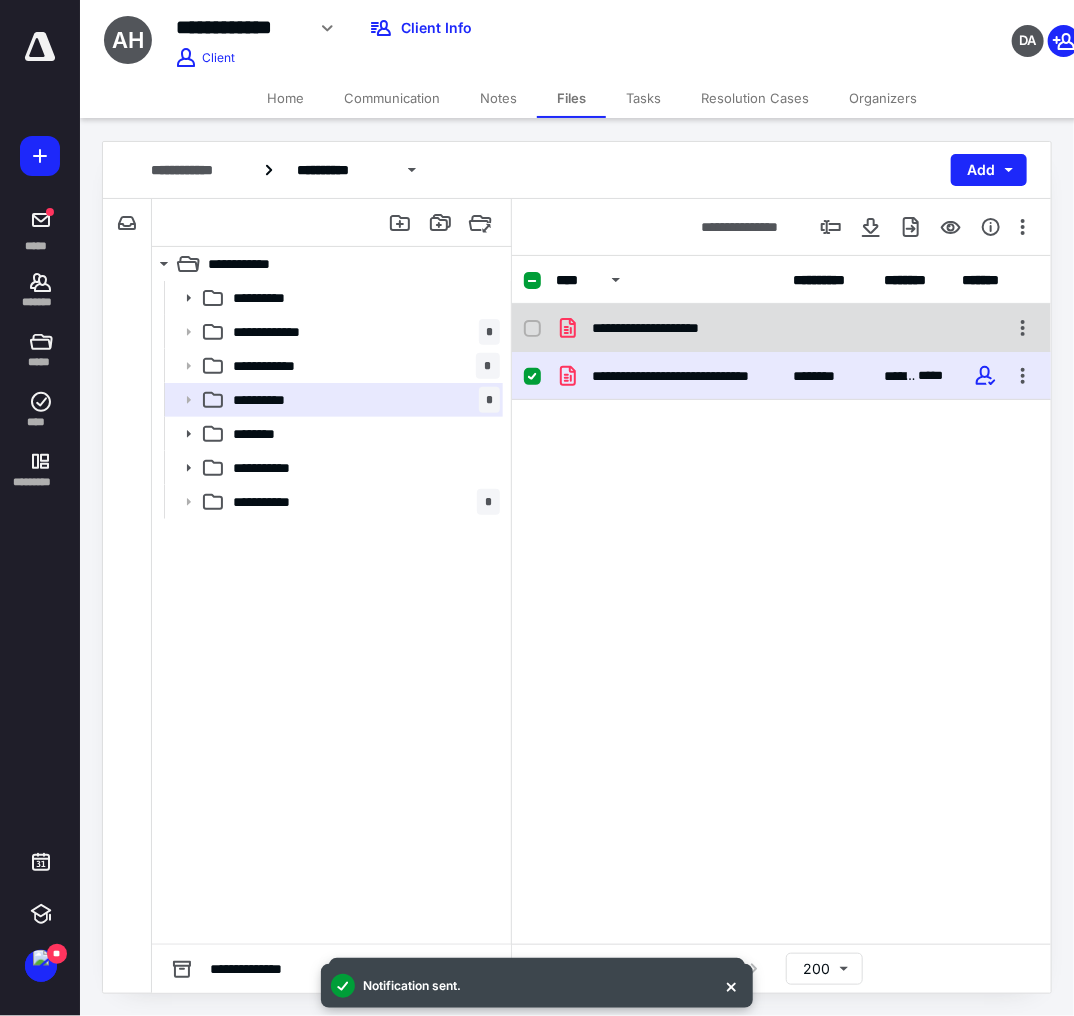 click on "**********" at bounding box center [781, 454] 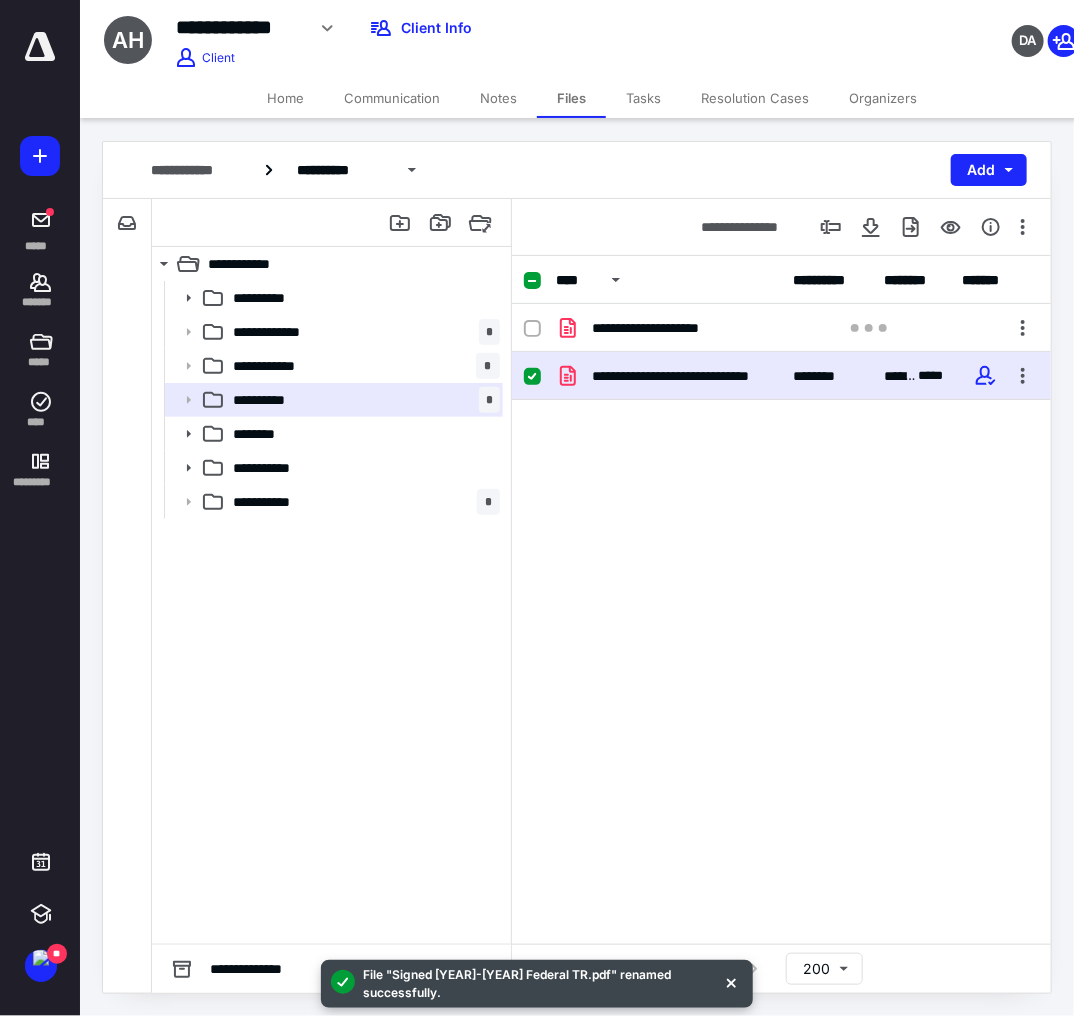 click on "**********" at bounding box center (781, 454) 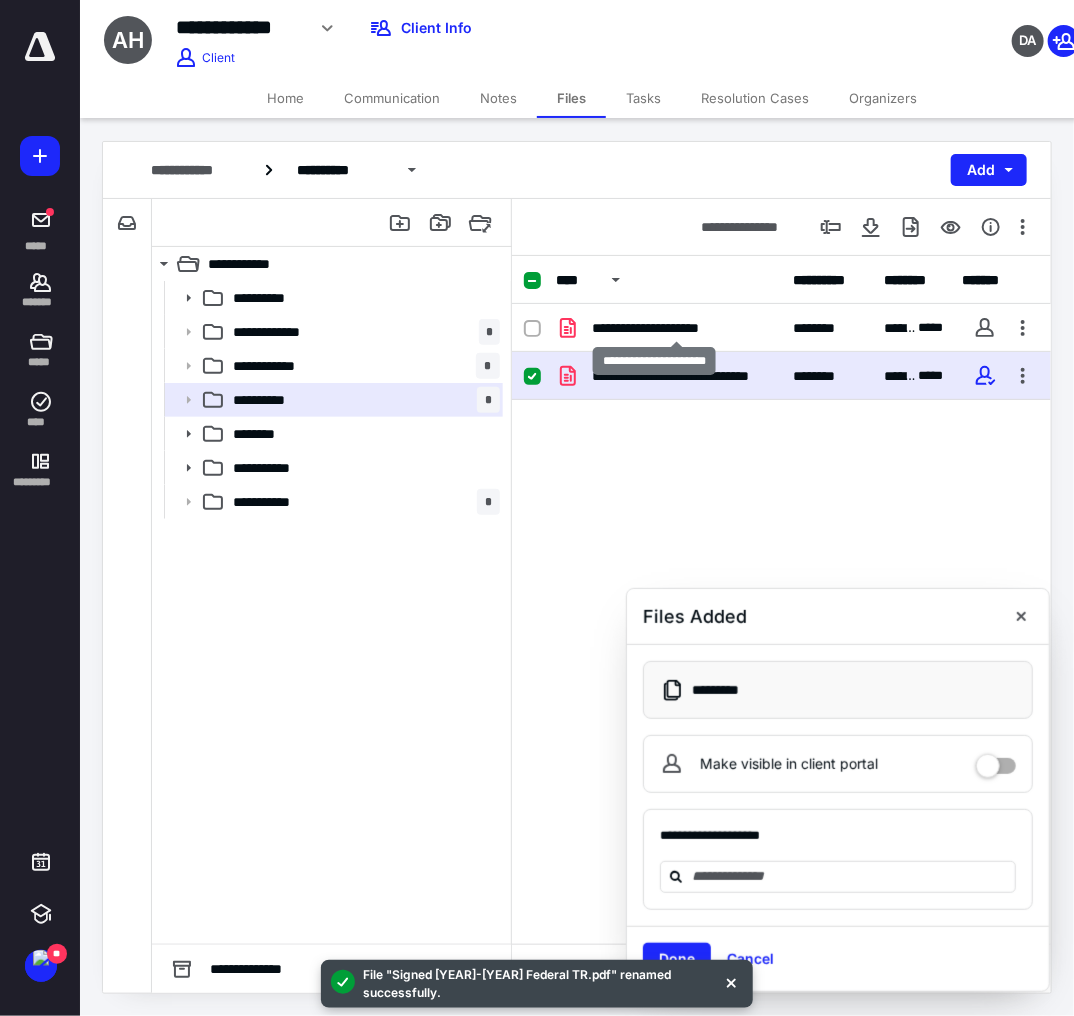 click on "**********" at bounding box center (676, 328) 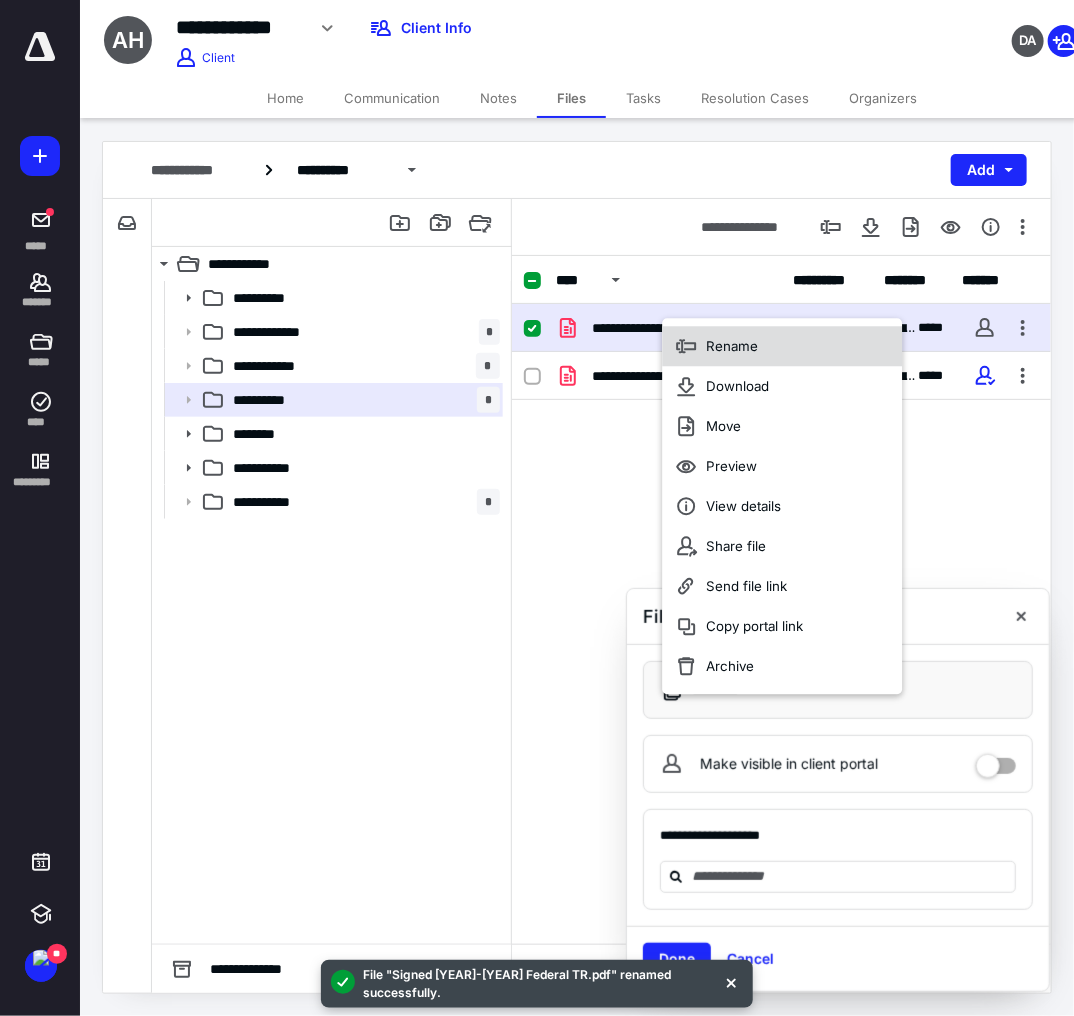 click on "Rename" at bounding box center (732, 346) 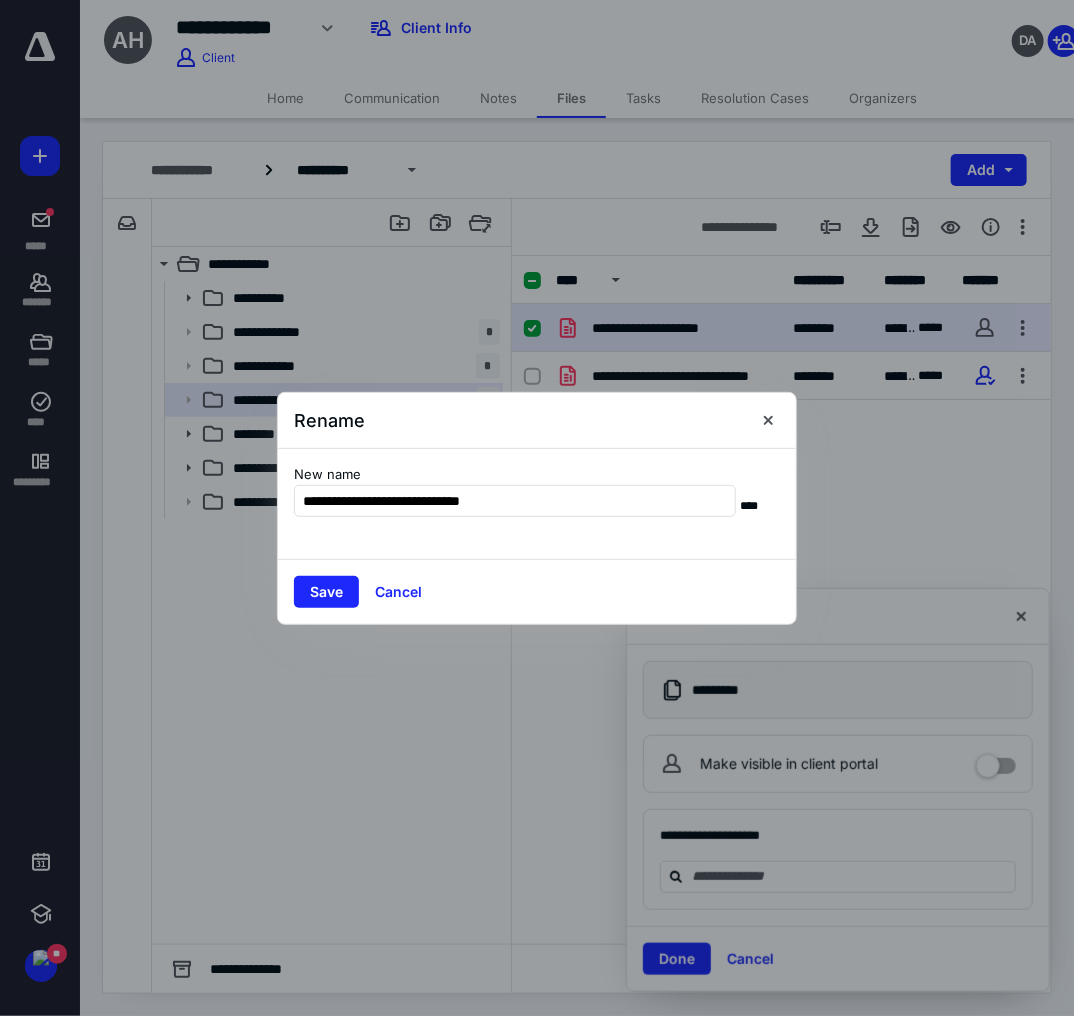 type on "**********" 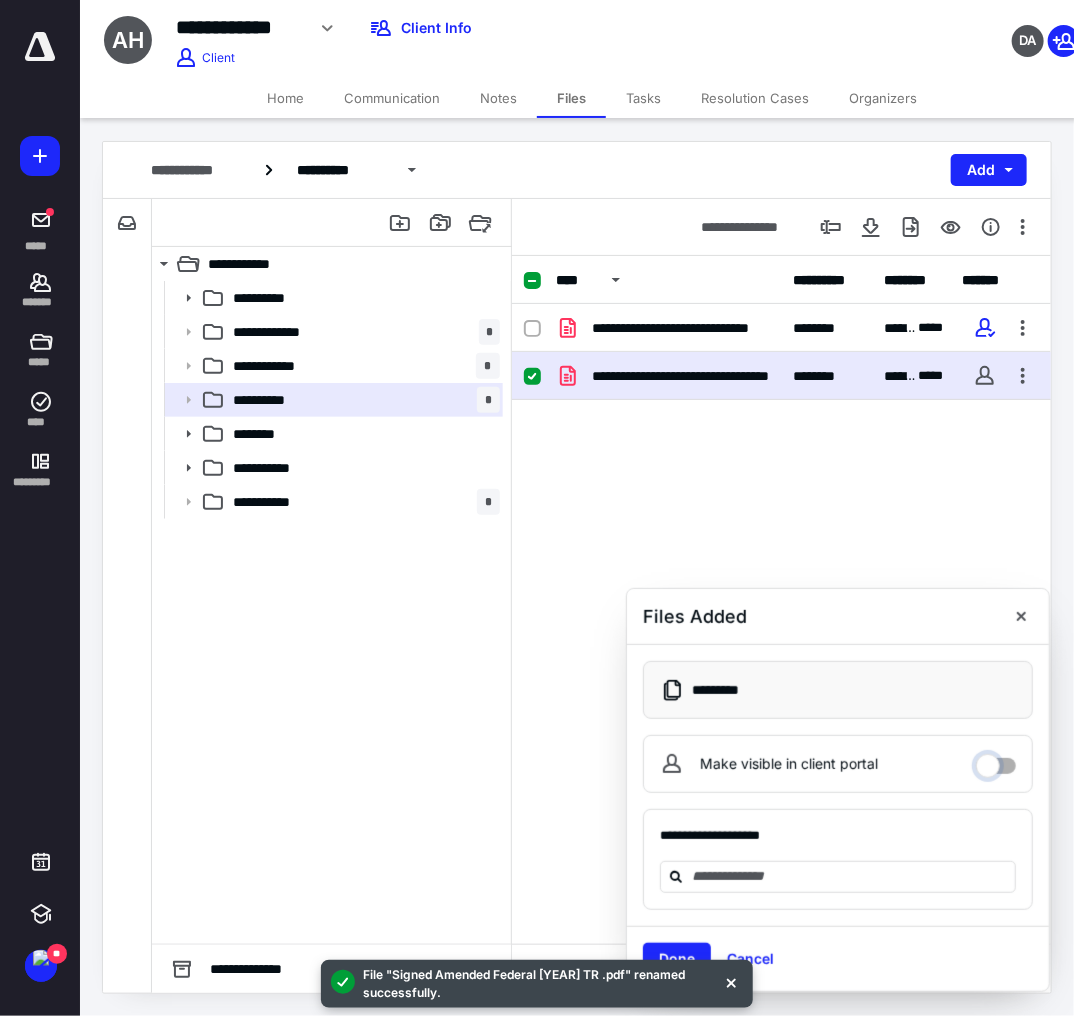 click on "Make visible in client portal" at bounding box center [996, 761] 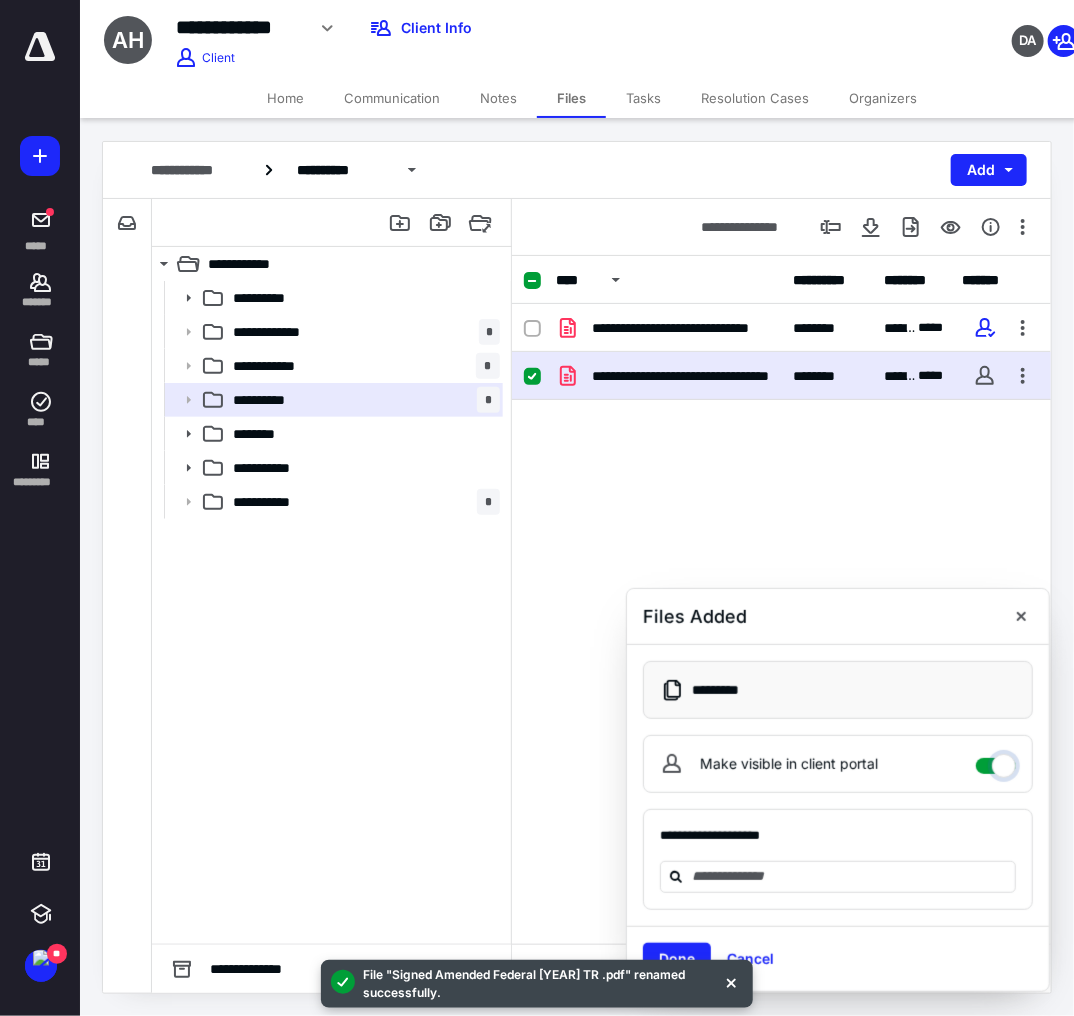 checkbox on "****" 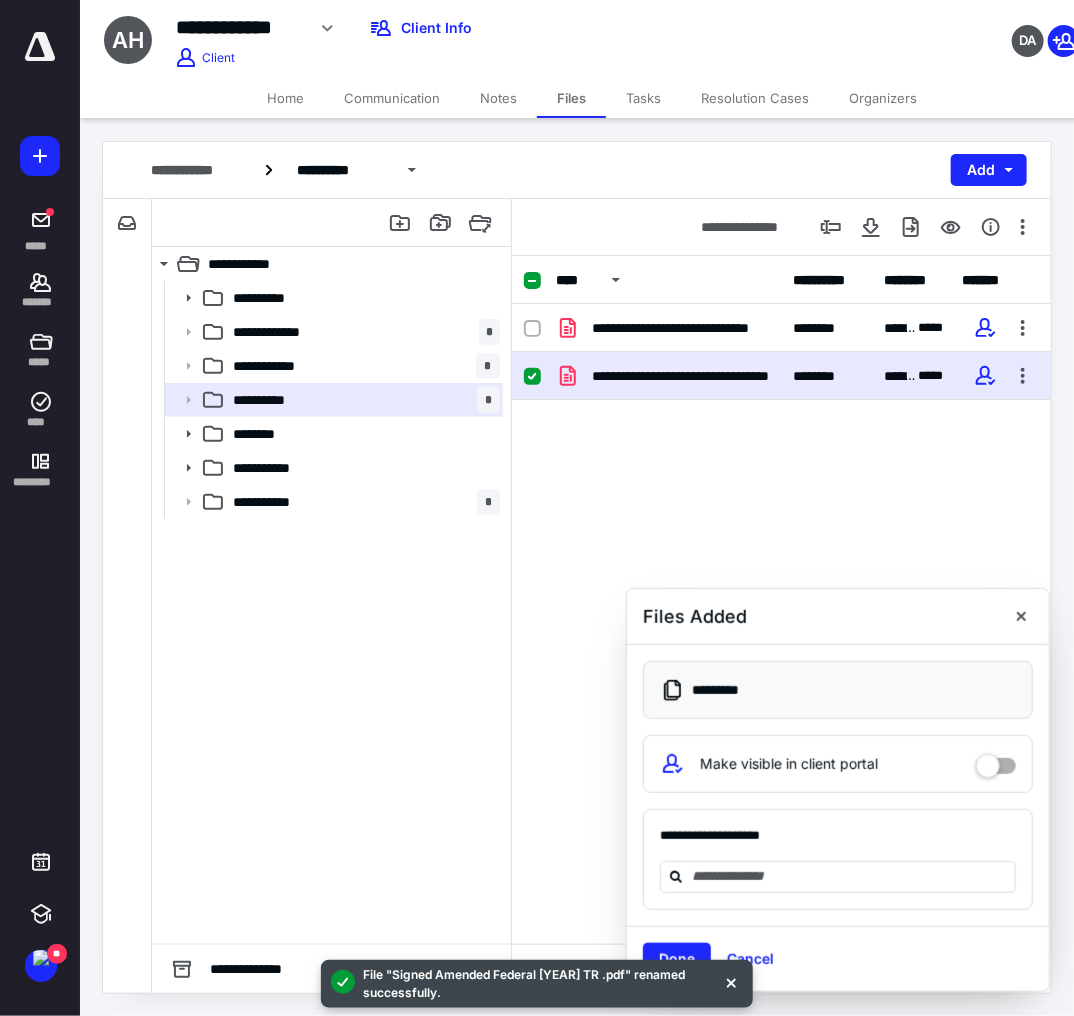 click on "**********" at bounding box center (838, 860) 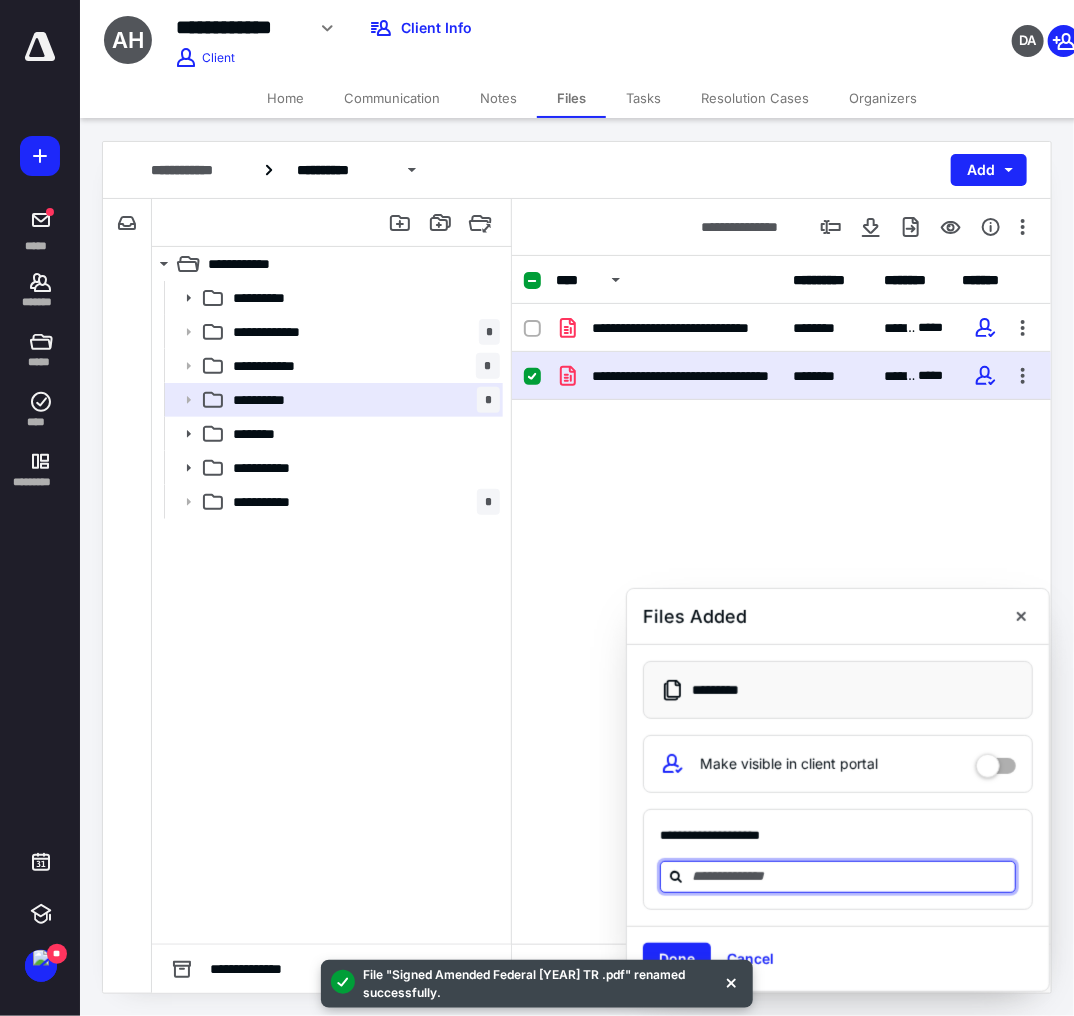 drag, startPoint x: 912, startPoint y: 888, endPoint x: 914, endPoint y: 876, distance: 12.165525 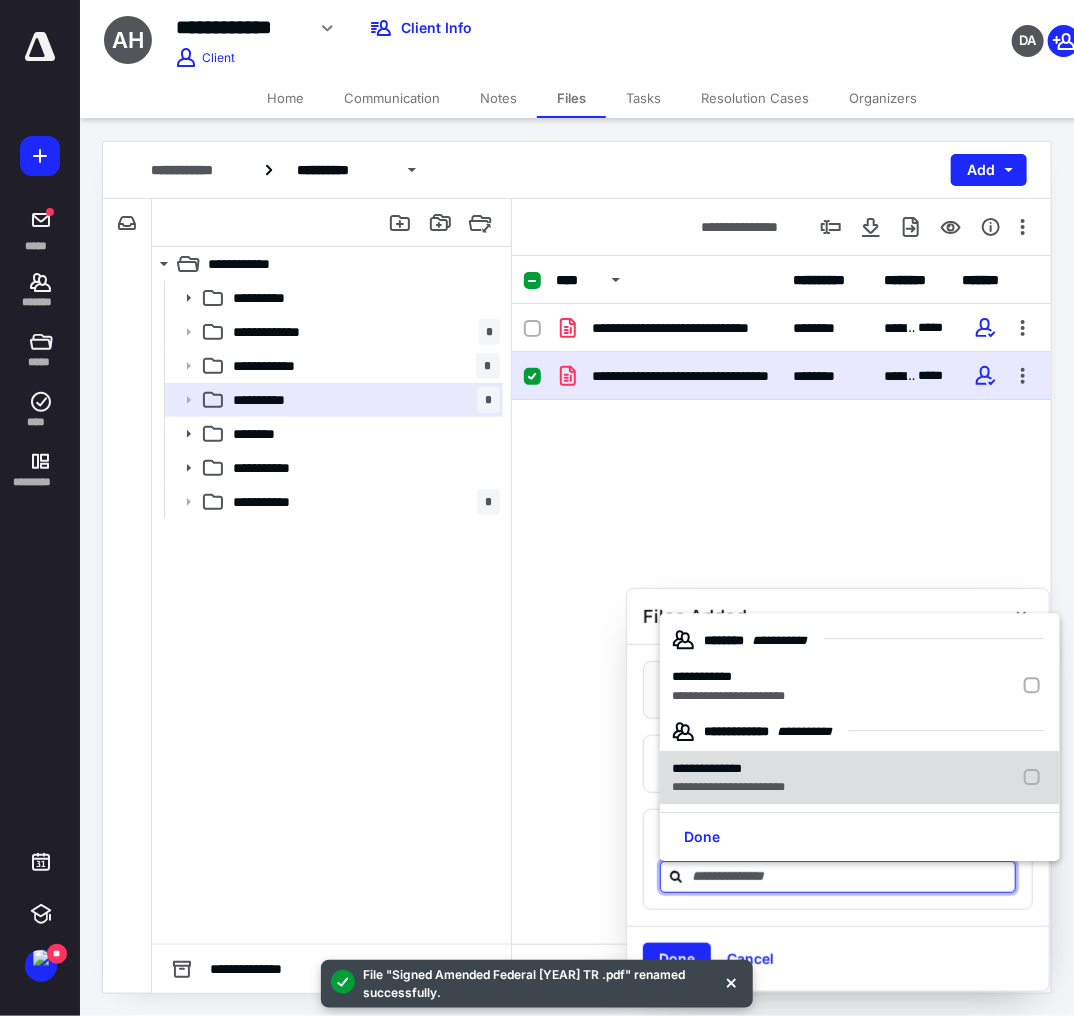 click on "**********" at bounding box center (728, 677) 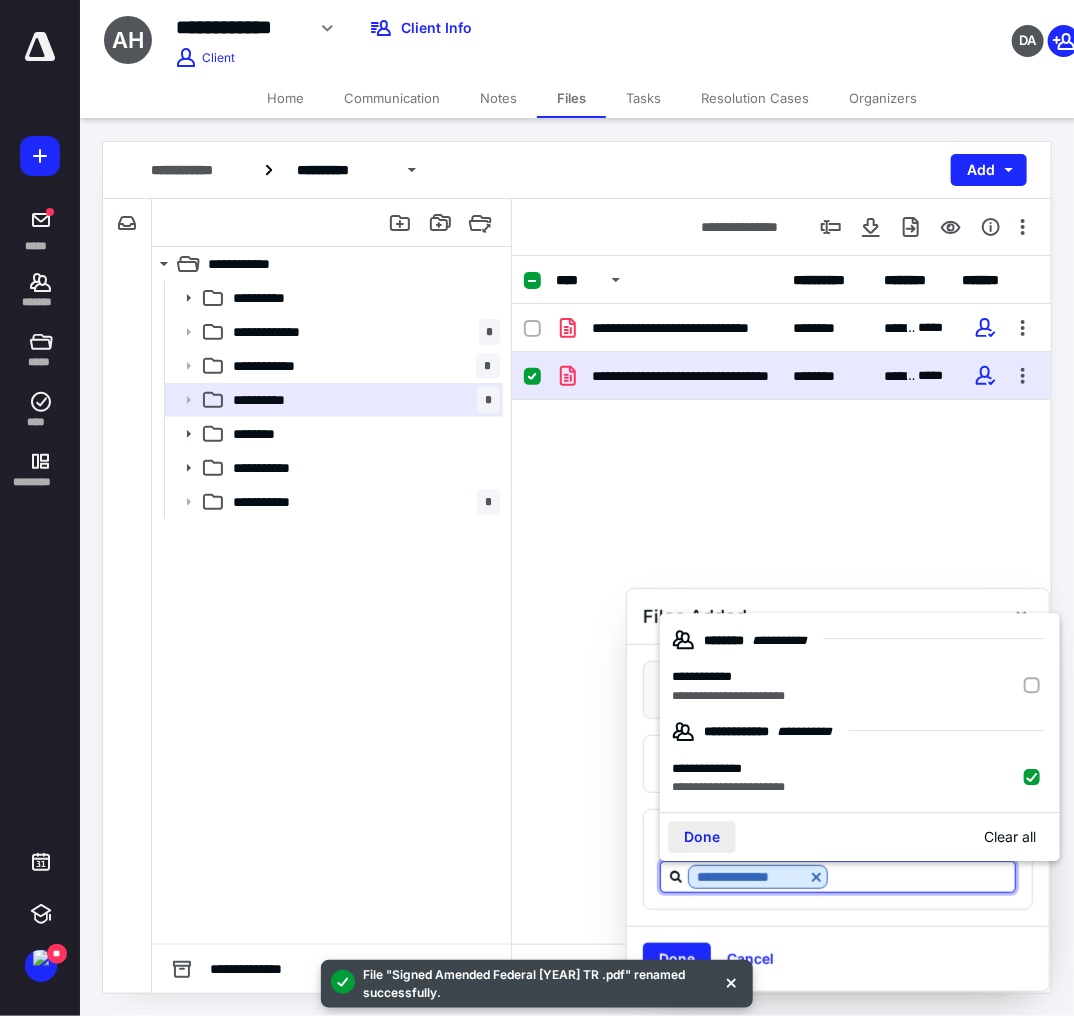 click on "Done" at bounding box center (702, 837) 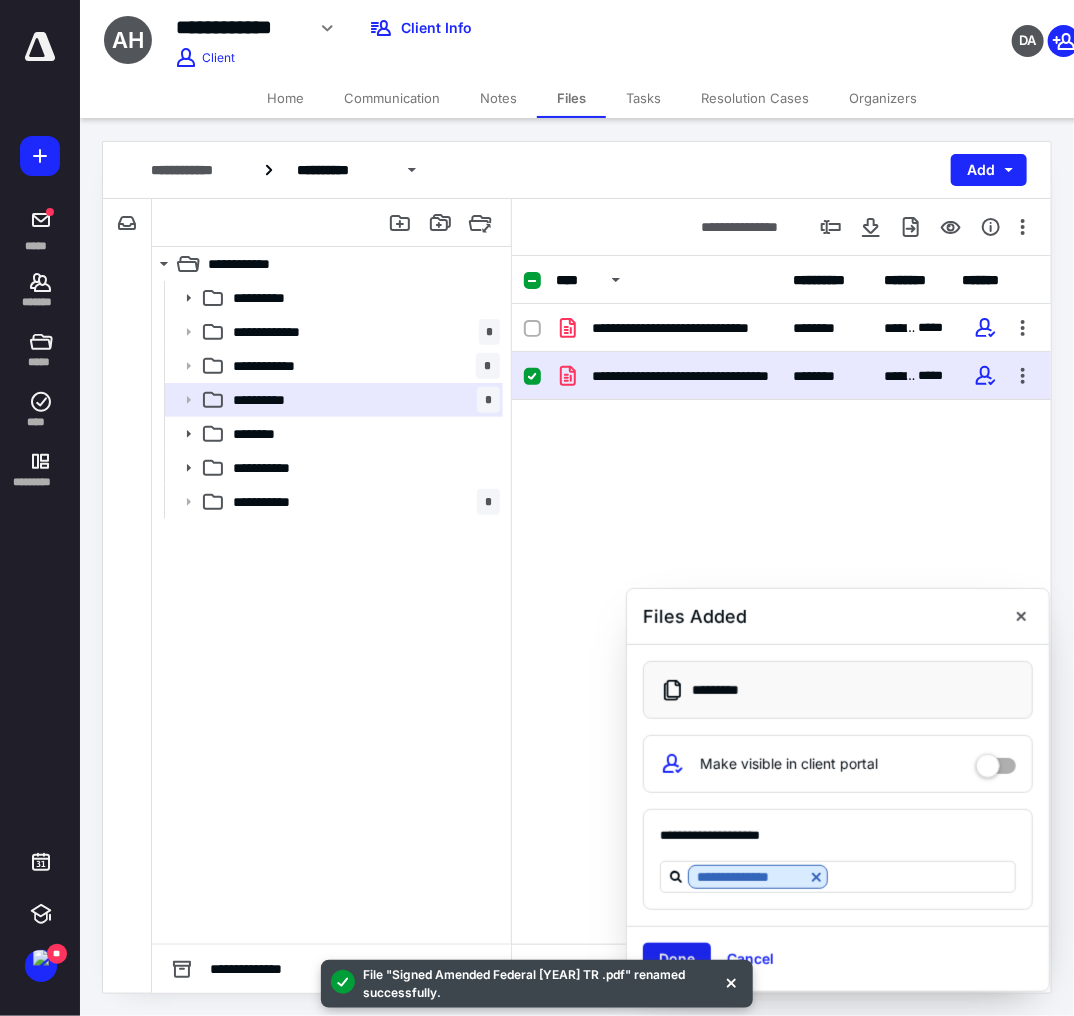 click on "Done" at bounding box center [677, 959] 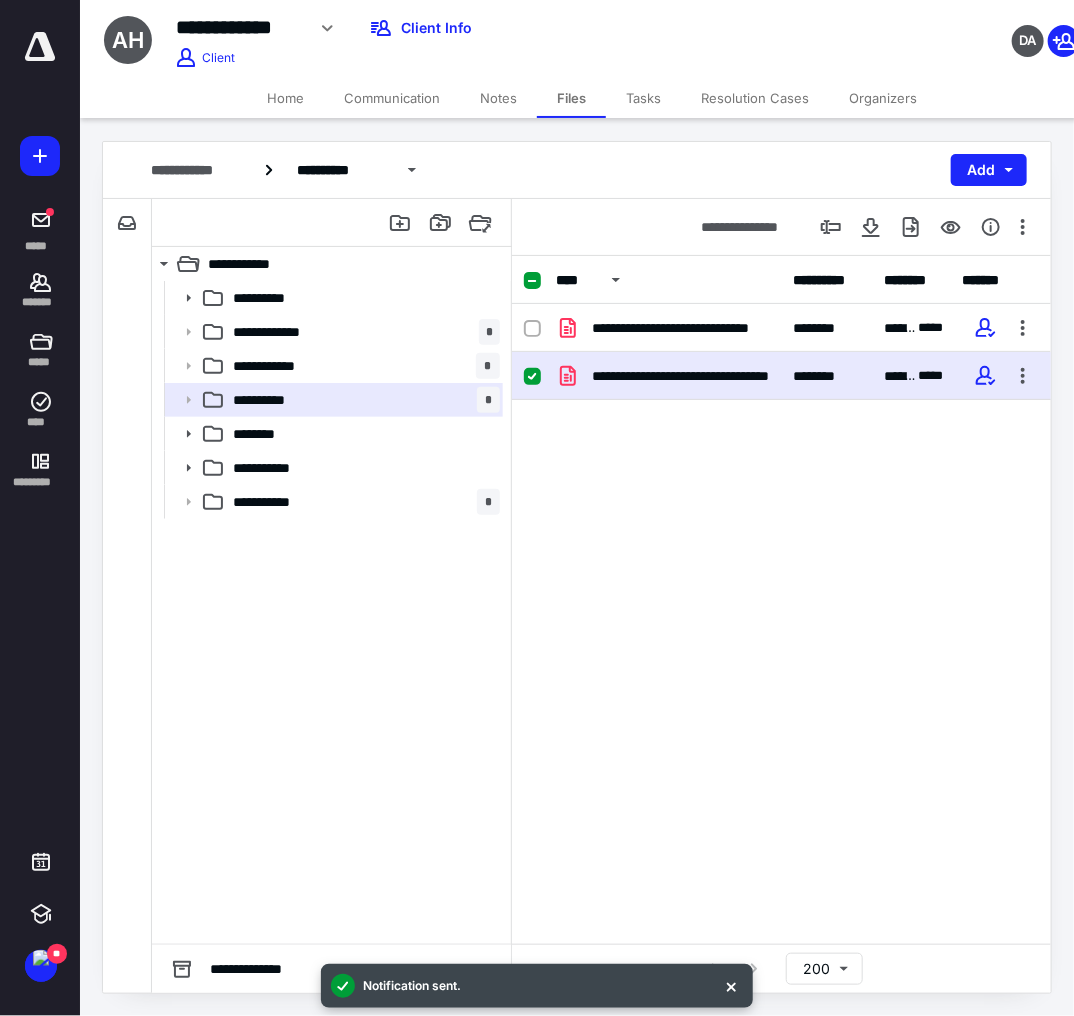 click on "Notes" at bounding box center [498, 98] 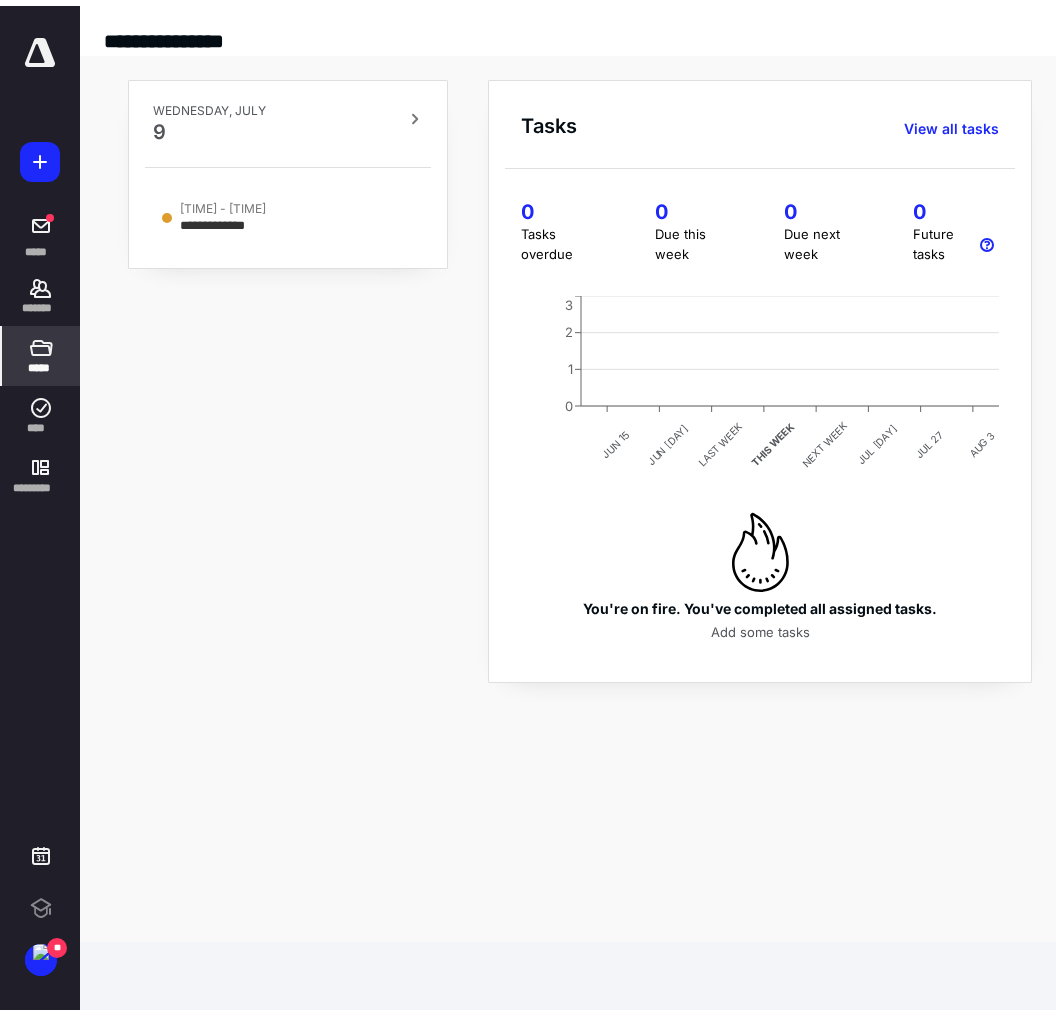 scroll, scrollTop: 0, scrollLeft: 0, axis: both 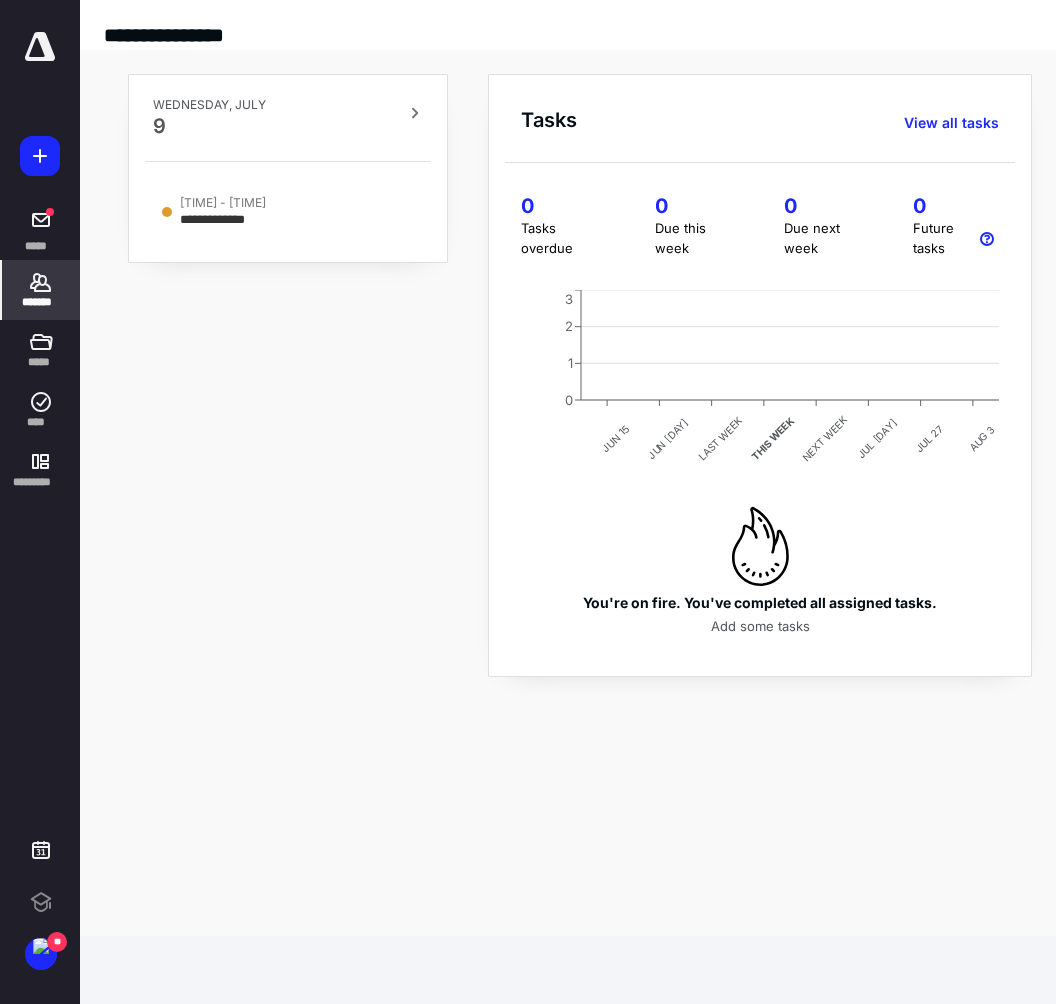 click on "*******" at bounding box center [41, 230] 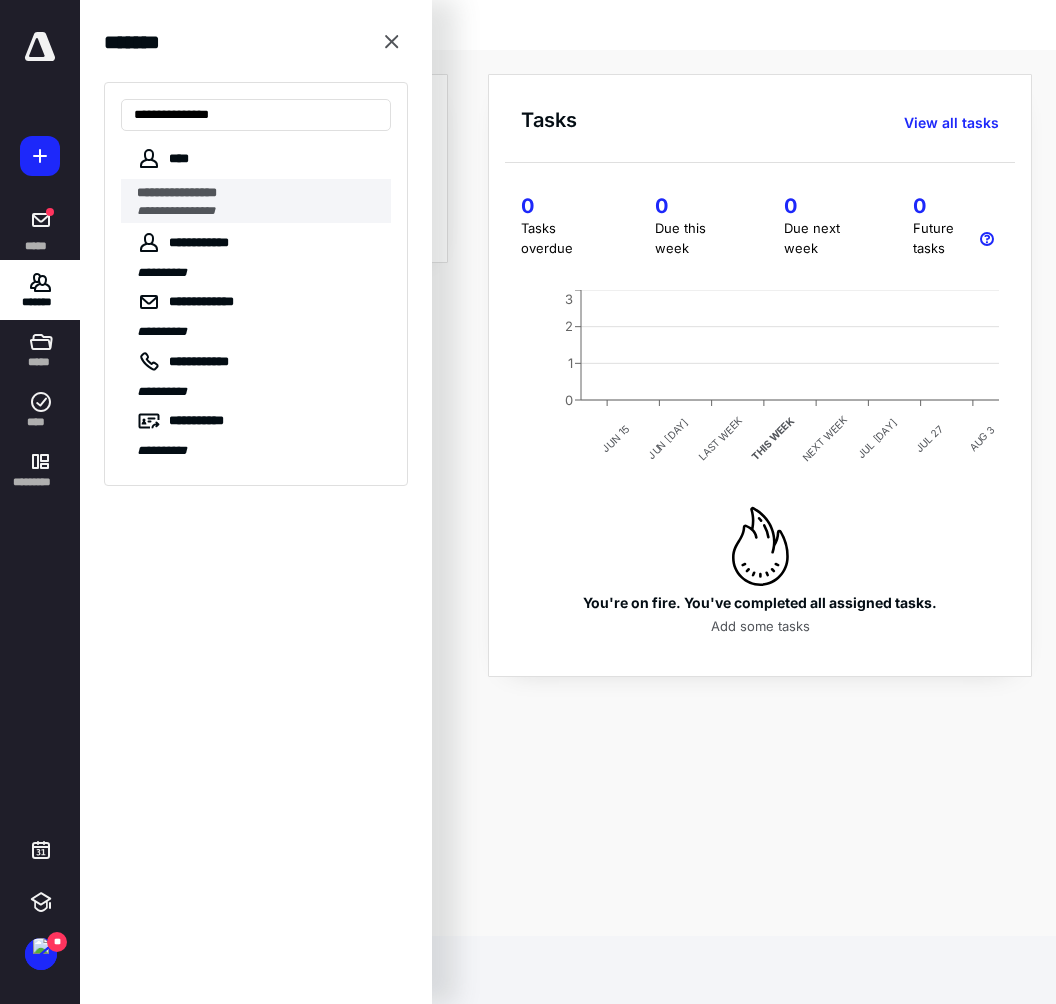 type on "**********" 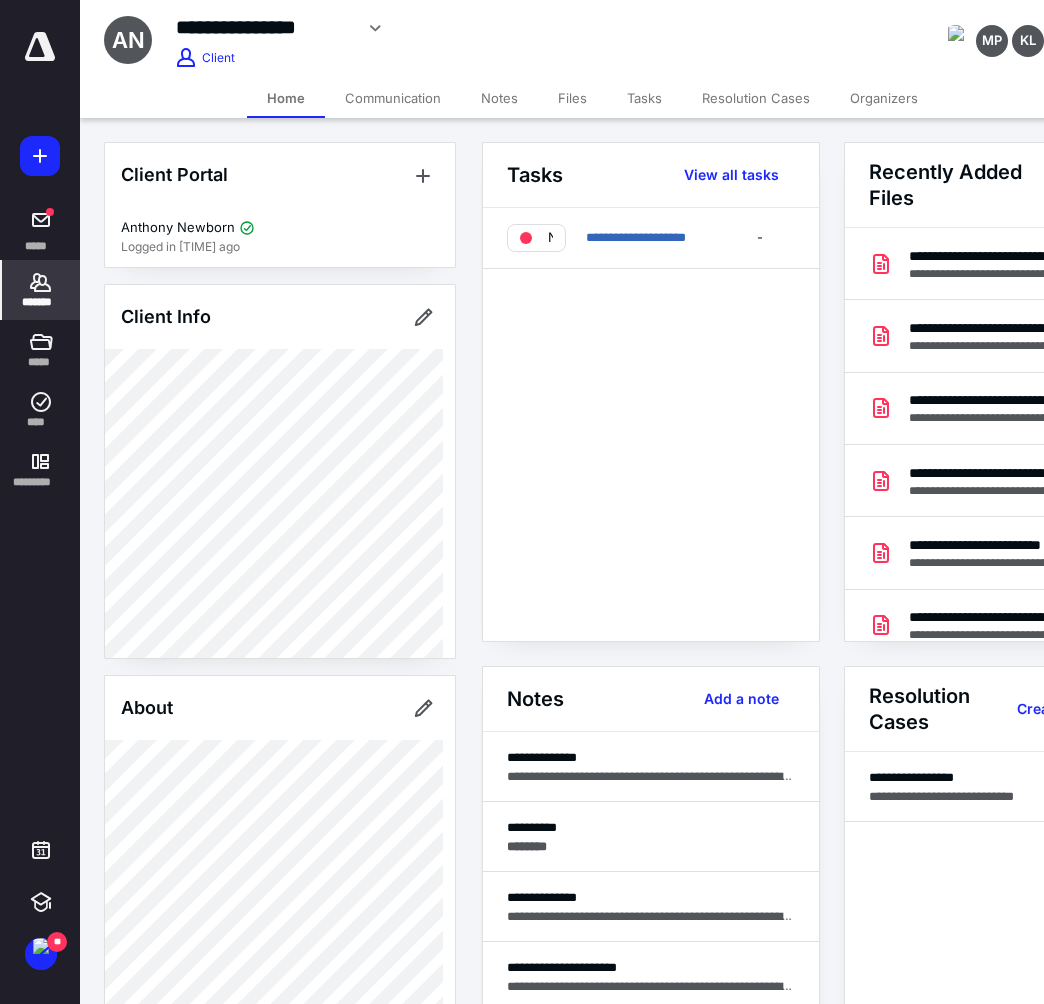click on "Files" at bounding box center [572, 98] 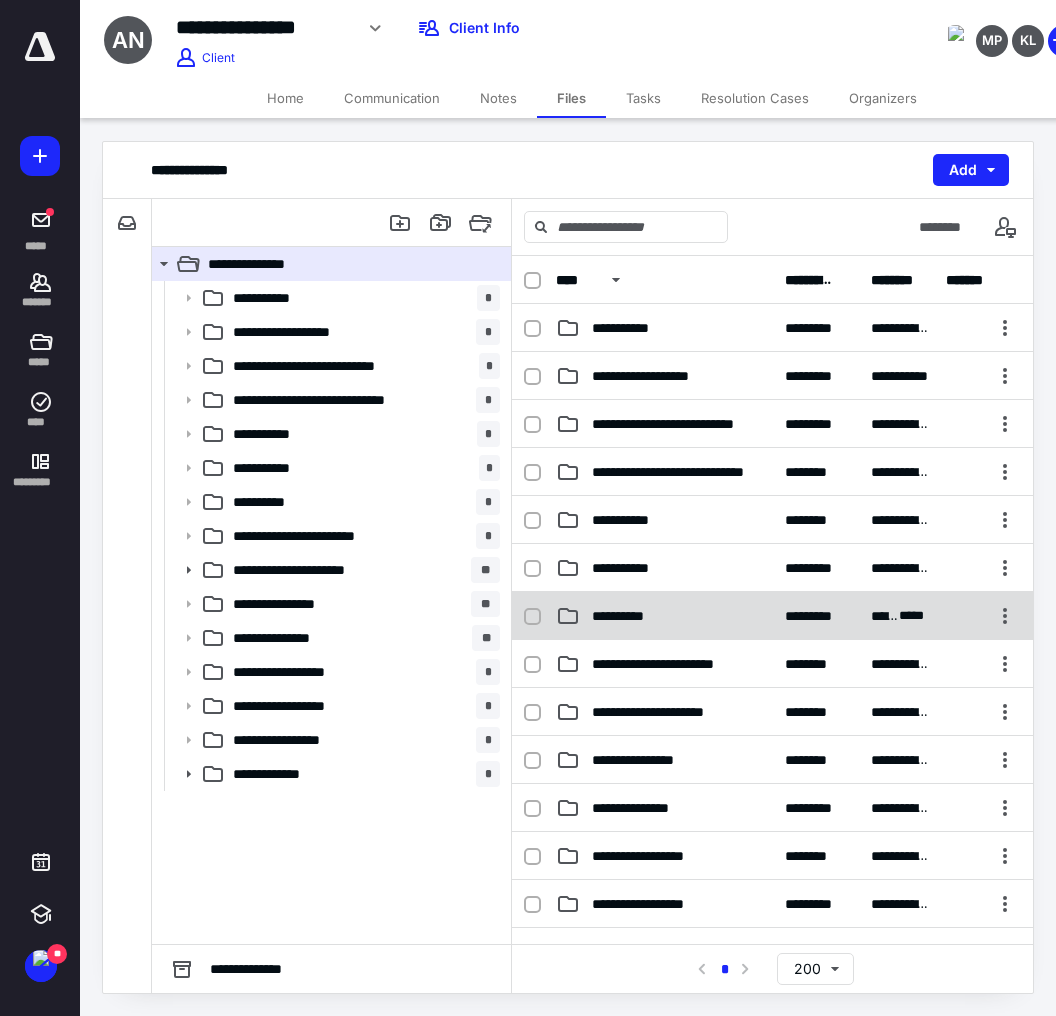 click on "**********" at bounding box center [630, 328] 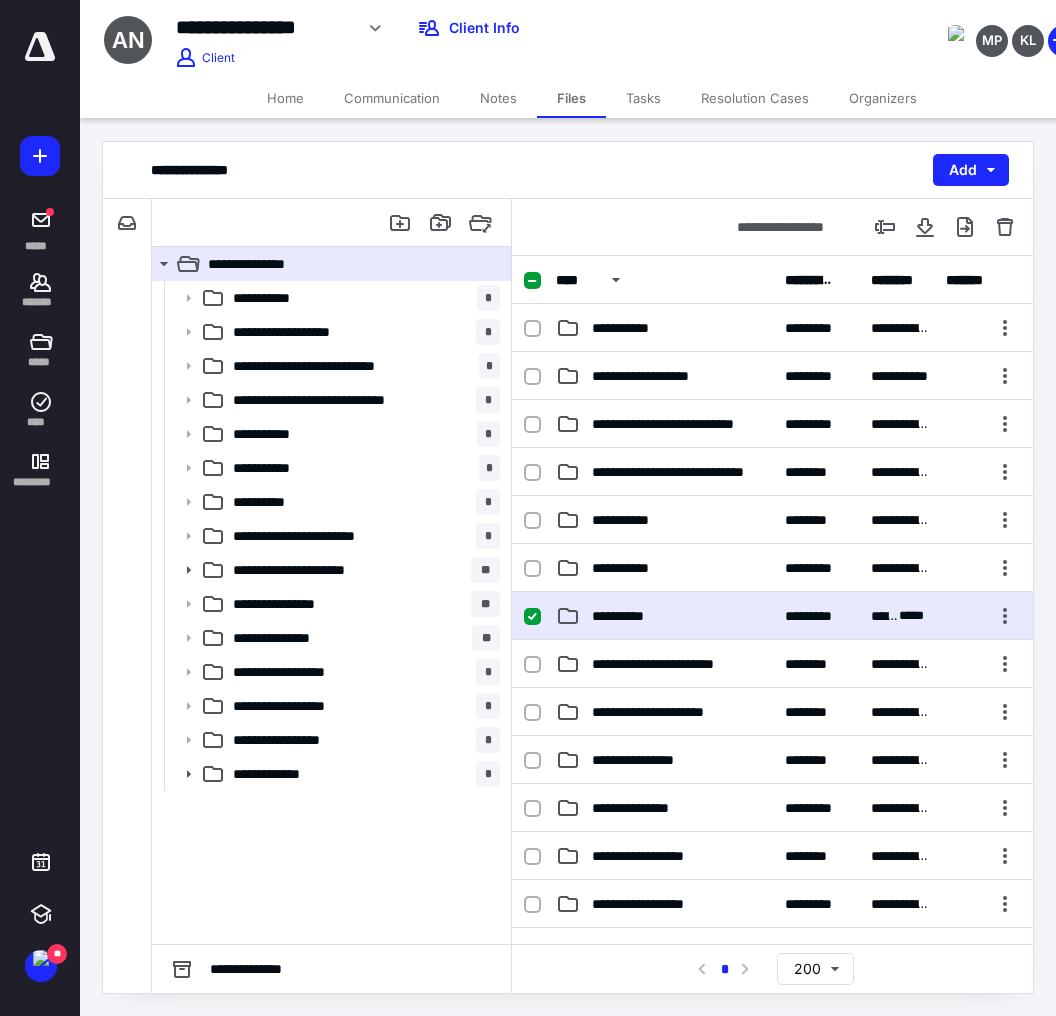 click on "**********" at bounding box center [772, 328] 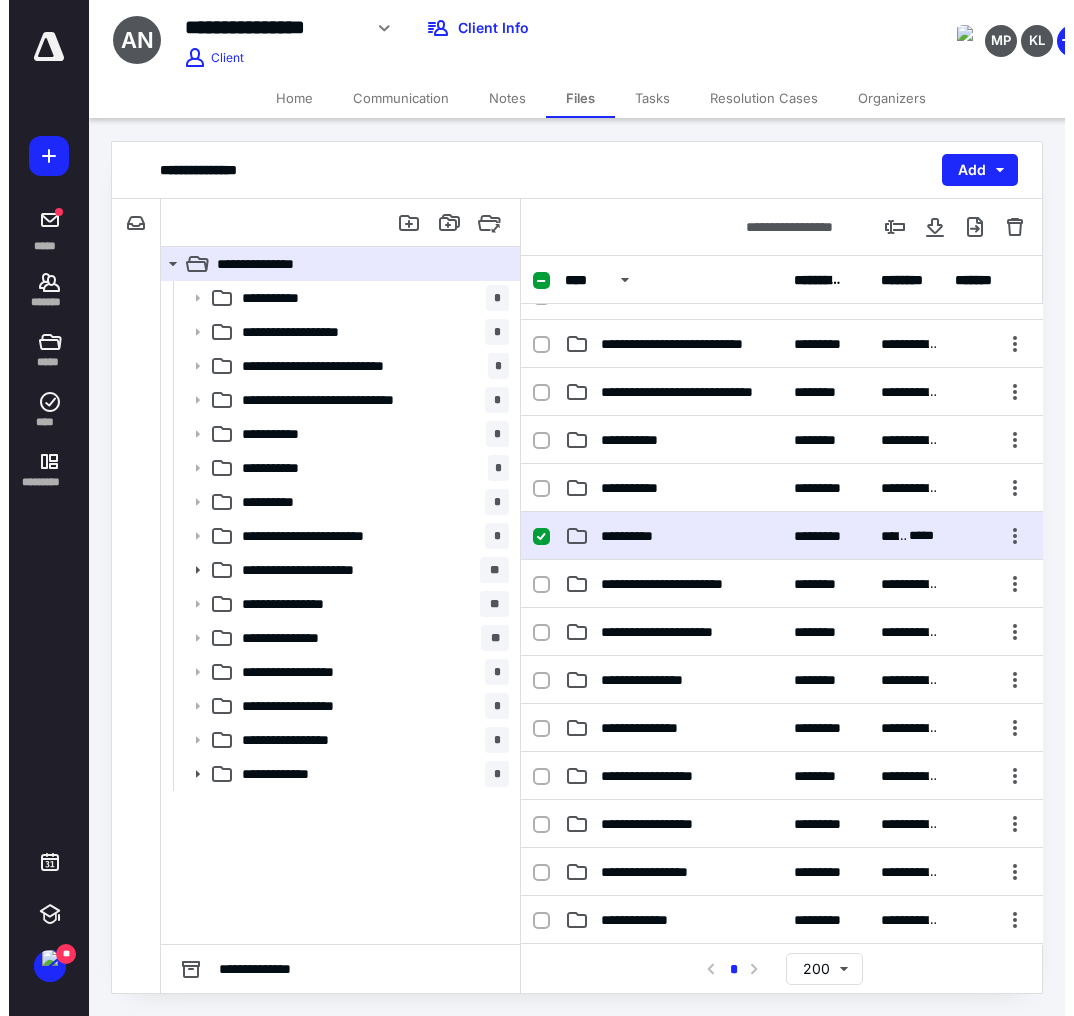 scroll, scrollTop: 376, scrollLeft: 0, axis: vertical 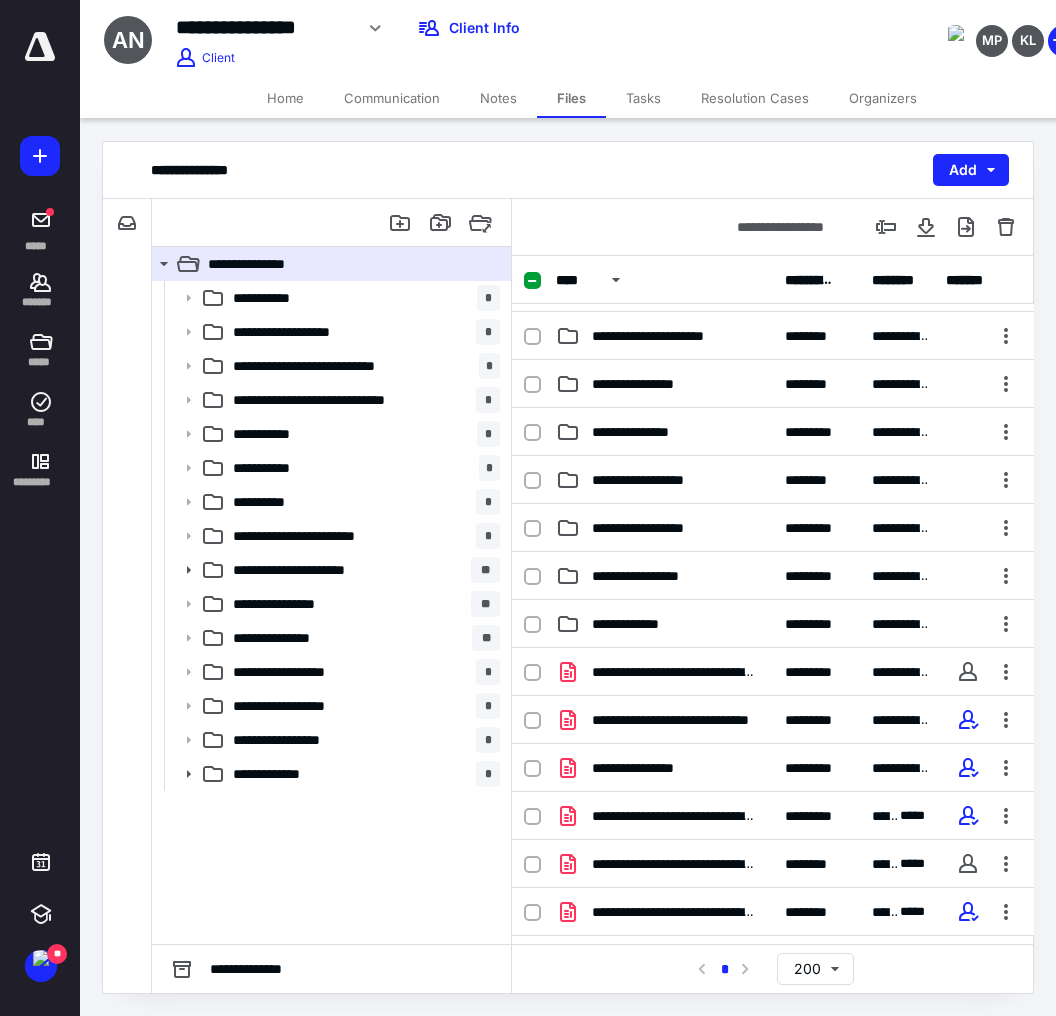 click on "Notes" at bounding box center [498, 98] 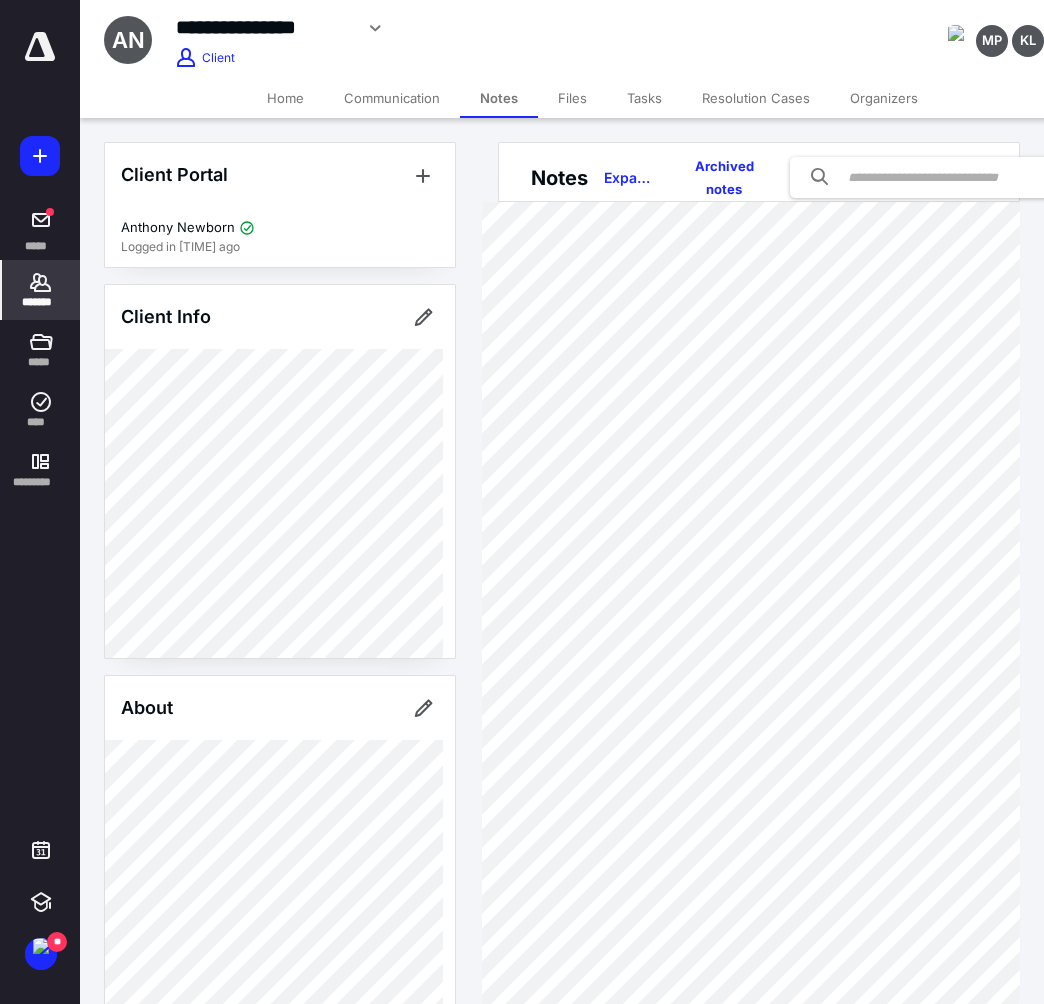 click on "**********" at bounding box center (462, 28) 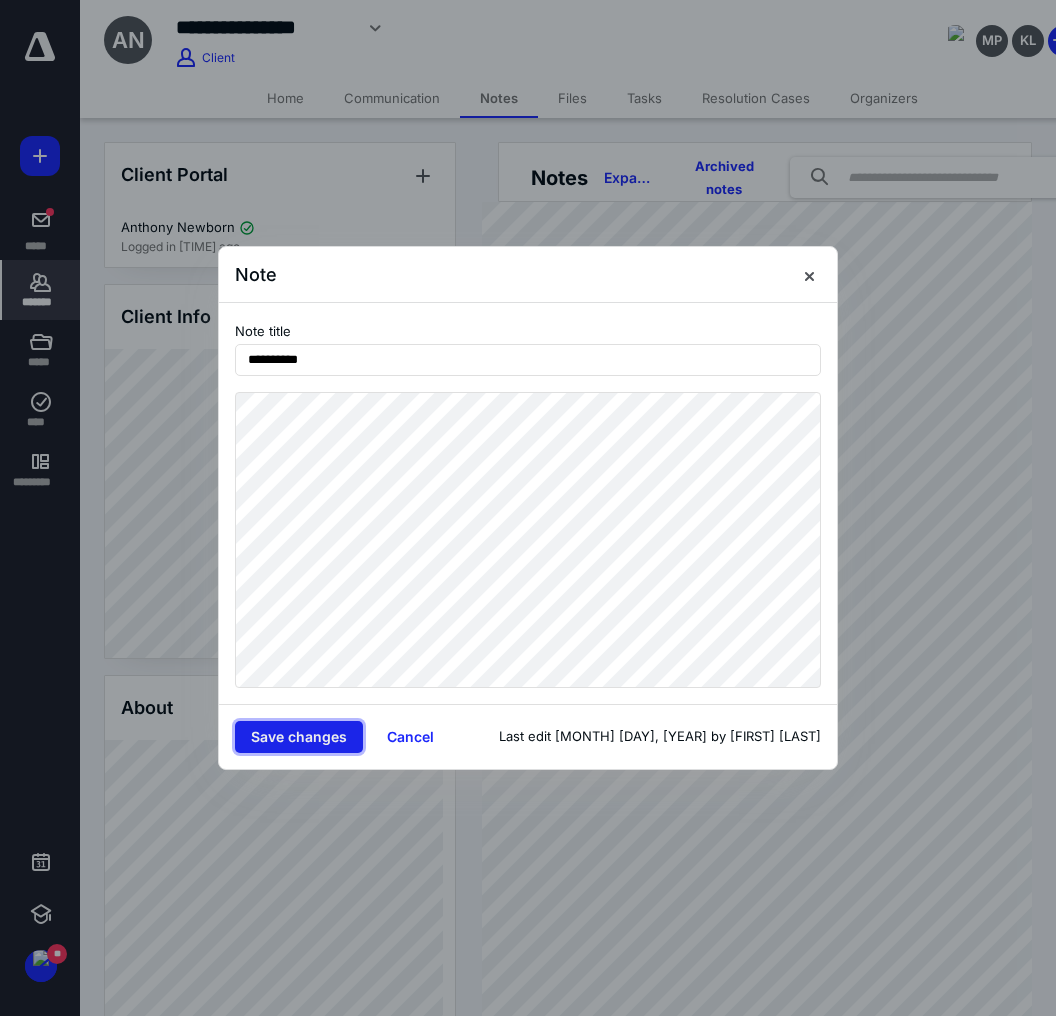 click on "Save changes" at bounding box center (299, 737) 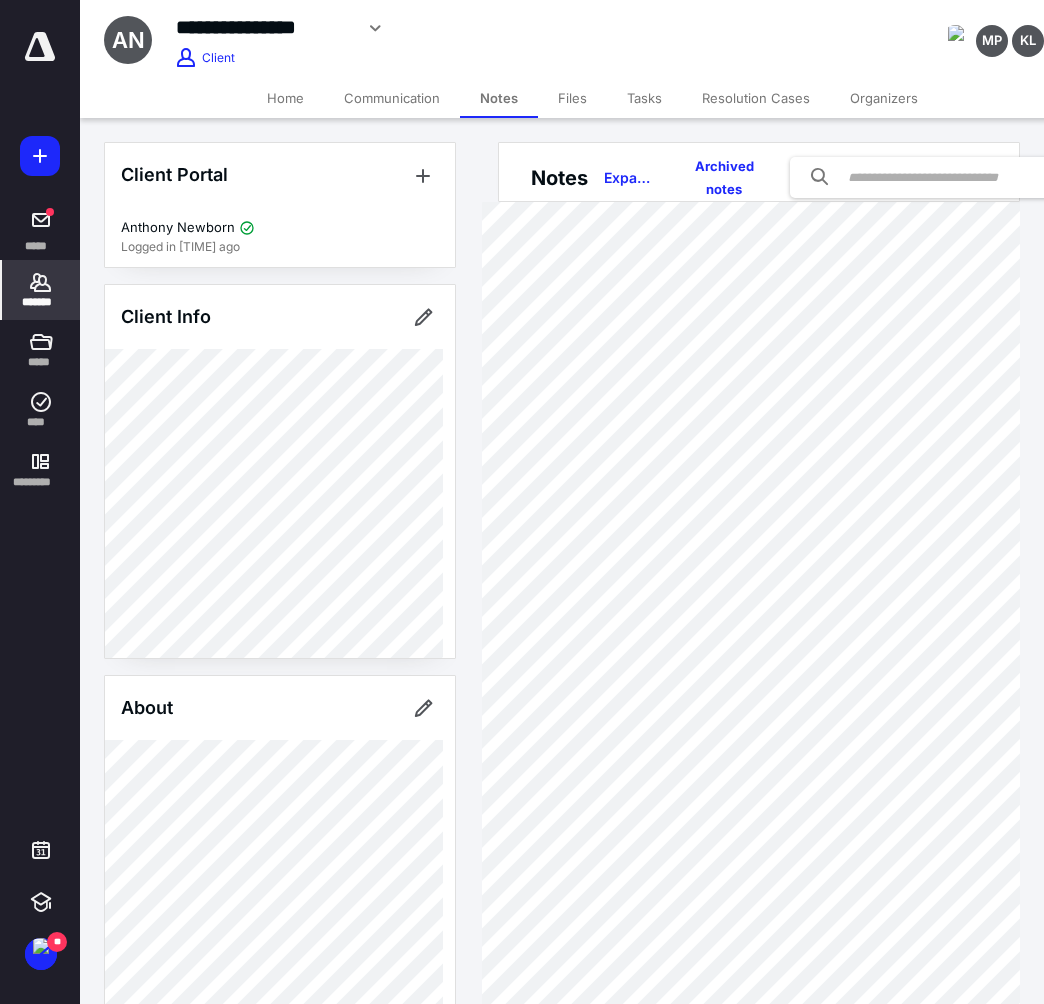 click on "Home" at bounding box center [285, 98] 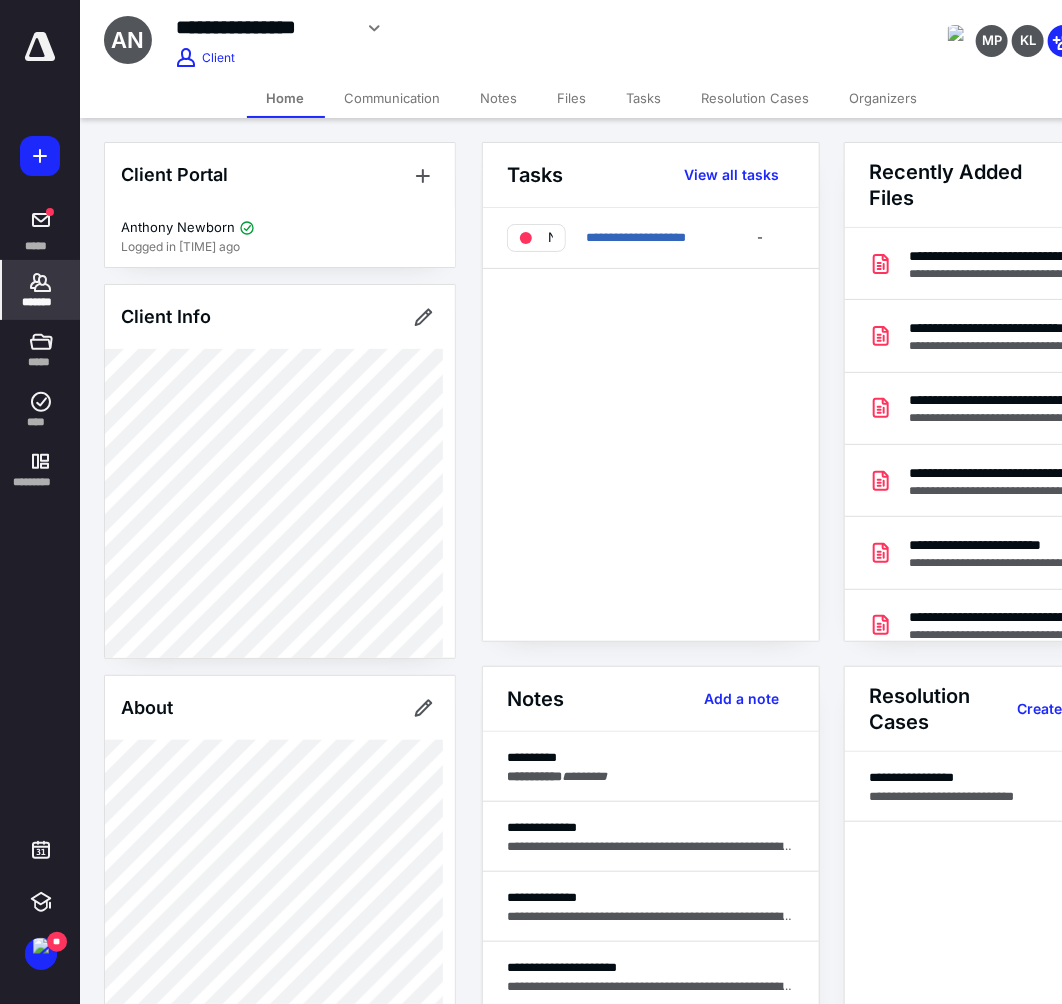 click on "**********" at bounding box center [651, 424] 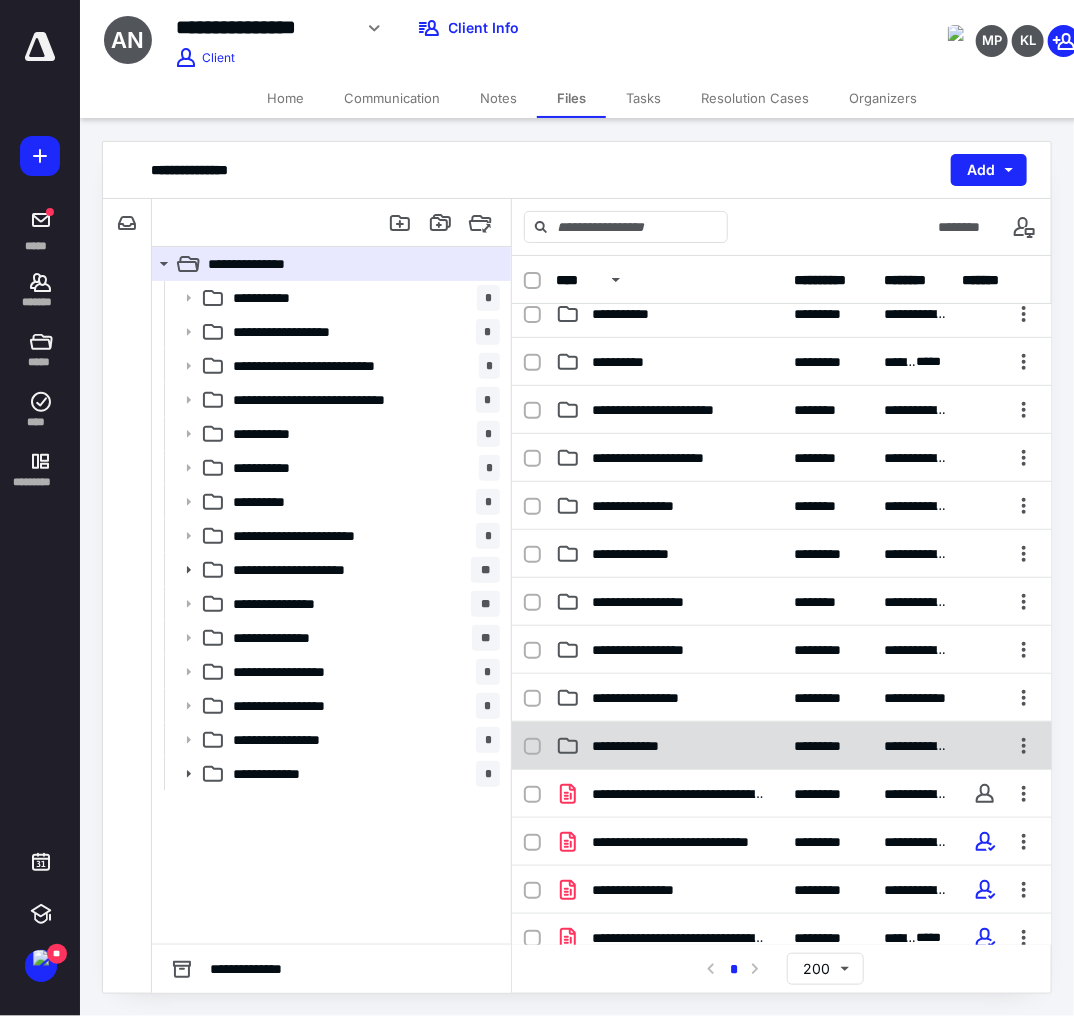 scroll, scrollTop: 376, scrollLeft: 0, axis: vertical 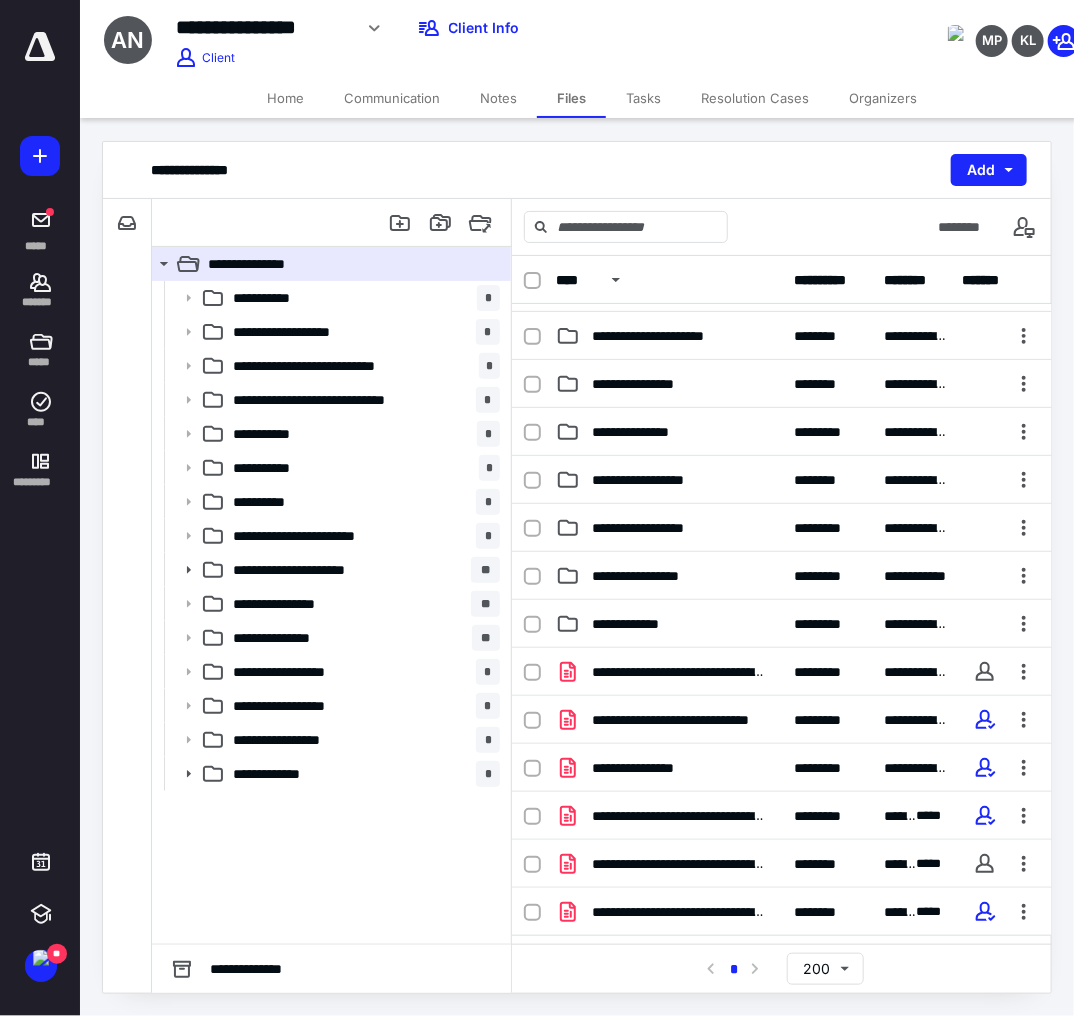 click on "Home" at bounding box center [285, 98] 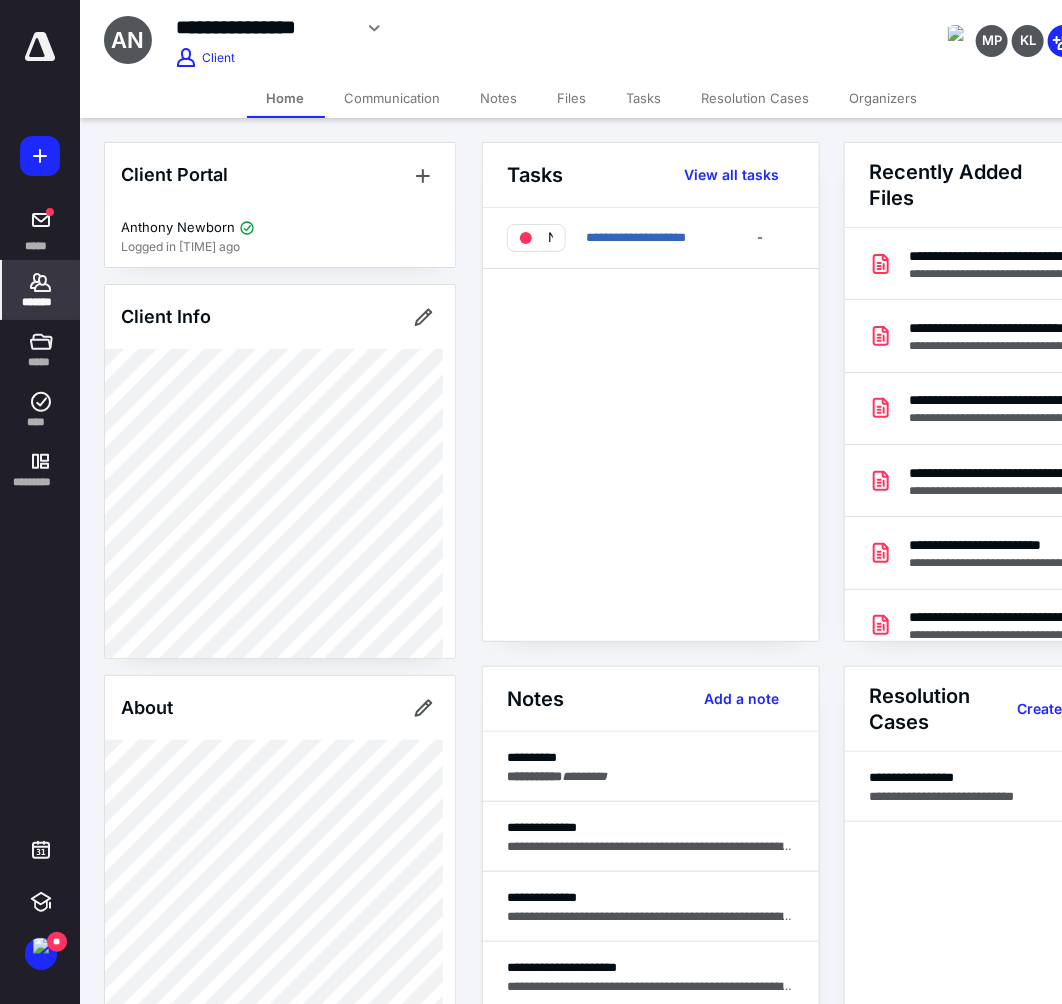 click on "Files" at bounding box center (572, 98) 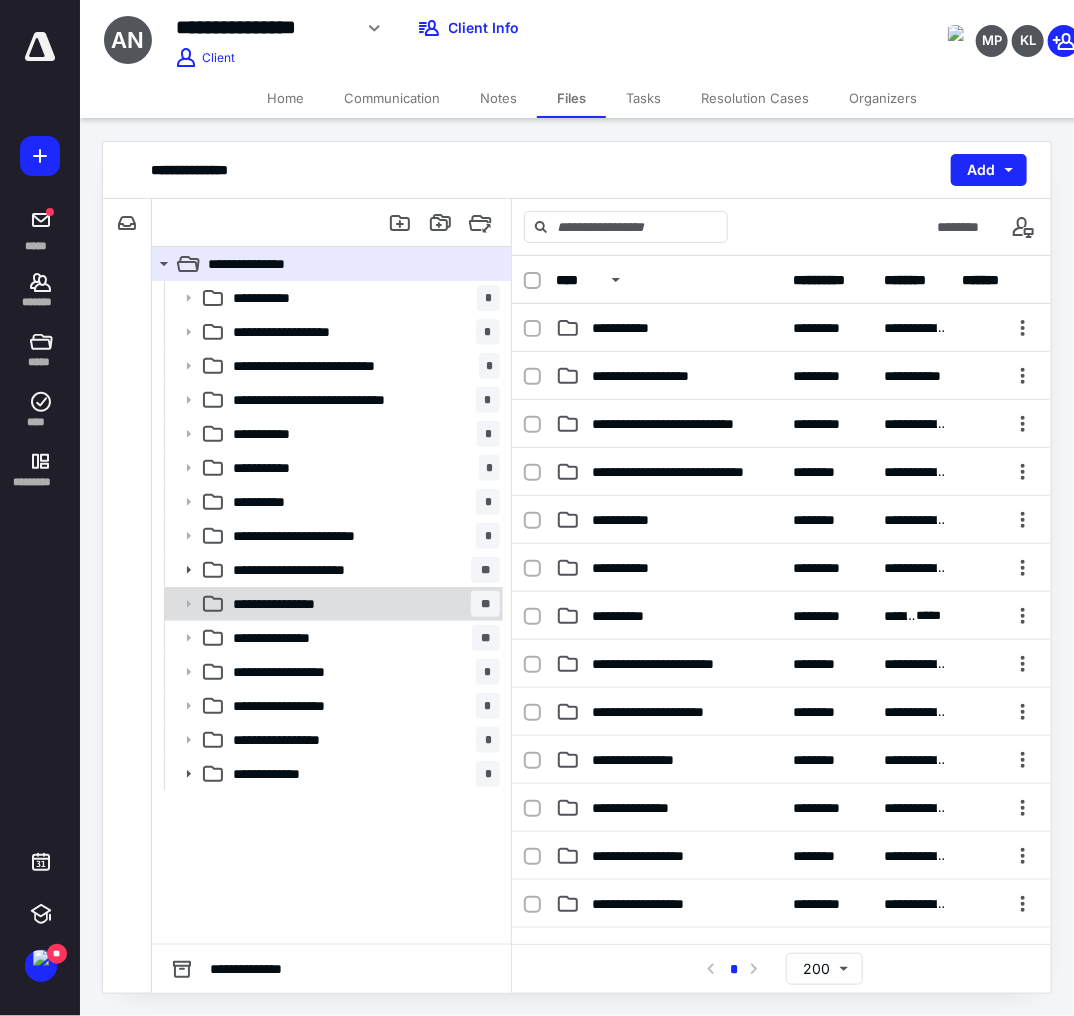 click on "**********" at bounding box center (362, 298) 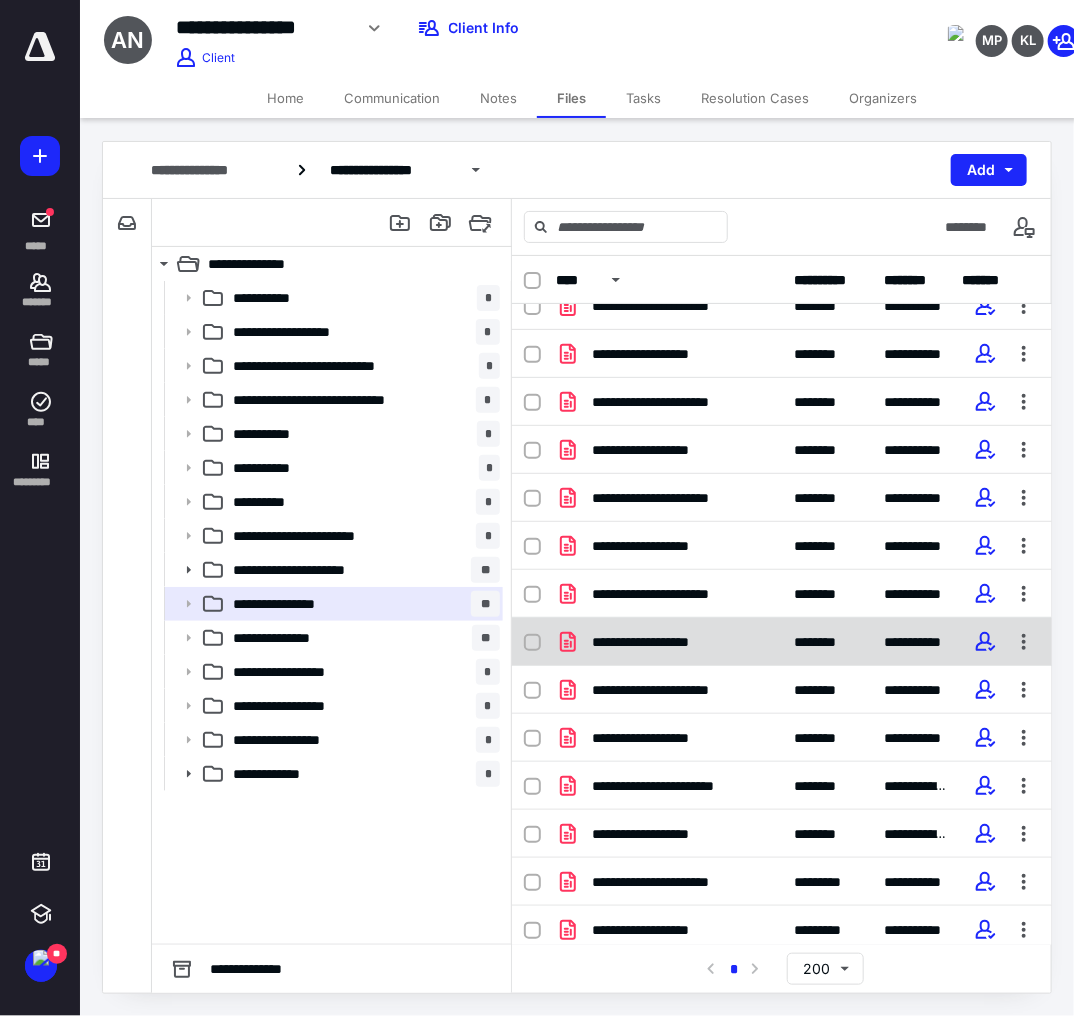 scroll, scrollTop: 28, scrollLeft: 0, axis: vertical 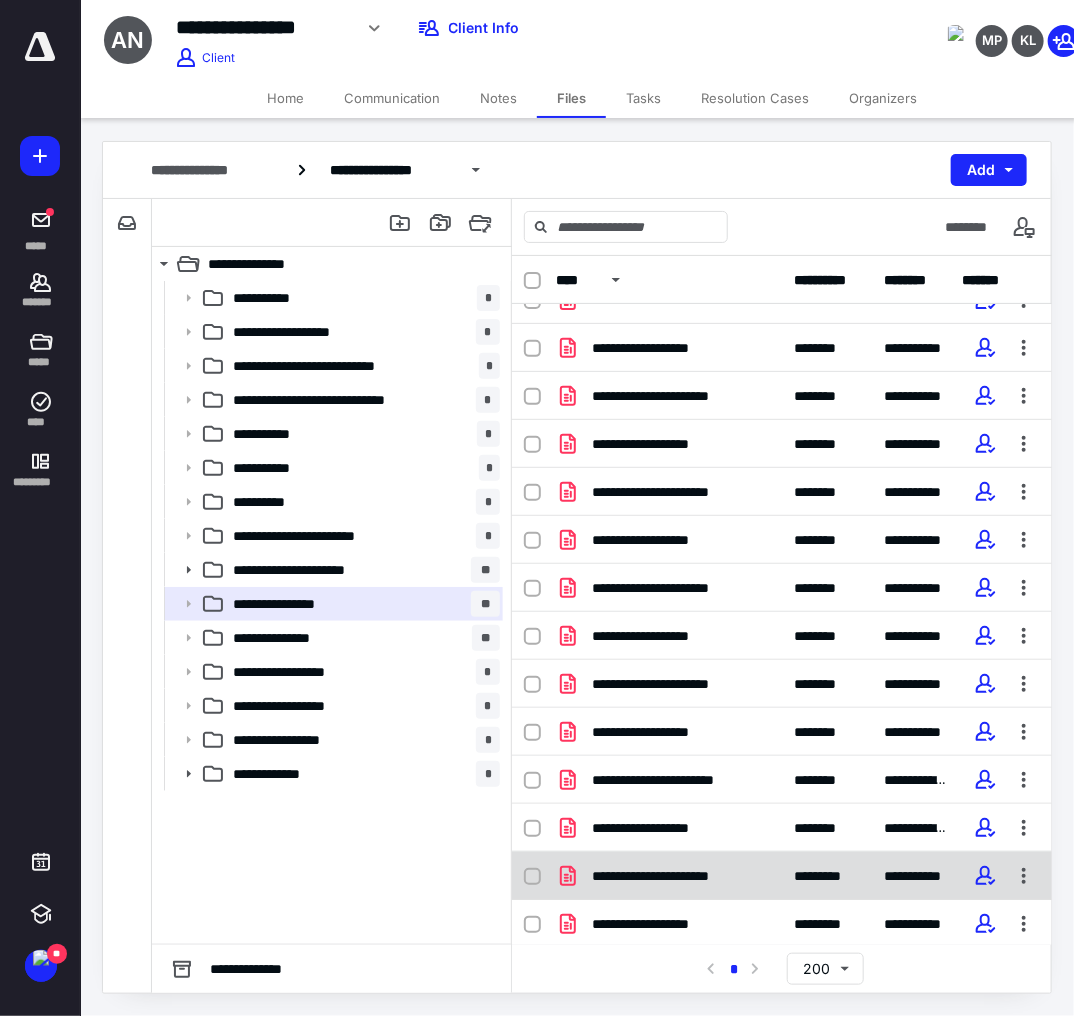 click on "**********" at bounding box center [673, 300] 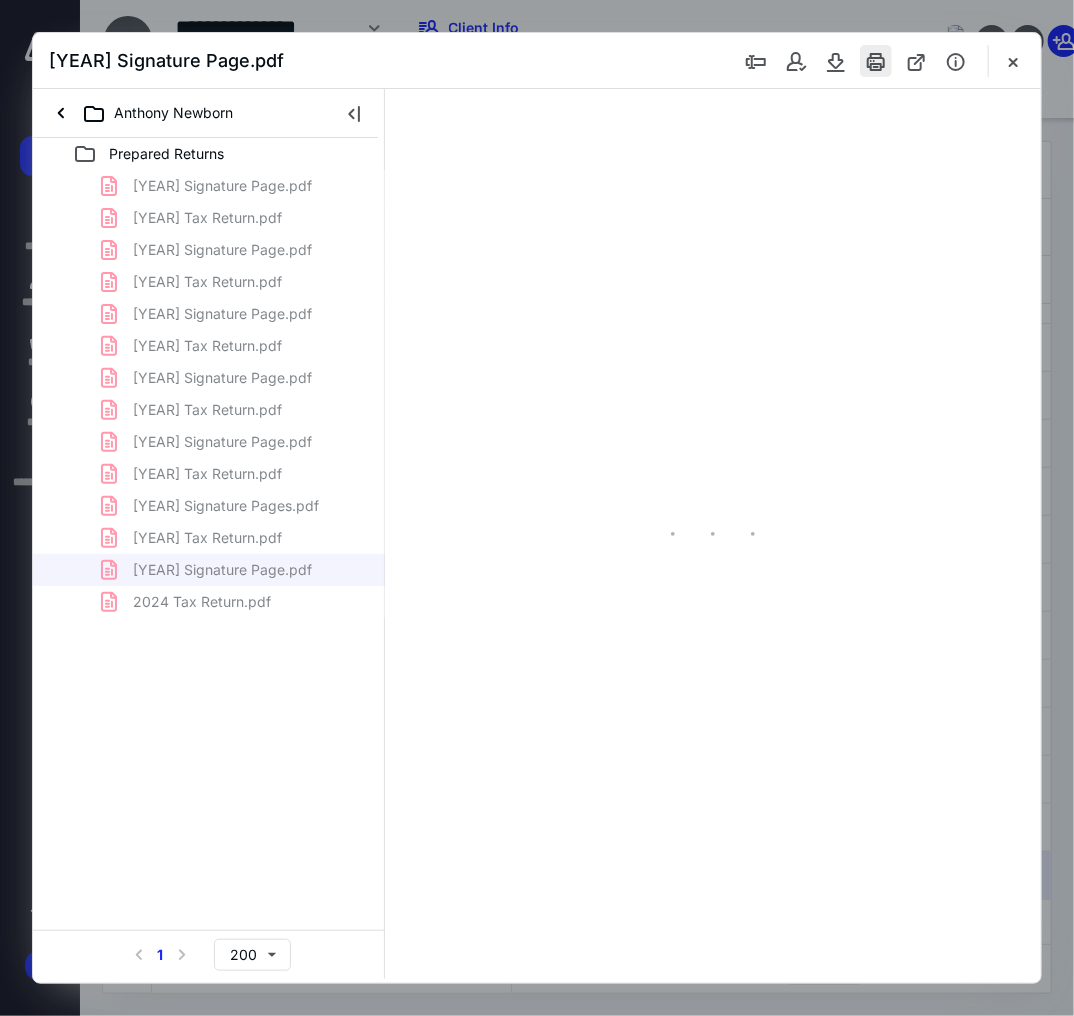 click at bounding box center [876, 61] 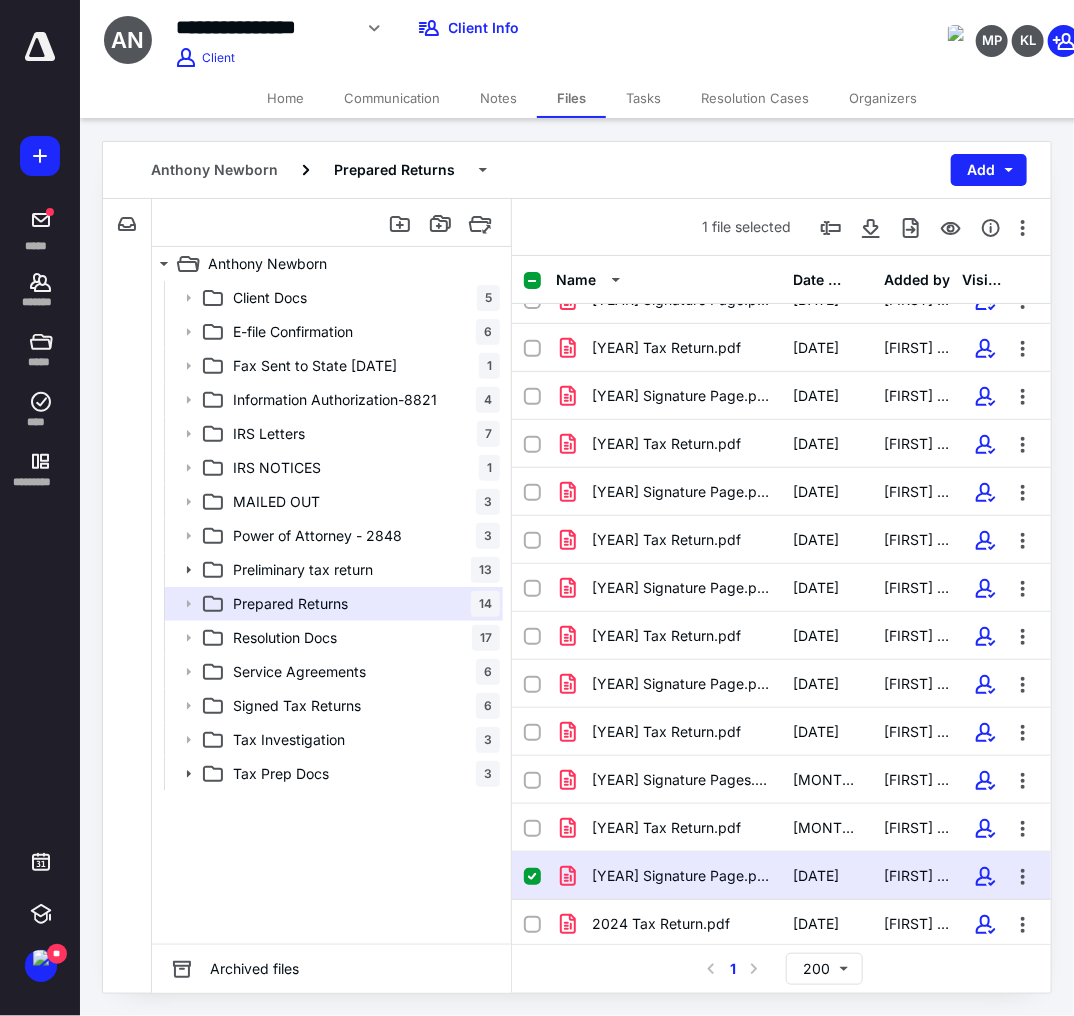 click on "2024 Signature Page.pdf" at bounding box center [669, 300] 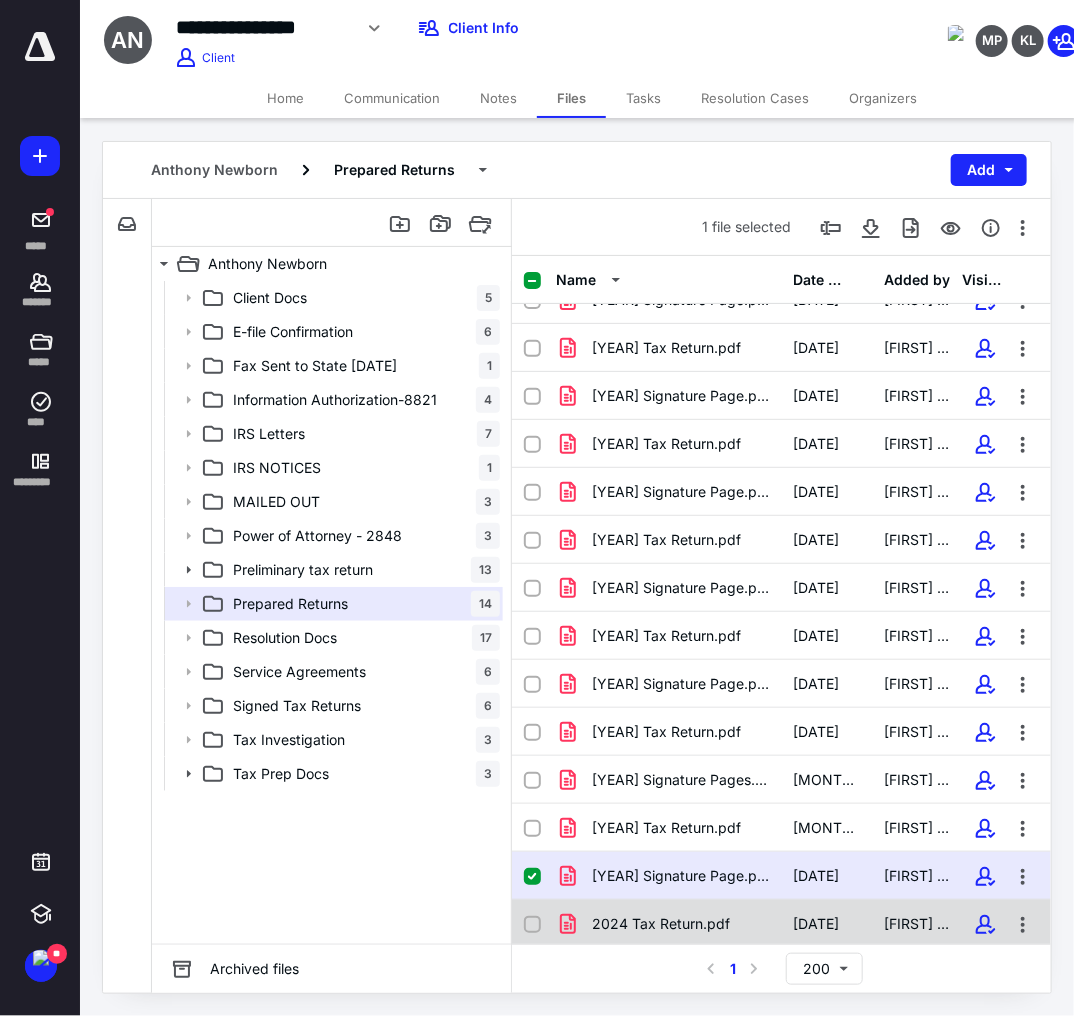 click on "2024 Tax Return.pdf" at bounding box center [681, 300] 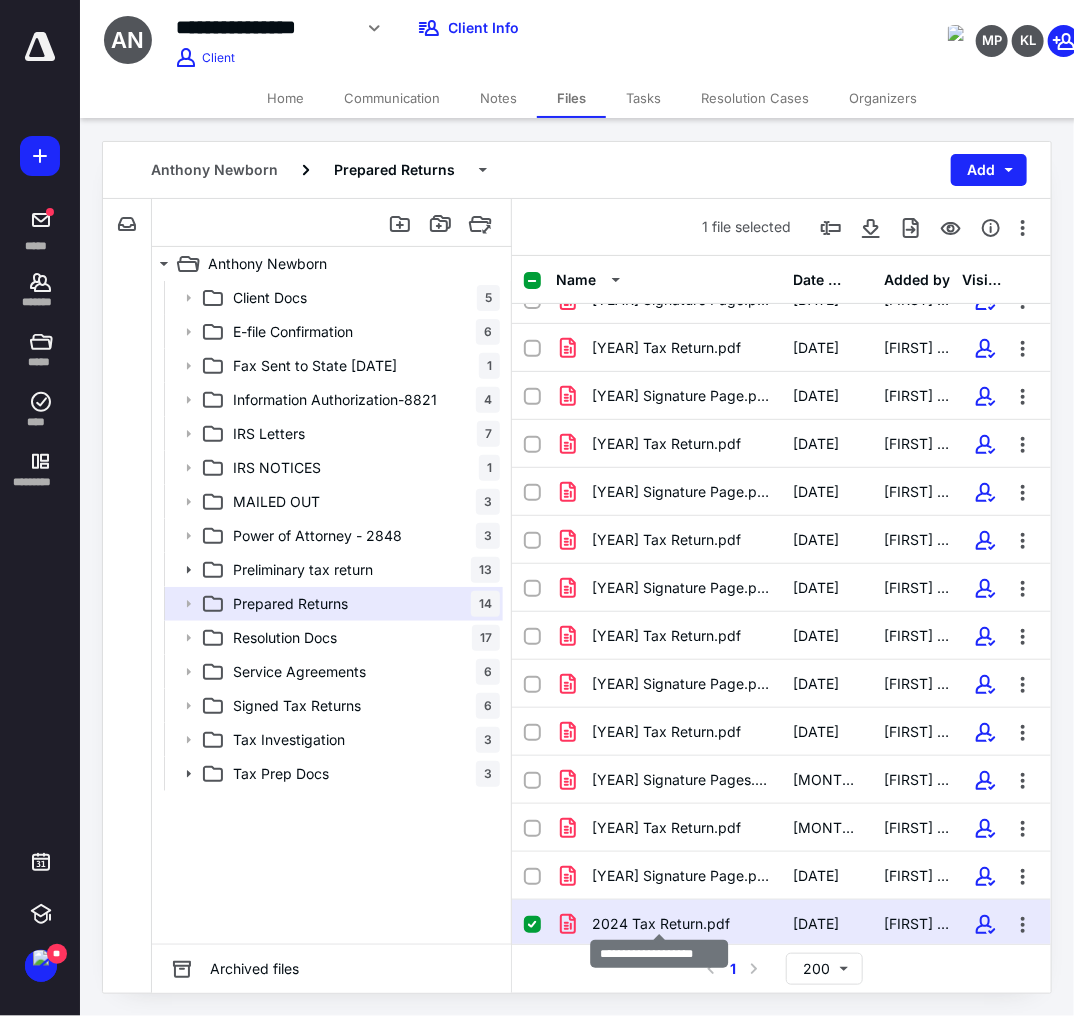 click on "2024 Tax Return.pdf" at bounding box center (681, 300) 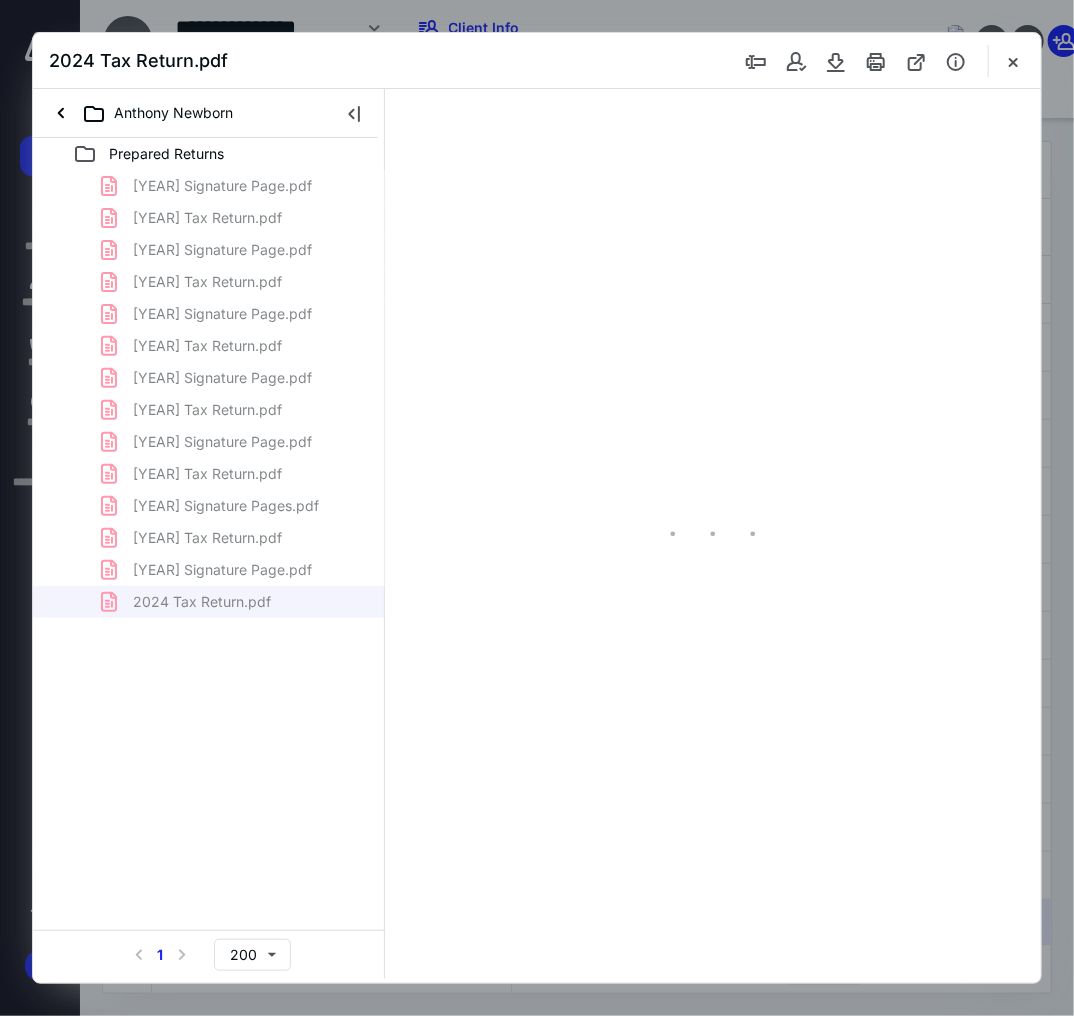 scroll, scrollTop: 0, scrollLeft: 0, axis: both 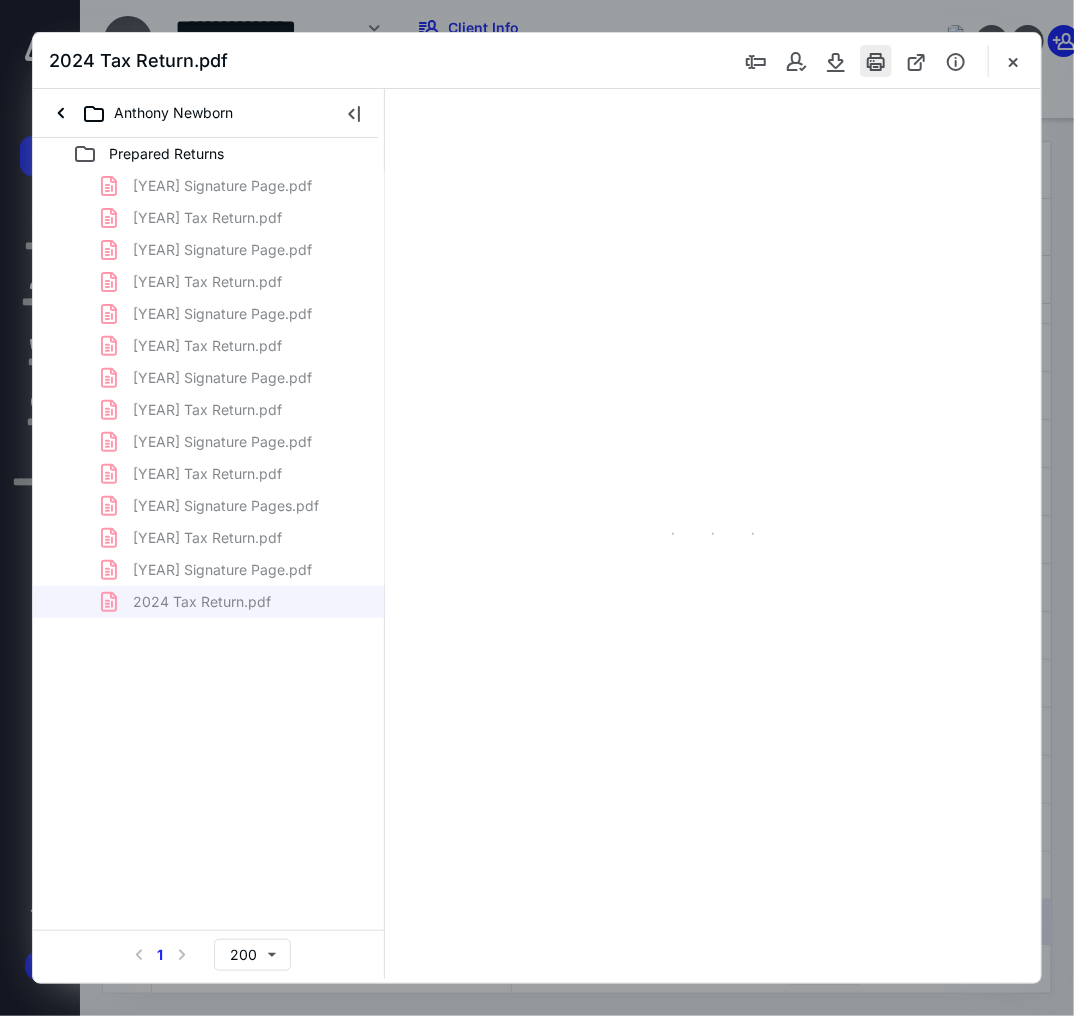 click at bounding box center (876, 61) 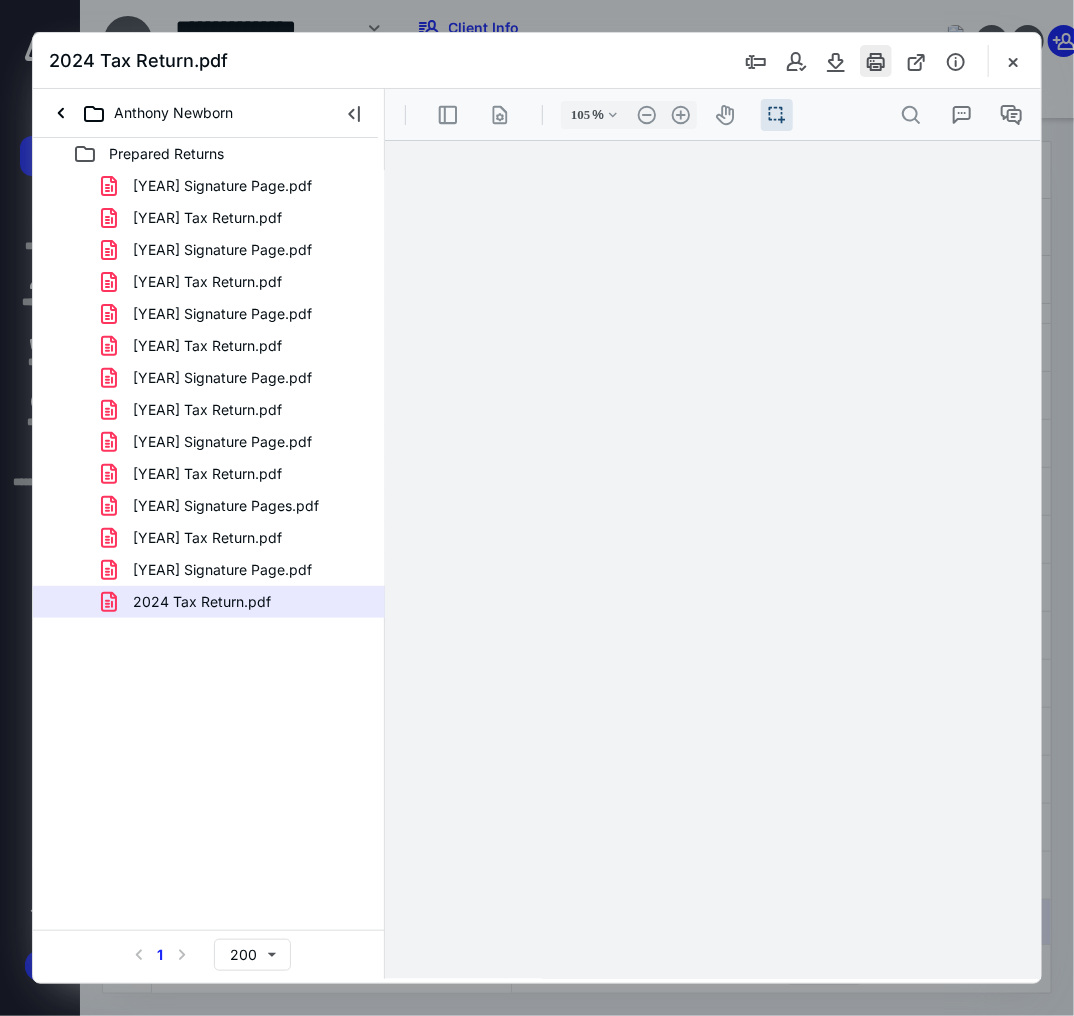scroll, scrollTop: 56, scrollLeft: 0, axis: vertical 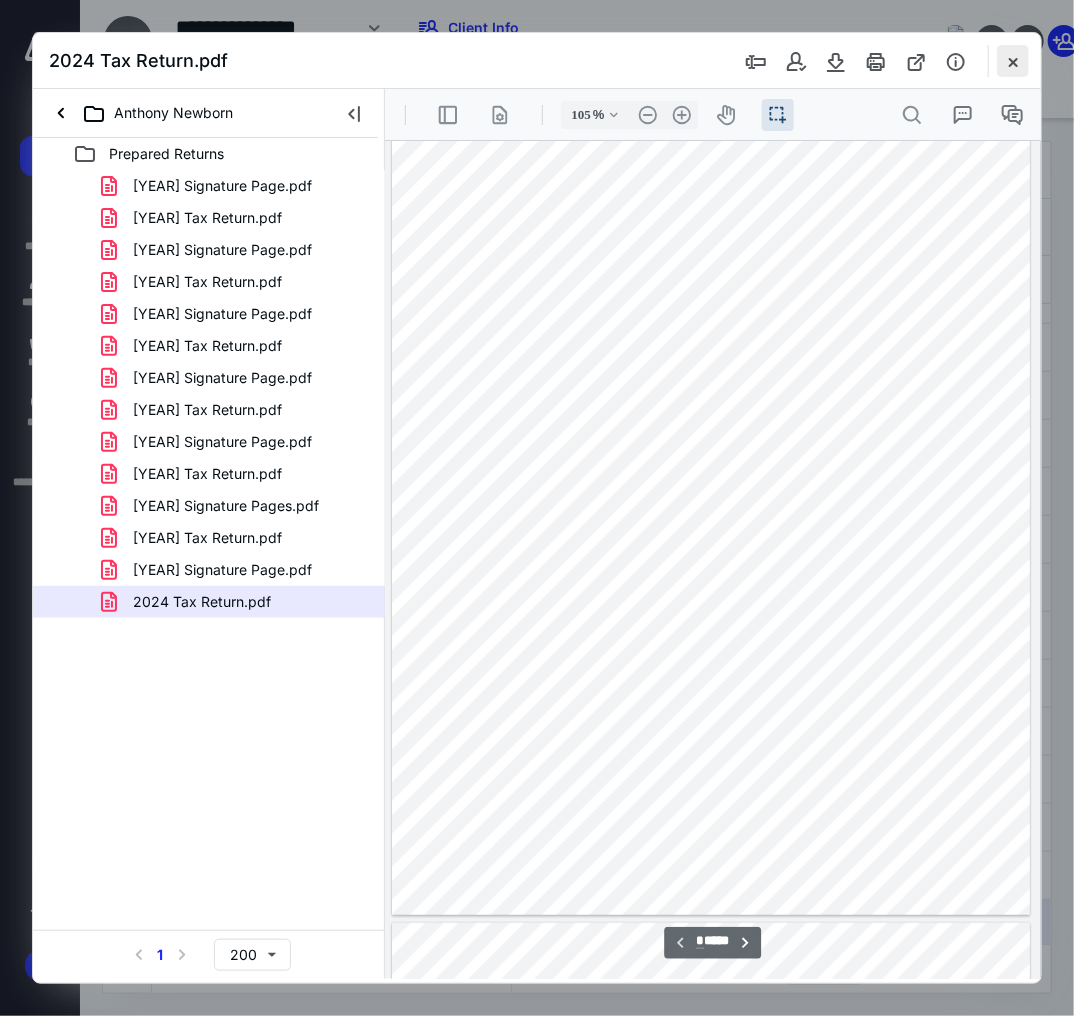 click at bounding box center (1013, 61) 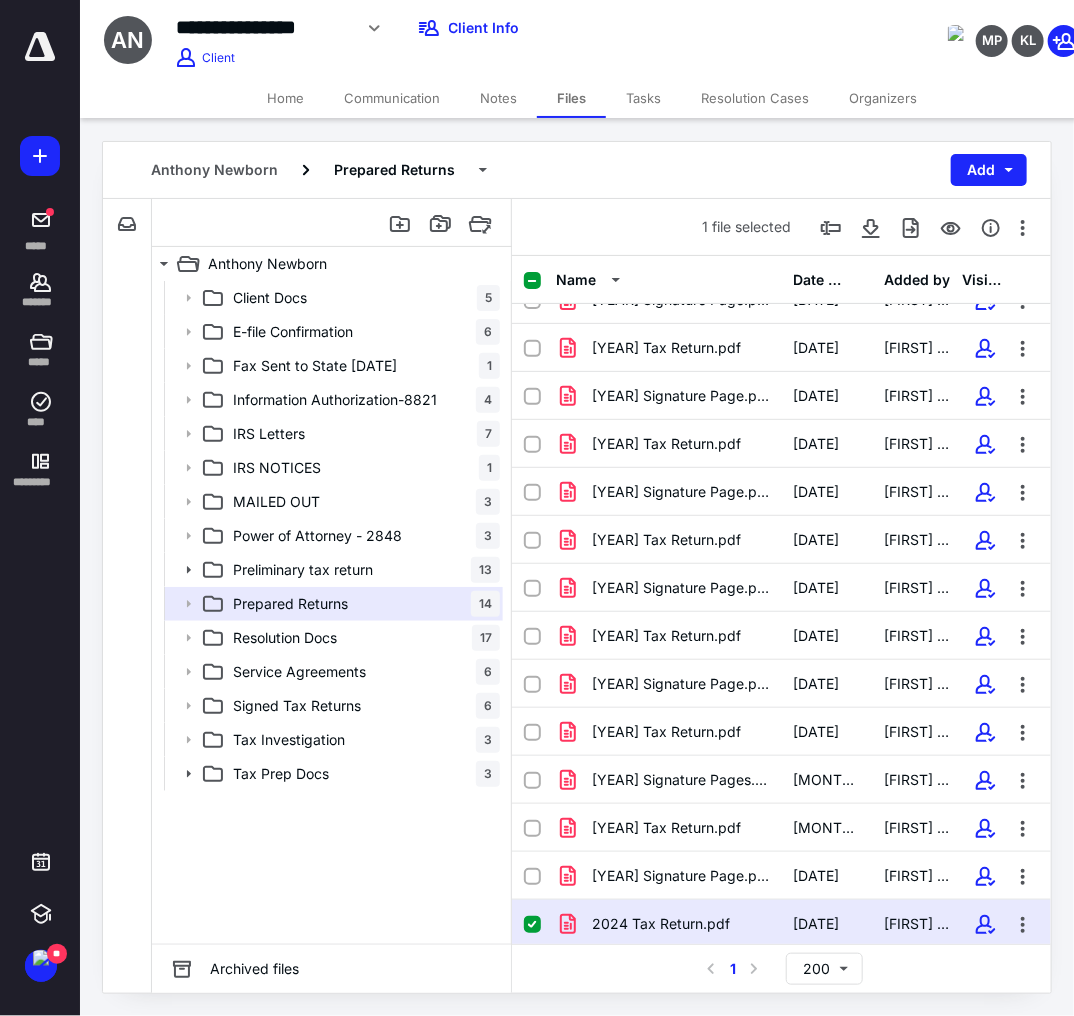 click on "Notes" at bounding box center (498, 98) 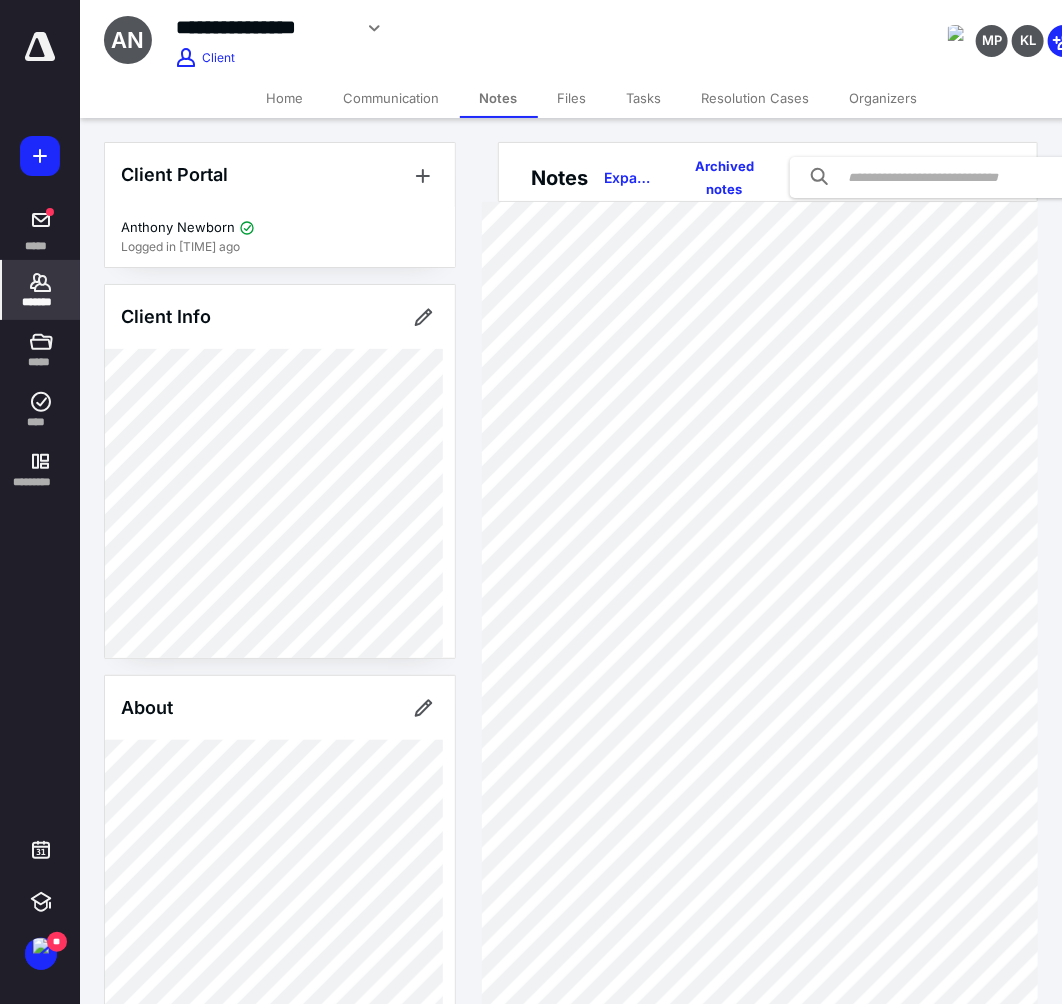 click on "Files" at bounding box center [572, 98] 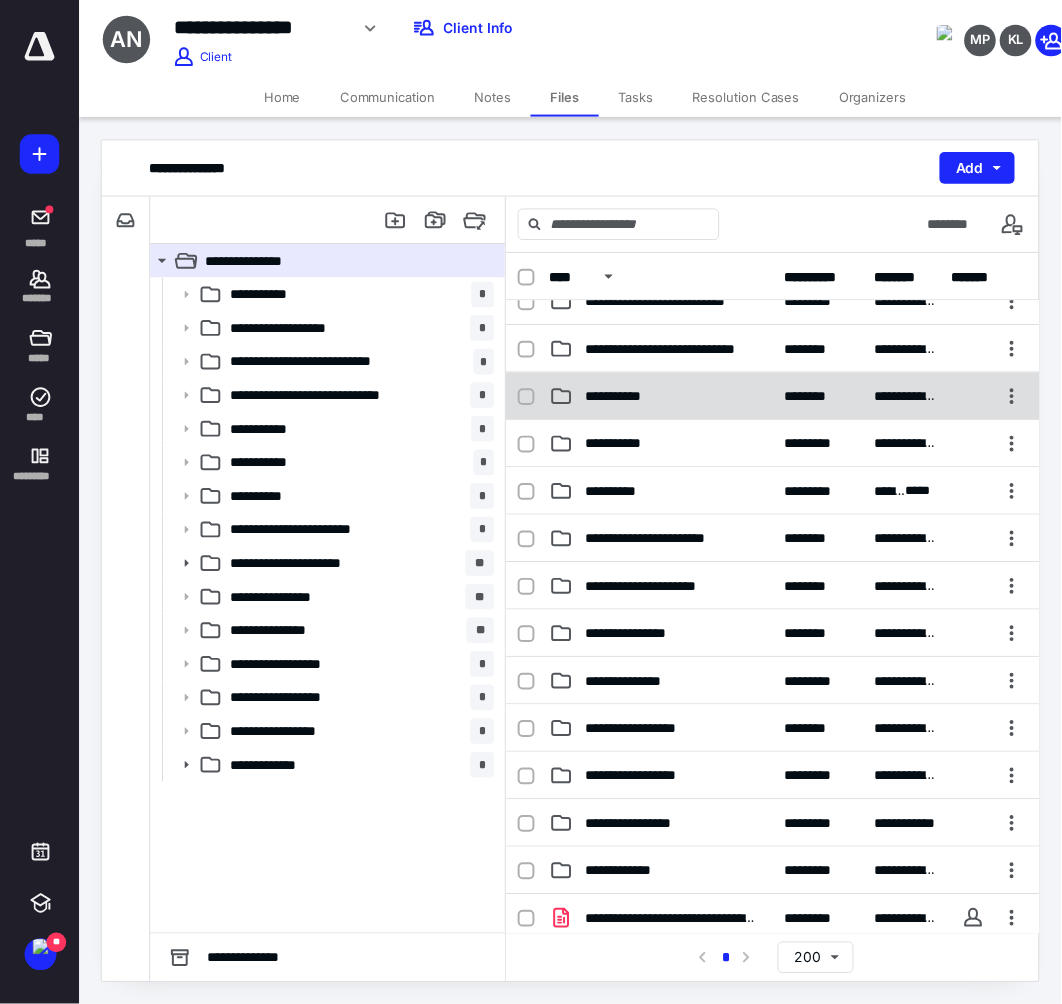 scroll, scrollTop: 0, scrollLeft: 0, axis: both 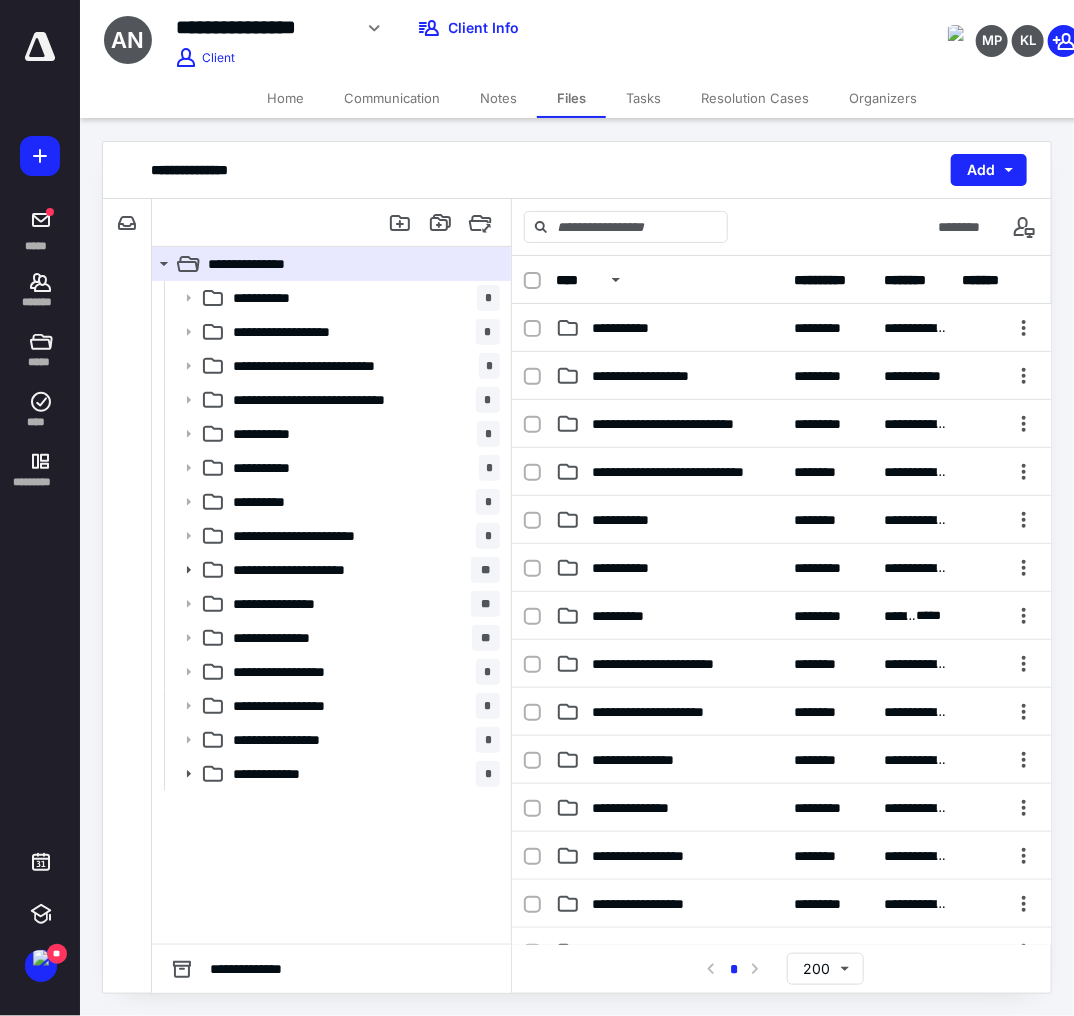 click on "Notes" at bounding box center (498, 98) 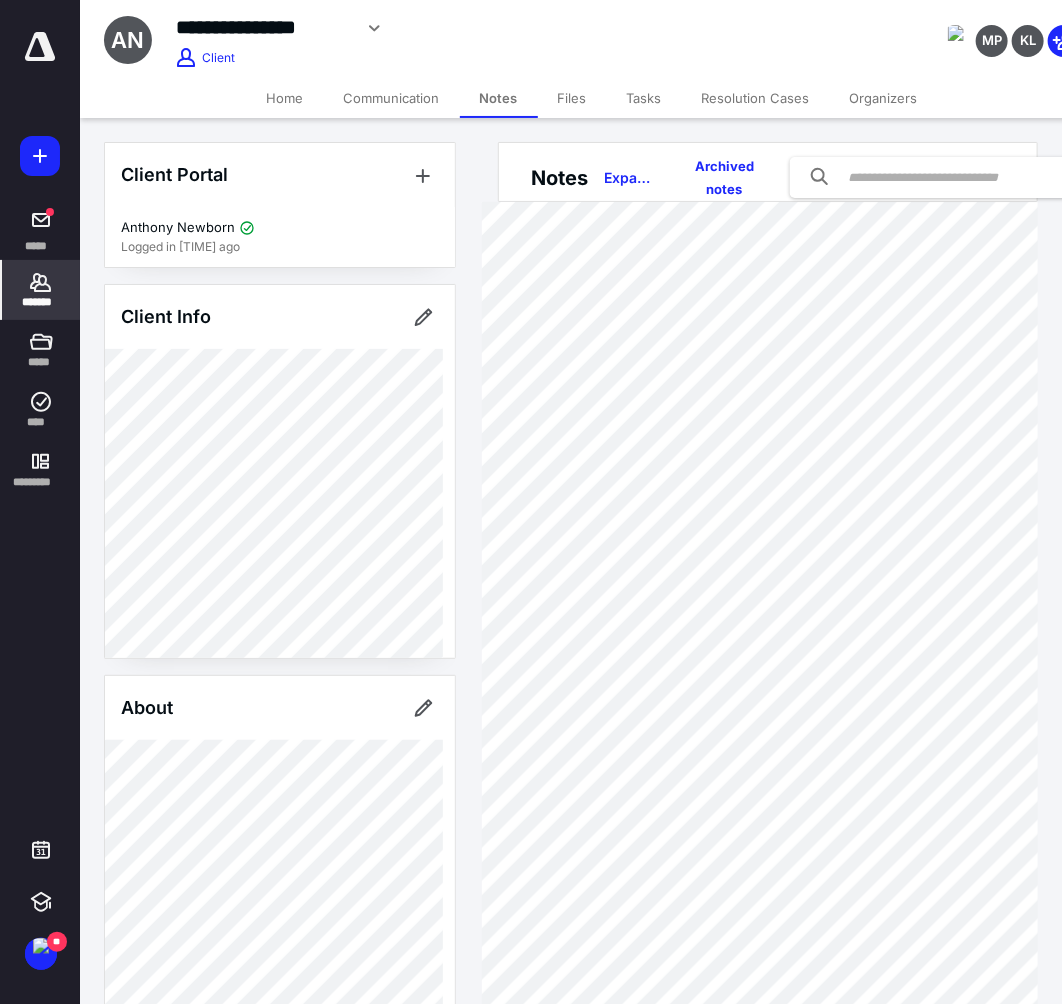 click on "Home" at bounding box center (285, 98) 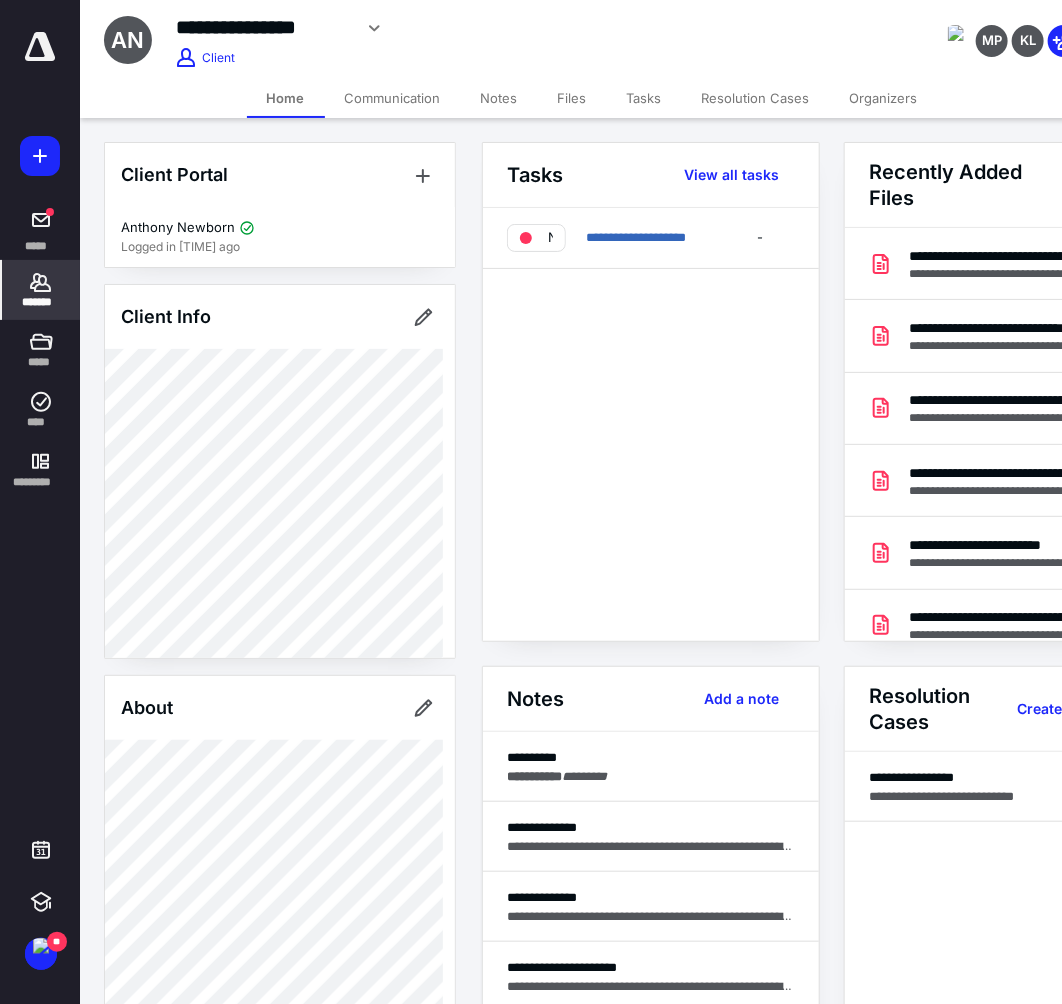 click on "Notes" at bounding box center [499, 98] 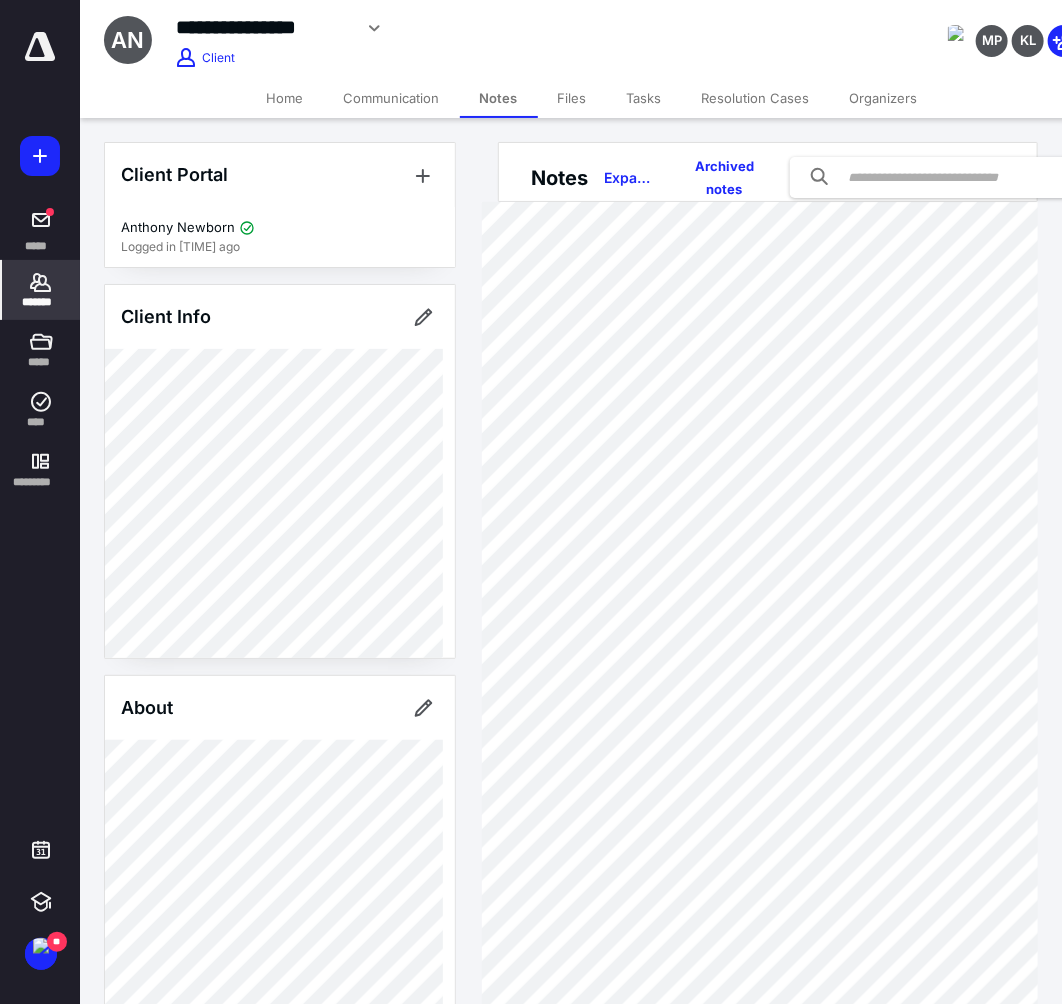 click on "Home" at bounding box center [285, 98] 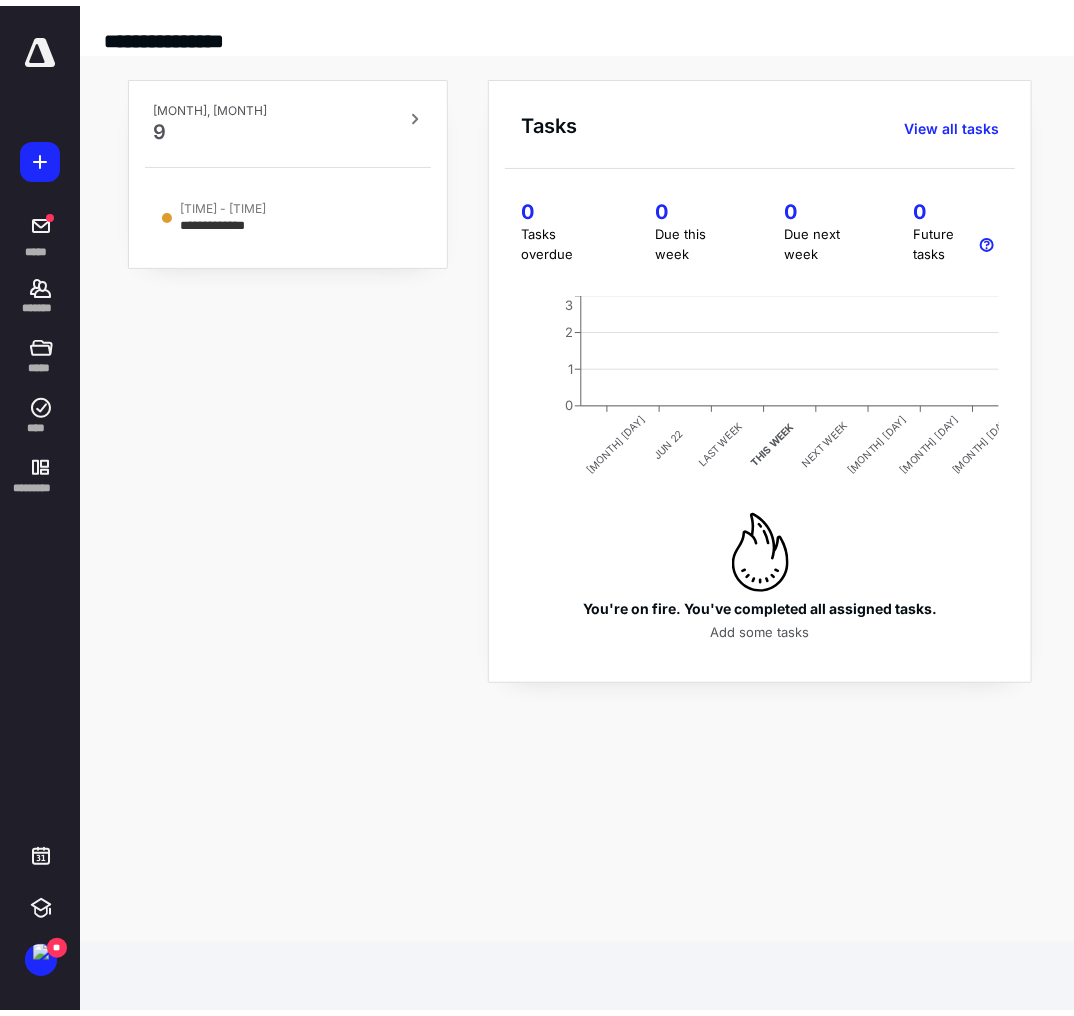 scroll, scrollTop: 0, scrollLeft: 0, axis: both 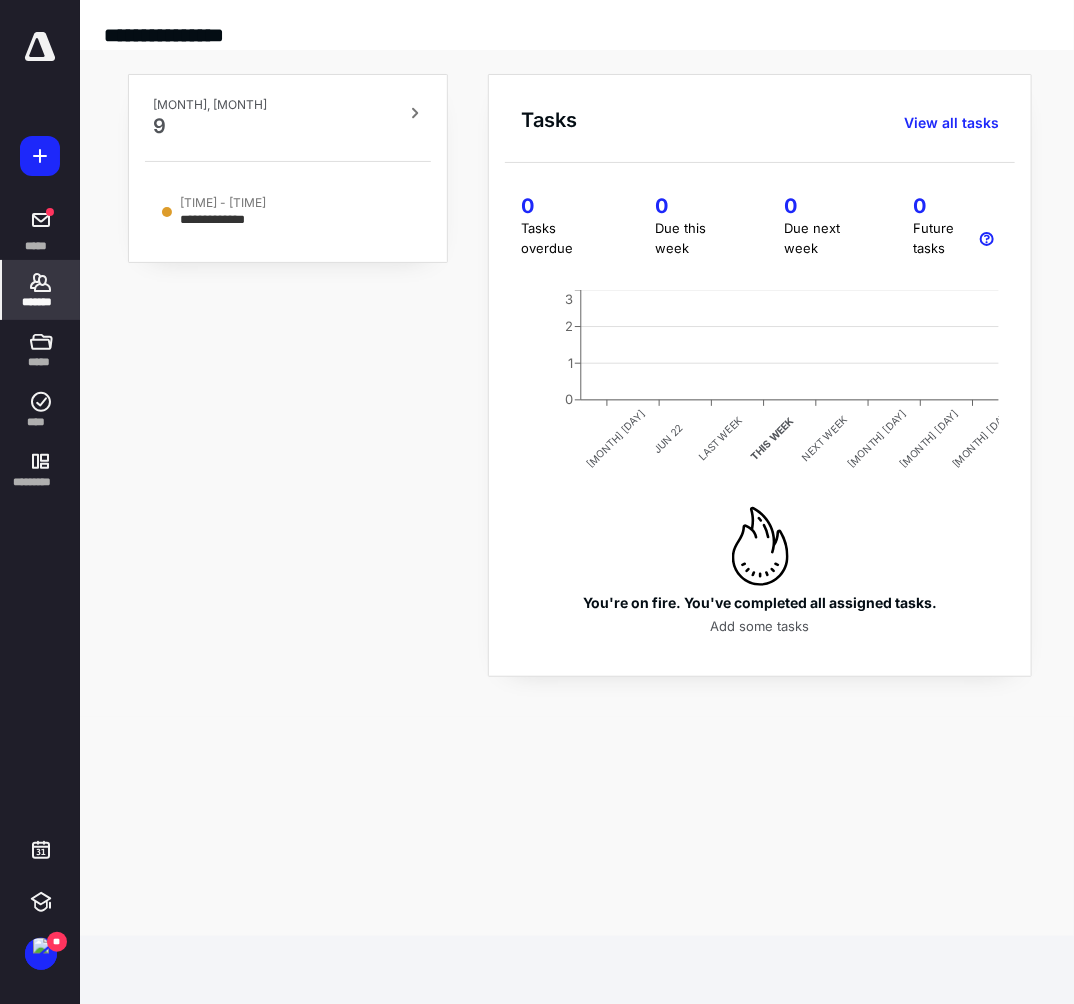 click at bounding box center (40, 282) 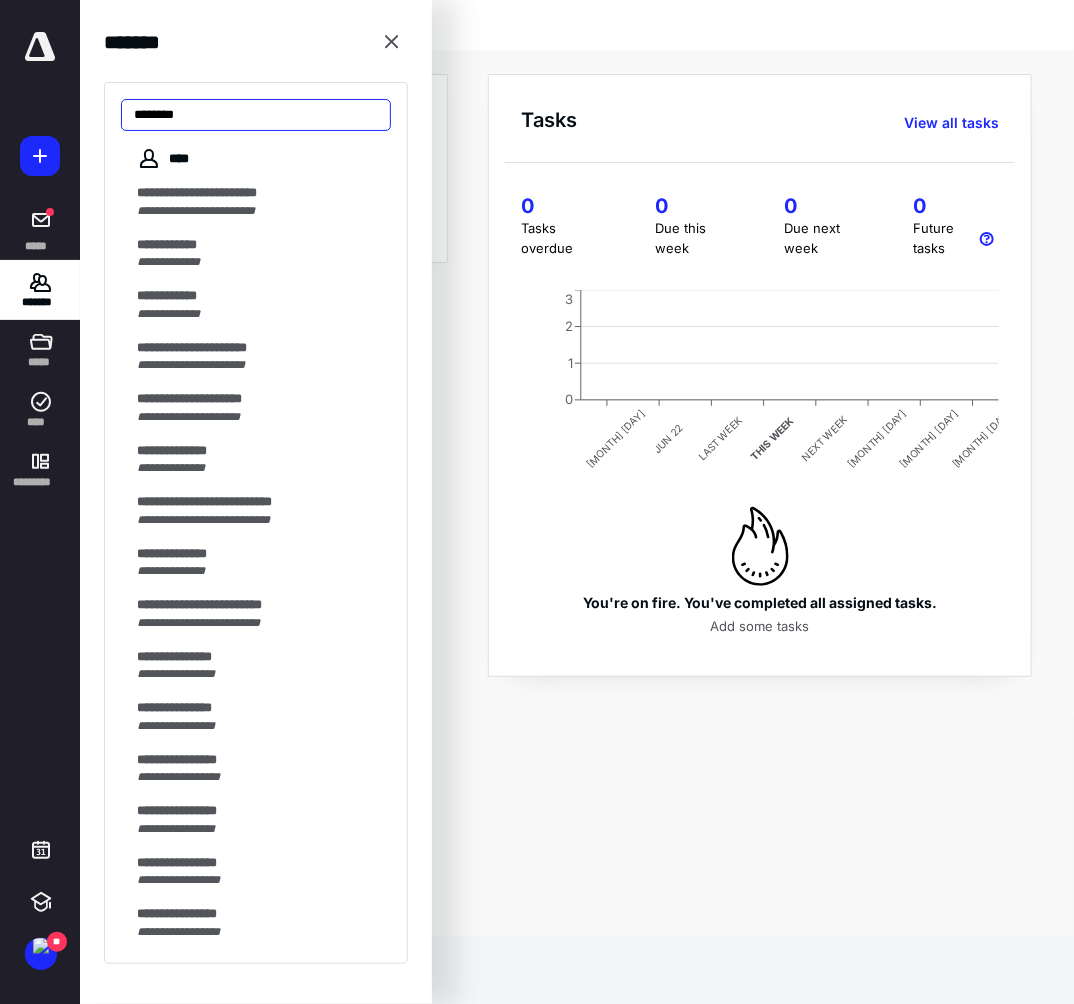 click on "*******" at bounding box center (256, 115) 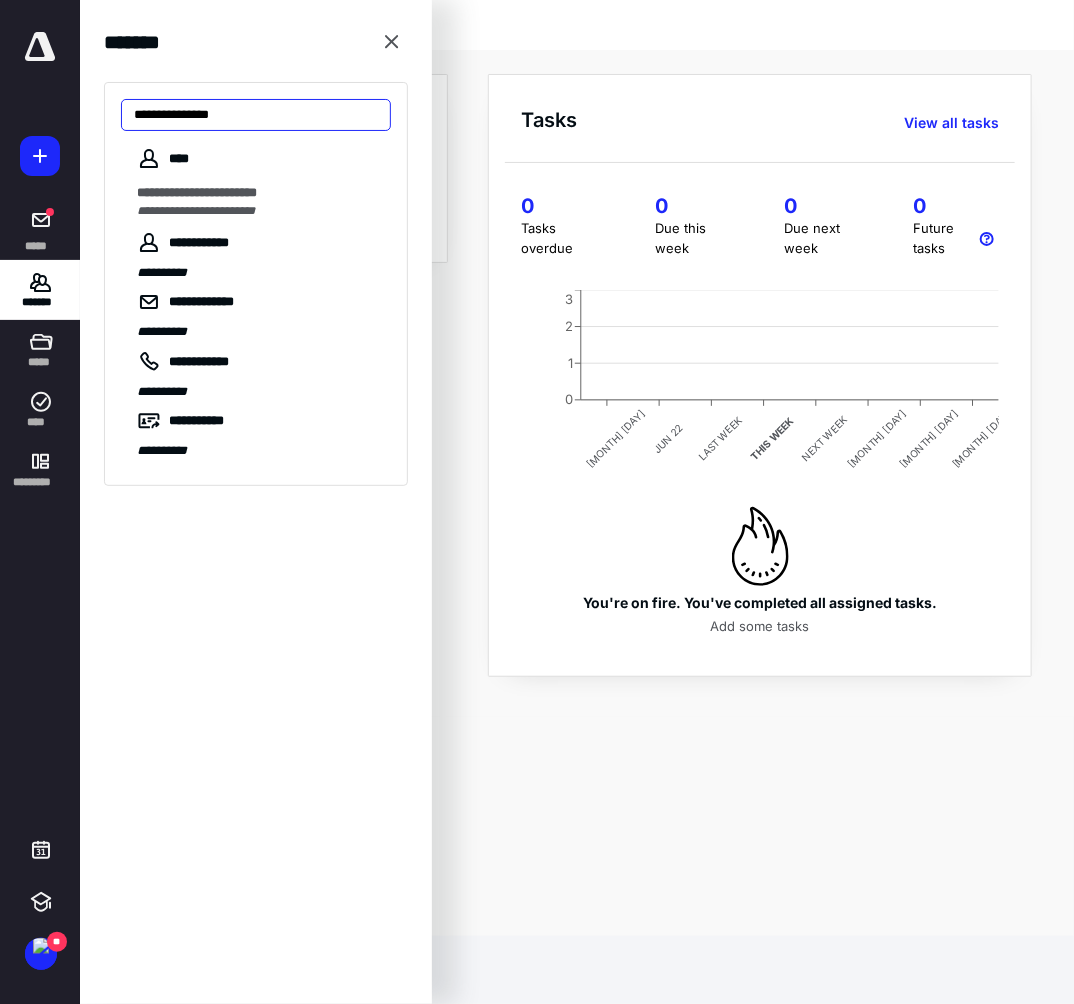 type on "**********" 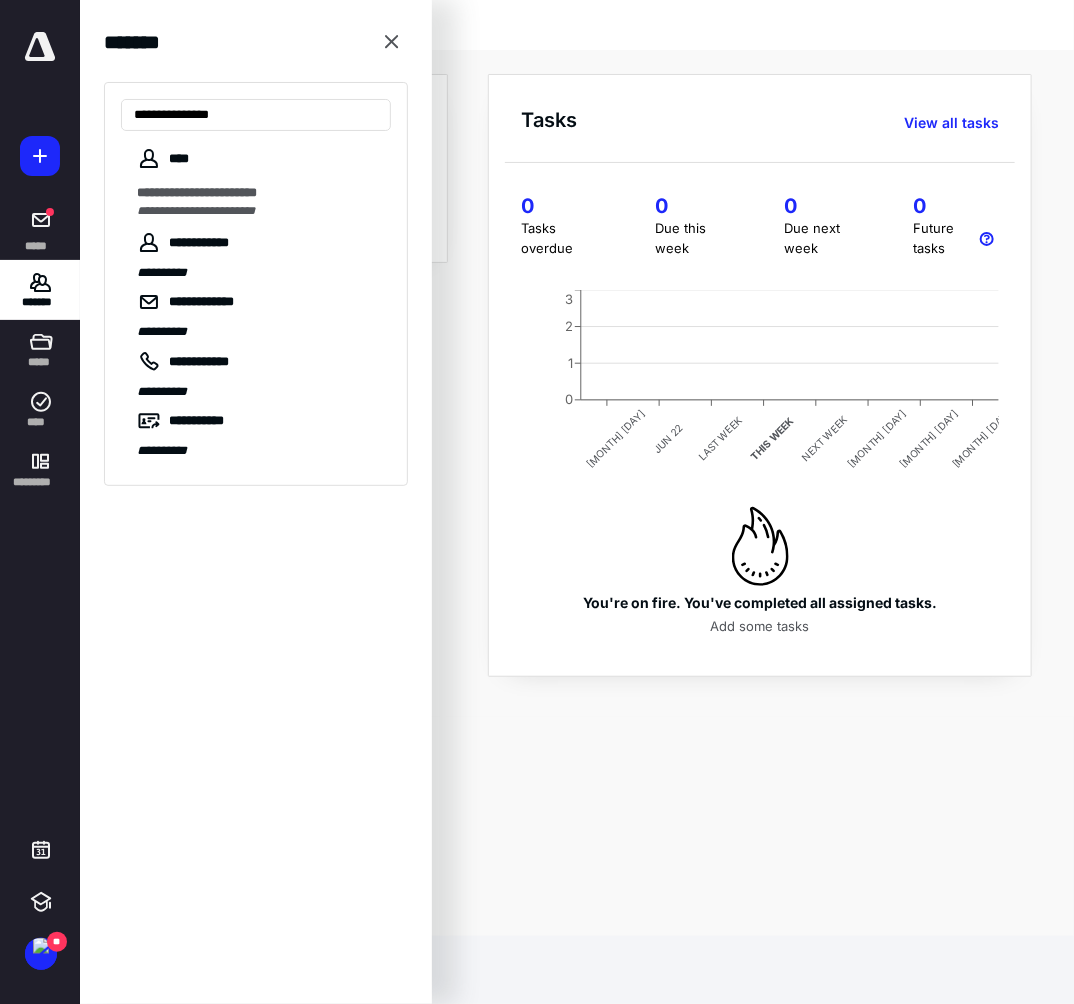 click on "**********" at bounding box center (197, 192) 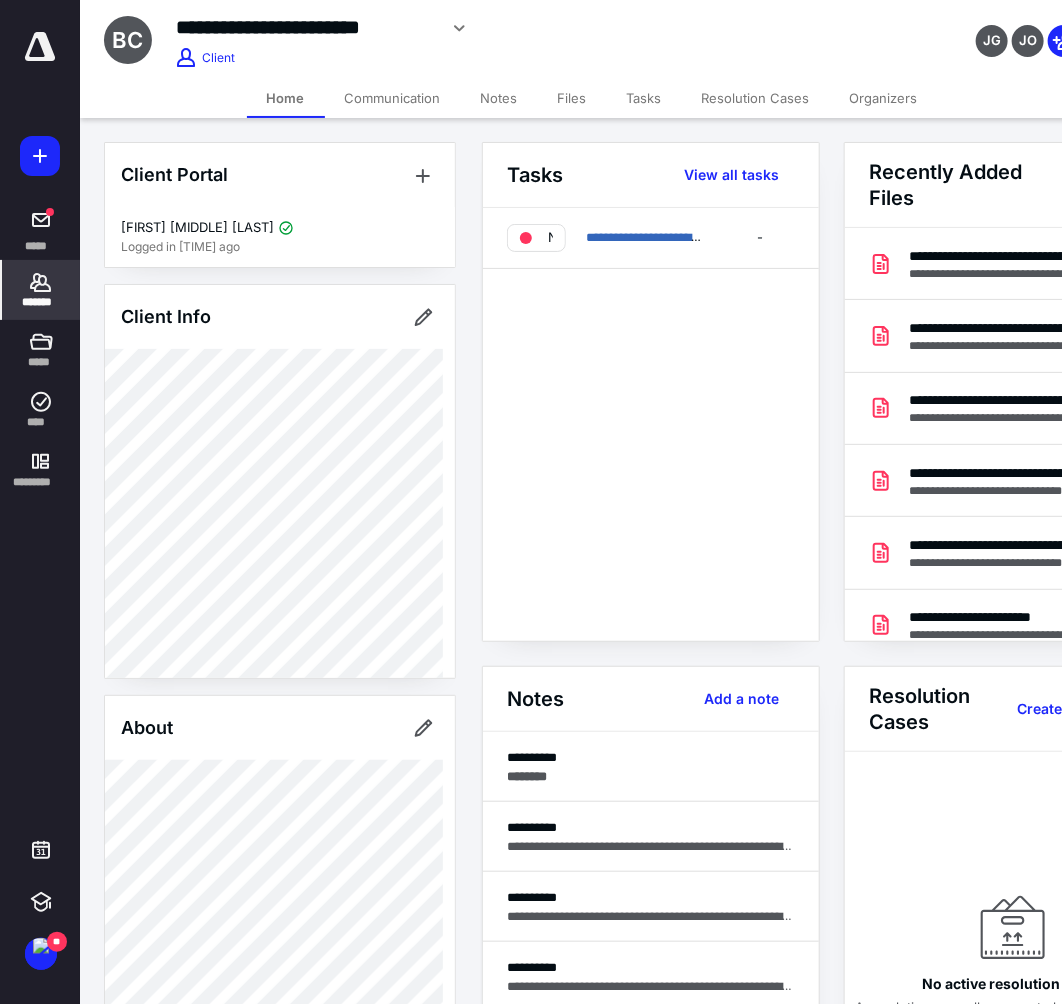 click on "Files" at bounding box center (572, 98) 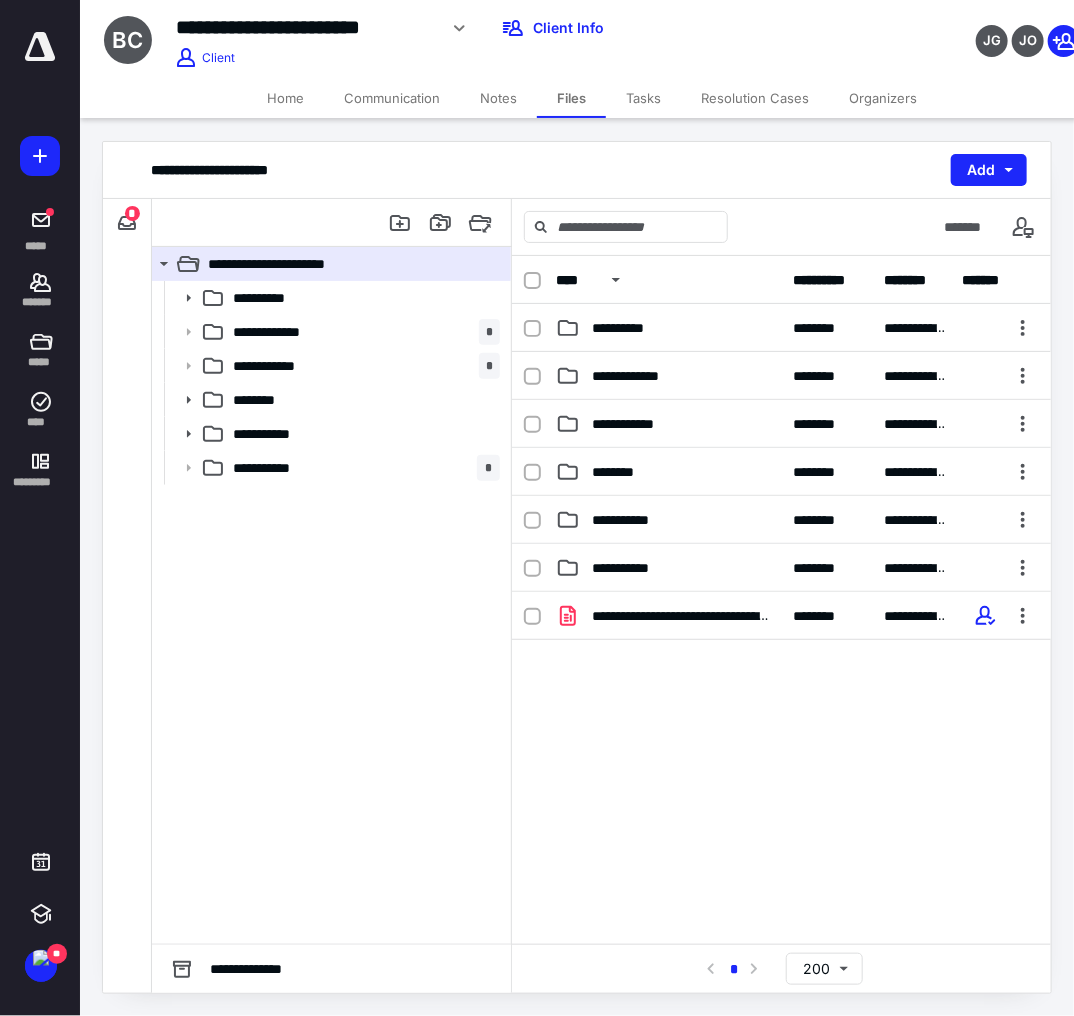 click on "**********" at bounding box center [781, 742] 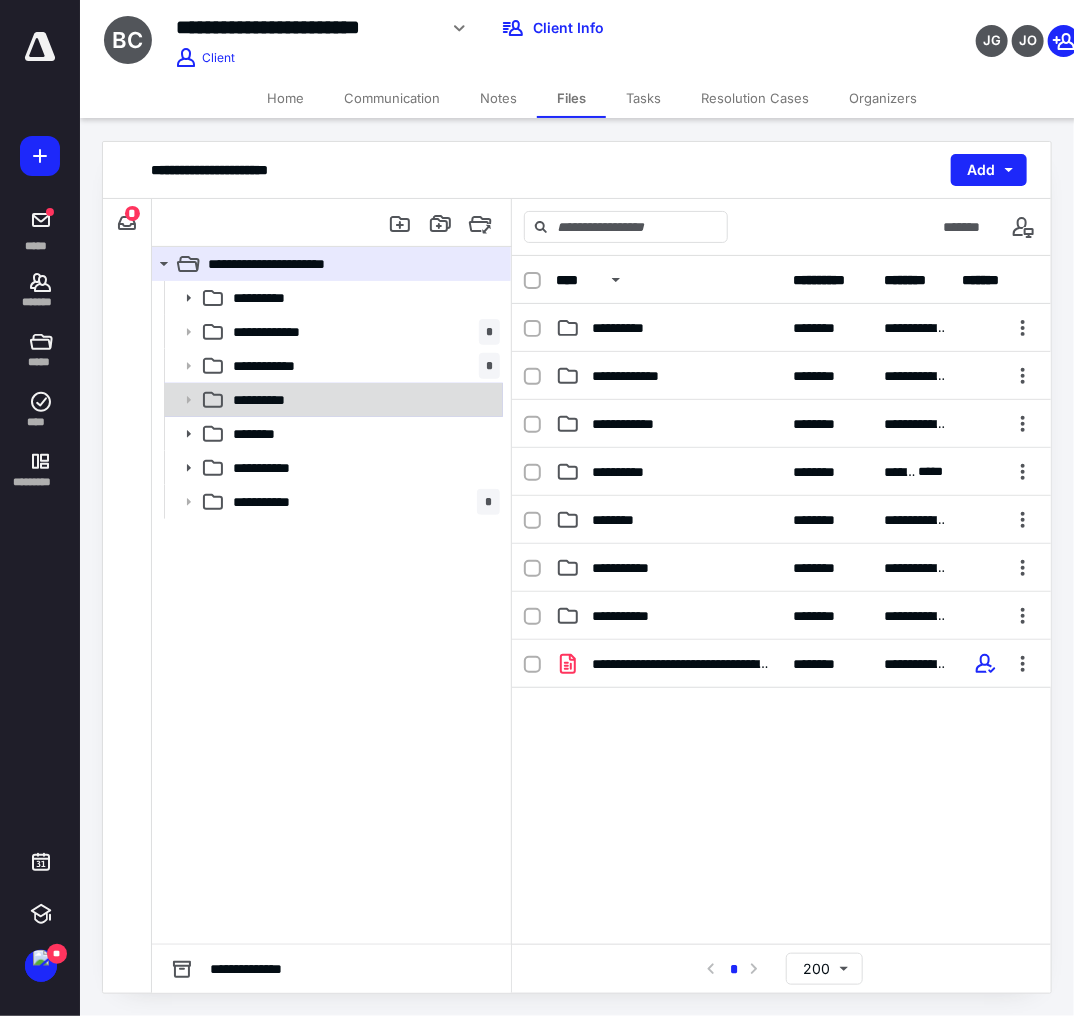click on "**********" at bounding box center [362, 298] 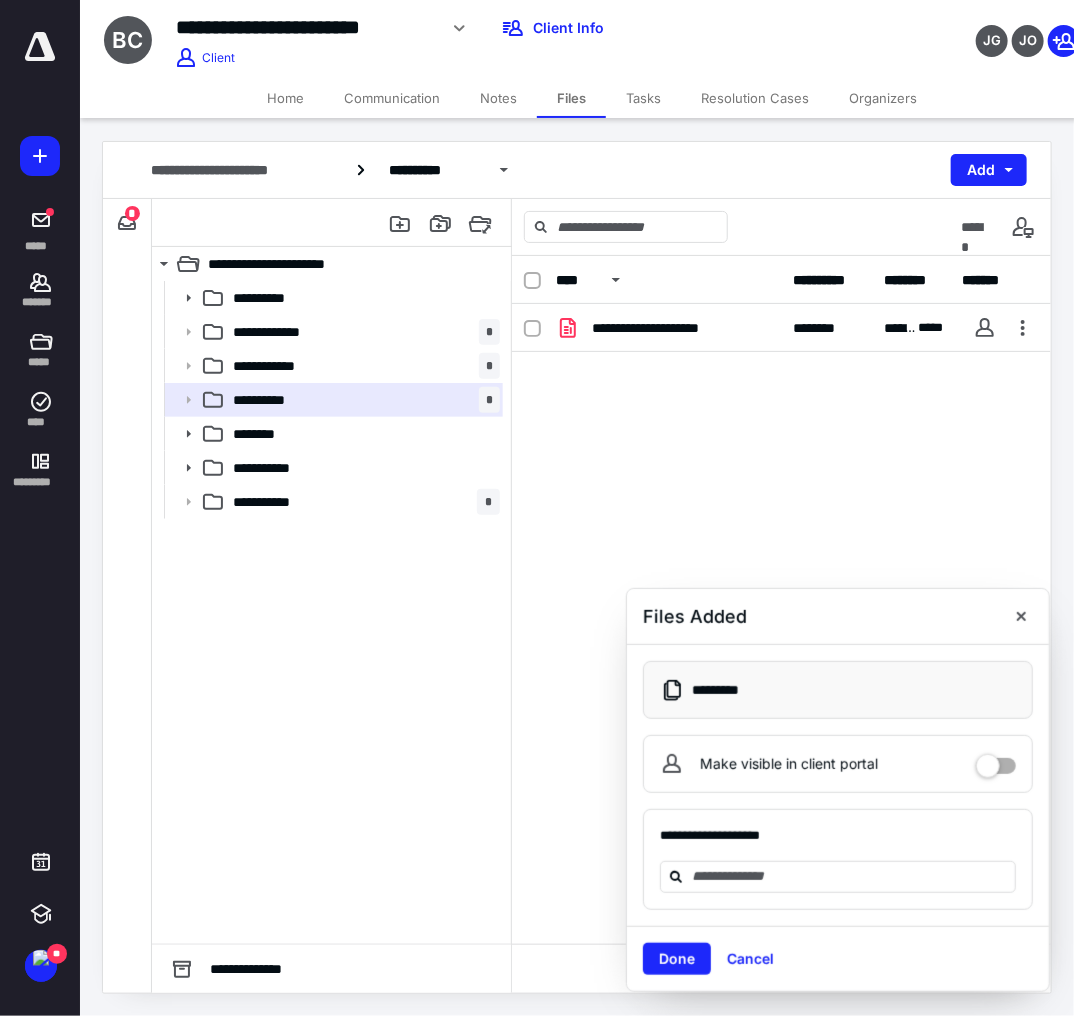 click on "**********" at bounding box center (781, 454) 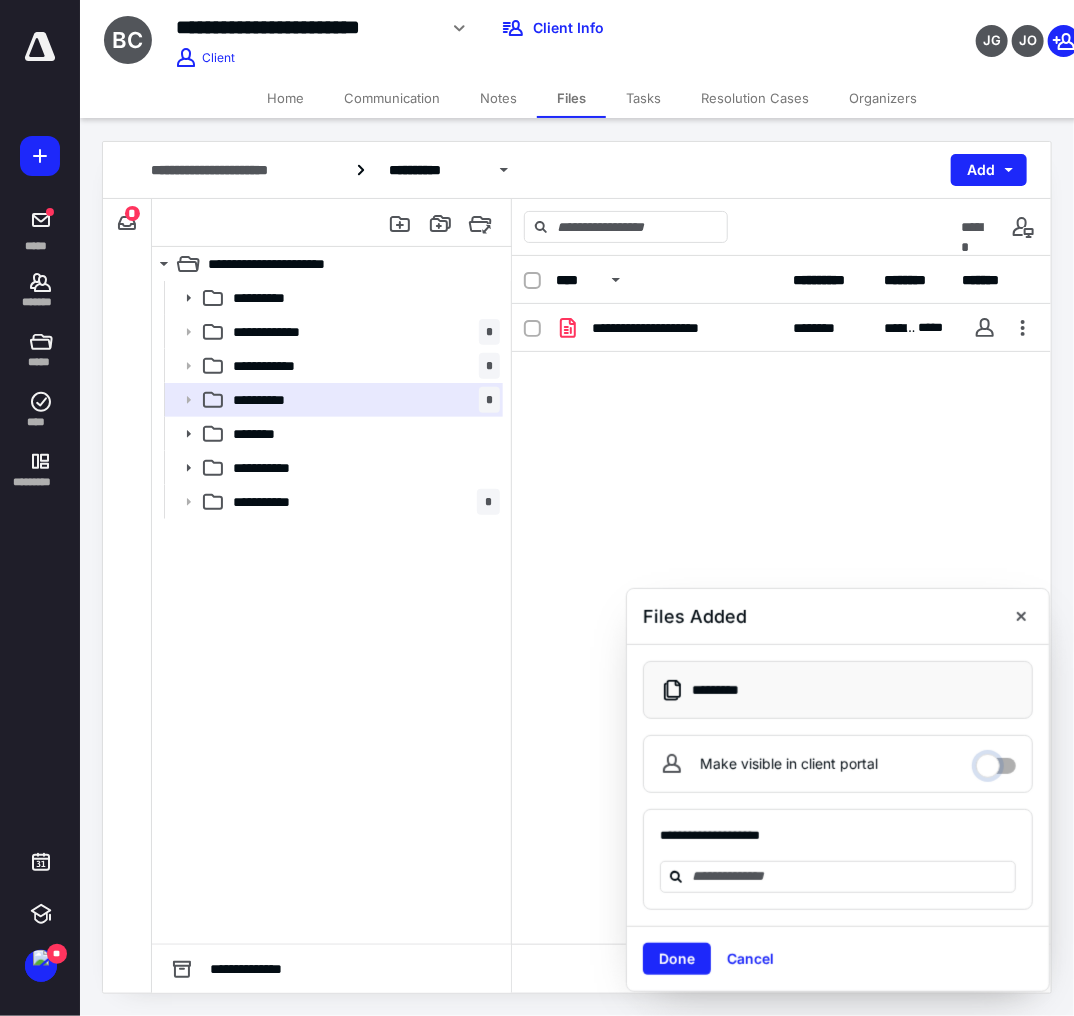 click on "Make visible in client portal" at bounding box center [996, 761] 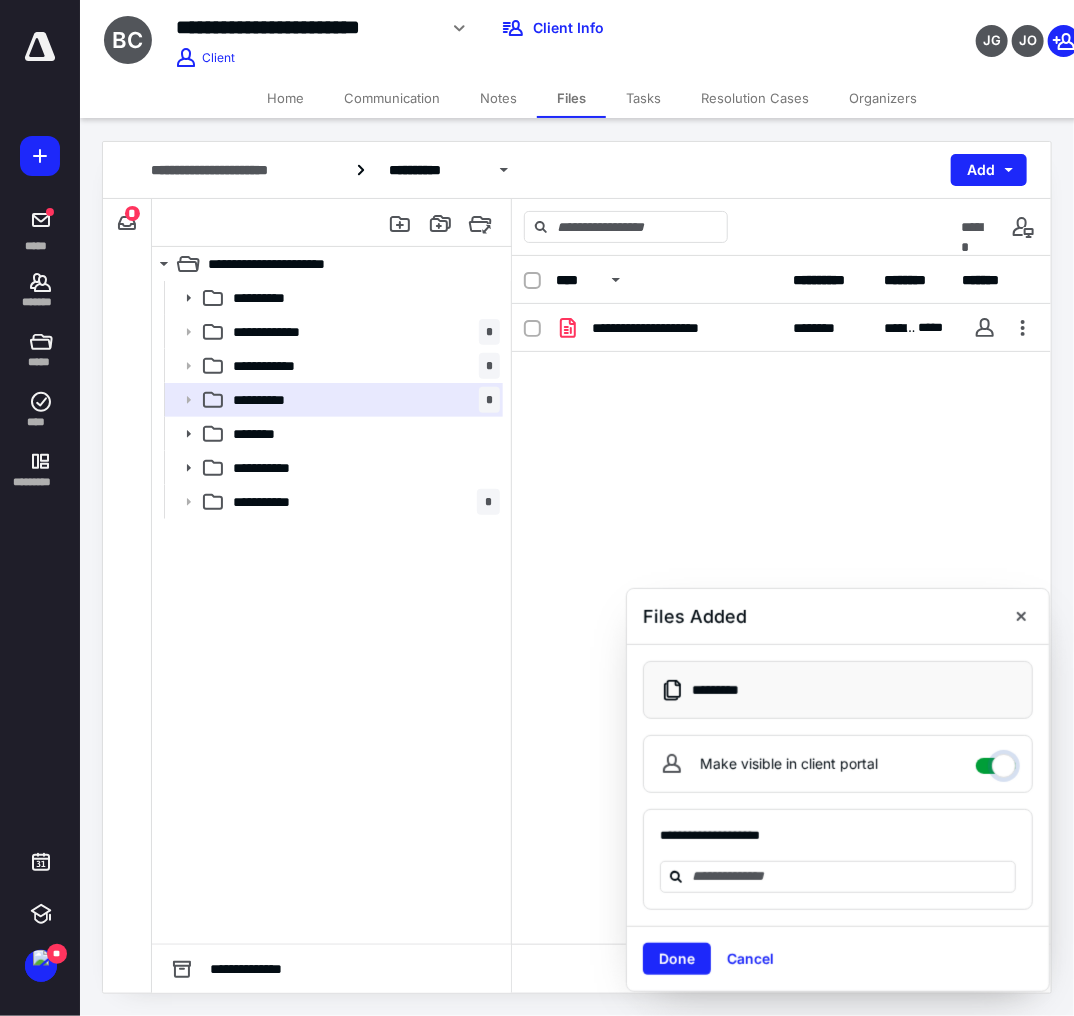 checkbox on "****" 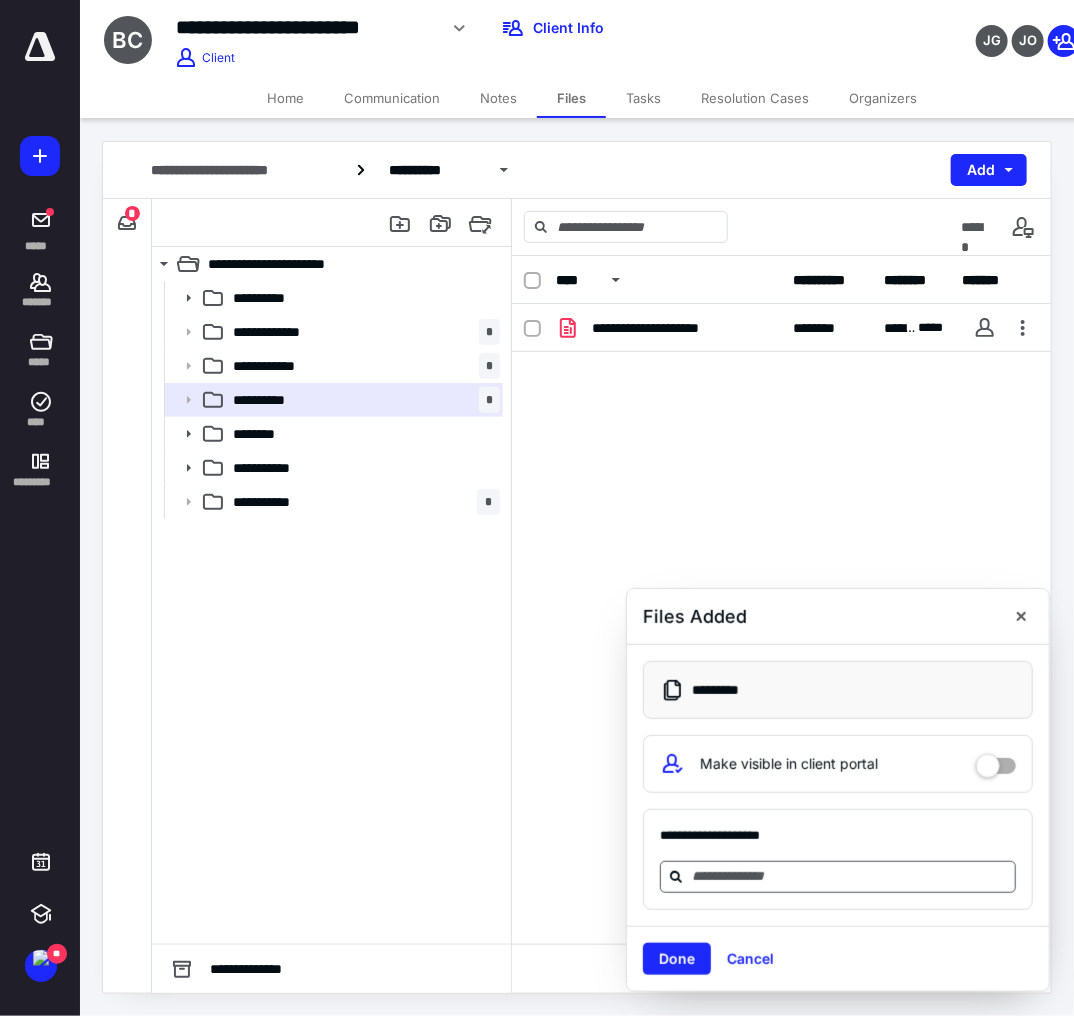 click at bounding box center (850, 876) 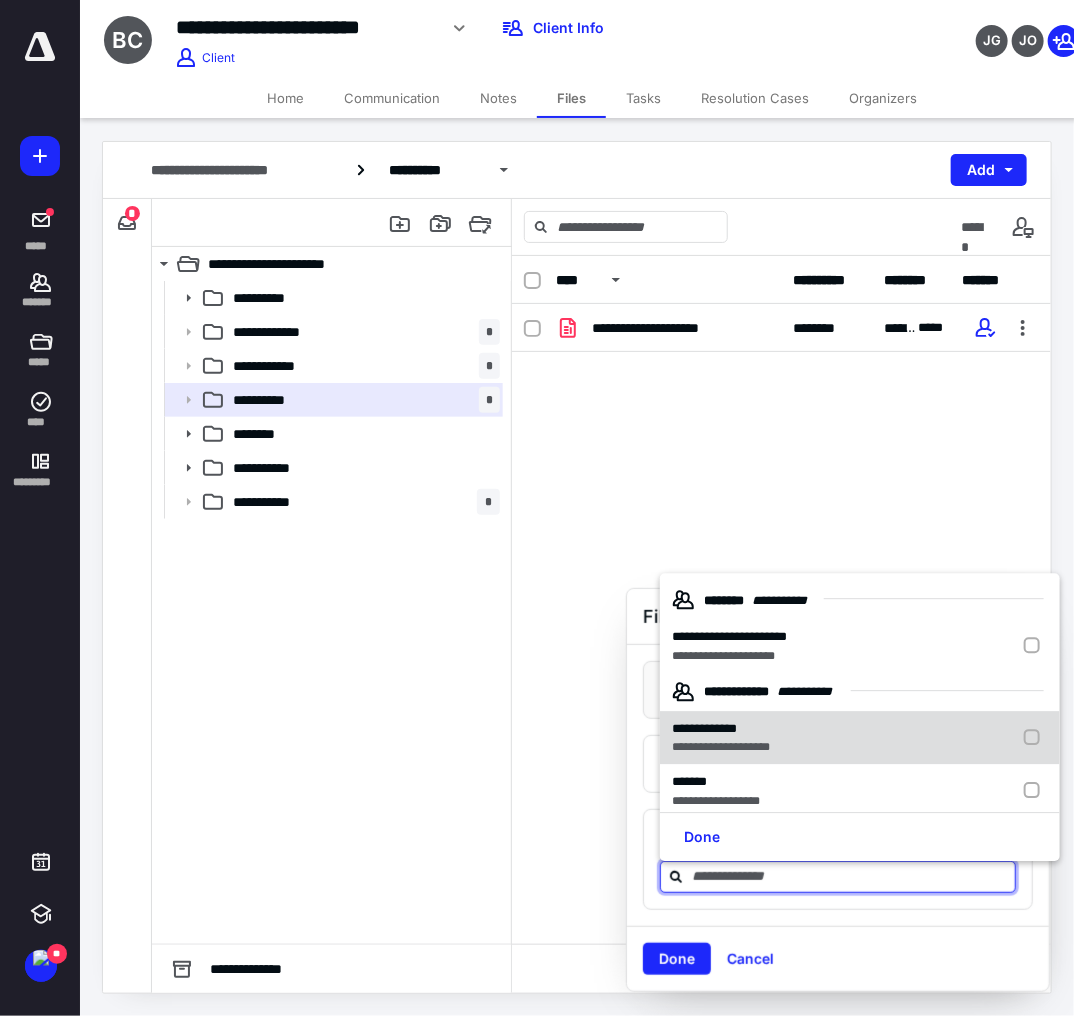 click on "**********" at bounding box center [729, 636] 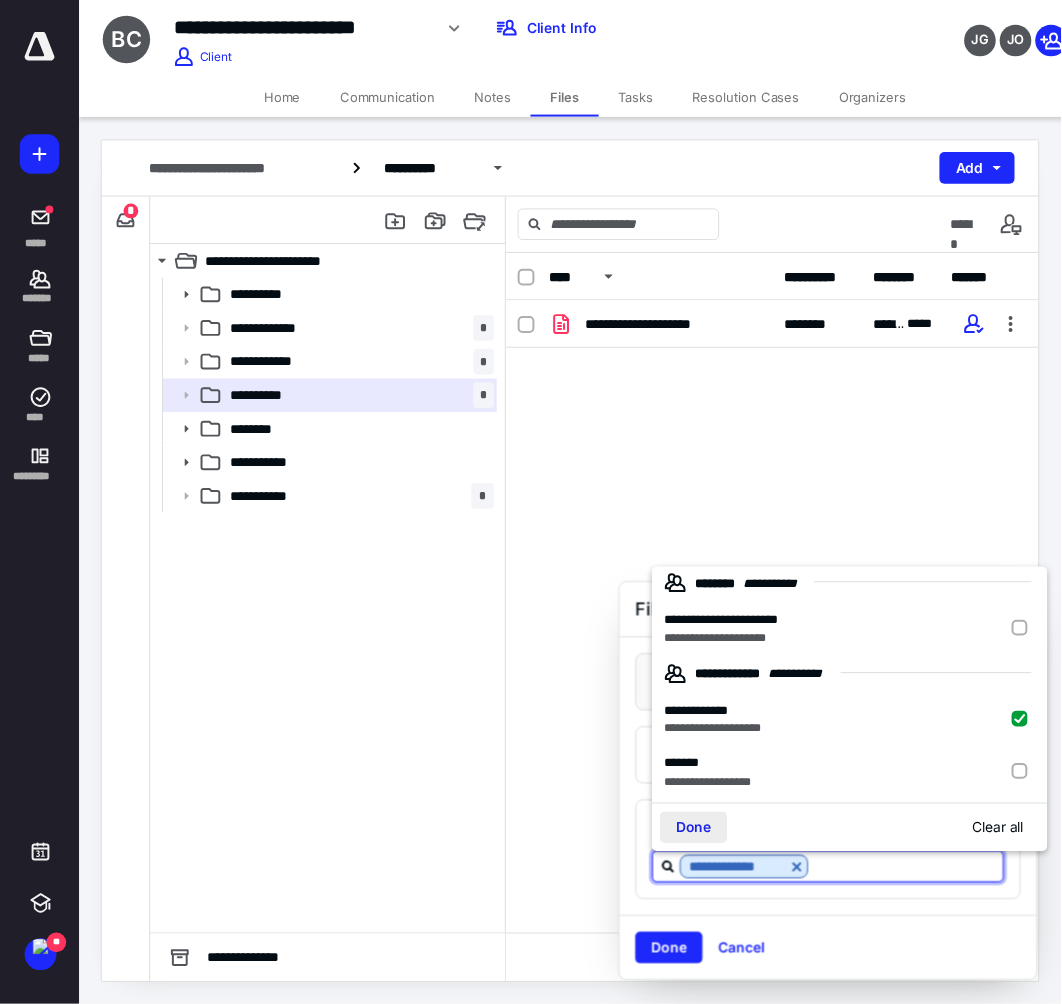 scroll, scrollTop: 12, scrollLeft: 0, axis: vertical 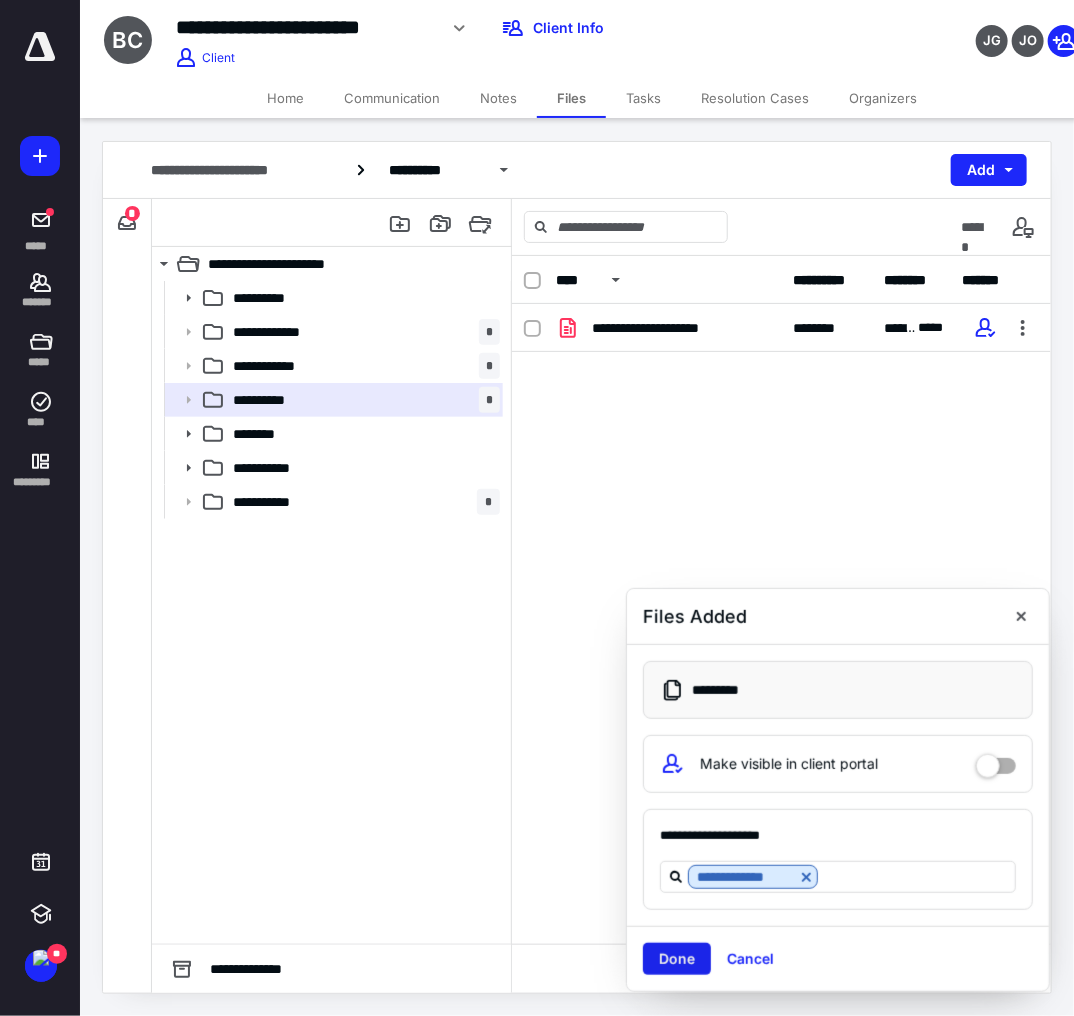click on "Done Cancel" at bounding box center (838, 958) 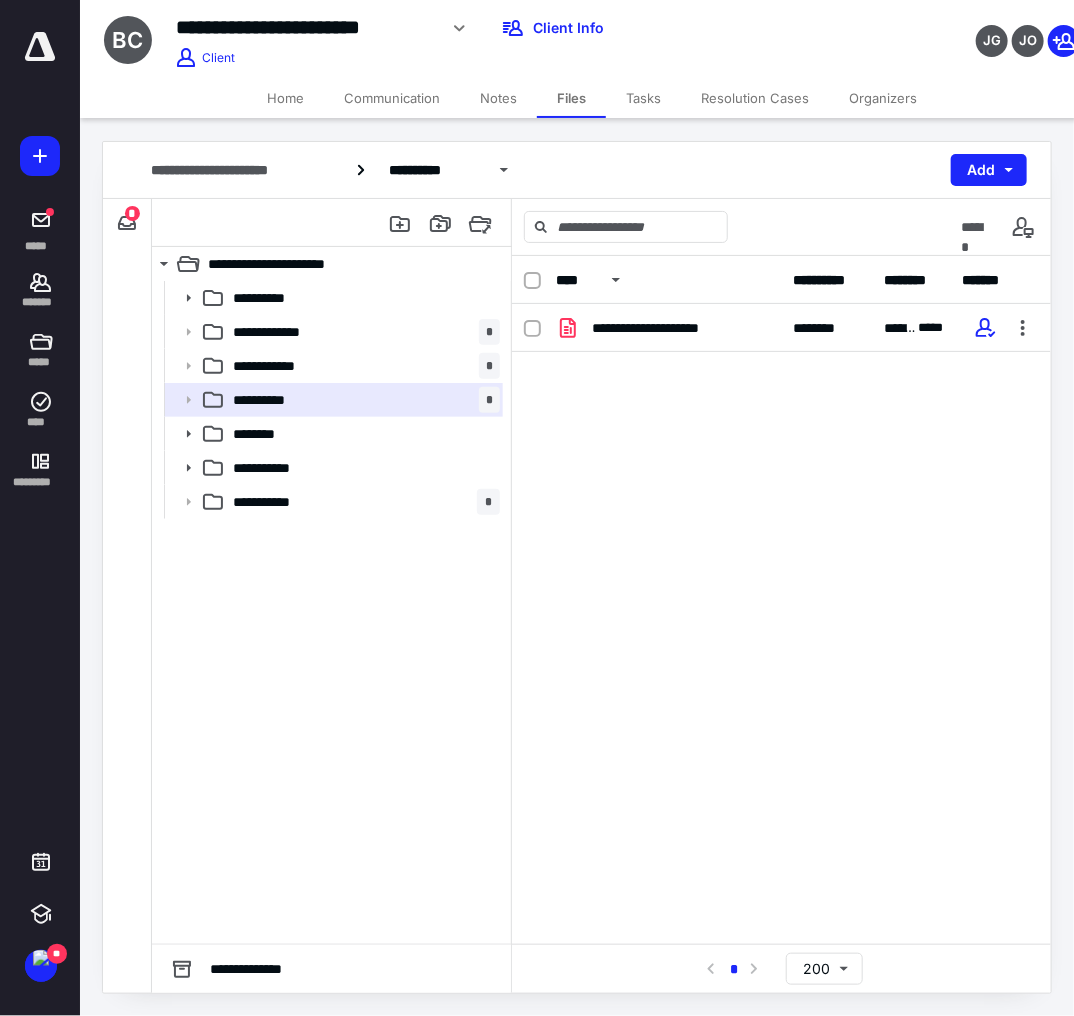 click on "Notes" at bounding box center [498, 98] 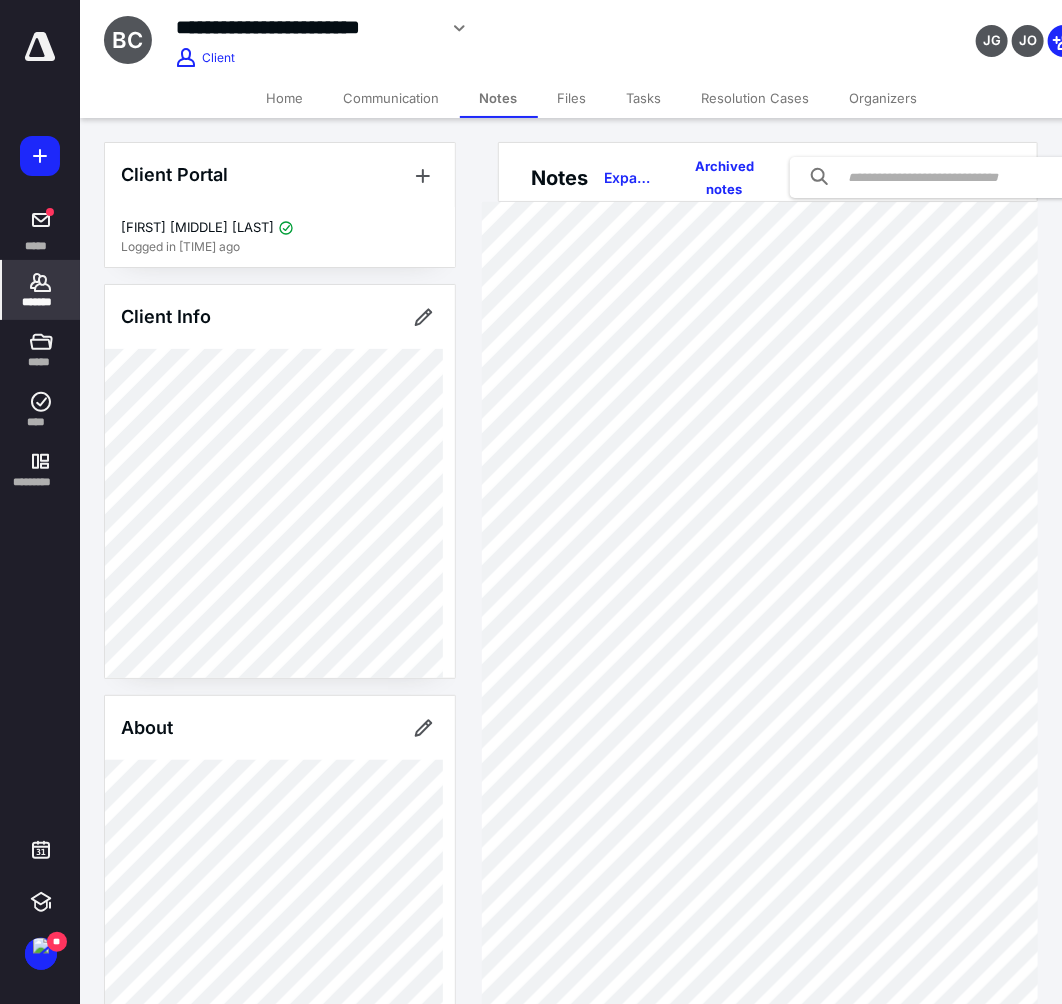 click on "Files" at bounding box center (572, 98) 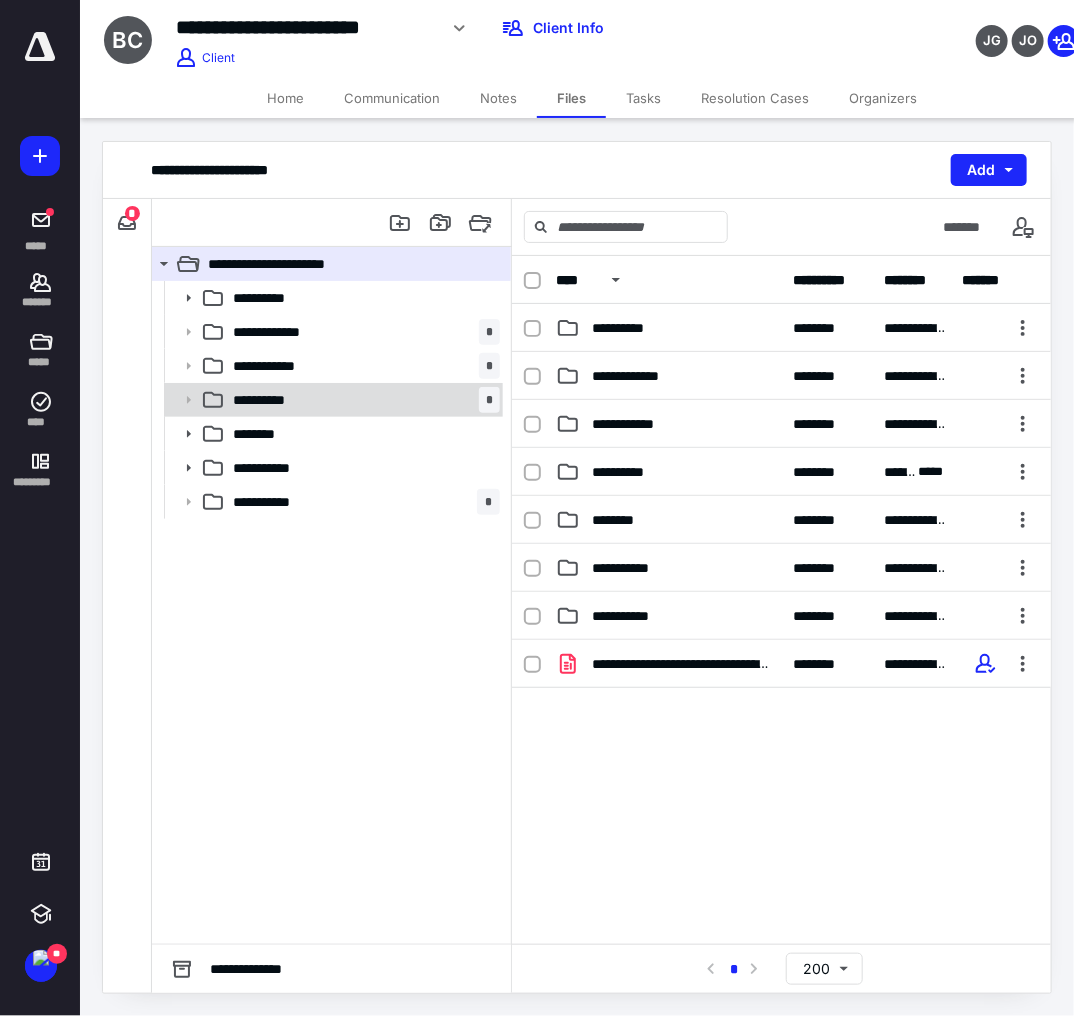 drag, startPoint x: 356, startPoint y: 409, endPoint x: 369, endPoint y: 409, distance: 13 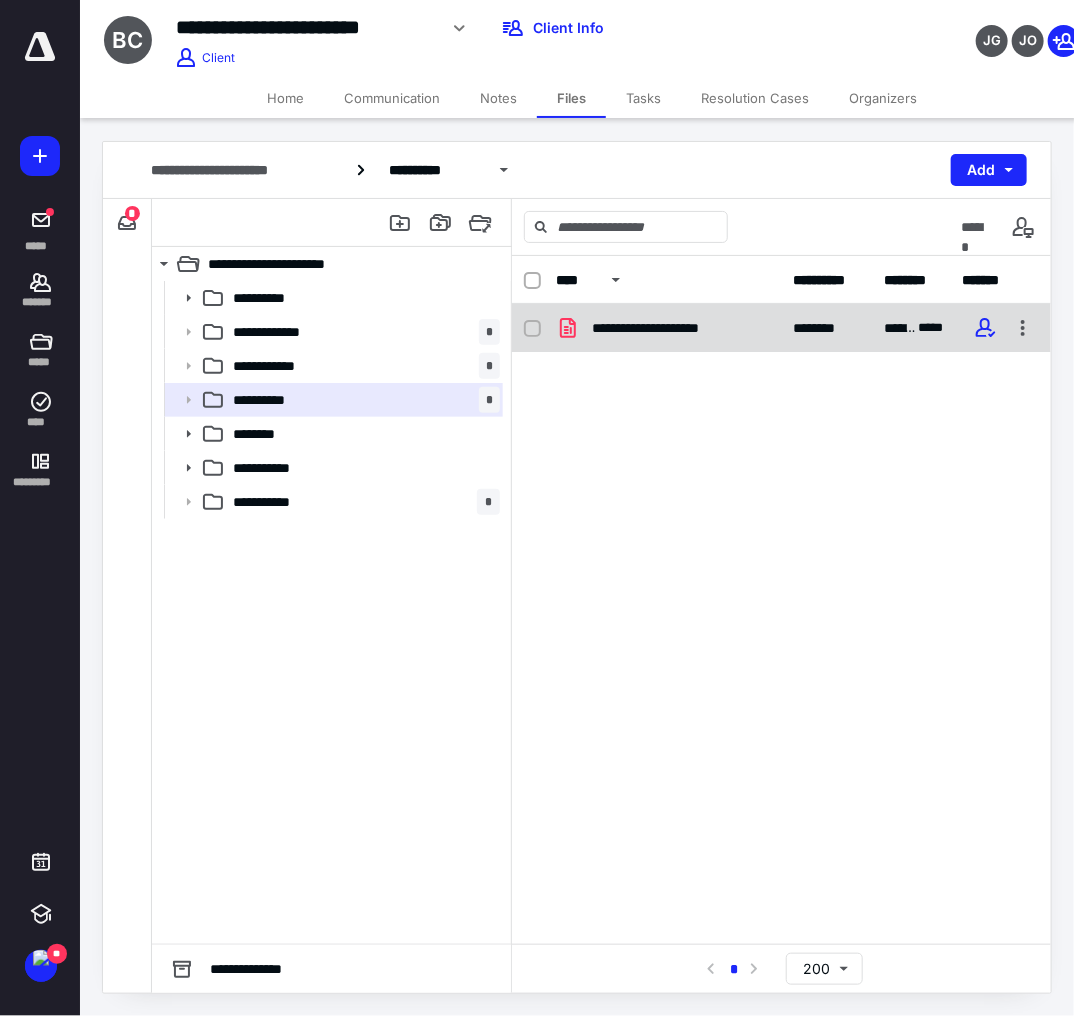 click on "**********" at bounding box center (781, 328) 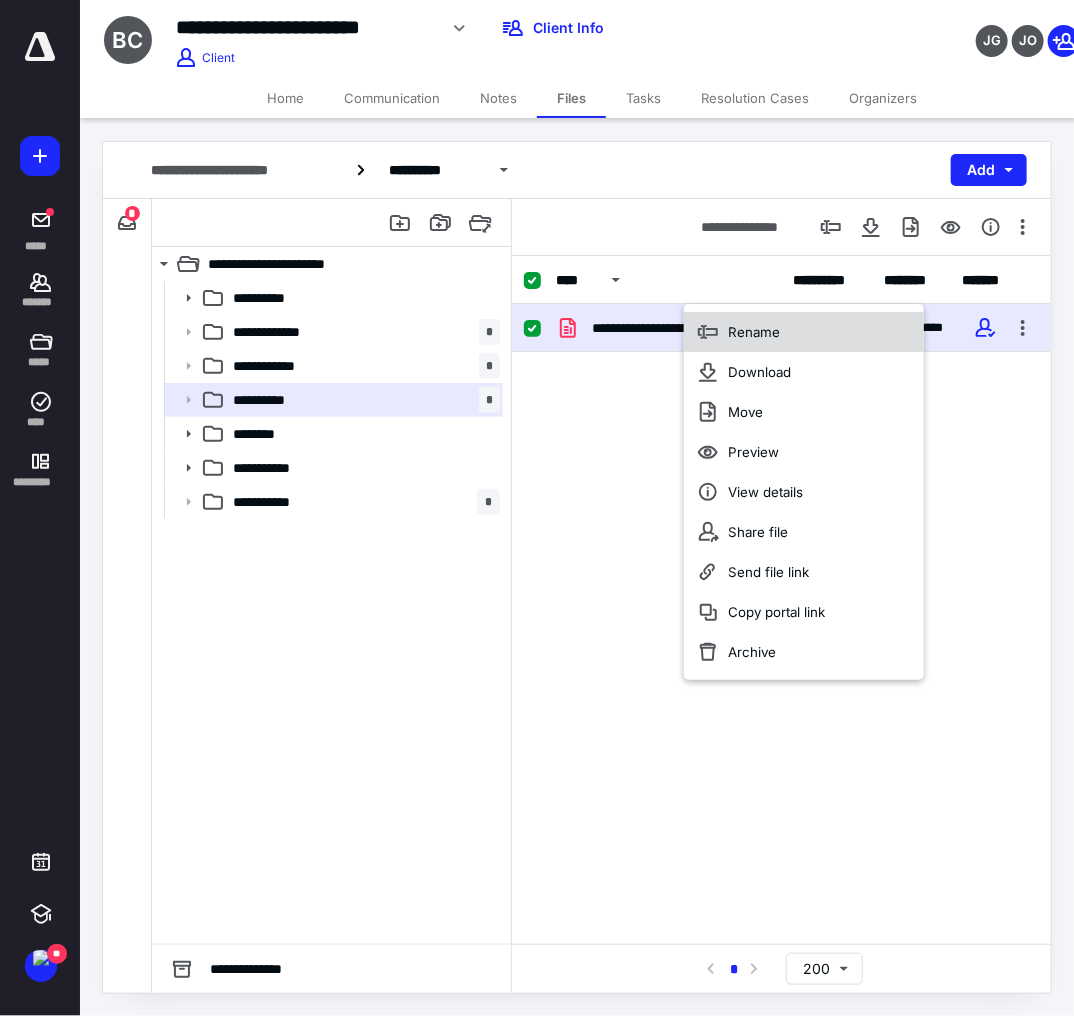 click on "Rename" at bounding box center [754, 332] 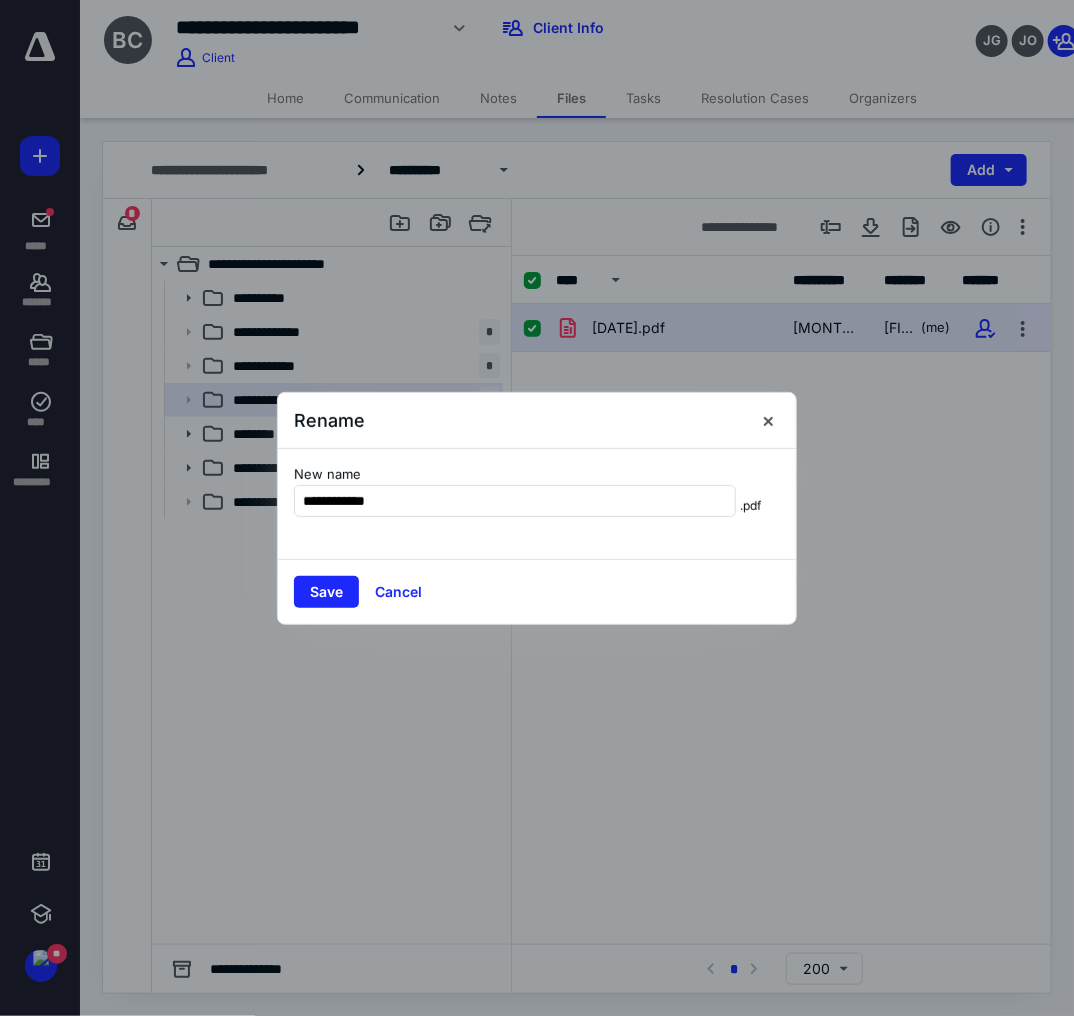 type on "**********" 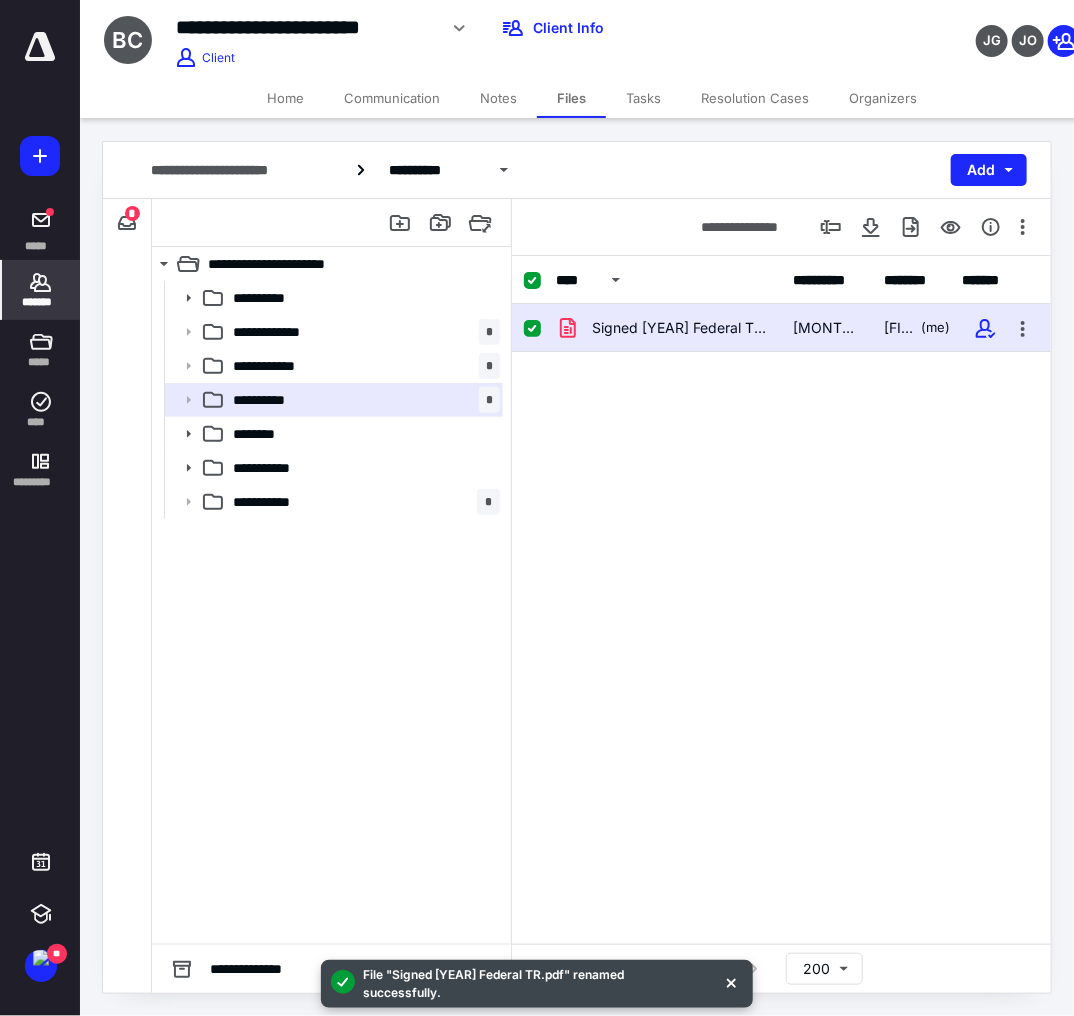 click on "*******" at bounding box center [41, 230] 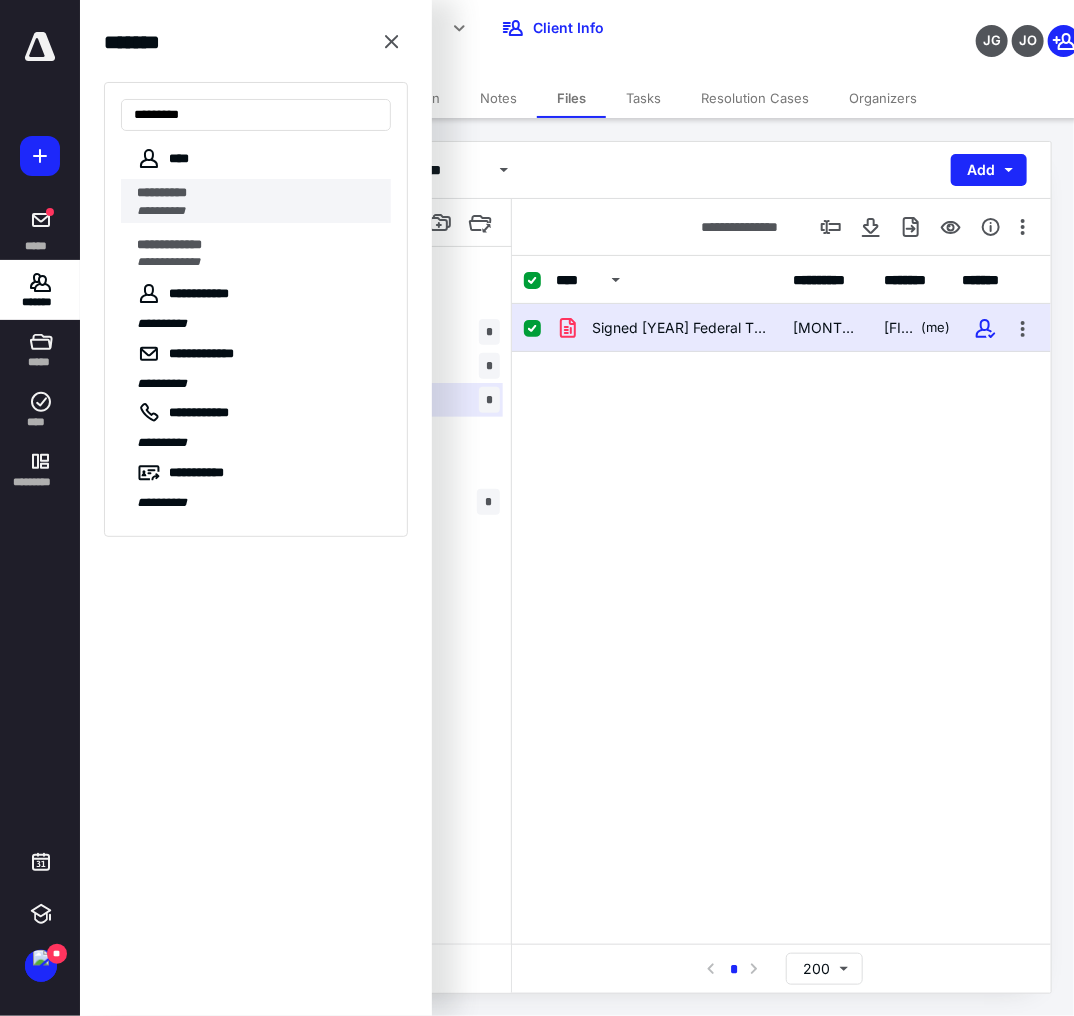 type on "*********" 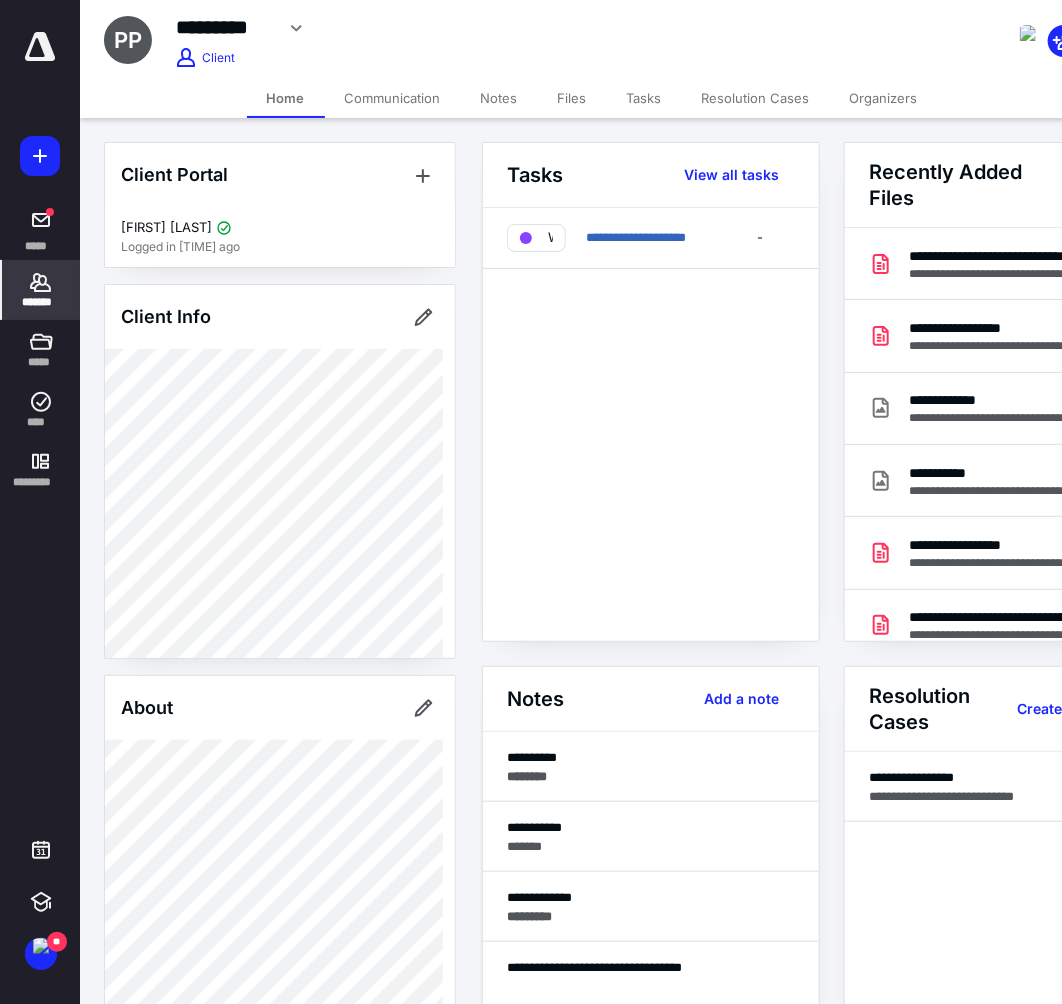 click on "Files" at bounding box center (572, 98) 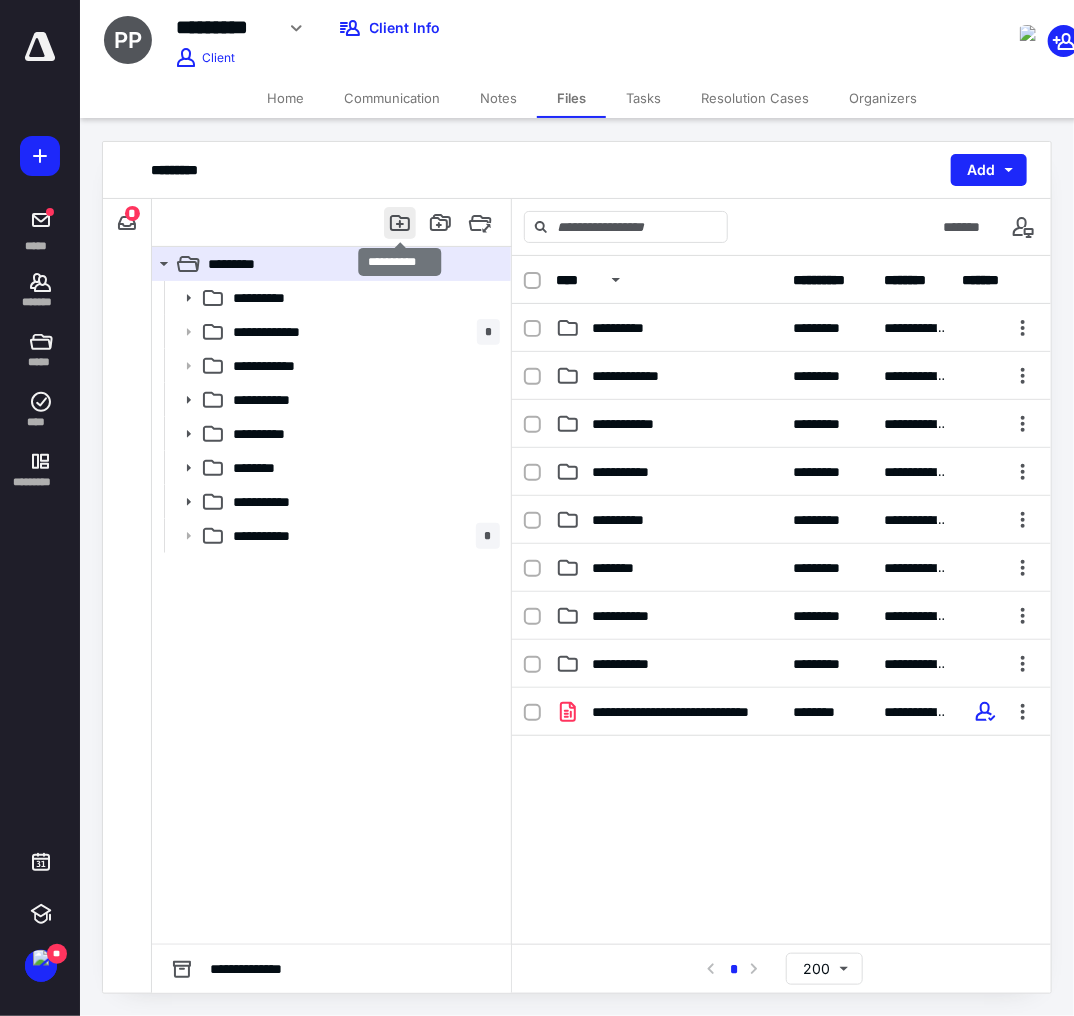 click at bounding box center [400, 223] 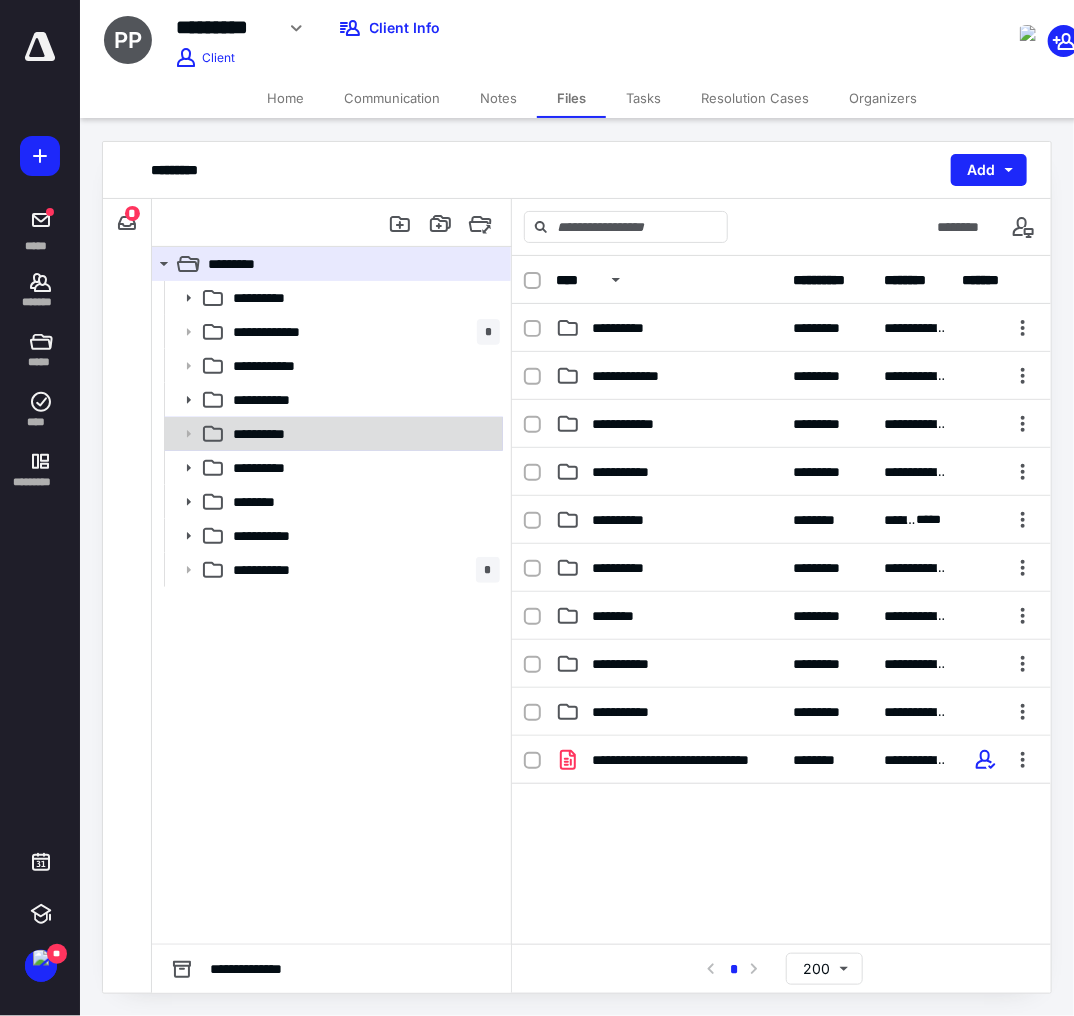 click on "**********" at bounding box center [362, 298] 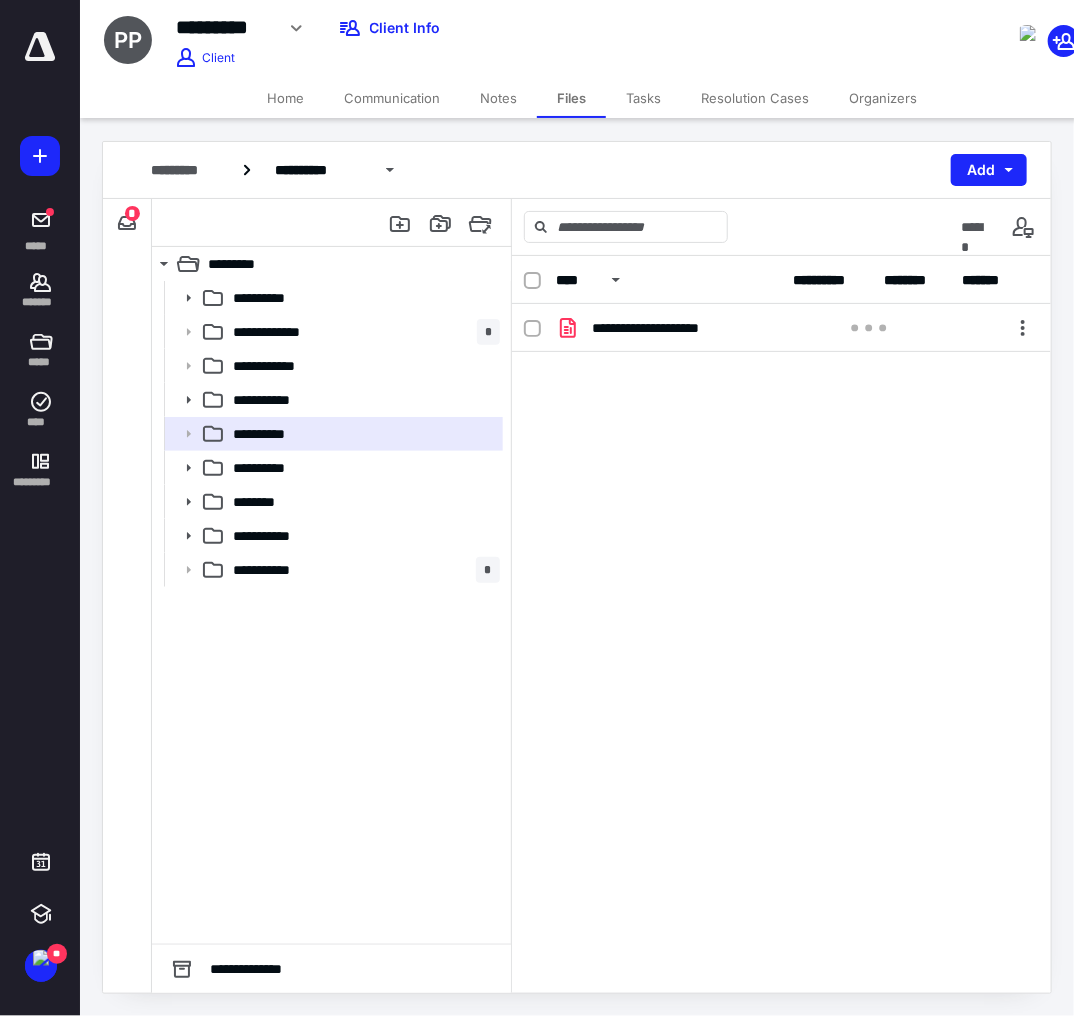 click on "**********" at bounding box center [781, 454] 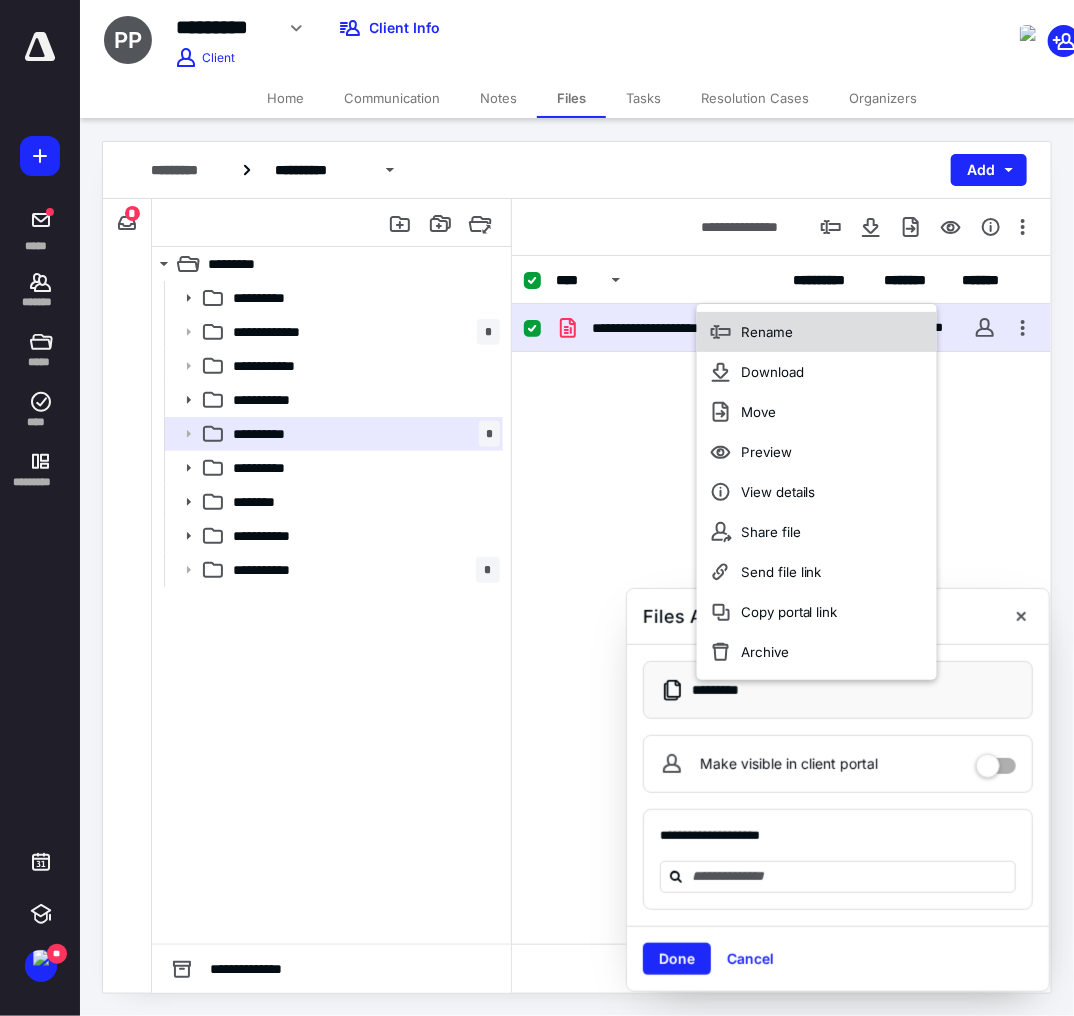 click on "Rename" at bounding box center [817, 332] 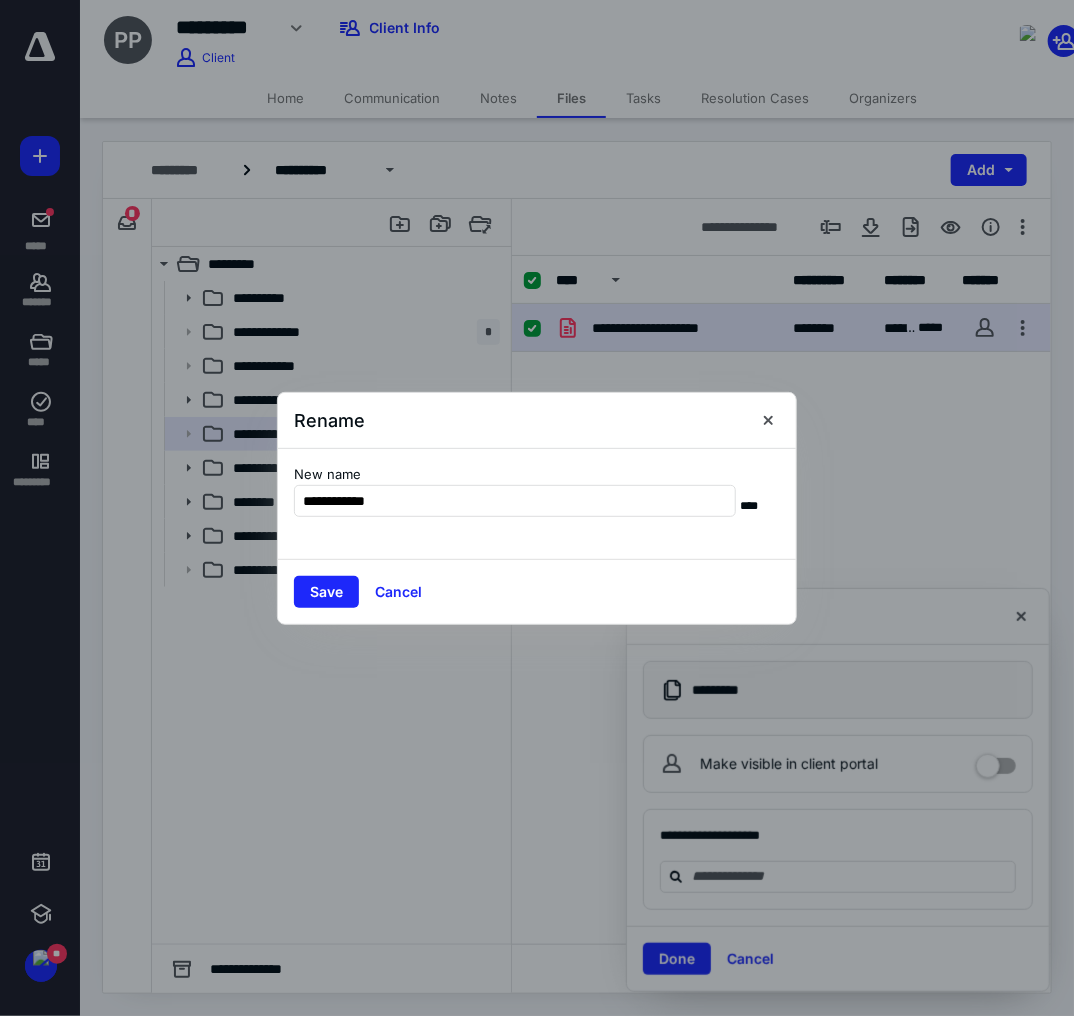 type on "**********" 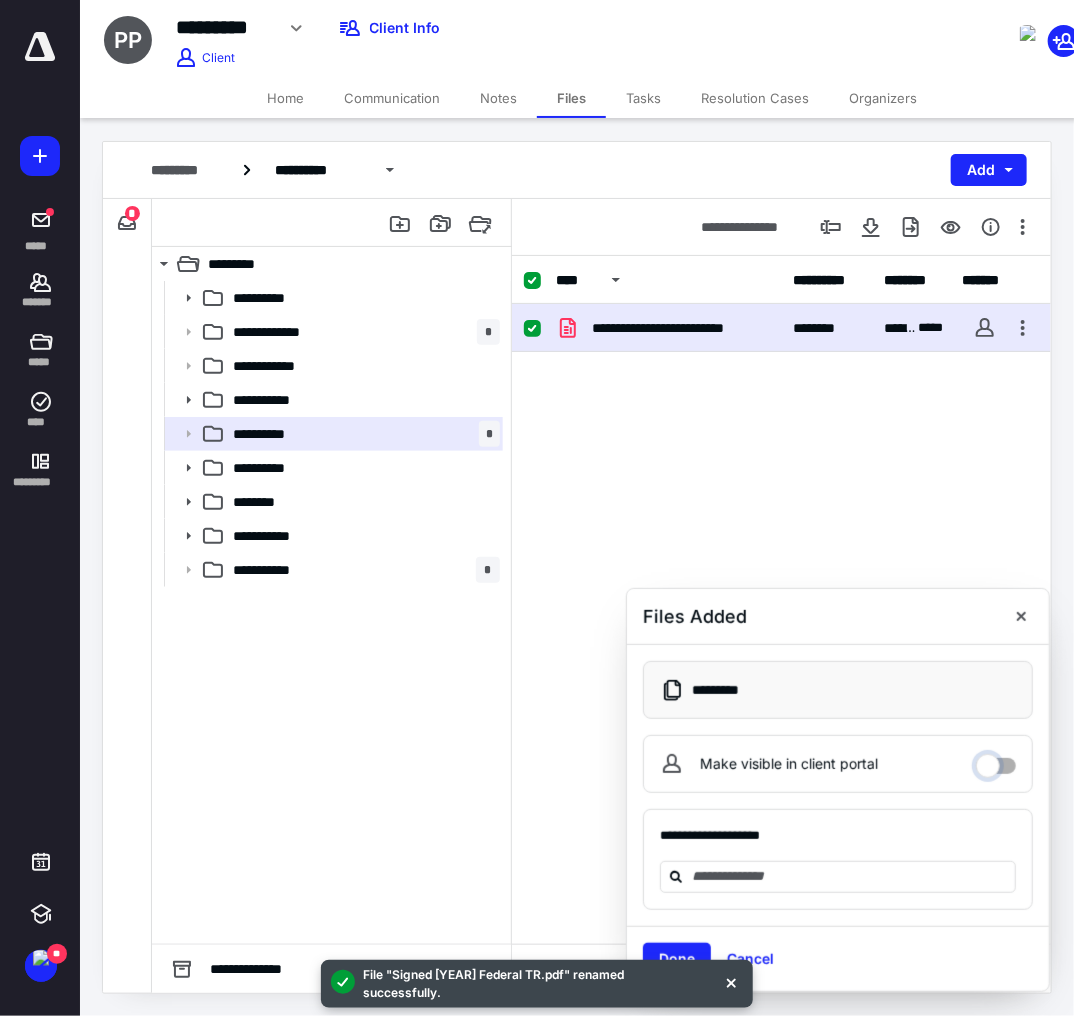 drag, startPoint x: 1010, startPoint y: 756, endPoint x: 989, endPoint y: 775, distance: 28.319605 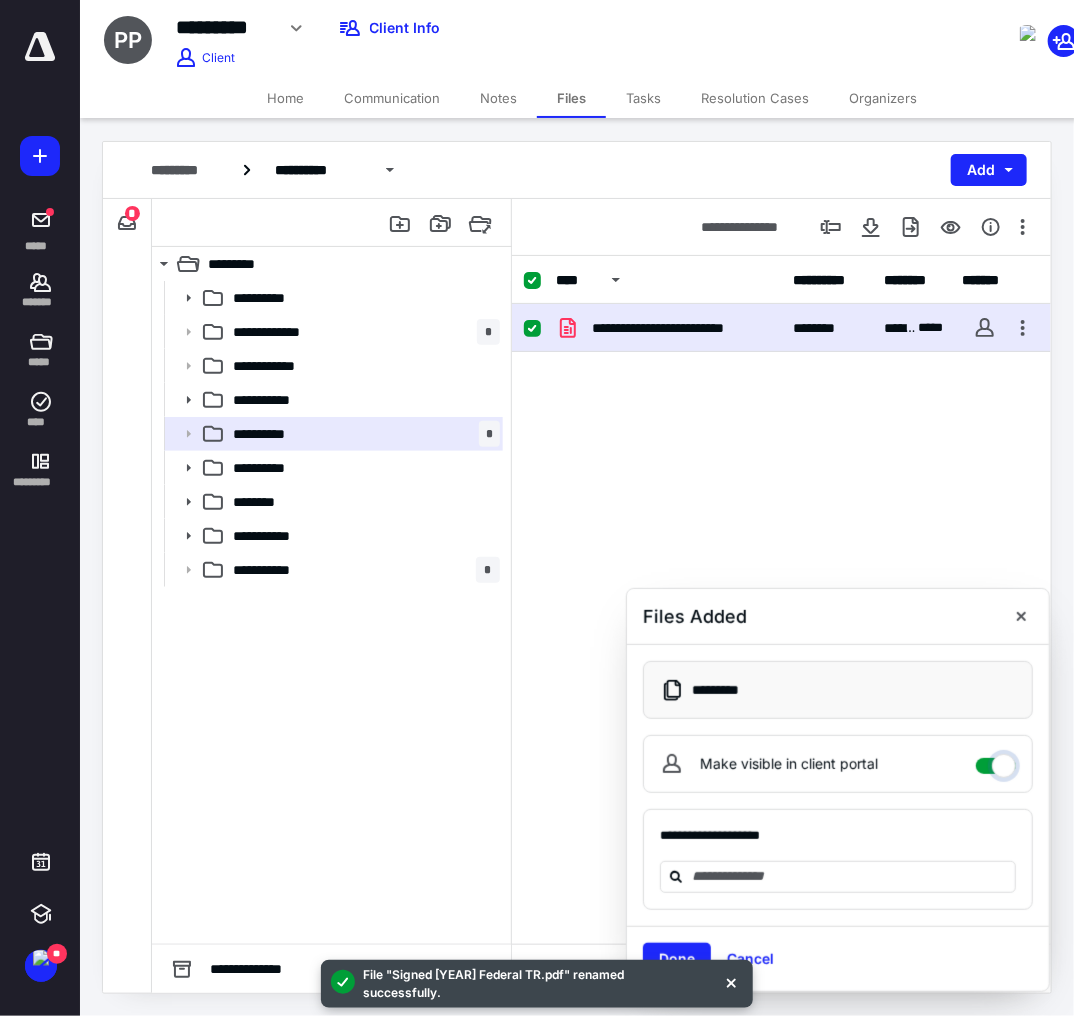 checkbox on "****" 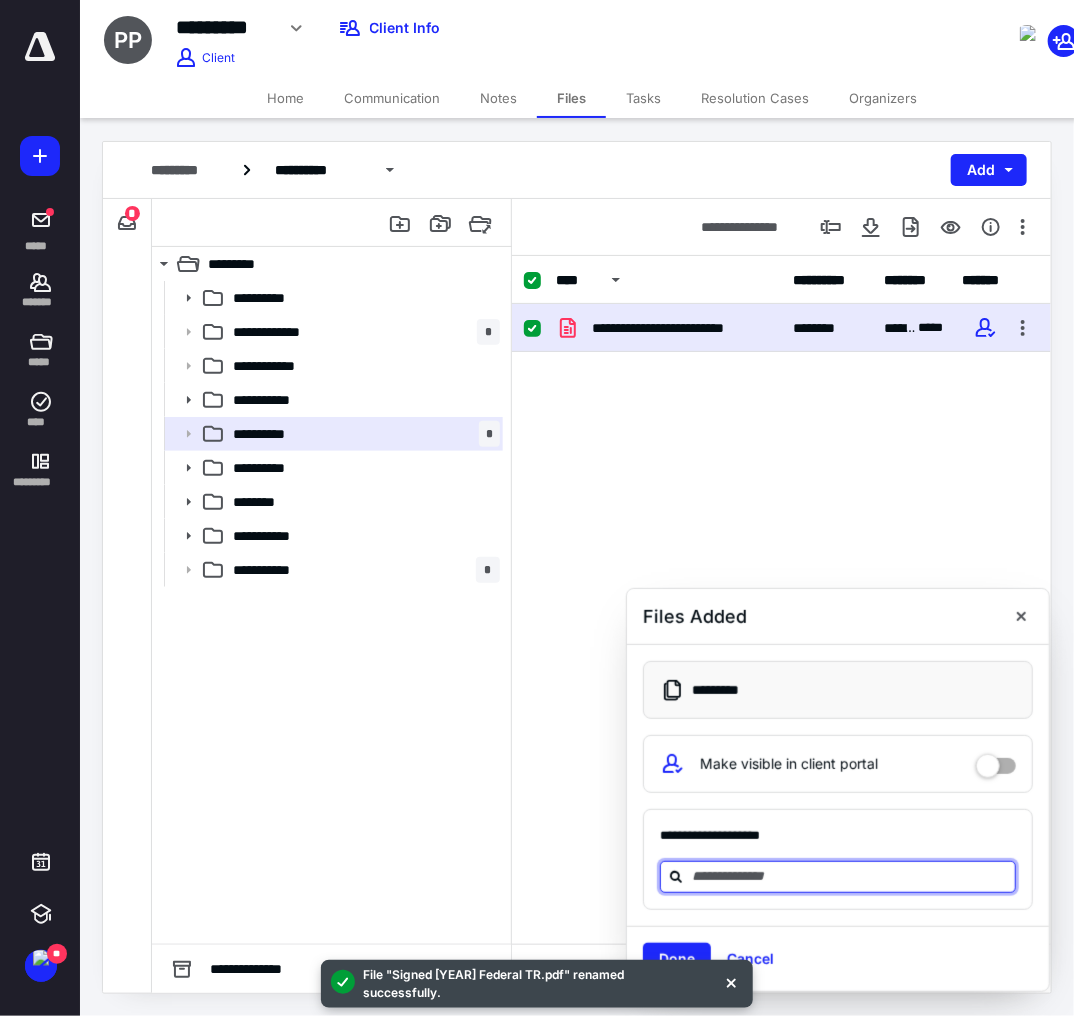 click at bounding box center [850, 876] 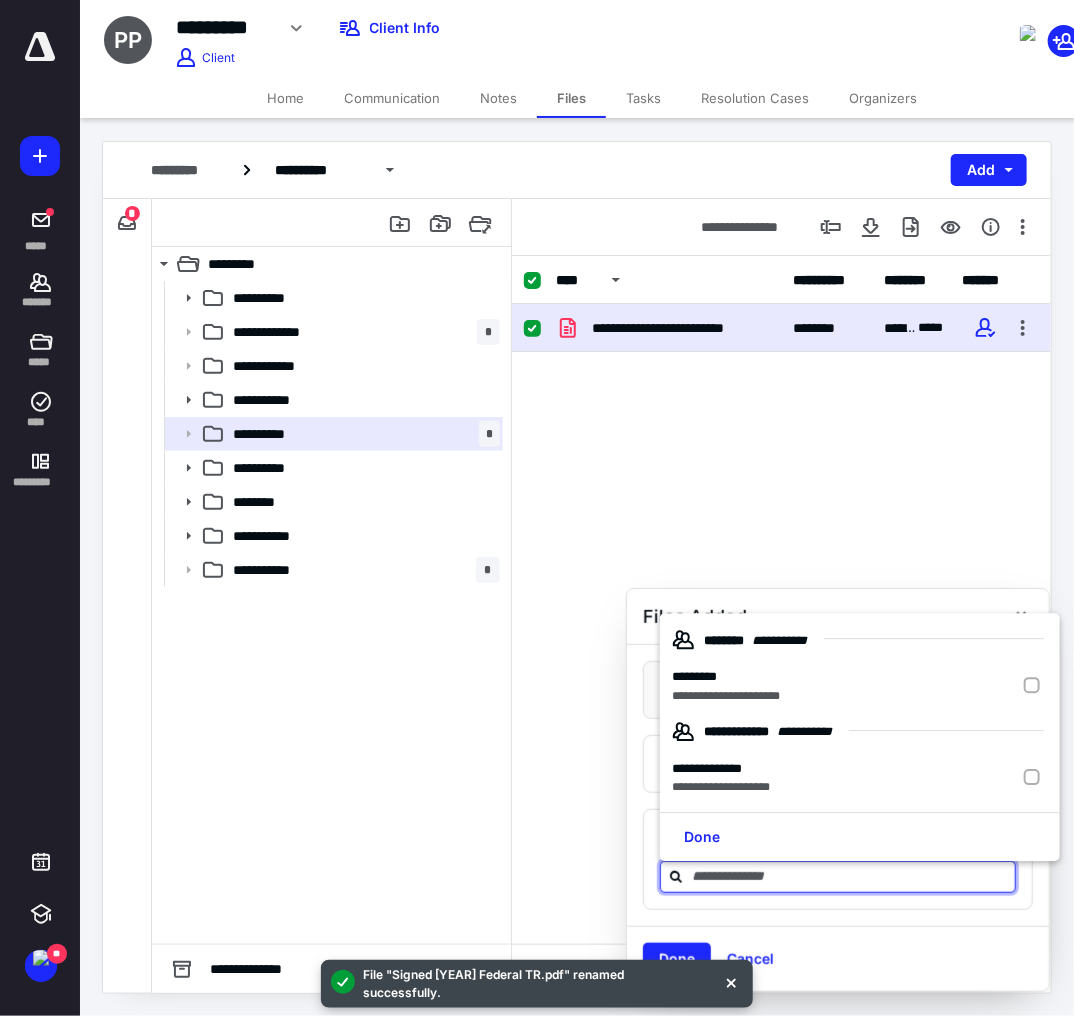 click on "**********" at bounding box center (726, 696) 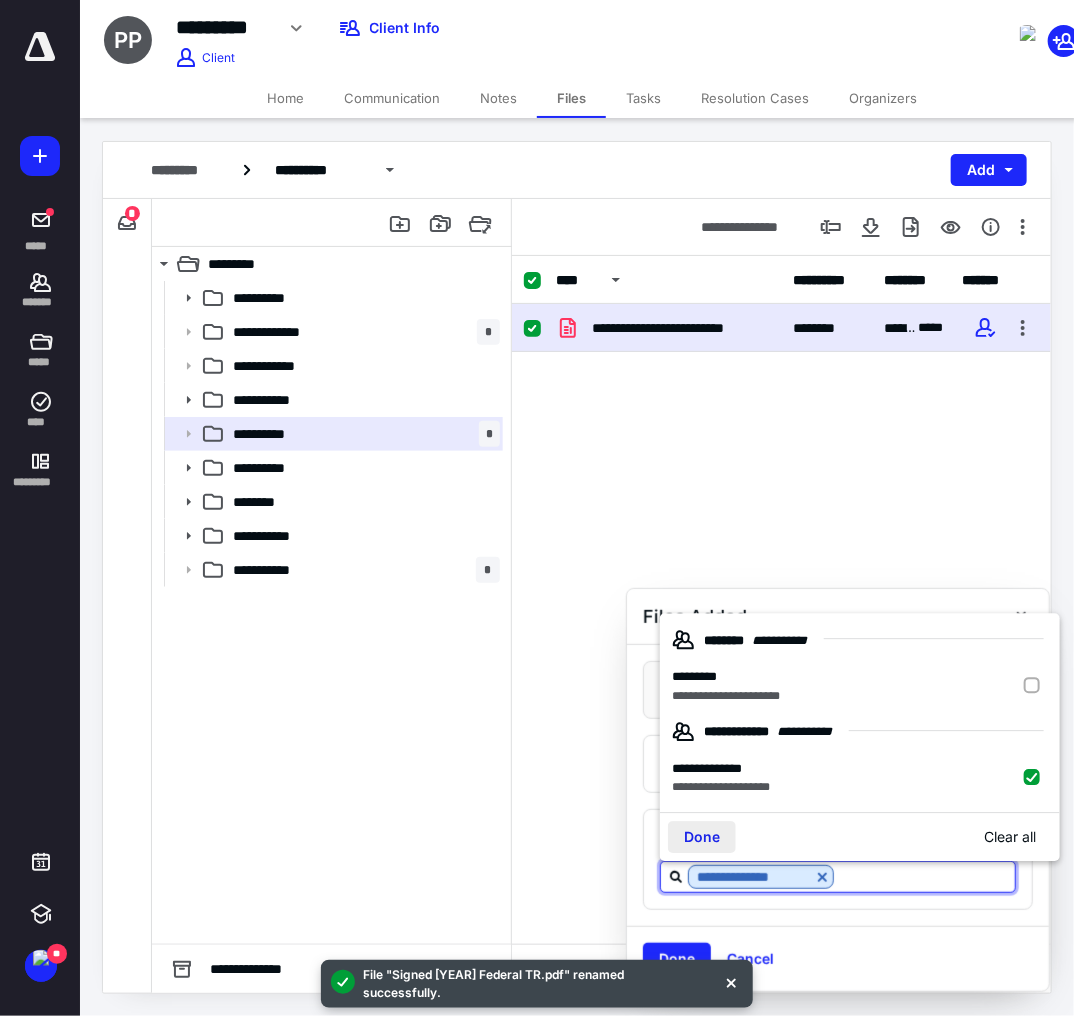 click on "Done" at bounding box center (702, 837) 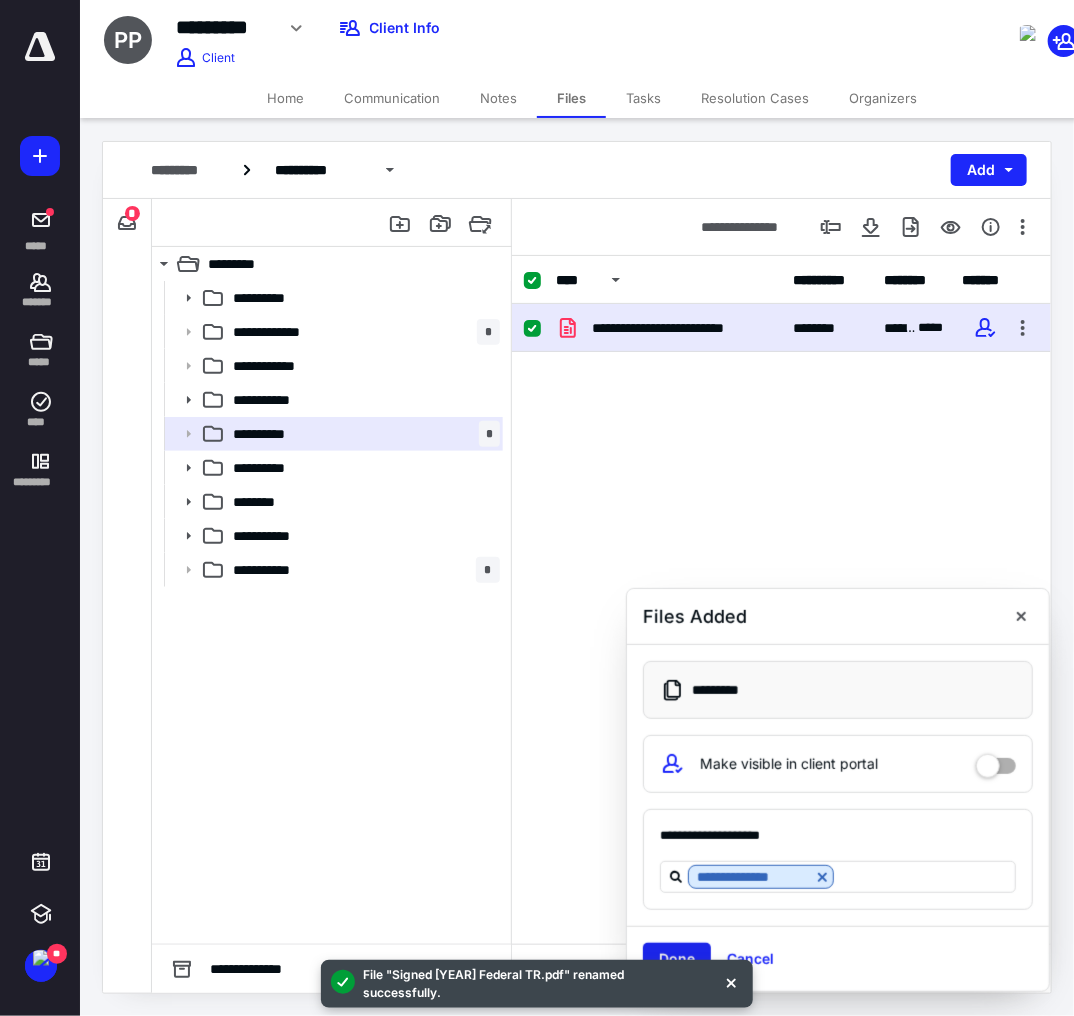 click on "Done" at bounding box center (677, 959) 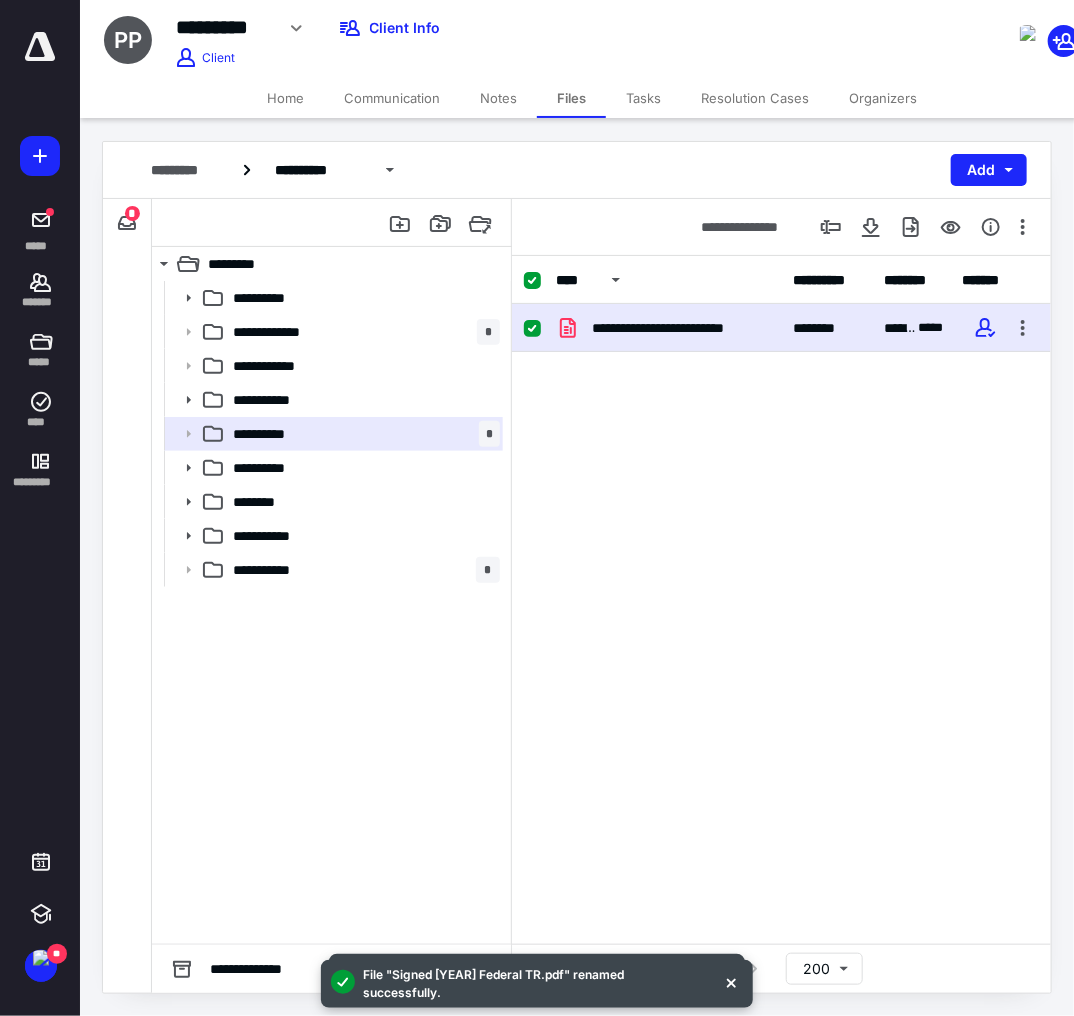 click on "**********" at bounding box center [781, 454] 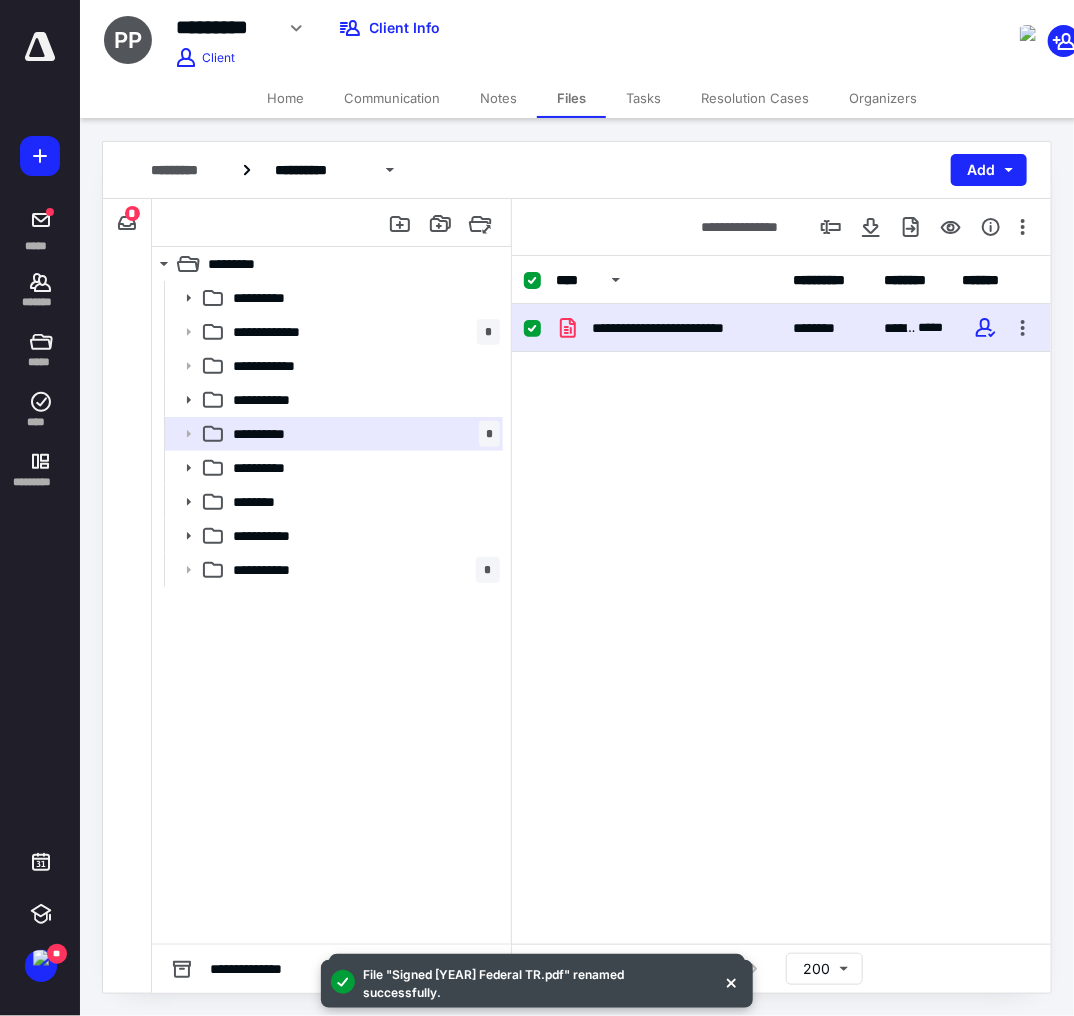 click on "**********" at bounding box center [781, 454] 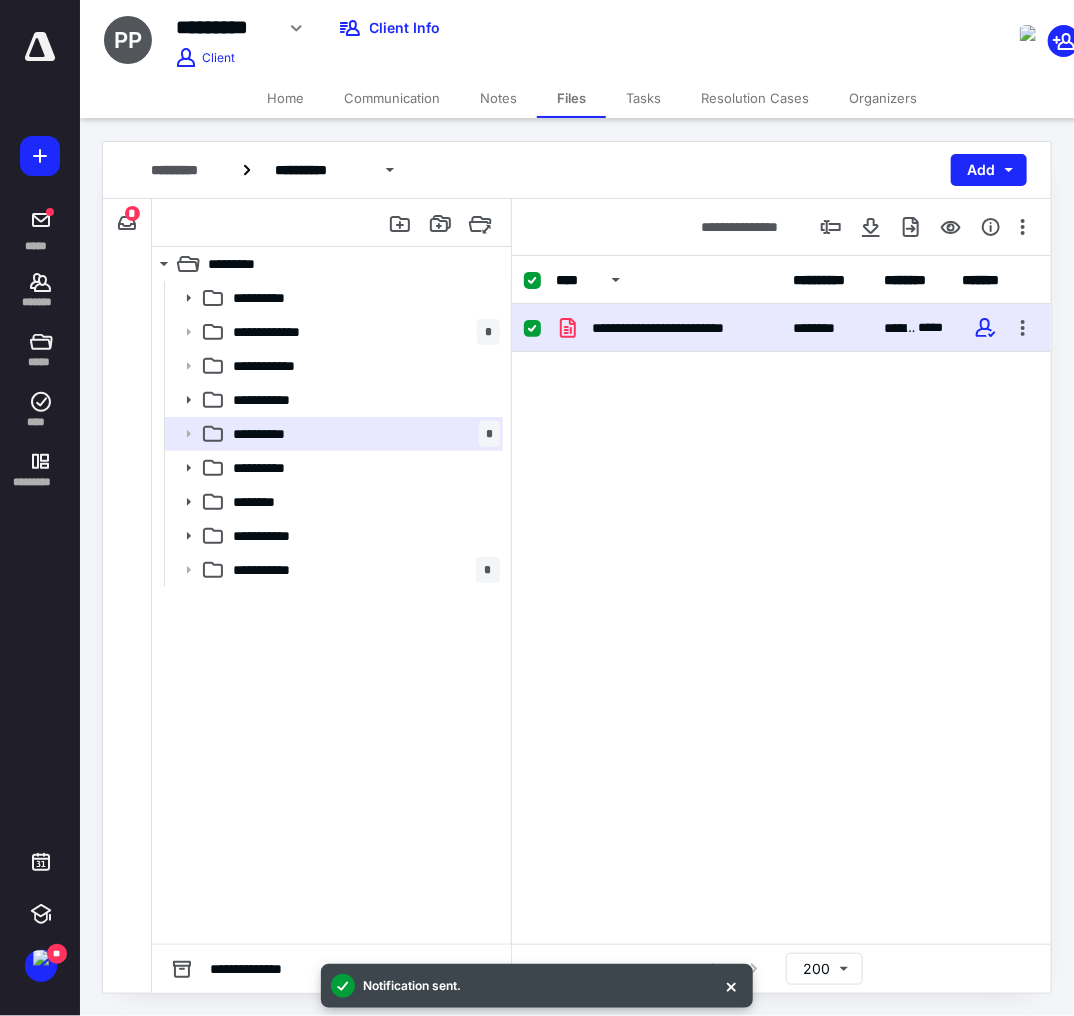 click on "Home" at bounding box center [285, 98] 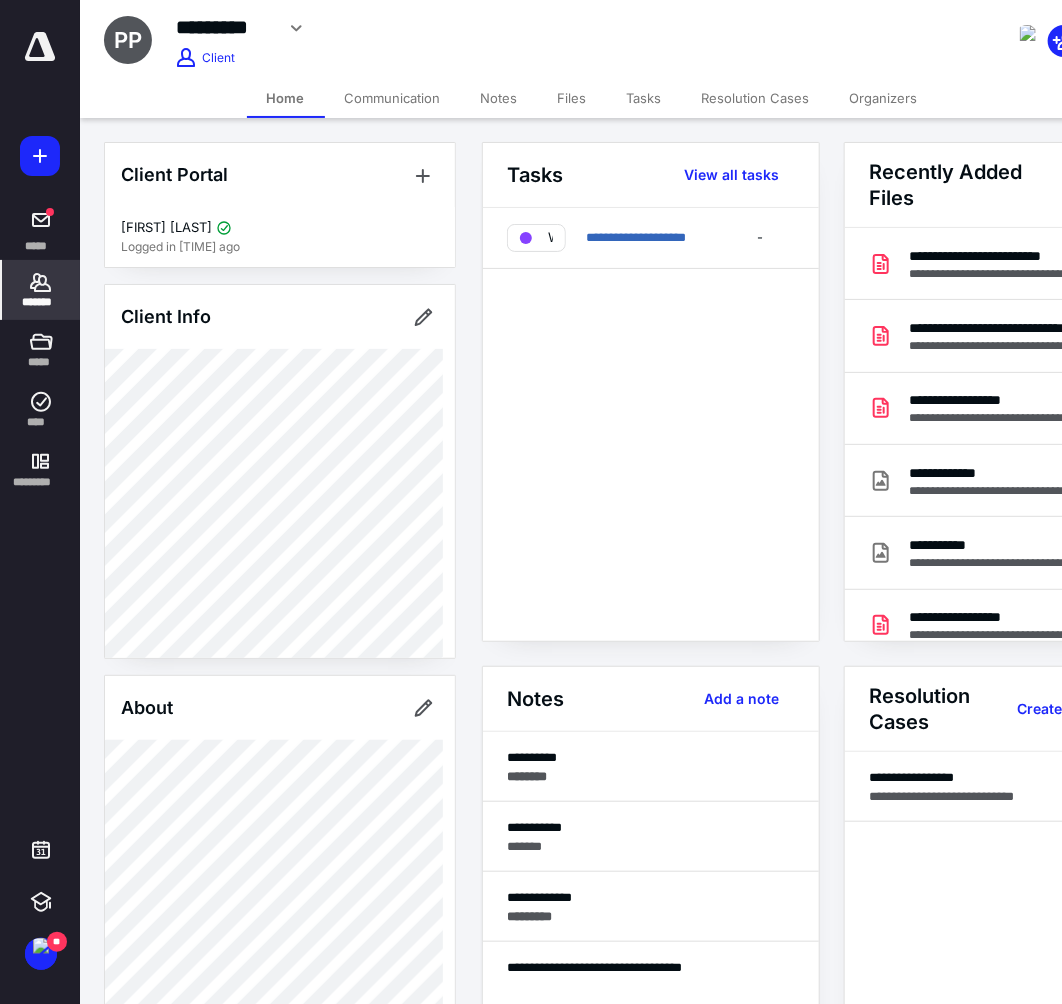 click on "**********" at bounding box center (651, 424) 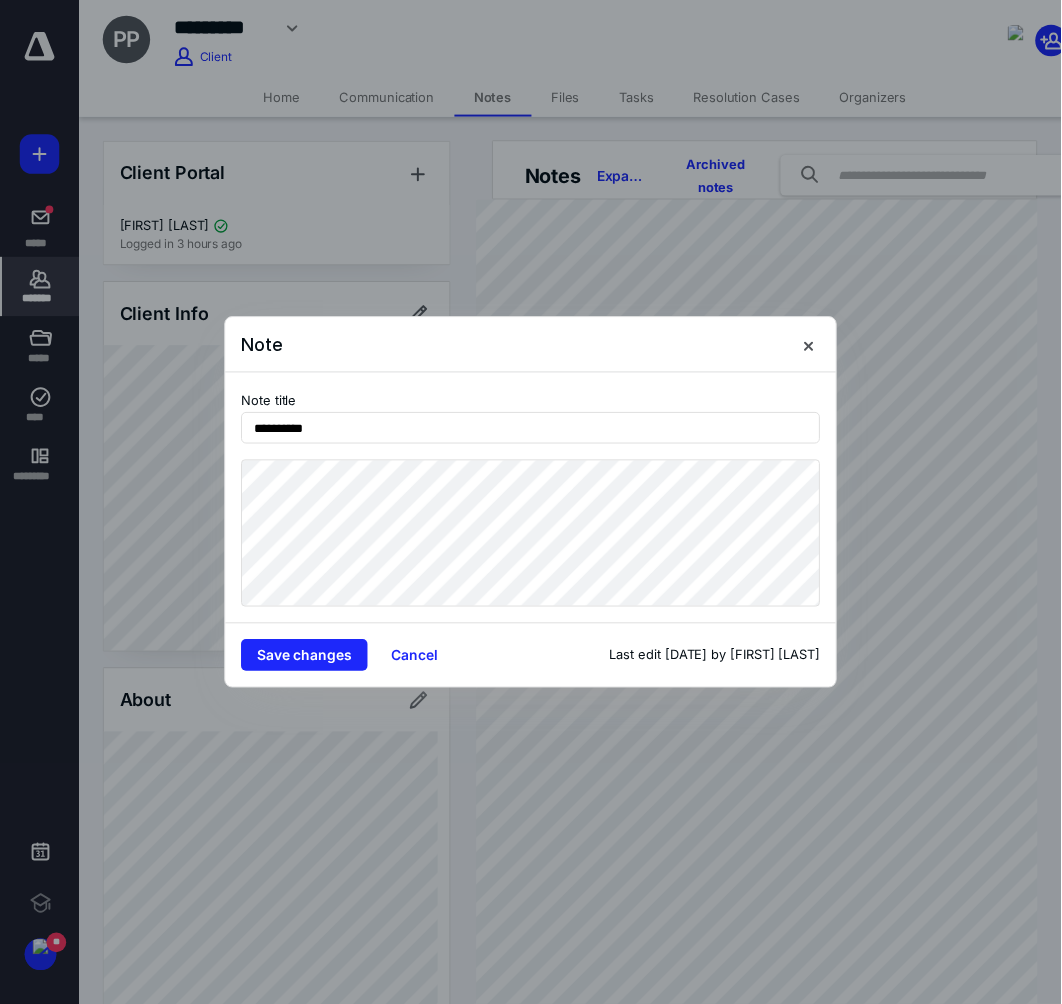 scroll, scrollTop: 0, scrollLeft: 0, axis: both 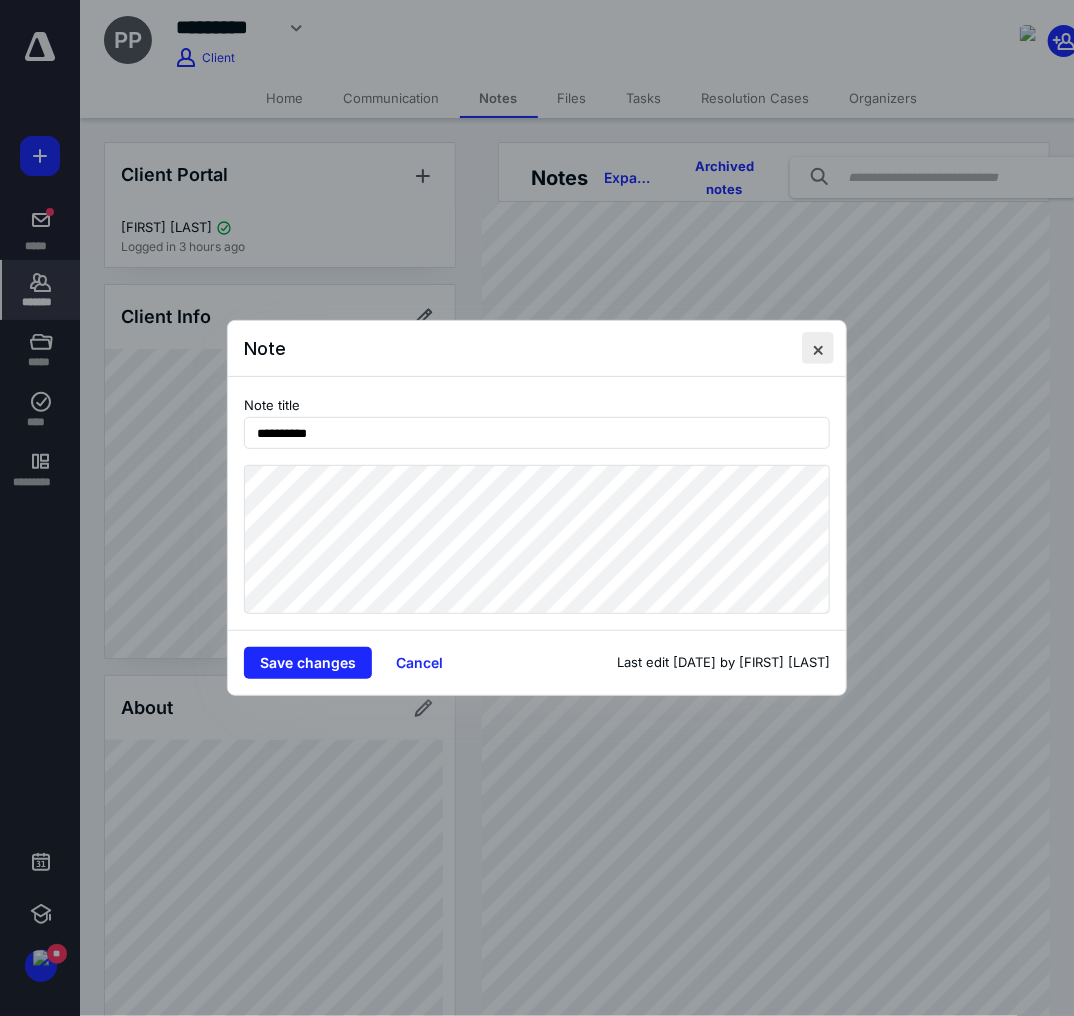 click at bounding box center [818, 348] 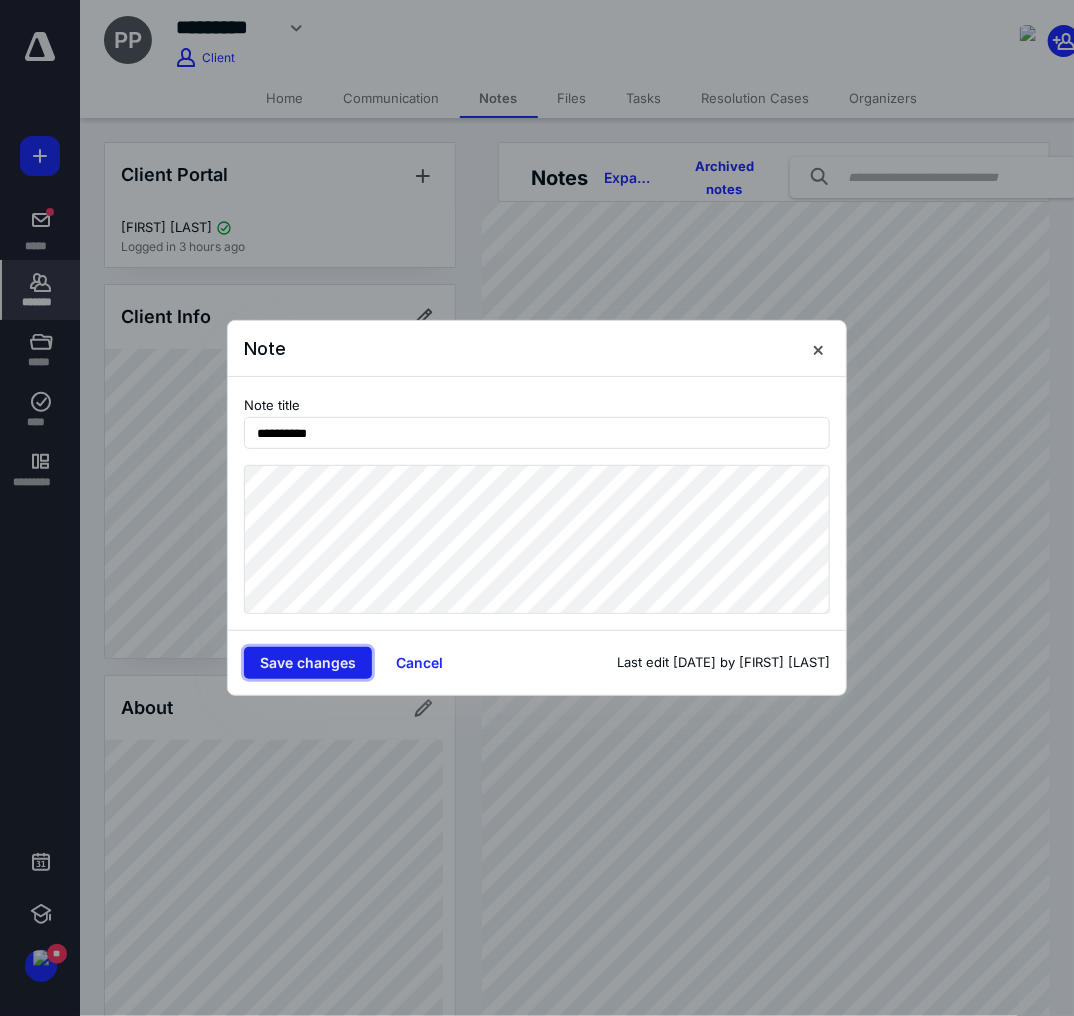 click on "Save changes" at bounding box center (308, 663) 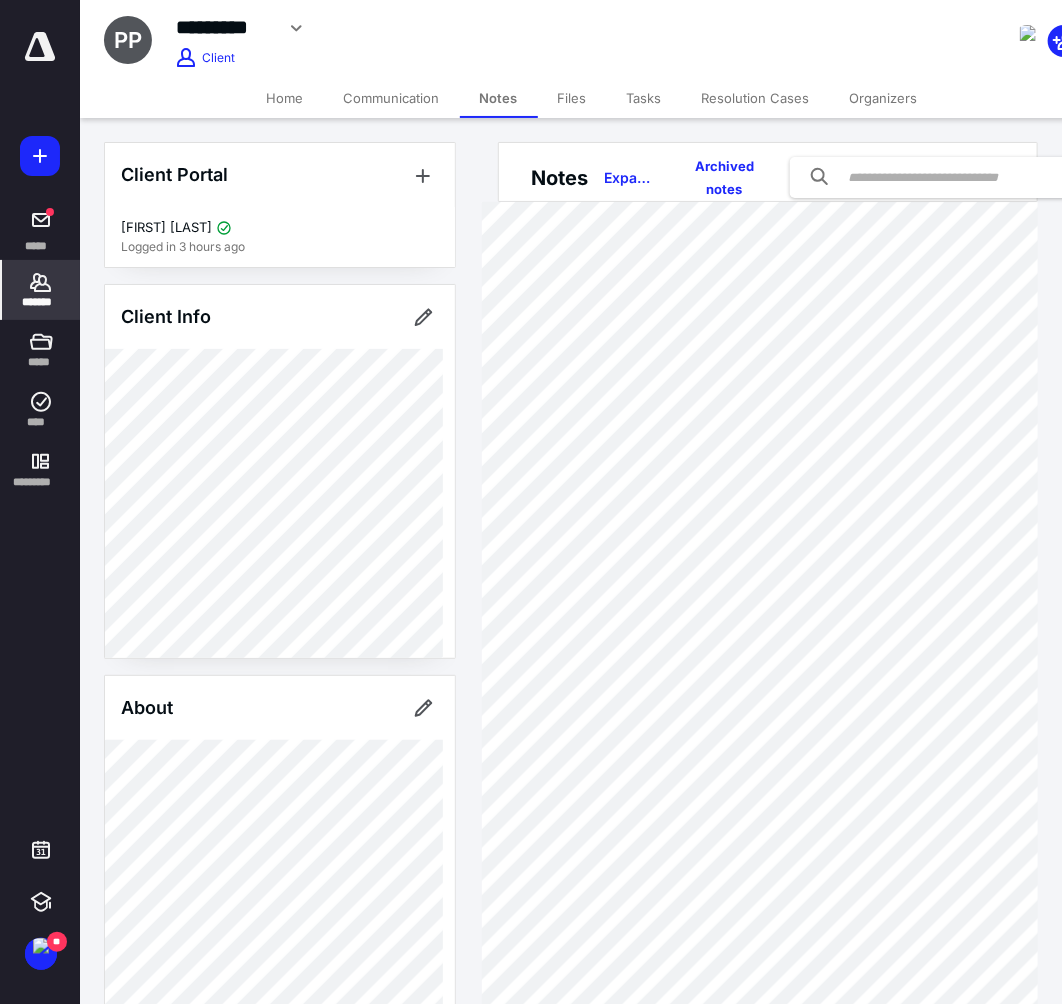 click on "Files" at bounding box center (572, 98) 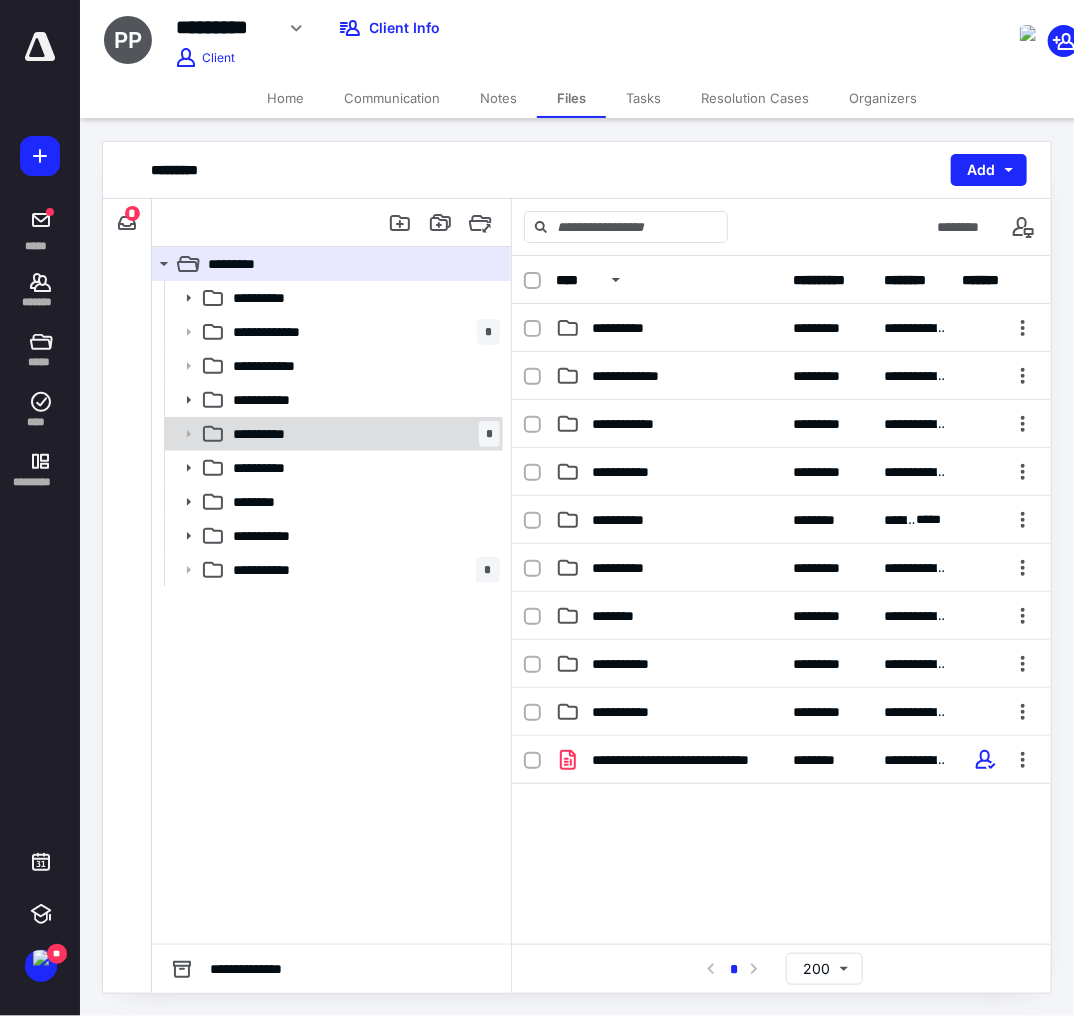 click on "**********" at bounding box center (362, 298) 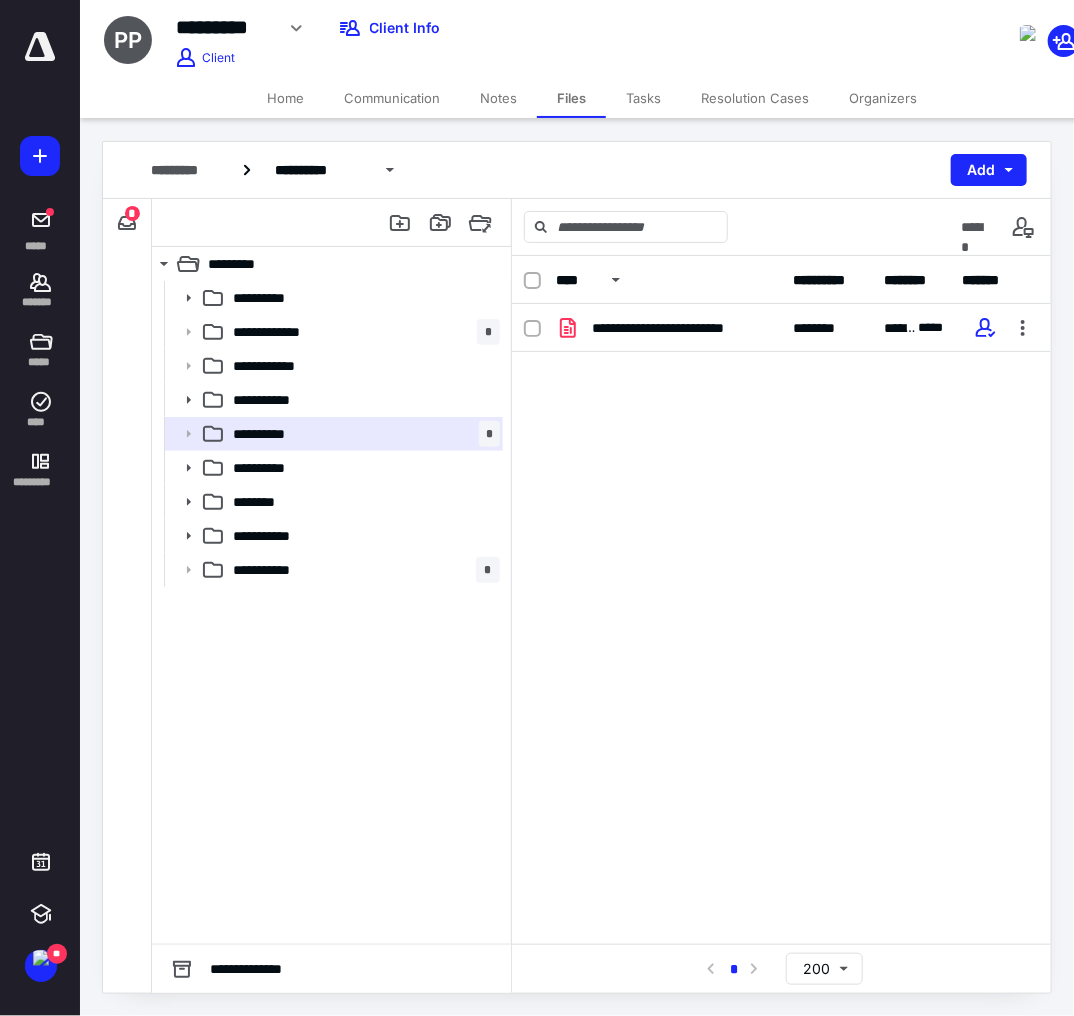 click on "Home" at bounding box center (285, 98) 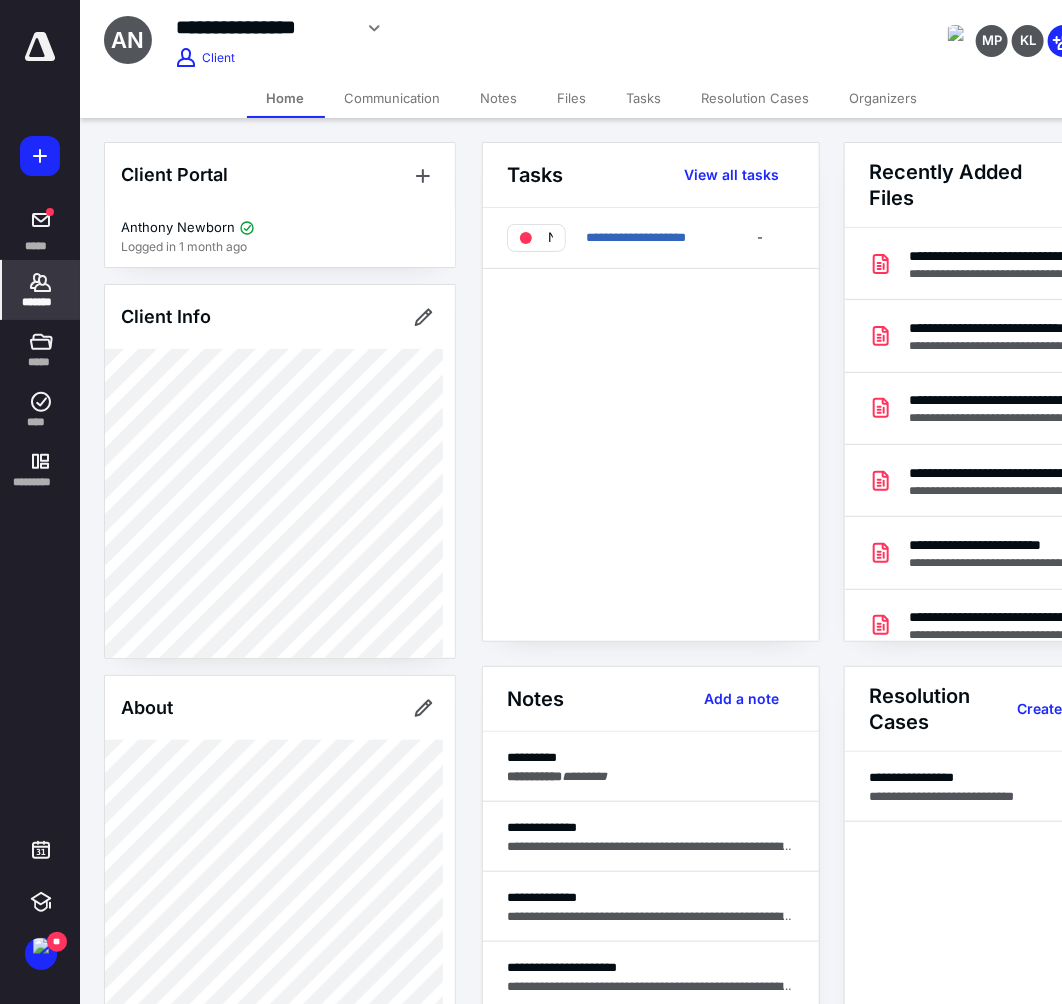 scroll, scrollTop: 0, scrollLeft: 0, axis: both 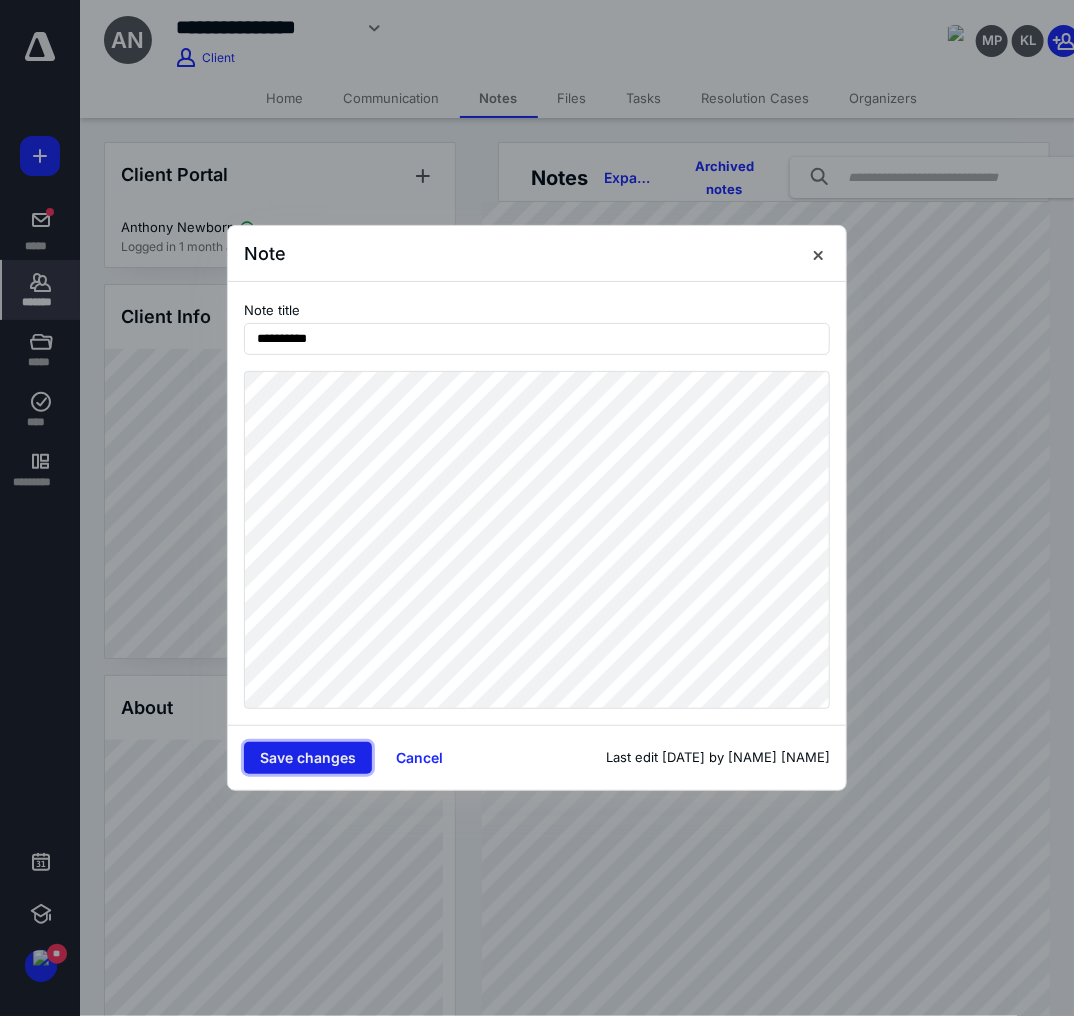 click on "Save changes" at bounding box center [308, 758] 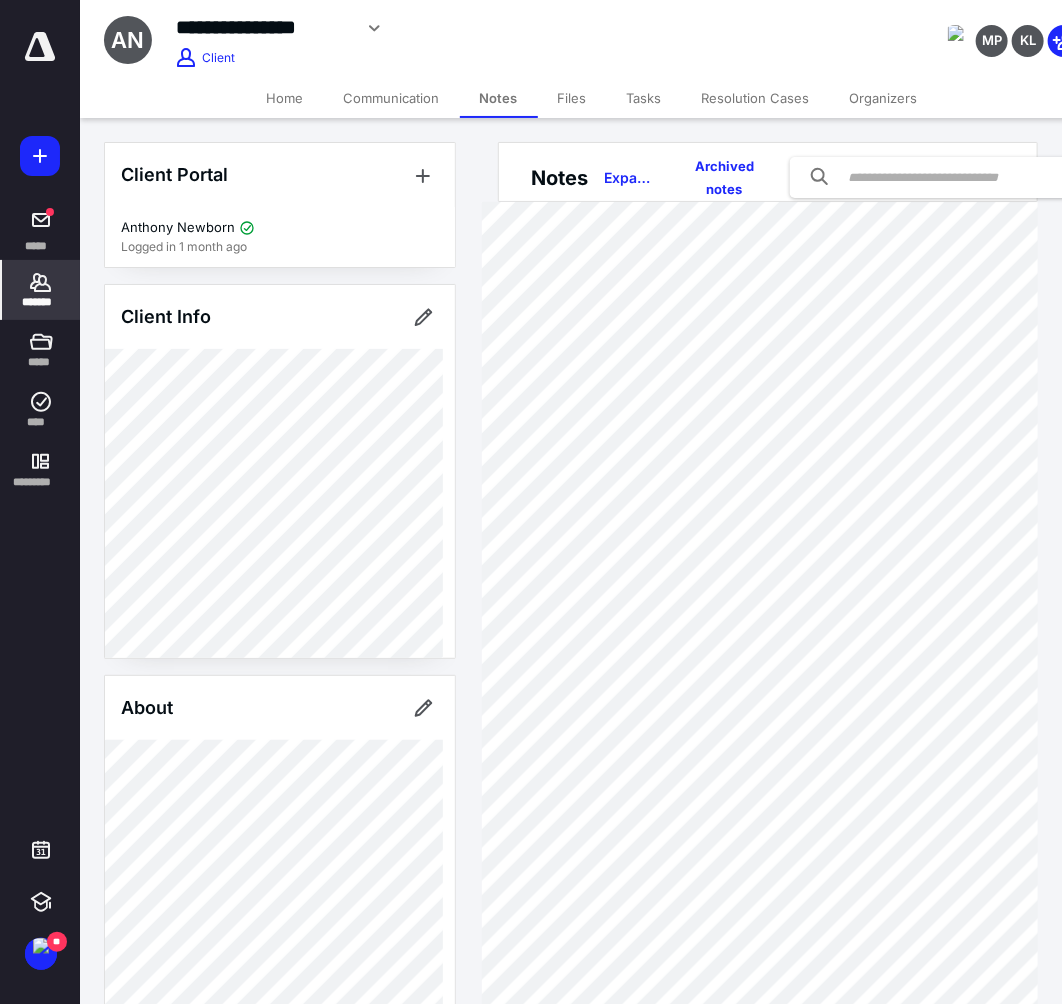 click on "Home" at bounding box center (285, 98) 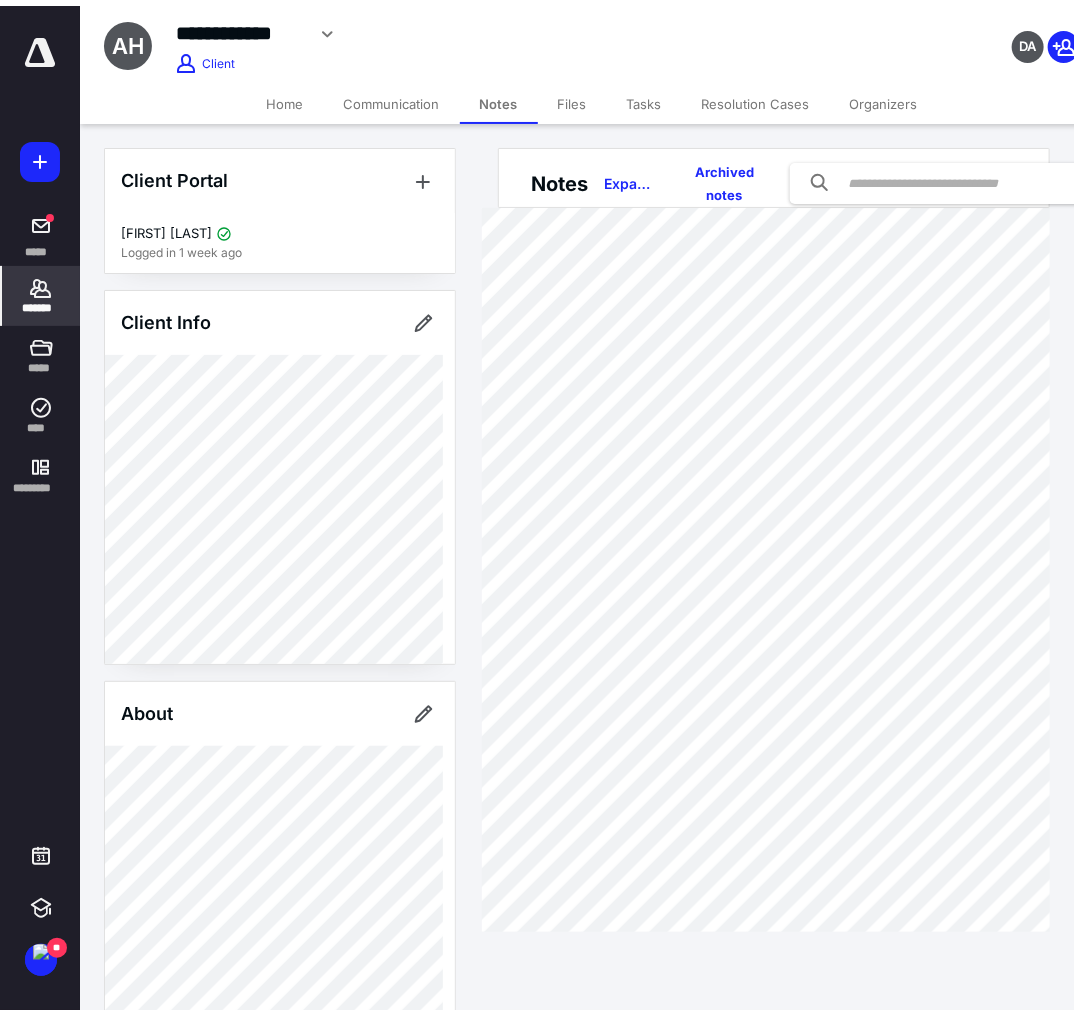 scroll, scrollTop: 0, scrollLeft: 0, axis: both 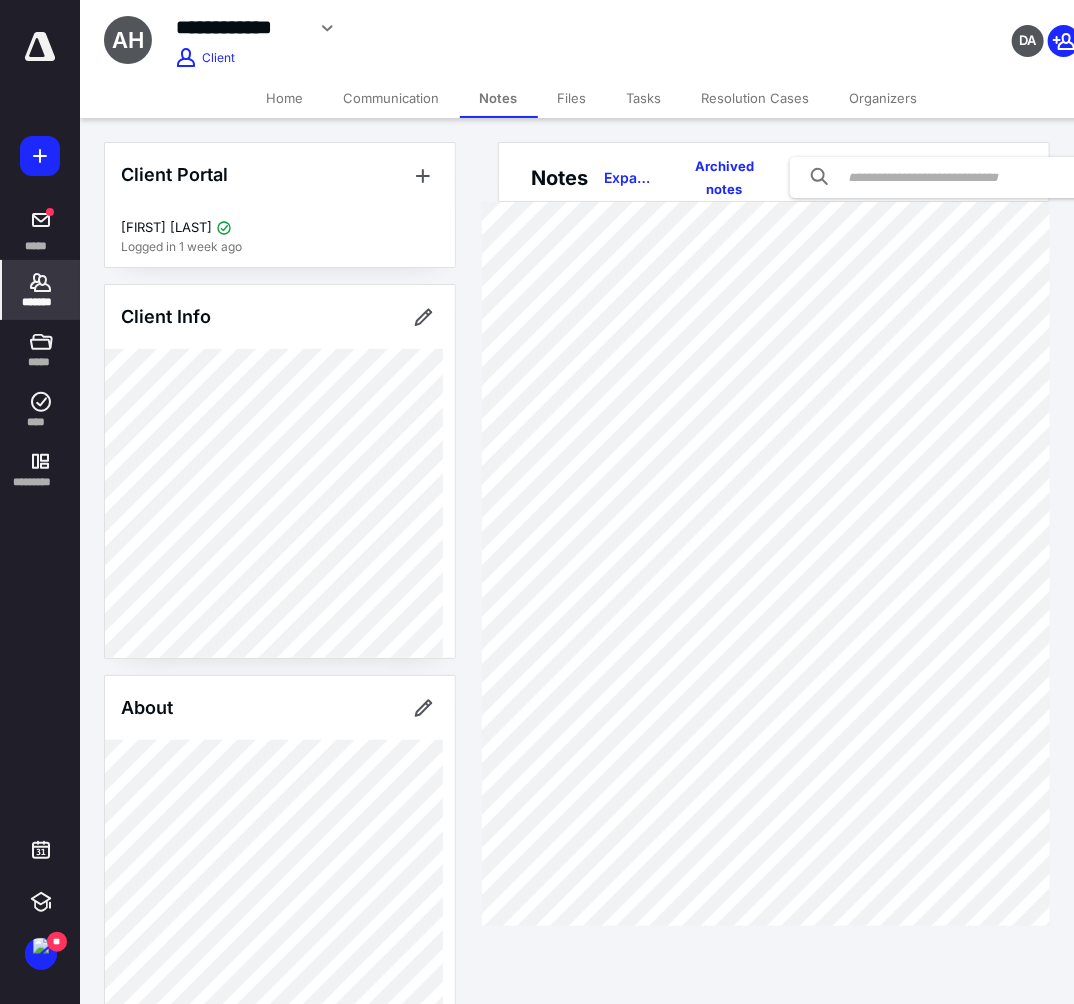 click on "Files" at bounding box center (572, 98) 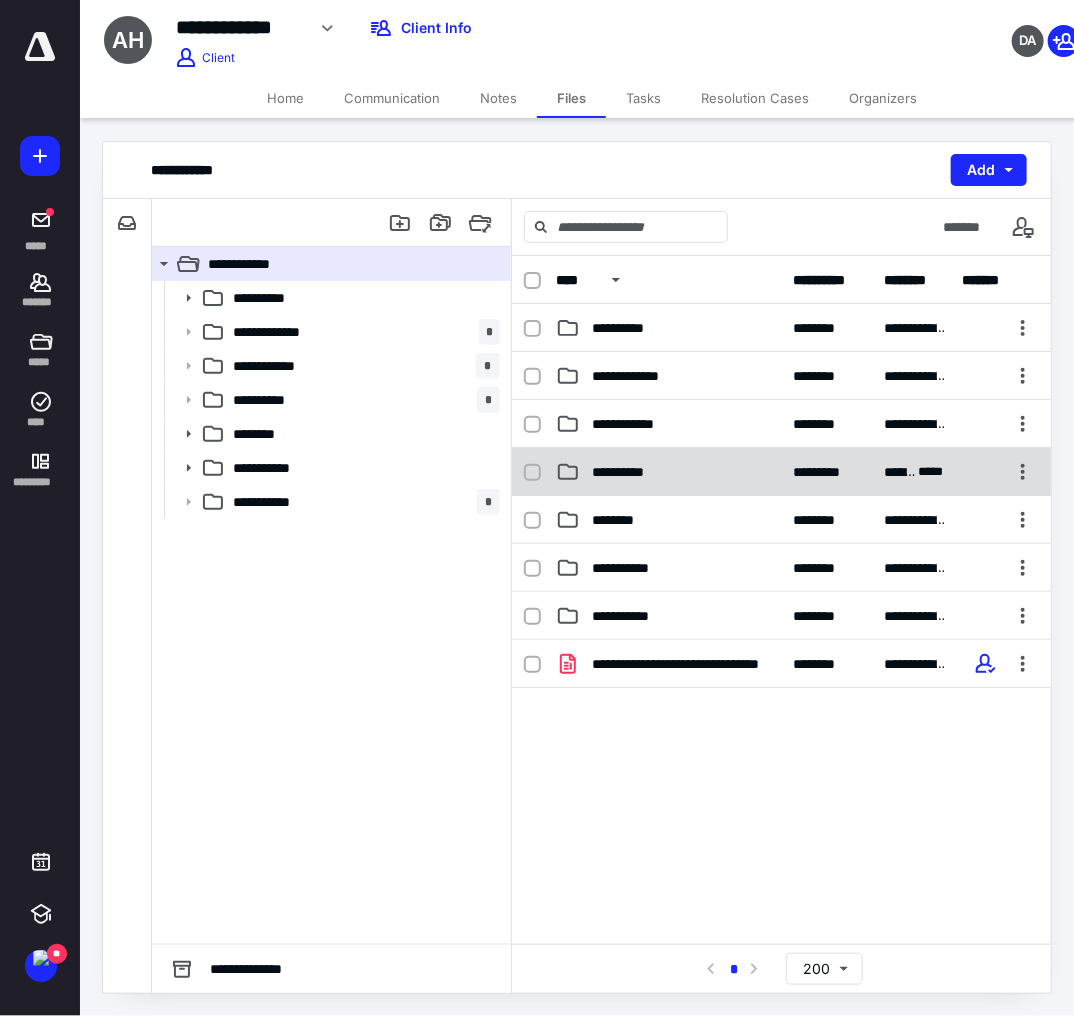 click on "**********" at bounding box center (639, 328) 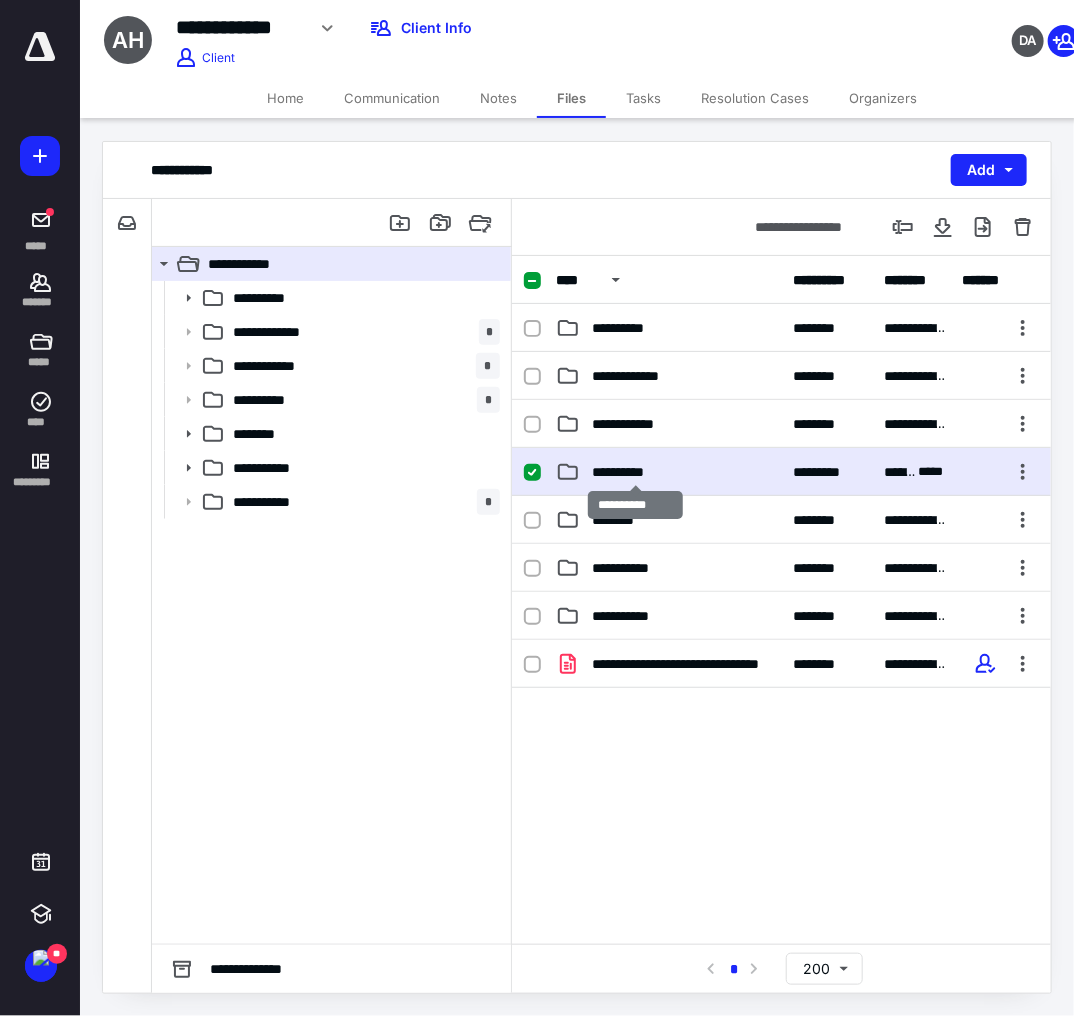 click on "**********" at bounding box center (639, 328) 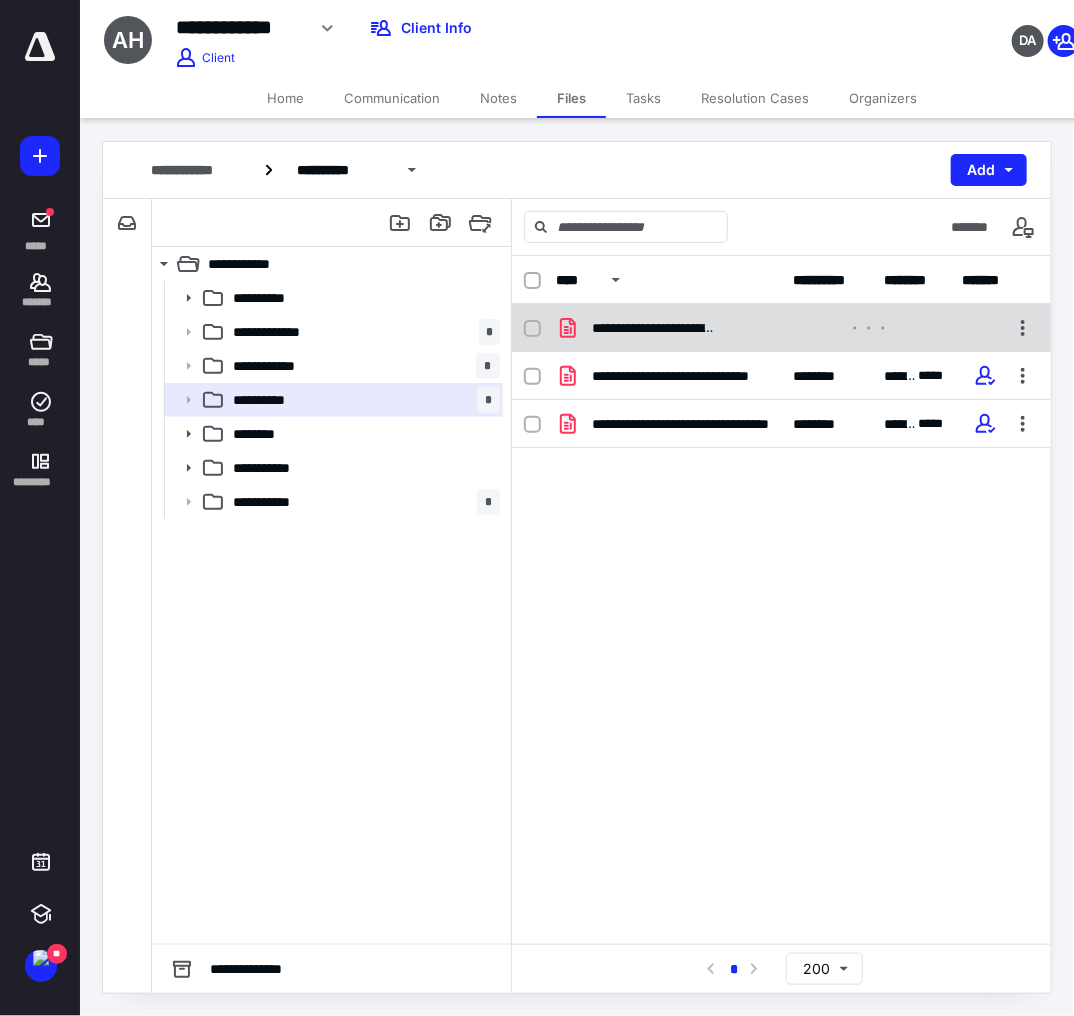 click on "**********" at bounding box center (655, 328) 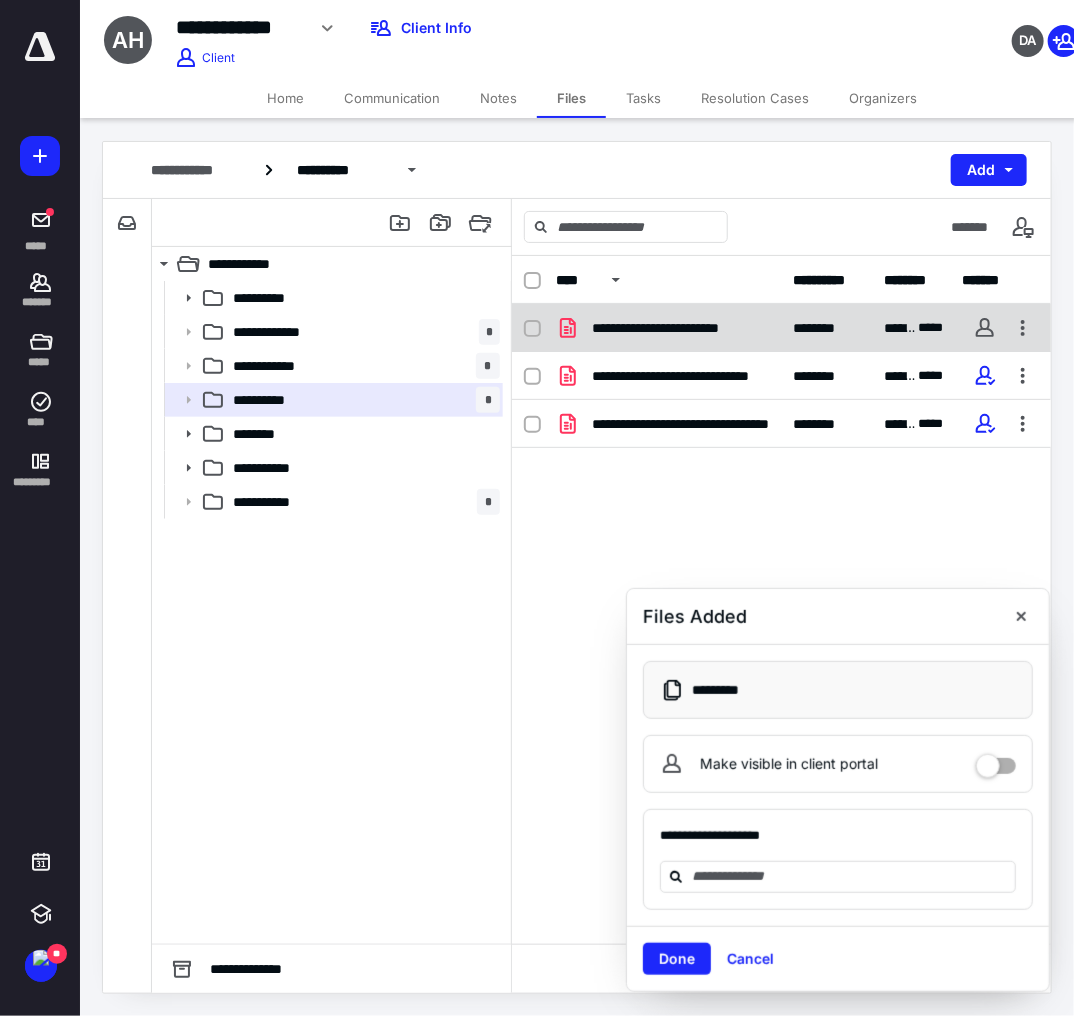 click on "**********" at bounding box center (681, 328) 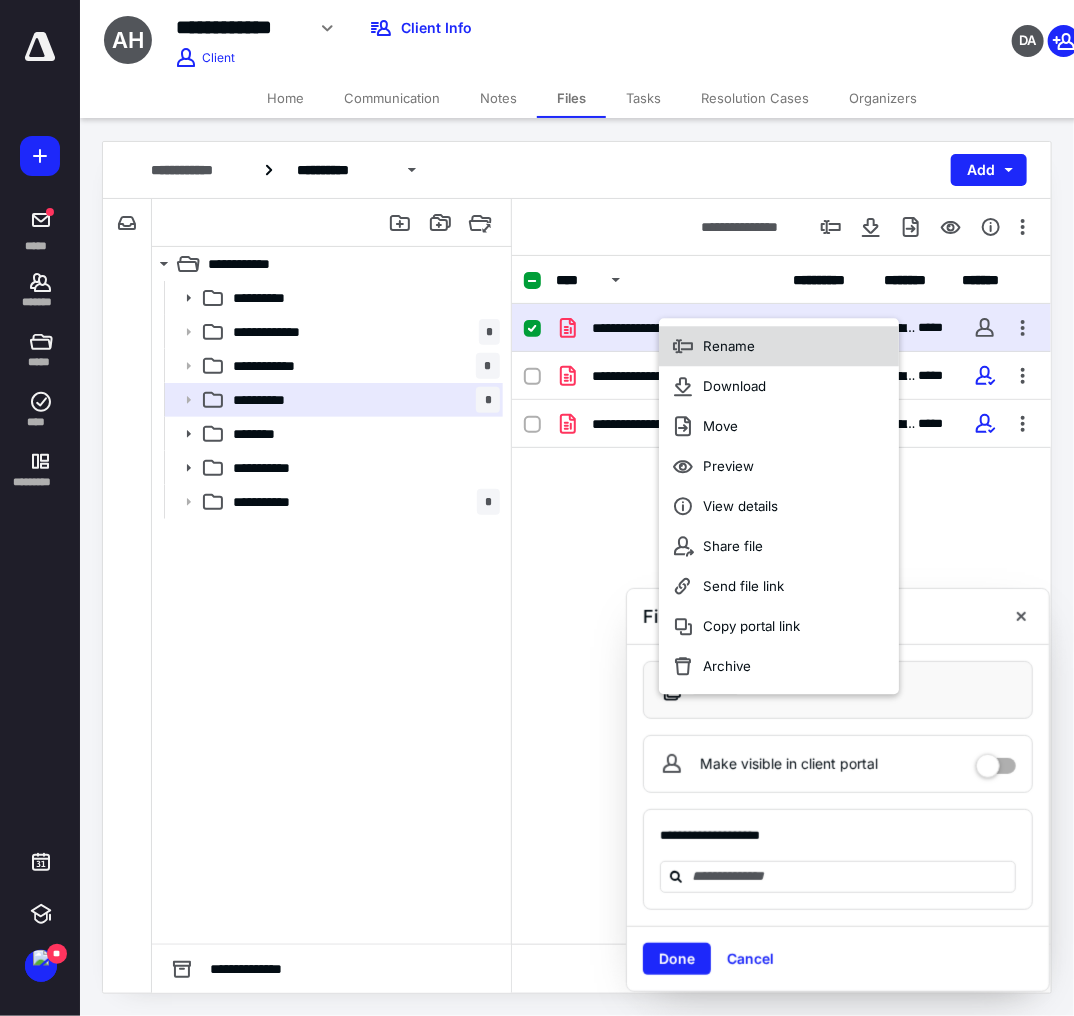 click on "Rename" at bounding box center (779, 346) 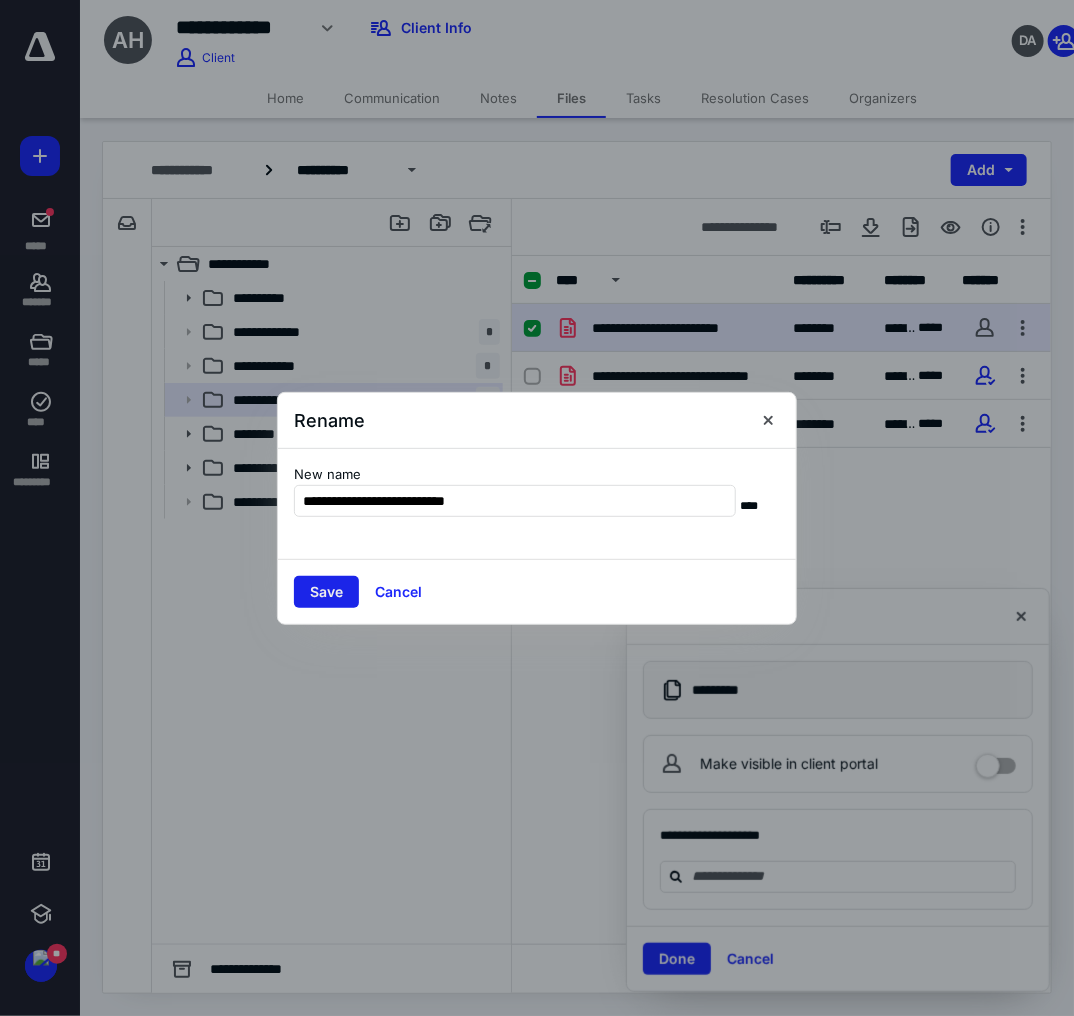 type on "**********" 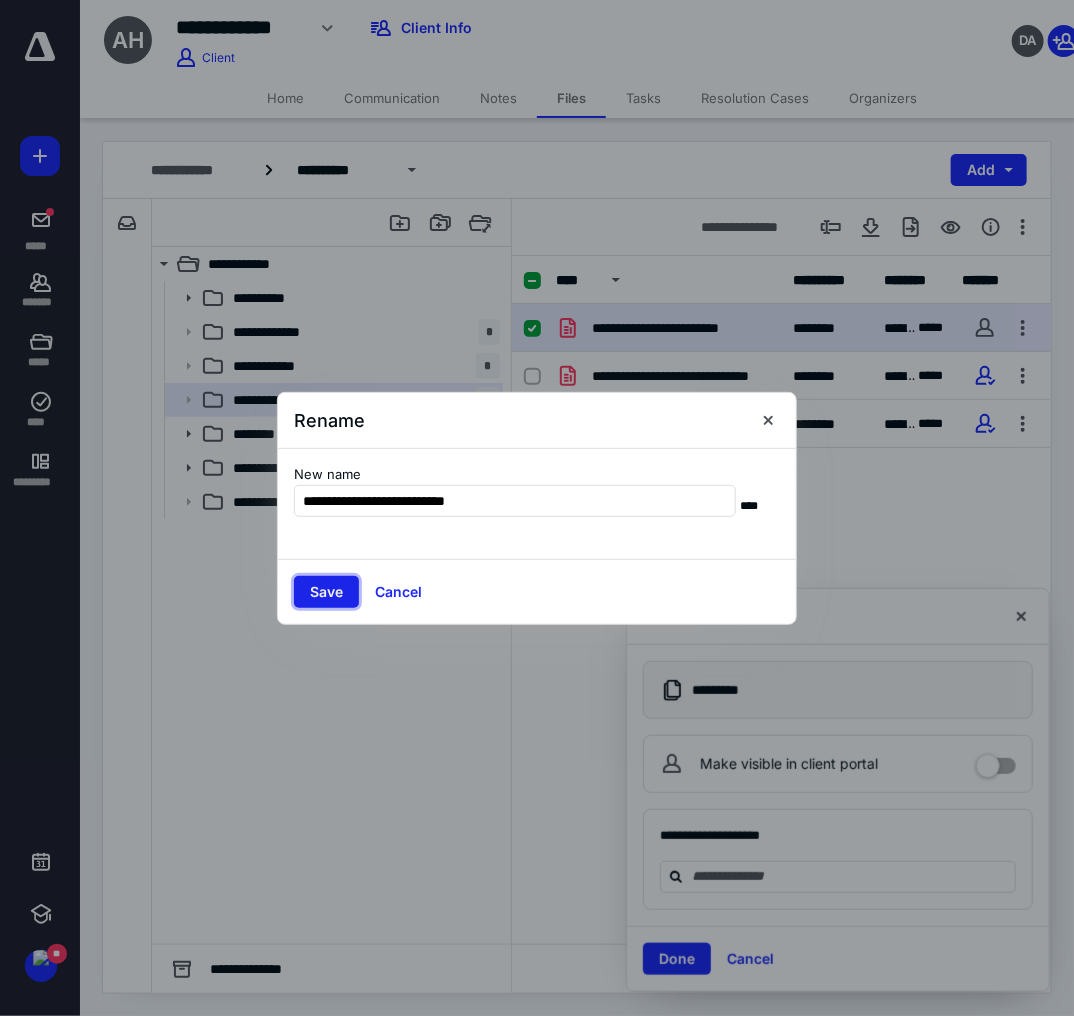 click on "Save" at bounding box center (326, 592) 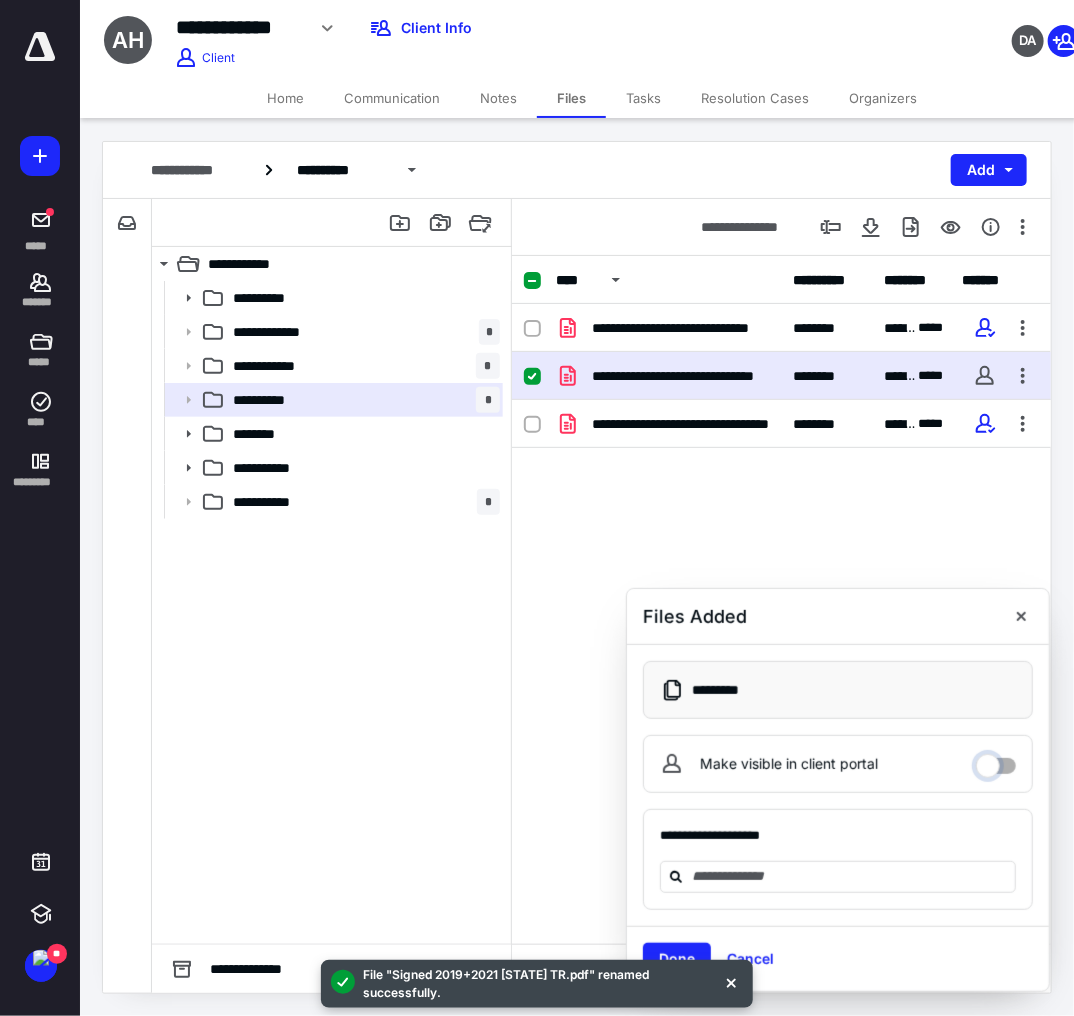 click on "Make visible in client portal" at bounding box center [996, 761] 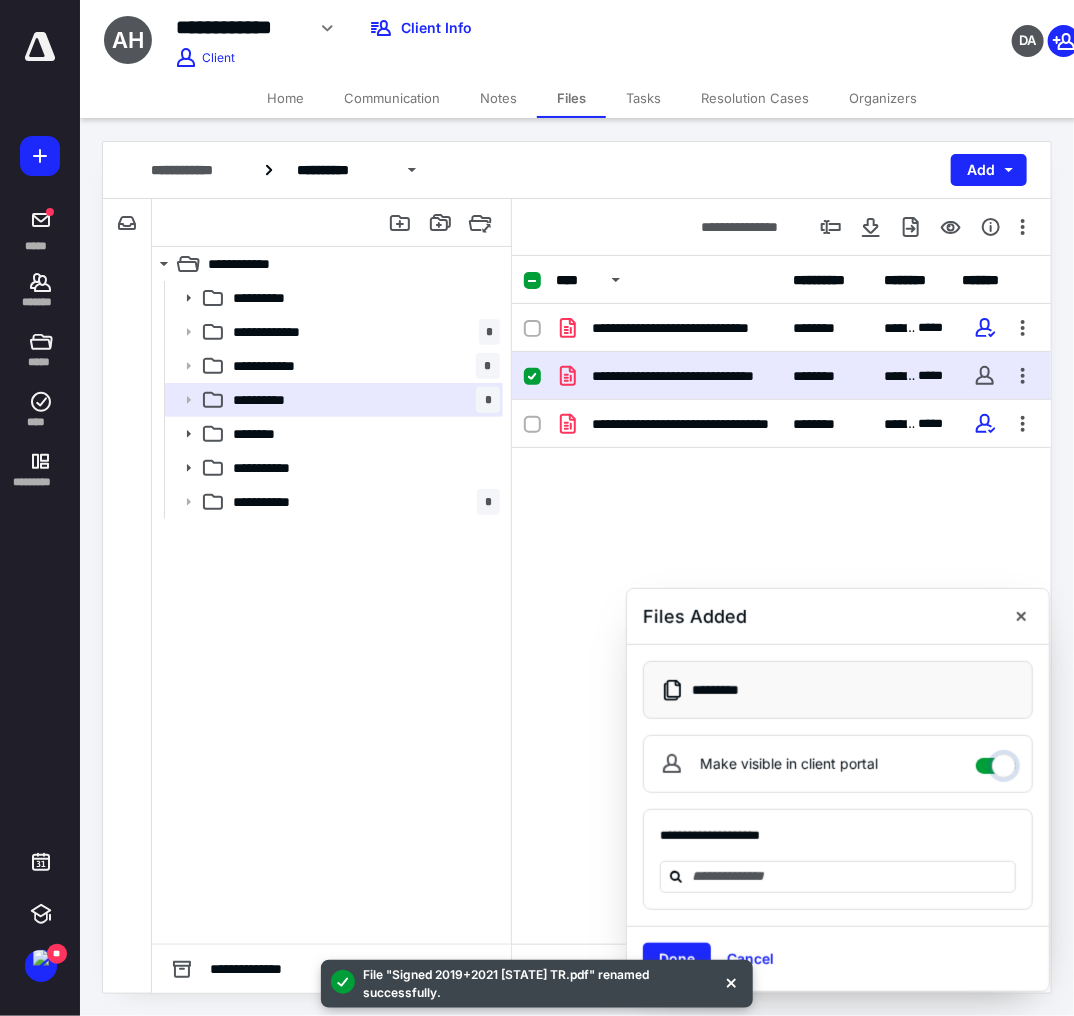 checkbox on "****" 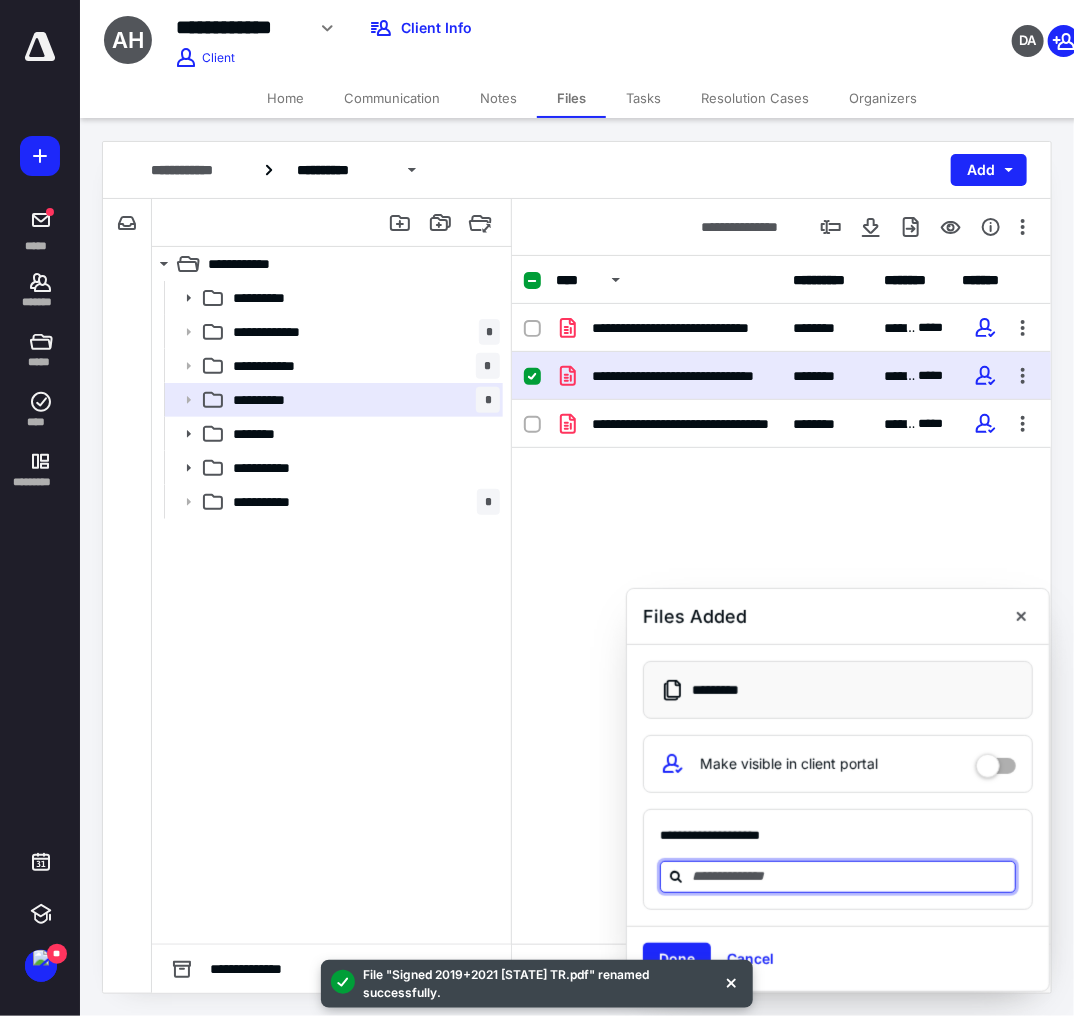 click at bounding box center (850, 876) 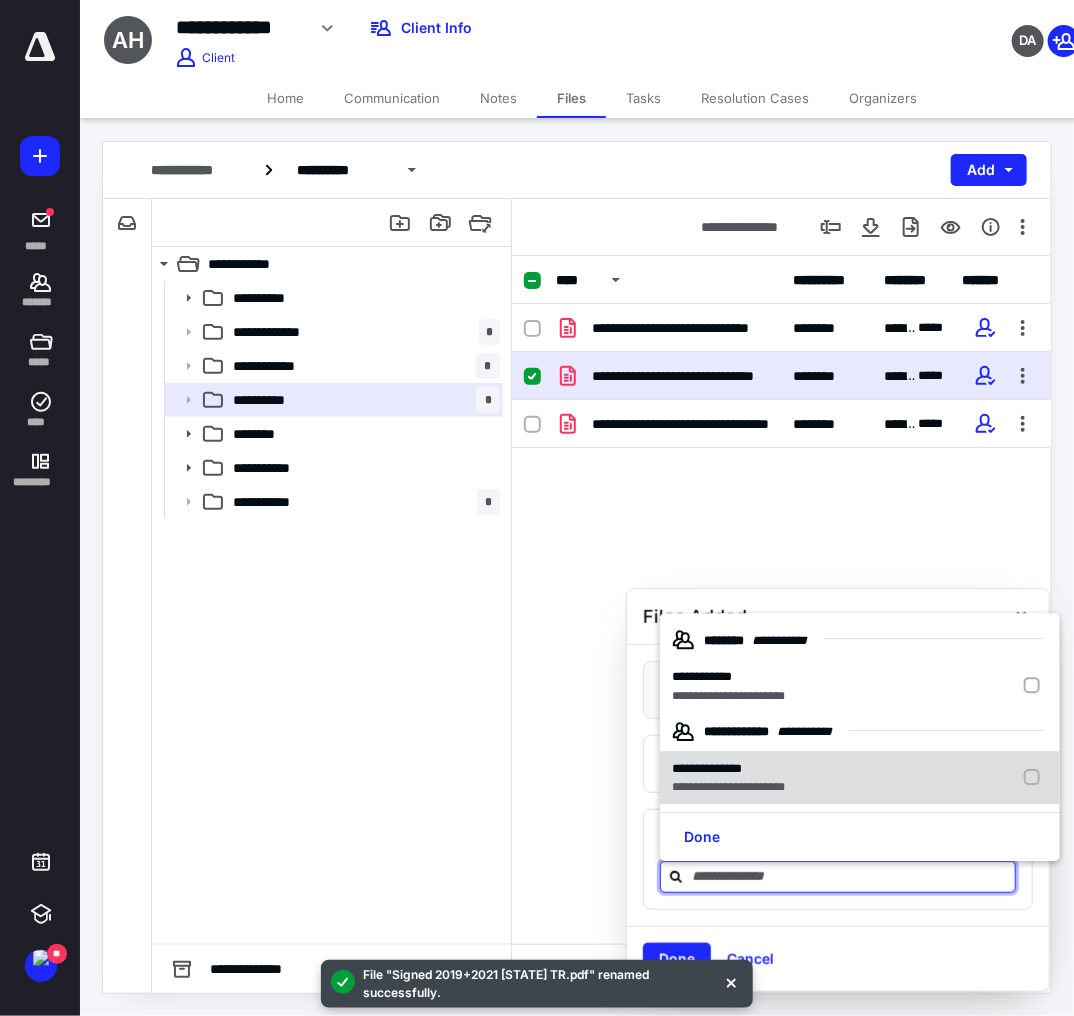 click on "**********" at bounding box center (728, 696) 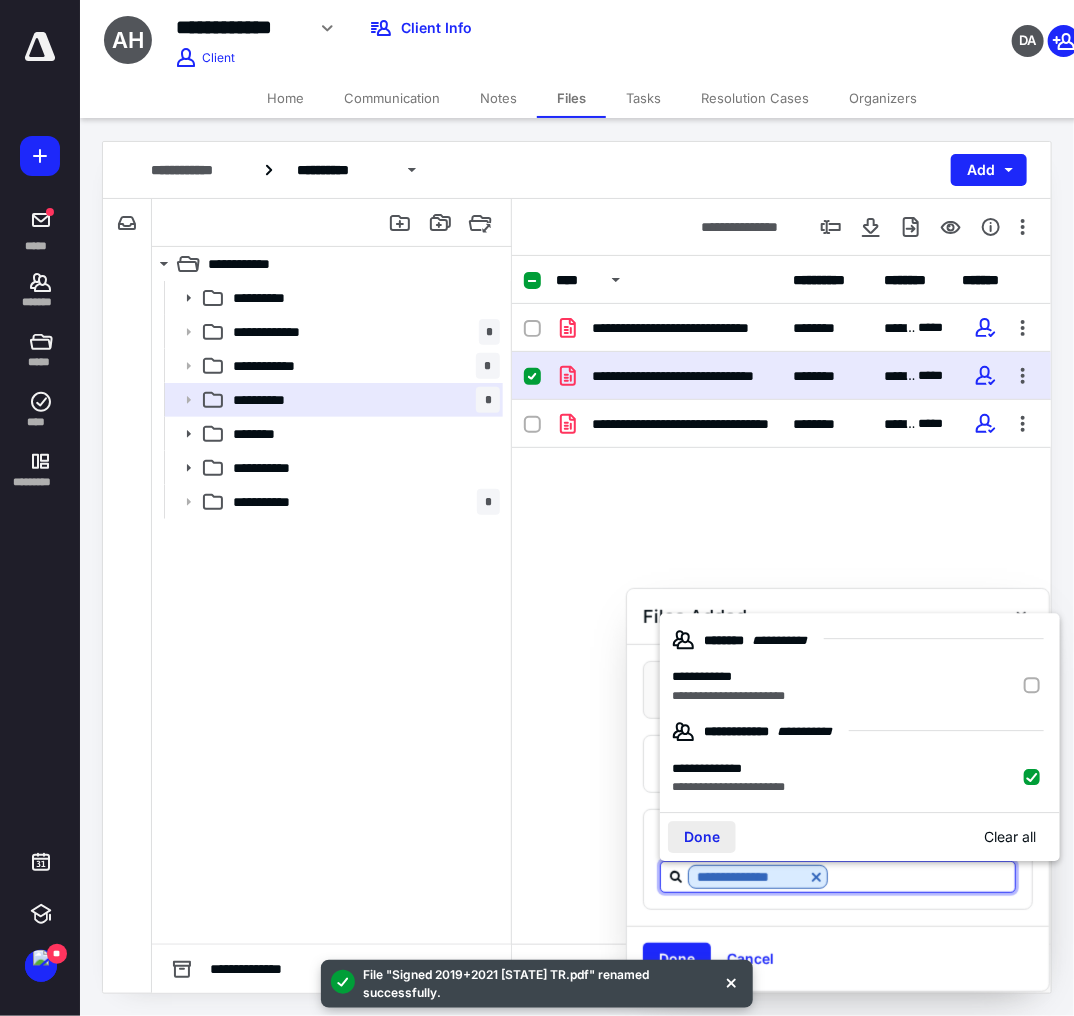 click on "Done" at bounding box center [702, 837] 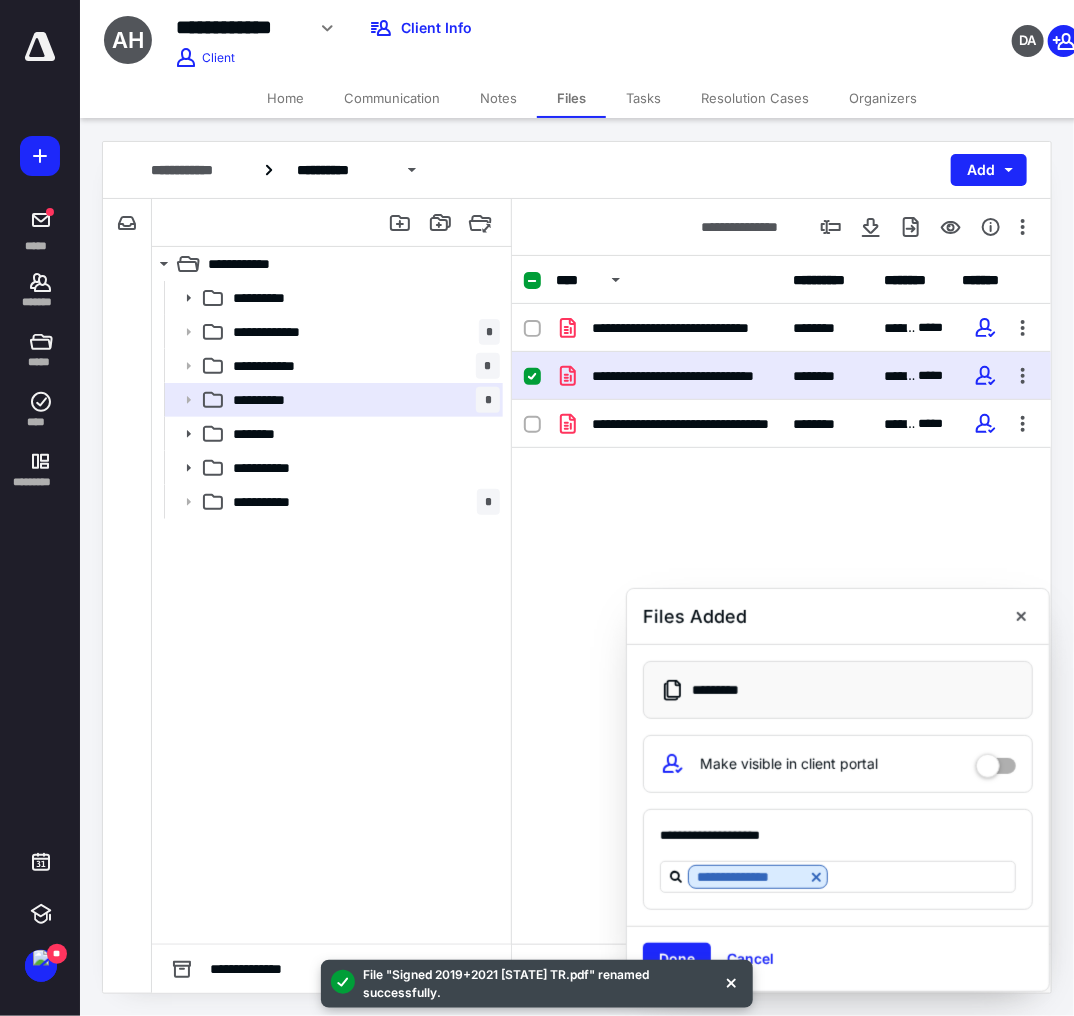 click on "Done" at bounding box center (677, 959) 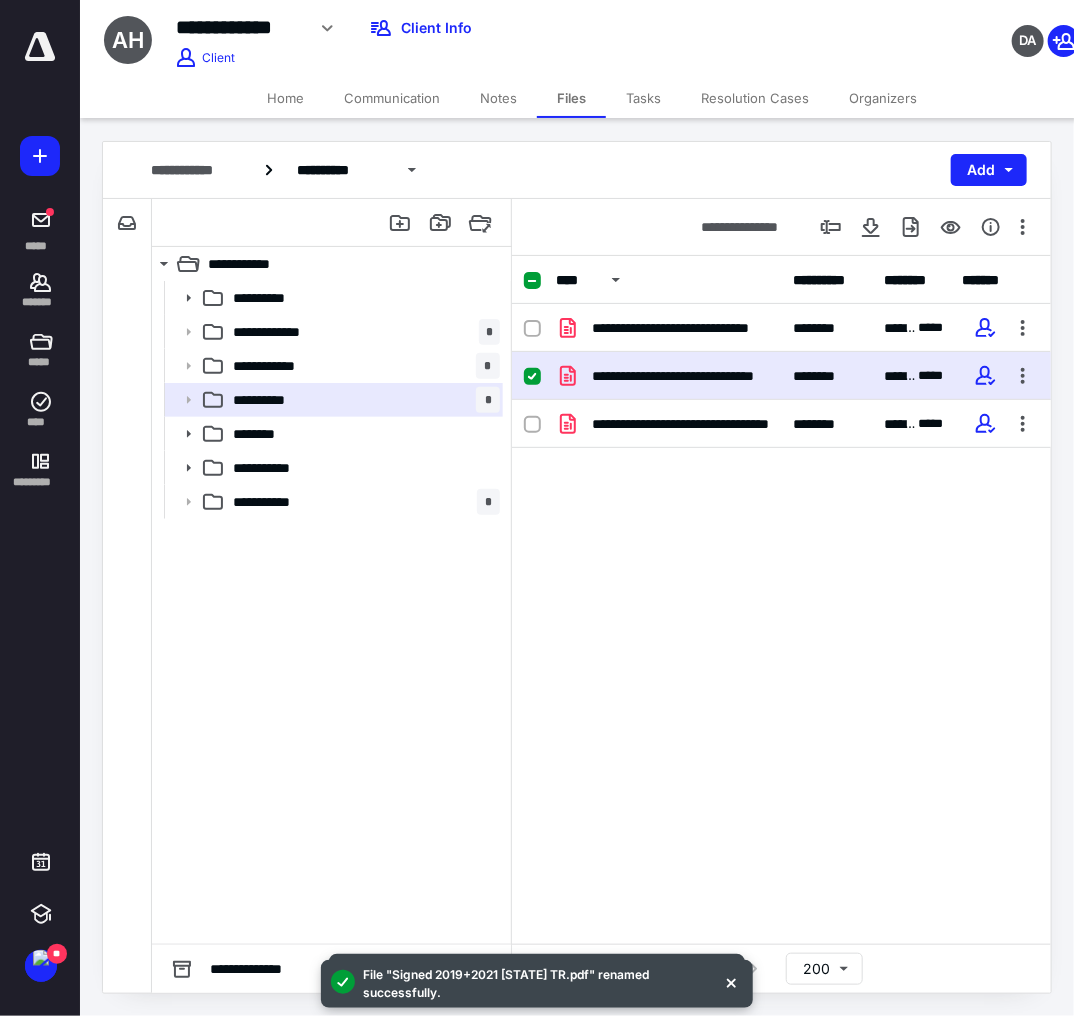 click on "Home" at bounding box center (285, 98) 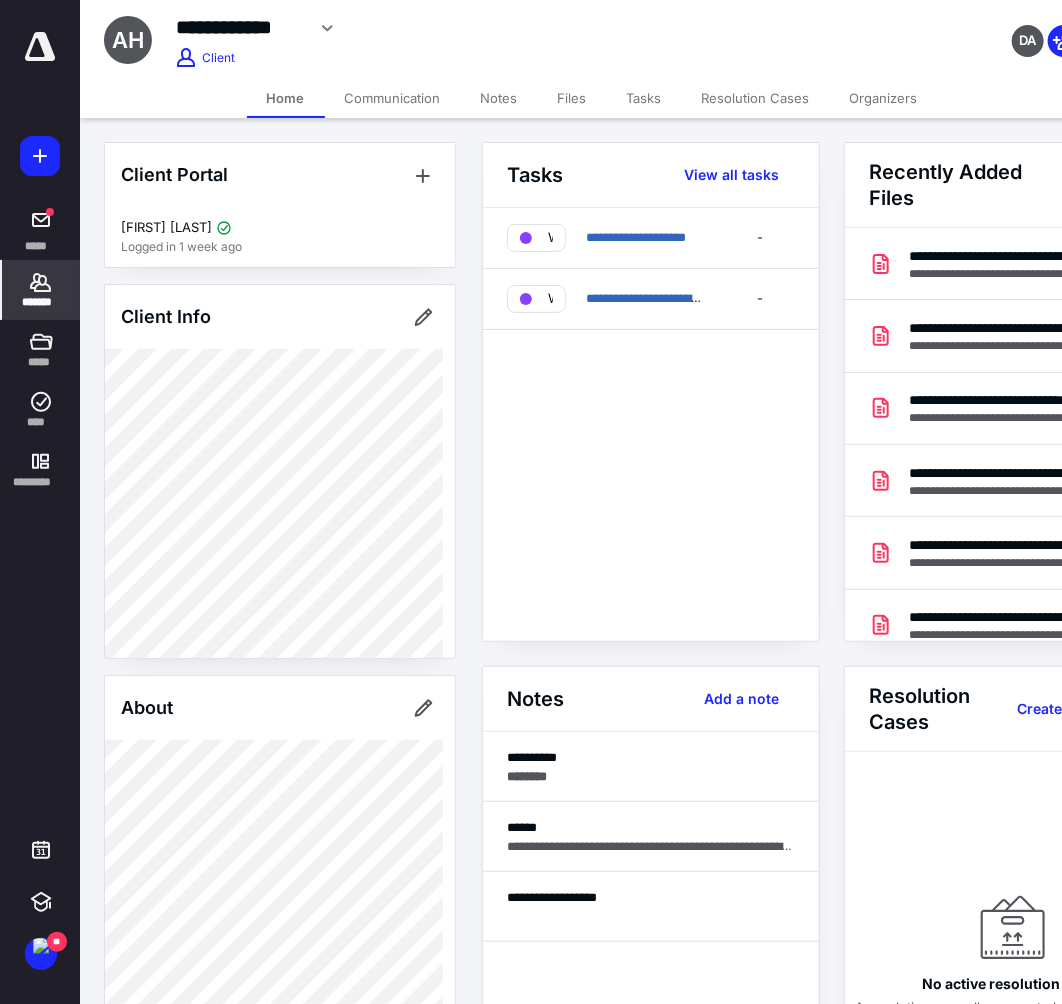 click on "*******" at bounding box center [41, 290] 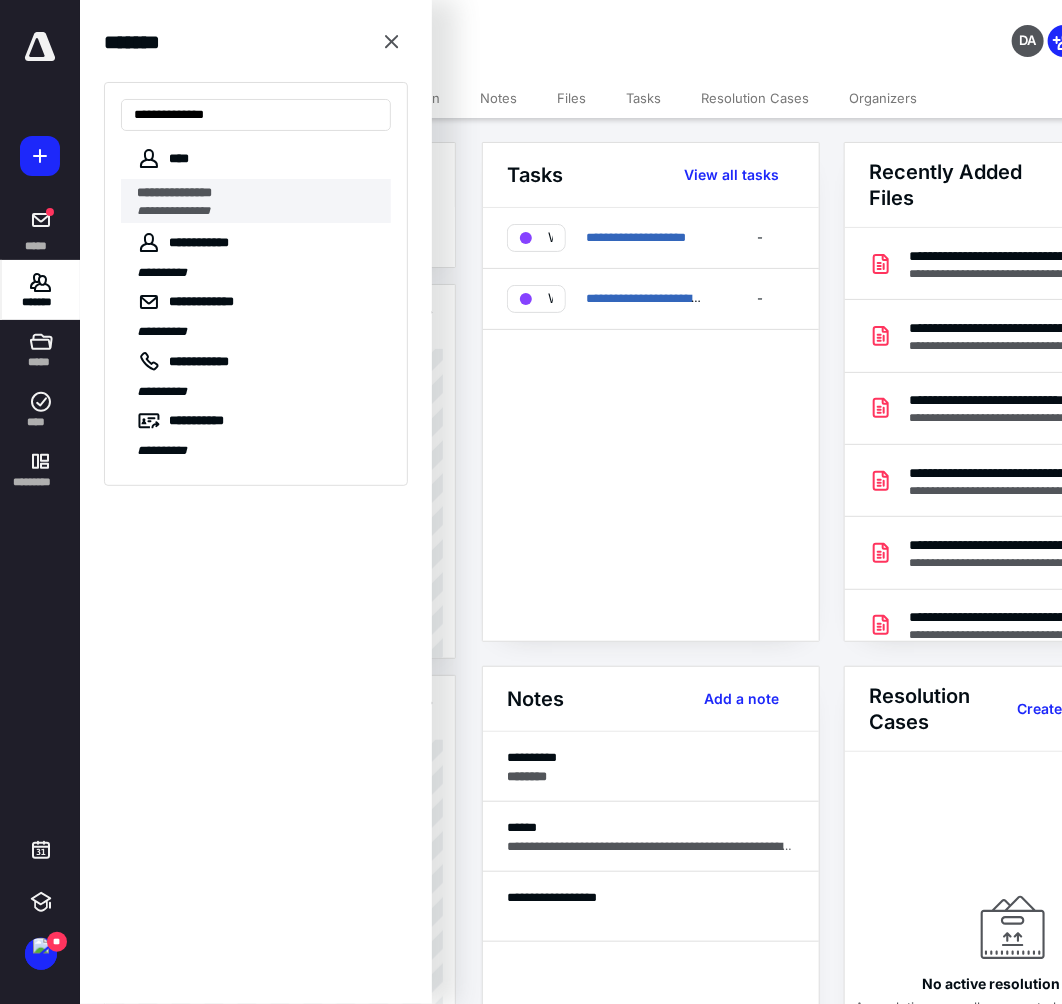 type on "**********" 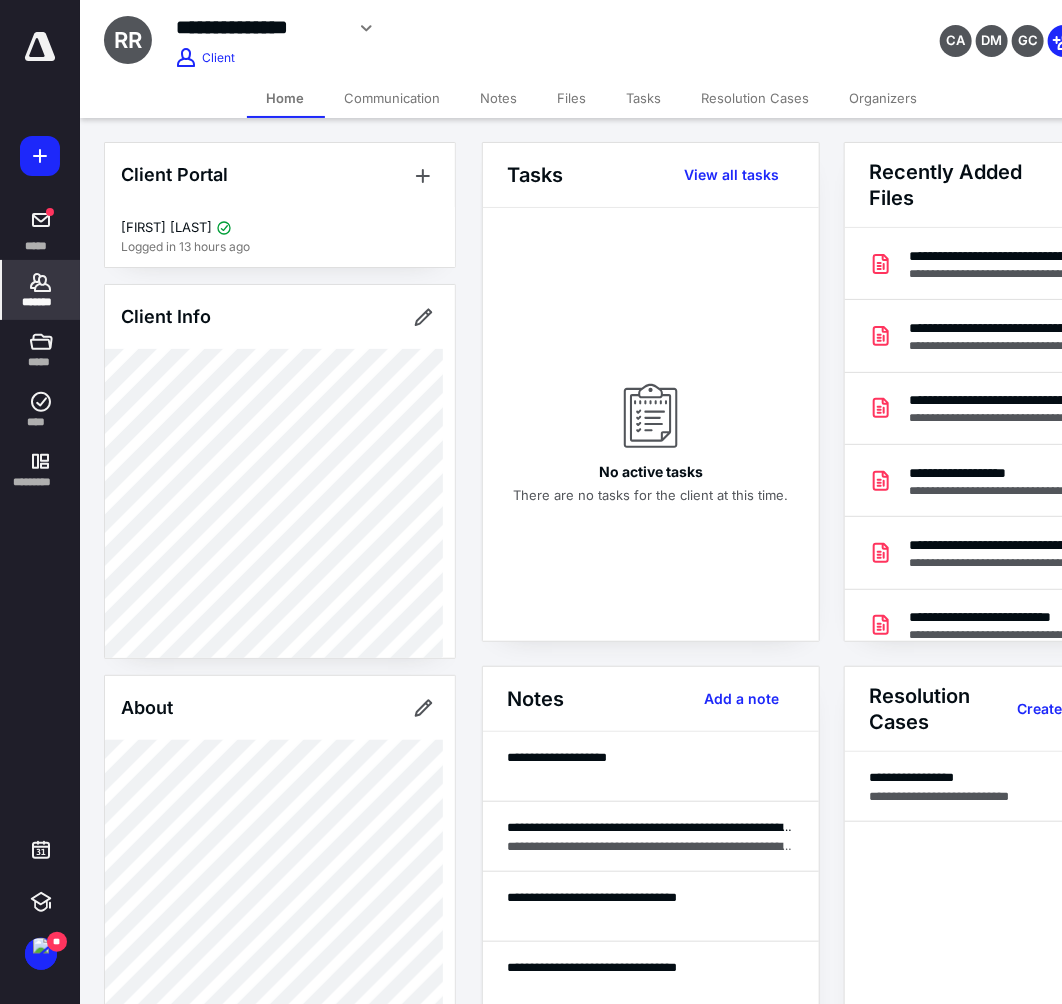 click on "Files" at bounding box center (572, 98) 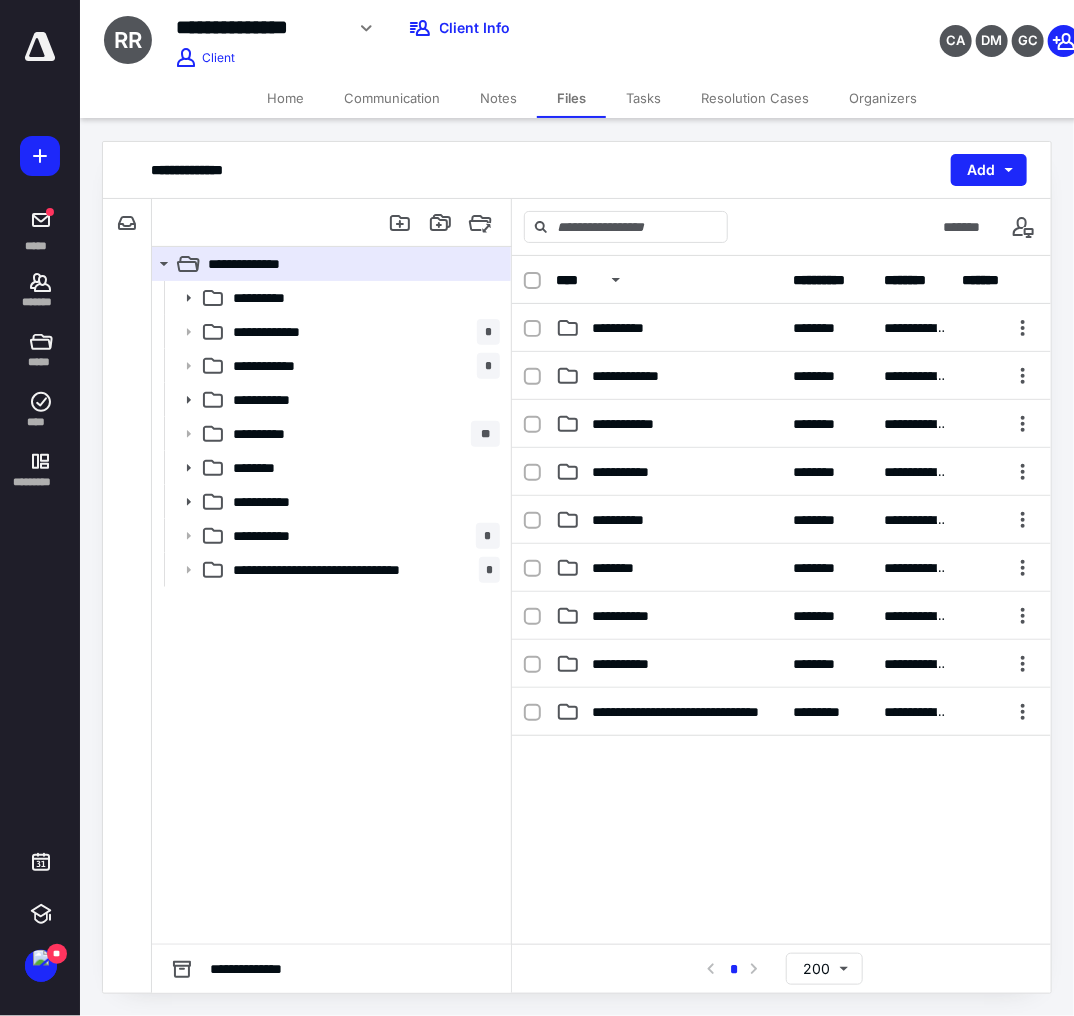 click on "Home" at bounding box center (285, 98) 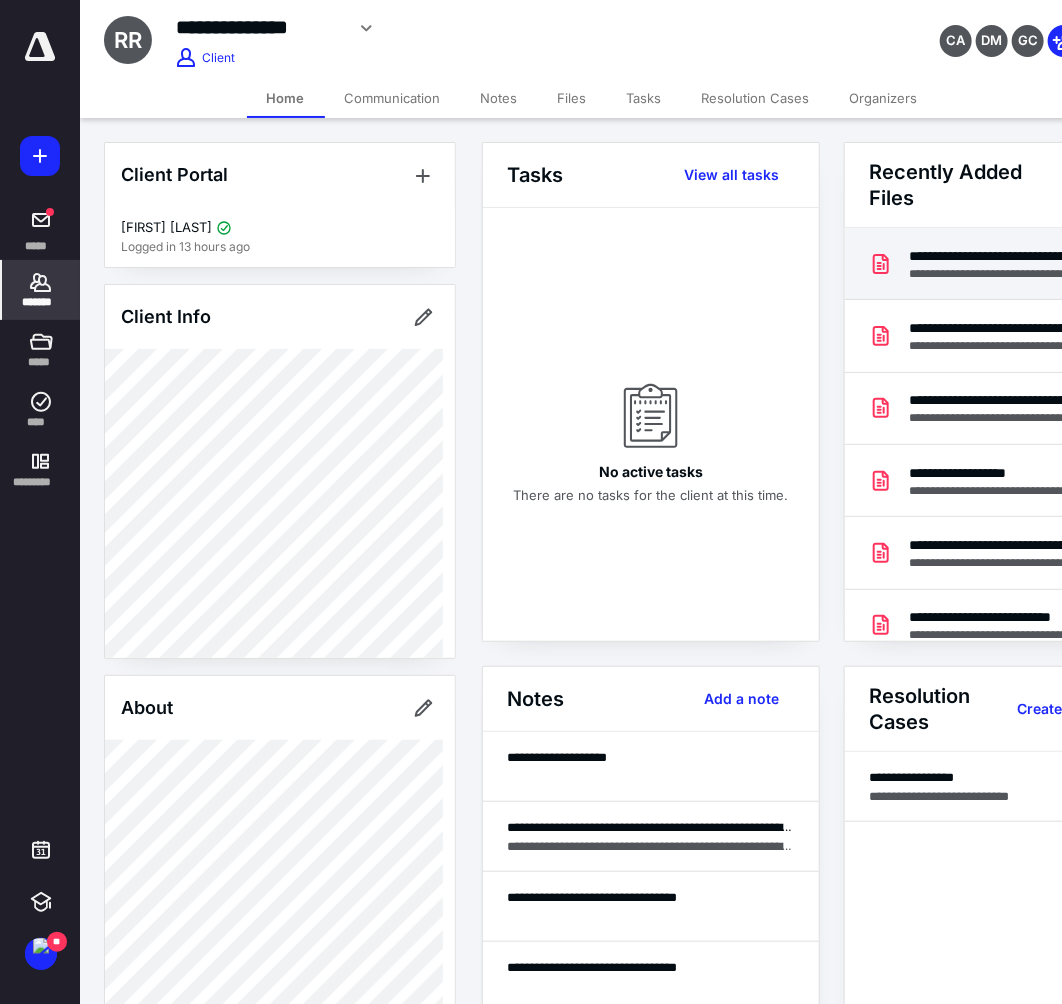 click on "**********" at bounding box center [1024, 256] 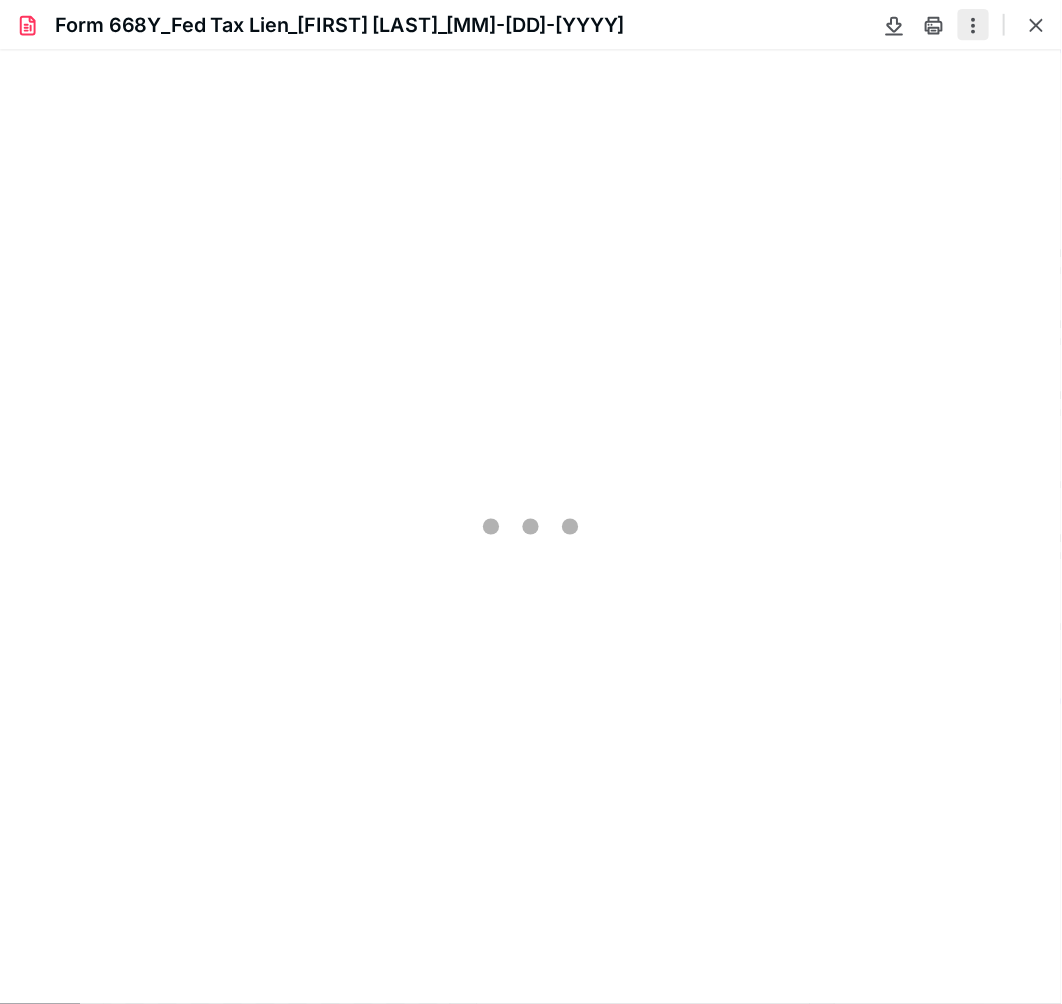 scroll, scrollTop: 0, scrollLeft: 0, axis: both 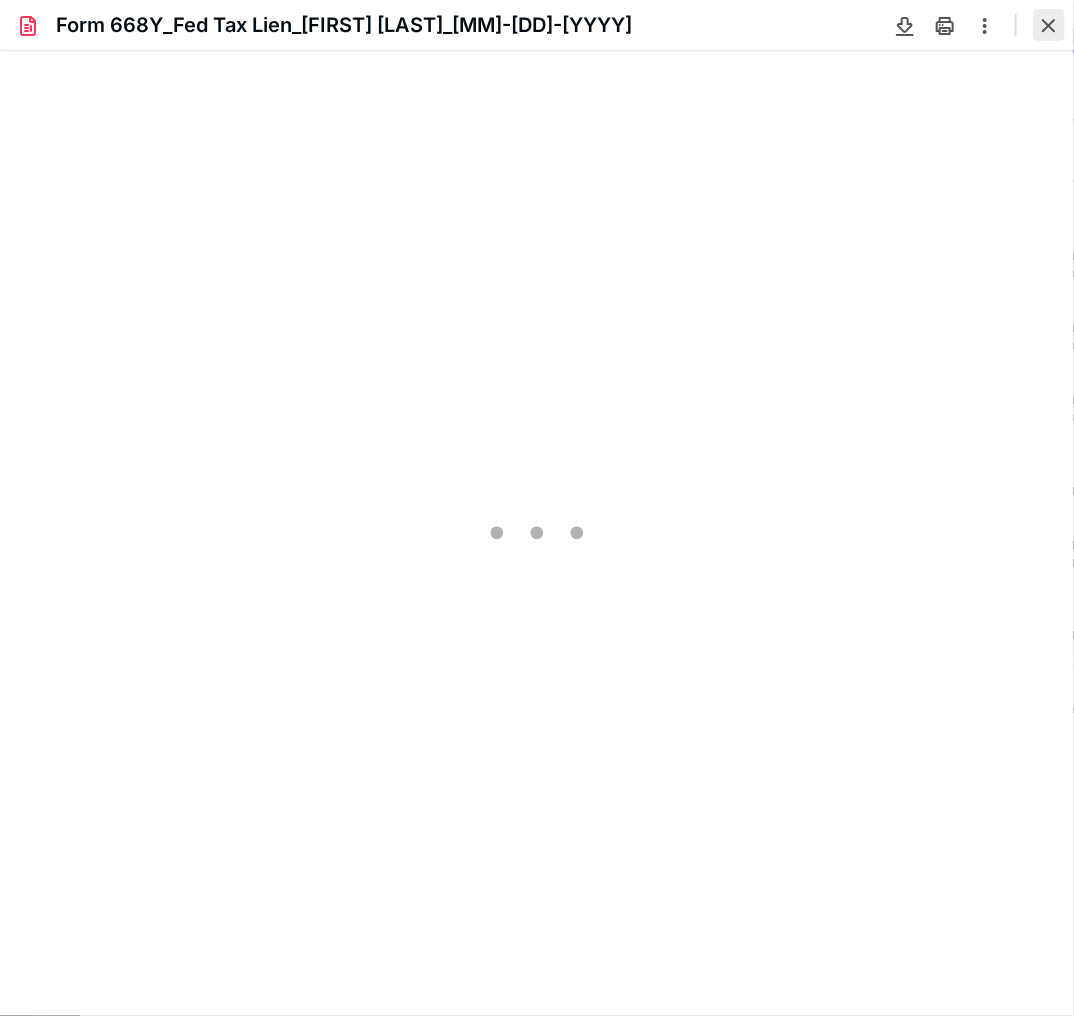 click at bounding box center (1049, 25) 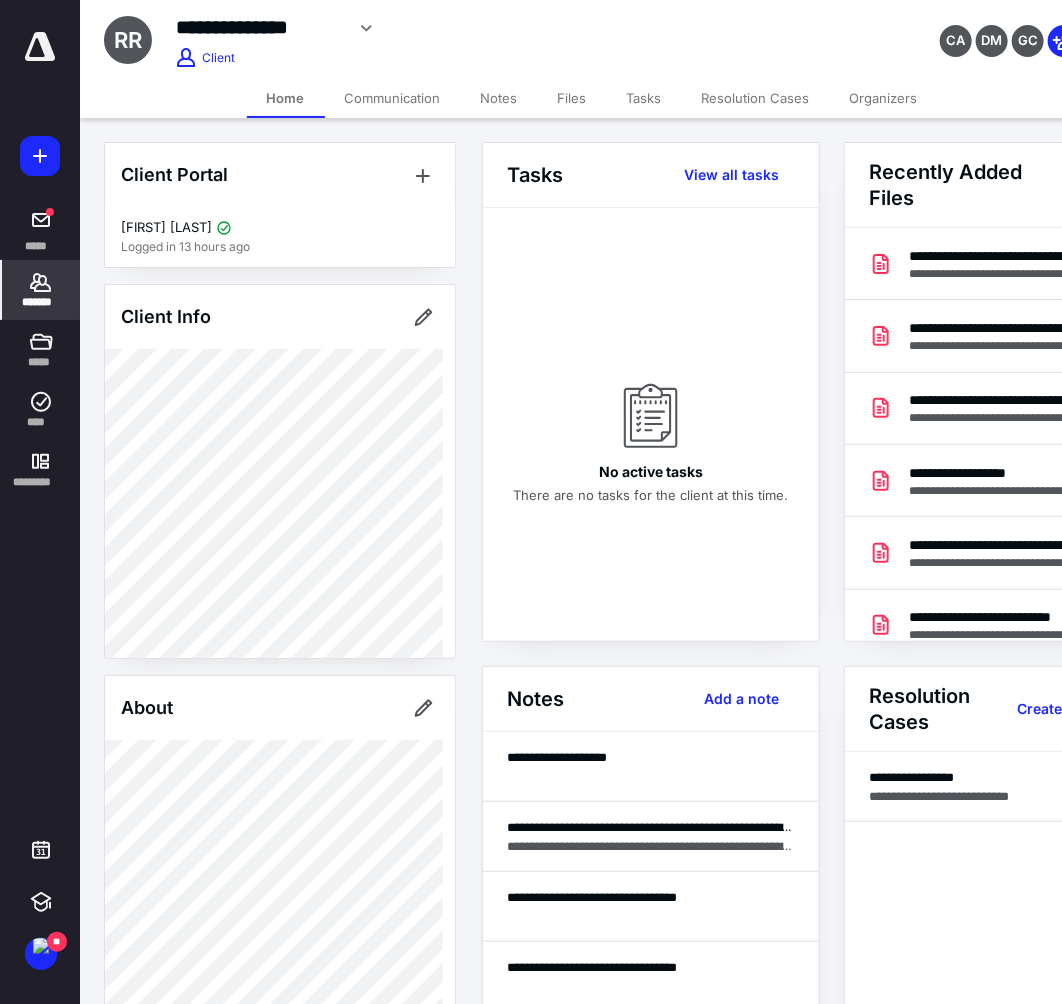 click on "**********" at bounding box center [259, 27] 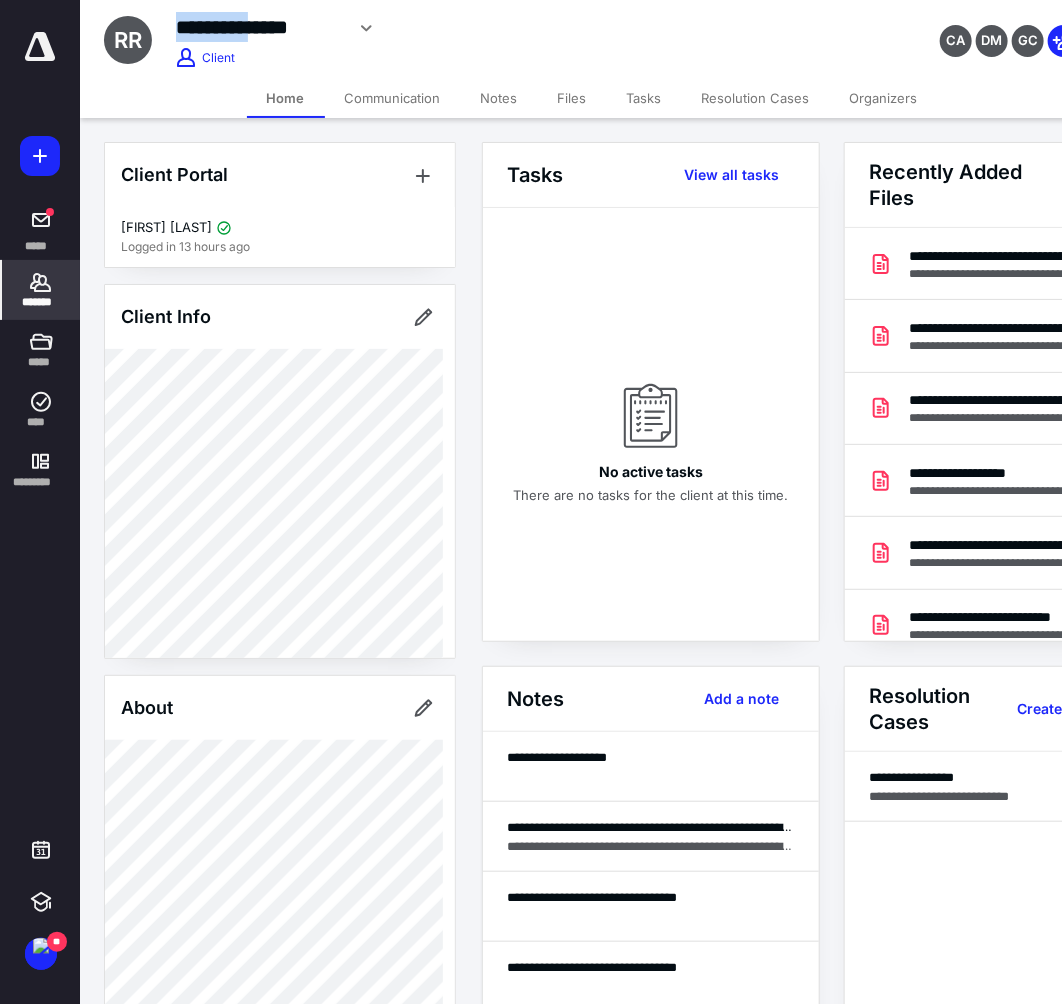 click on "**********" at bounding box center [259, 27] 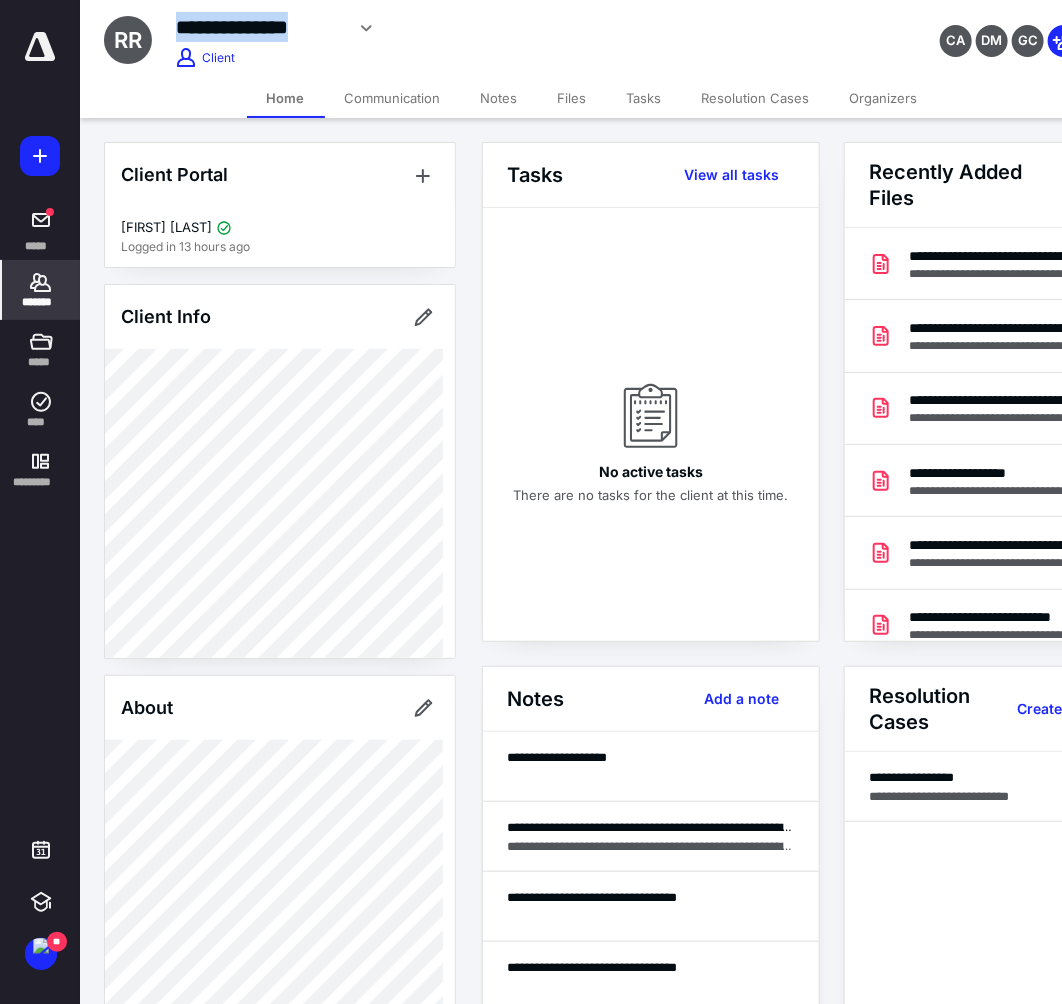 click on "**********" at bounding box center (259, 27) 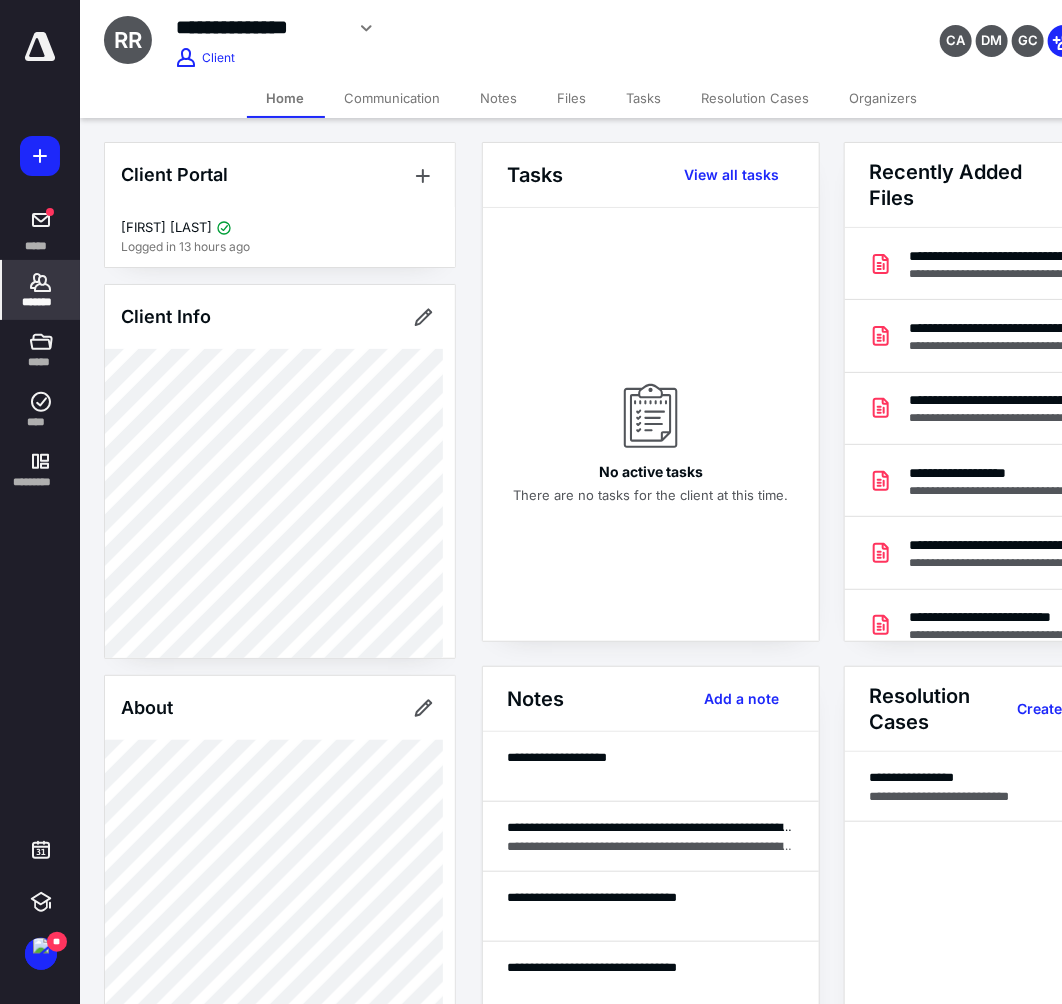 click on "*******" at bounding box center [41, 302] 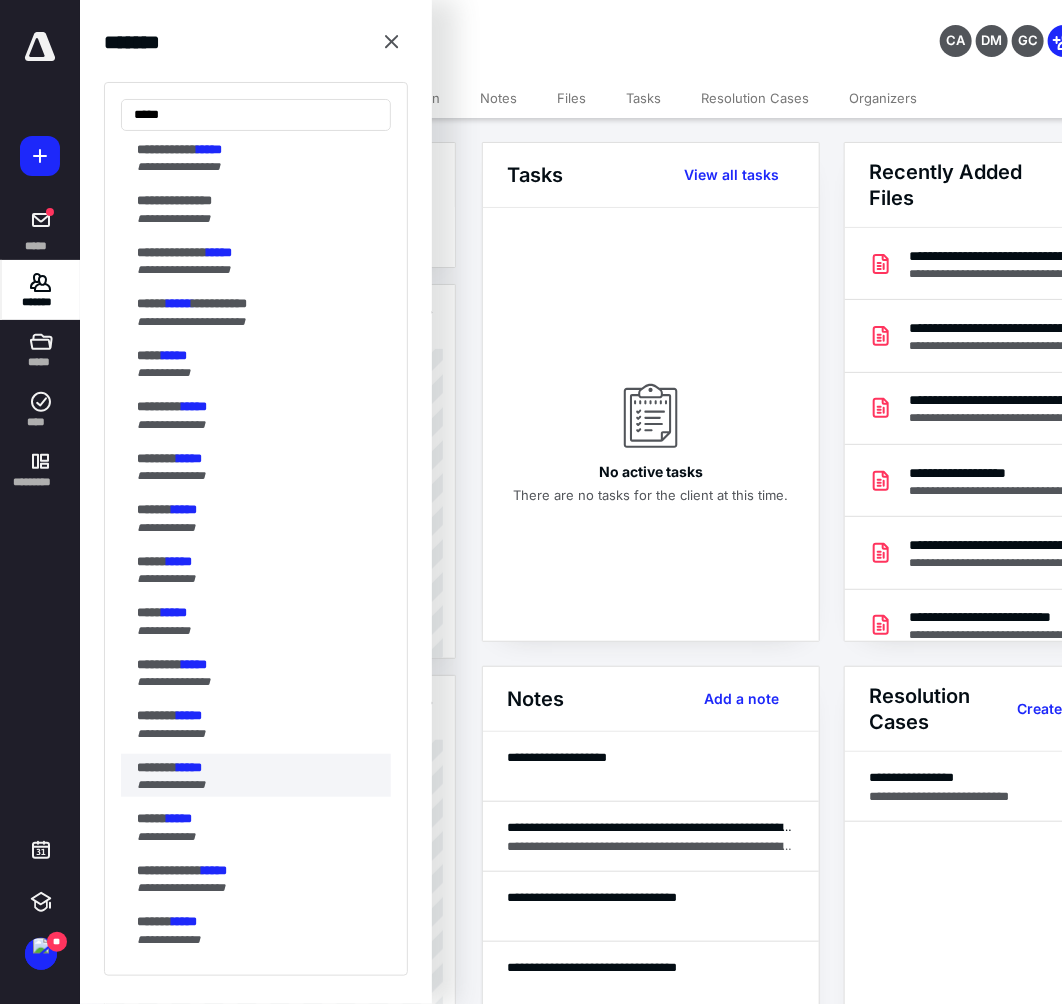 scroll, scrollTop: 1440, scrollLeft: 0, axis: vertical 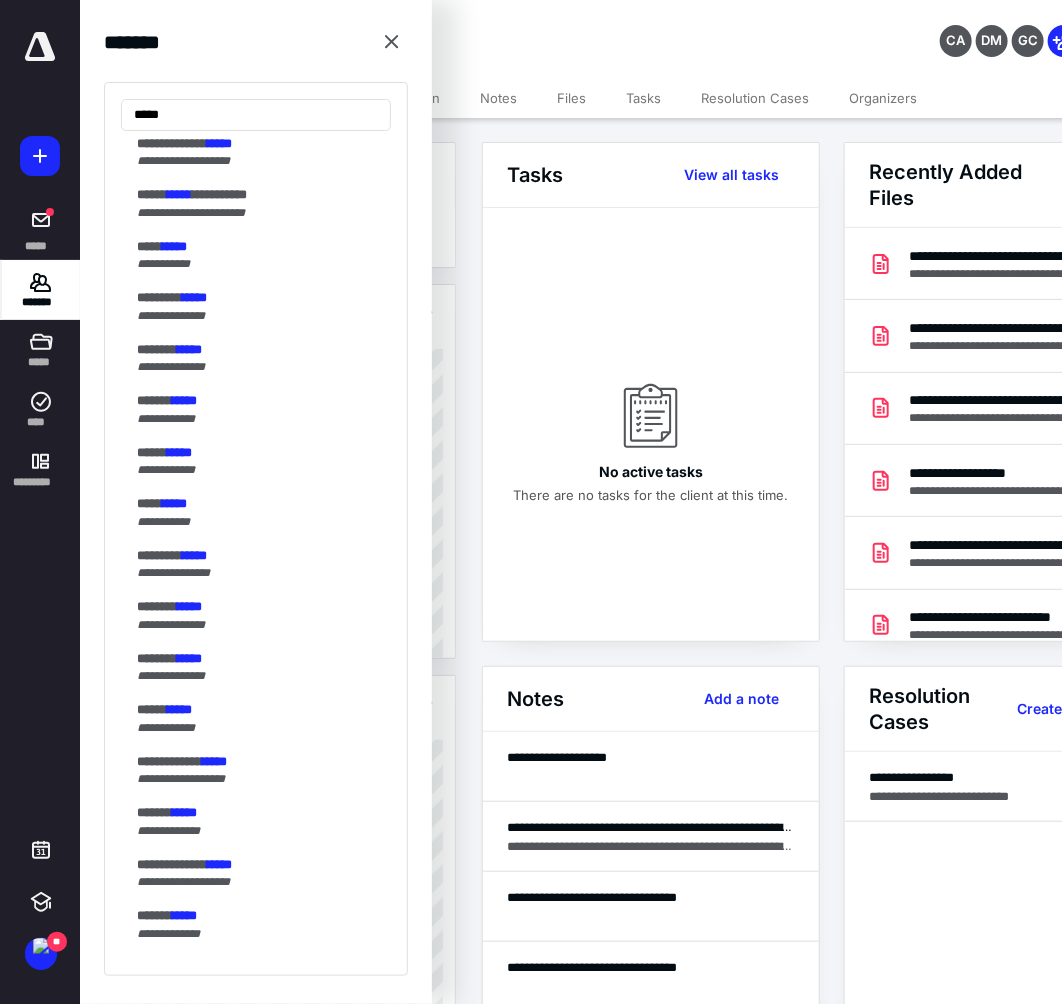 type on "*****" 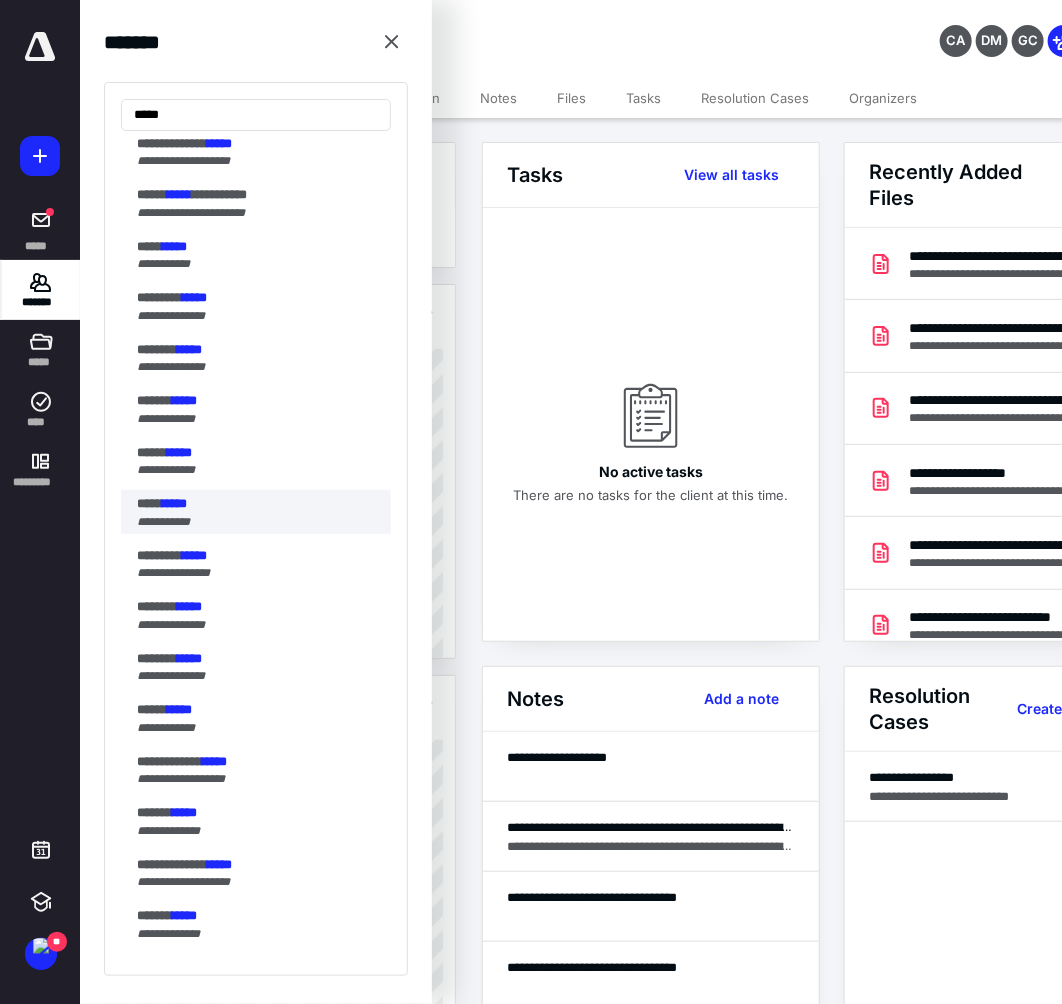 click on "**** *****" at bounding box center (258, 504) 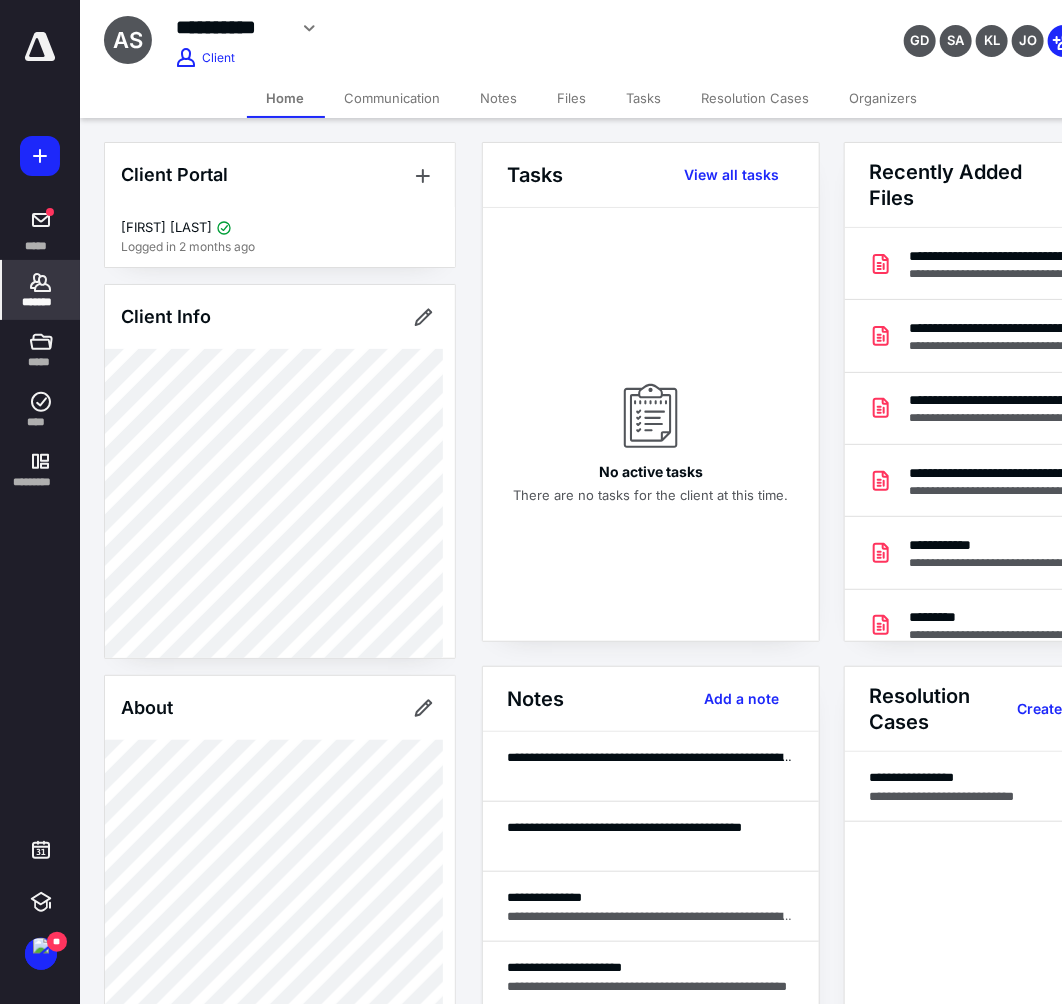 click on "**********" at bounding box center [231, 27] 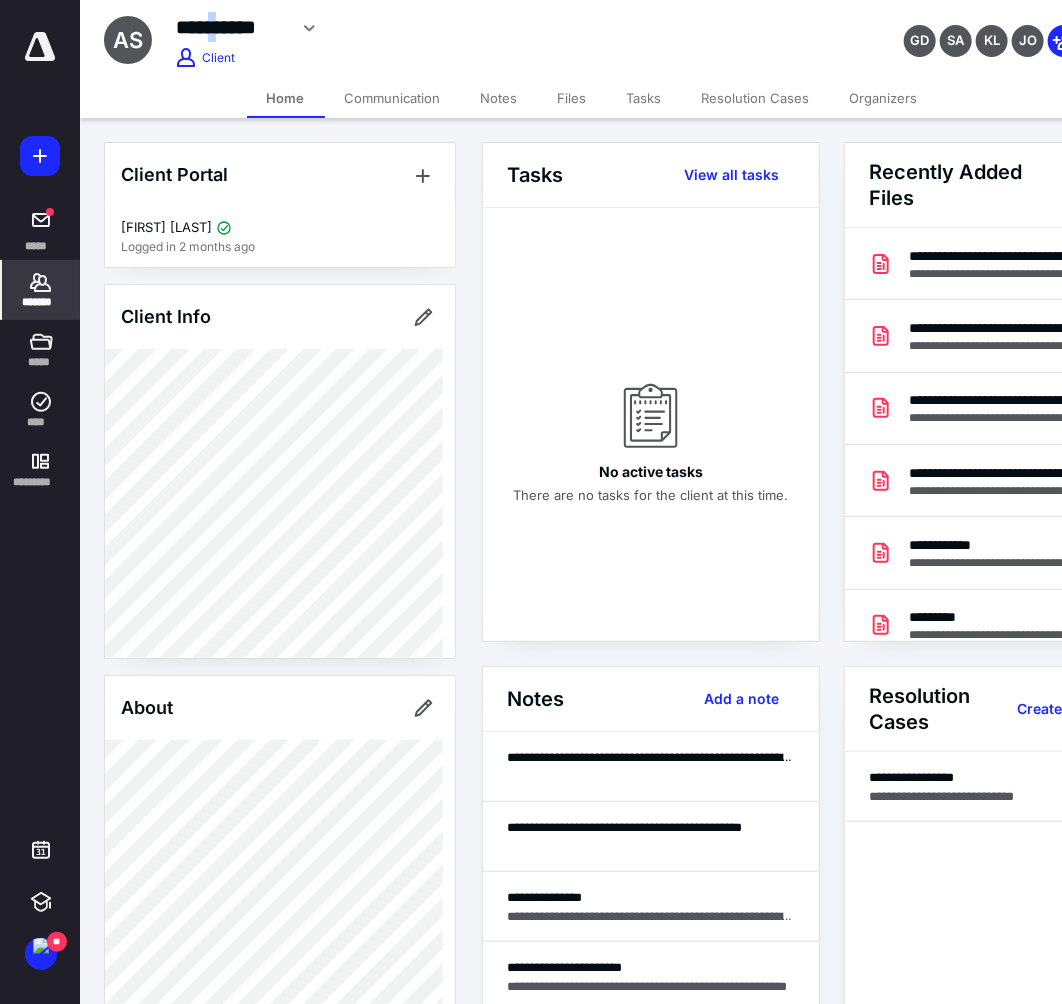 click on "**********" at bounding box center (231, 27) 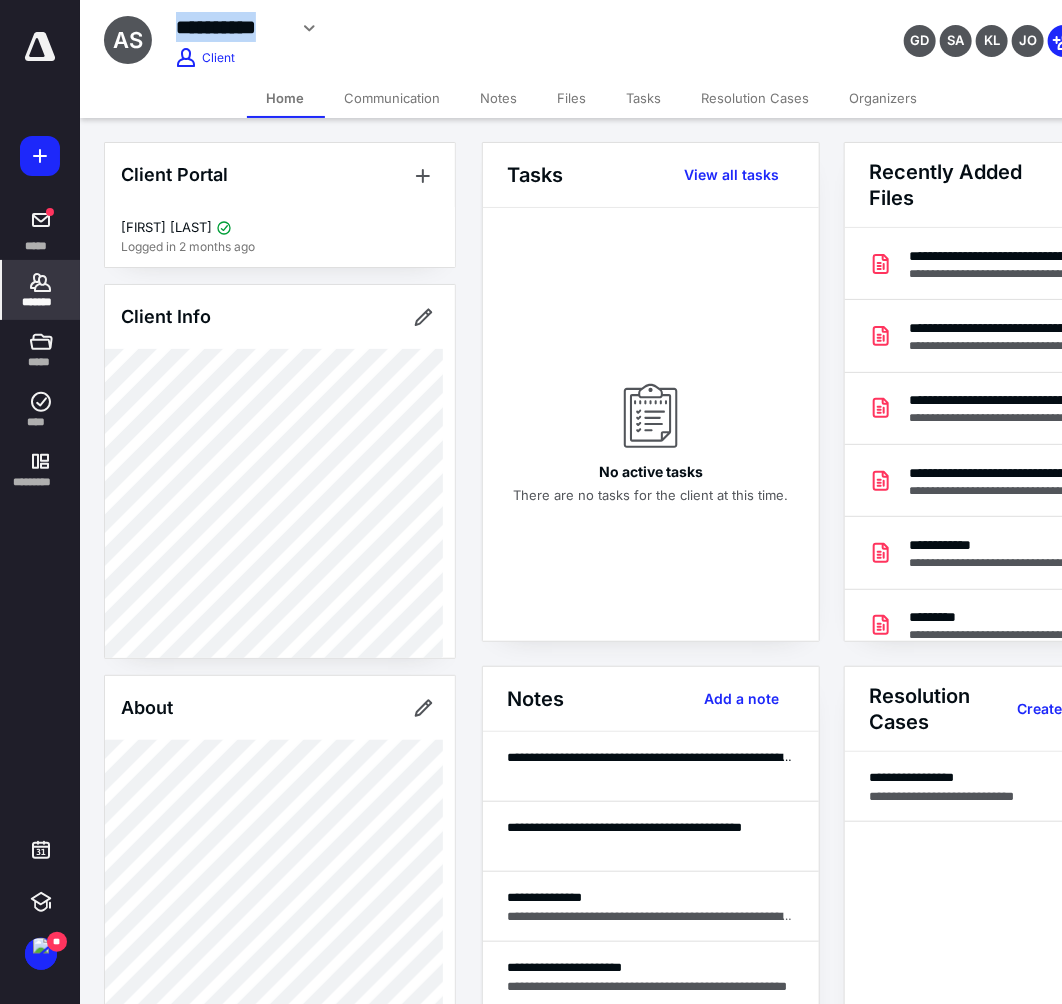 click on "**********" at bounding box center (231, 27) 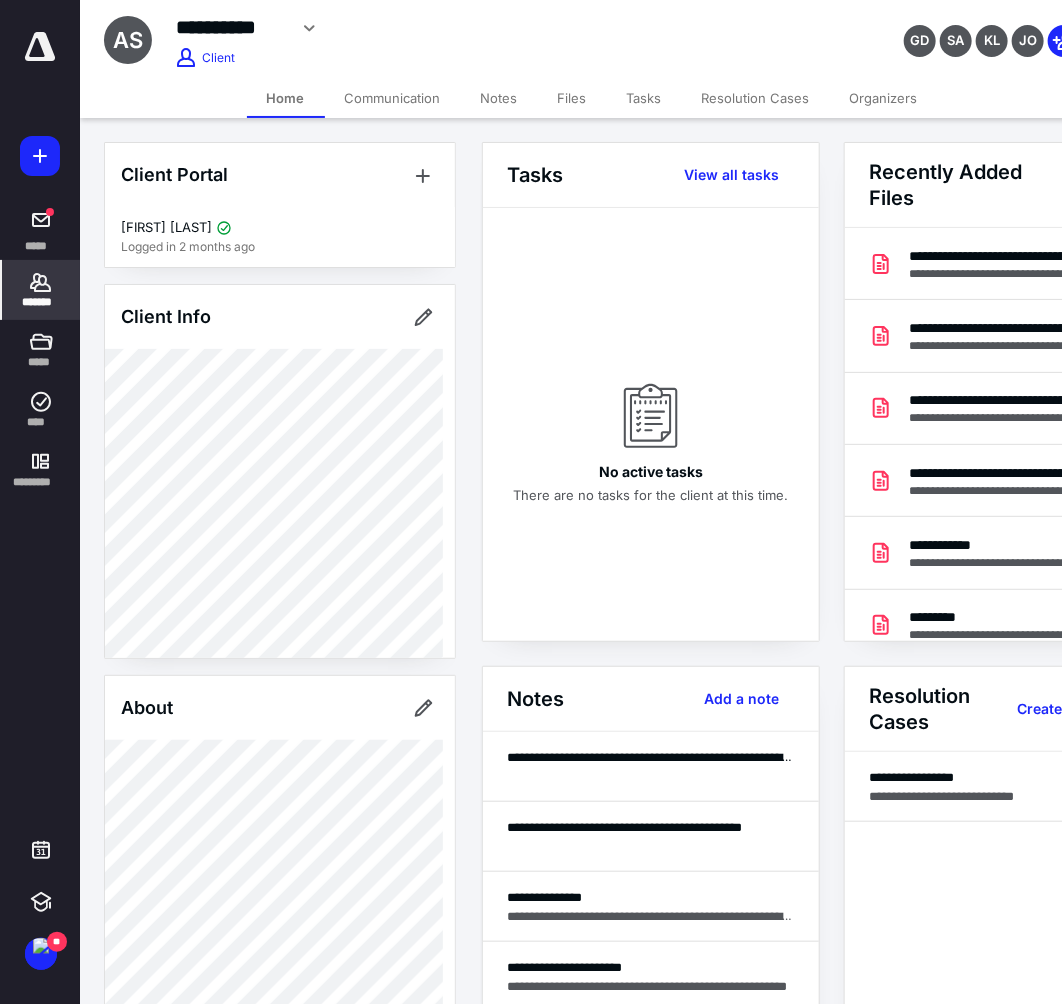 click on "No active tasks There are no tasks for the client at this time." at bounding box center [651, 441] 